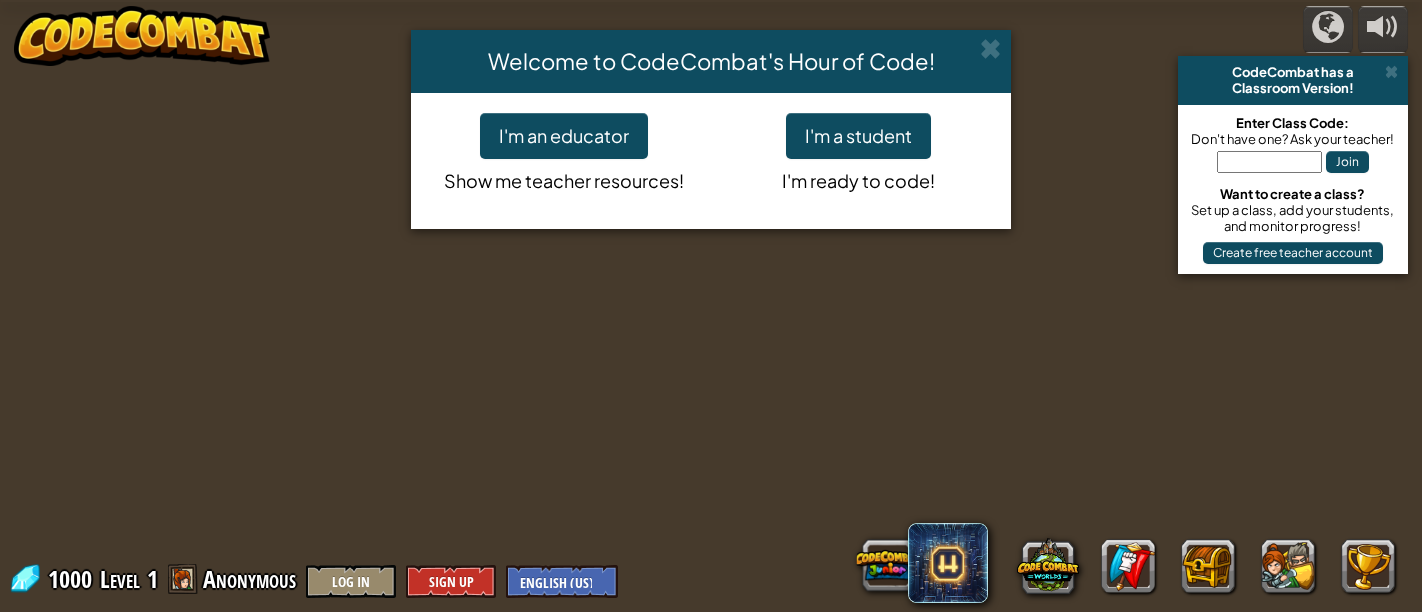 scroll, scrollTop: 0, scrollLeft: 0, axis: both 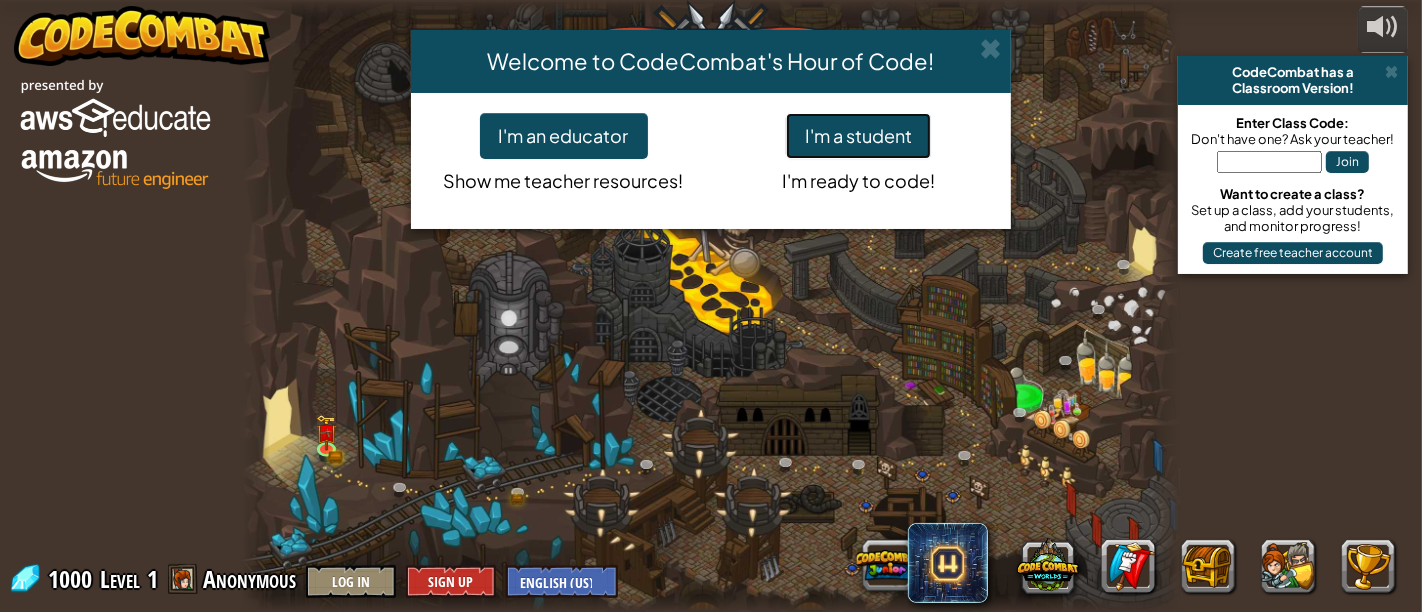 click on "I'm a student" at bounding box center (858, 136) 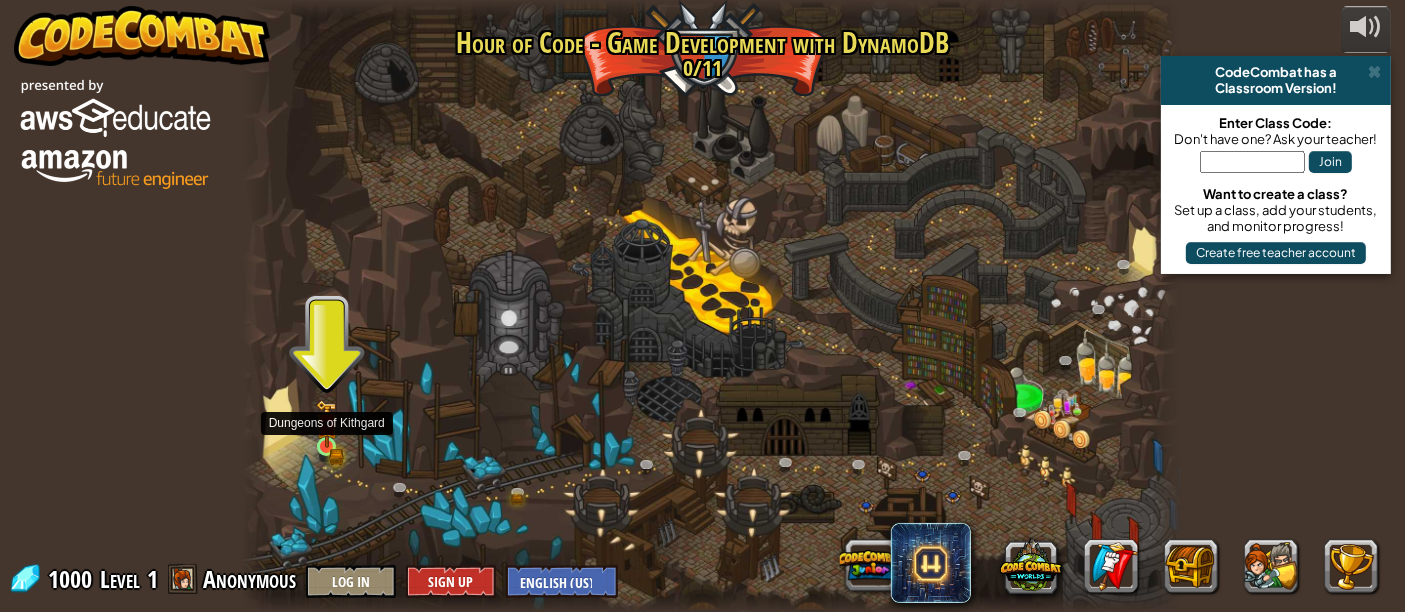 click at bounding box center (326, 424) 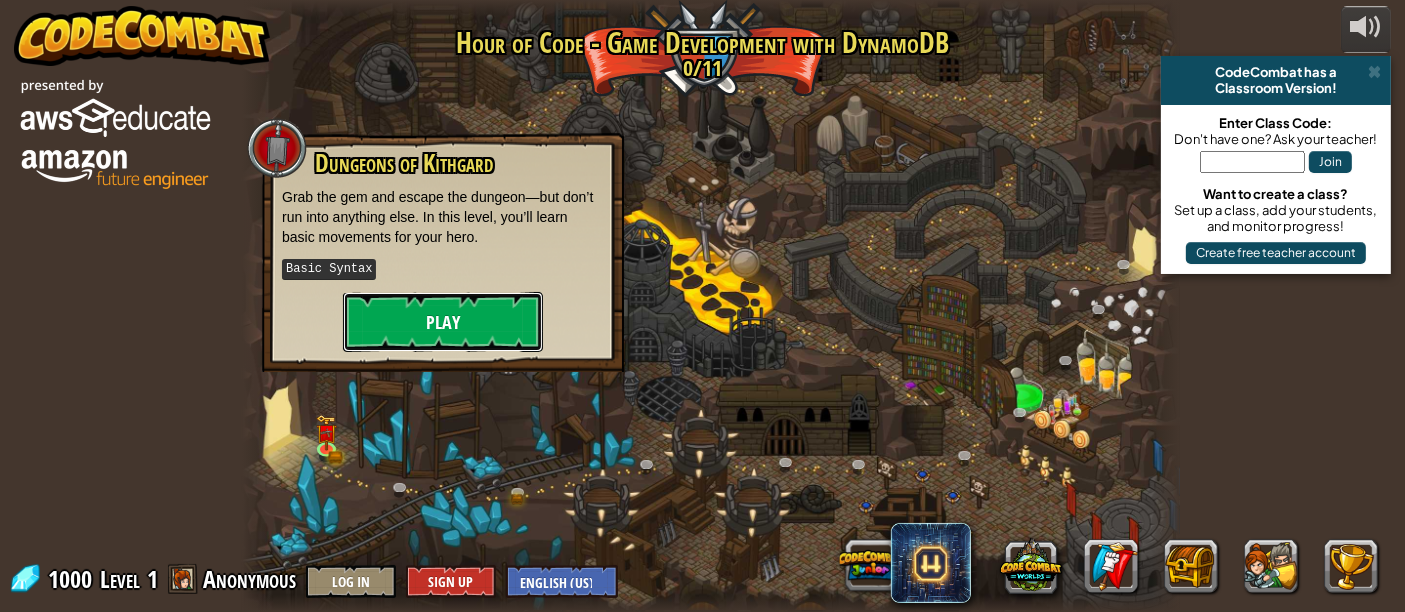 click on "Play" at bounding box center [443, 322] 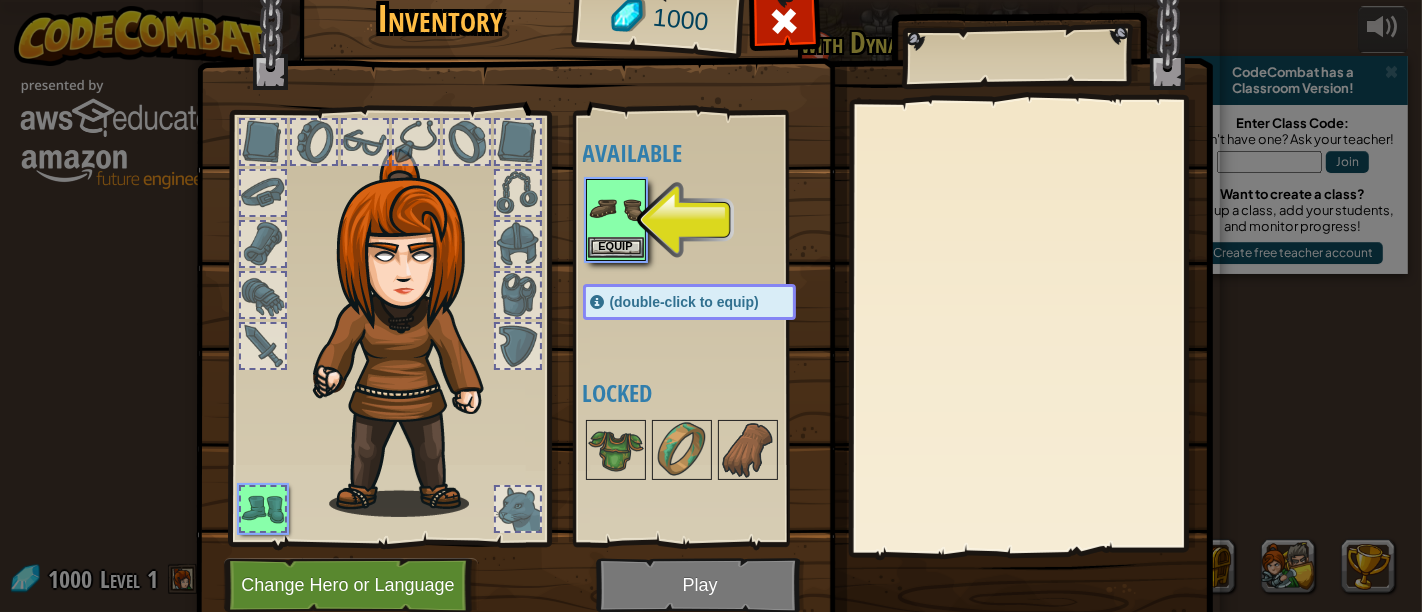 click at bounding box center (616, 209) 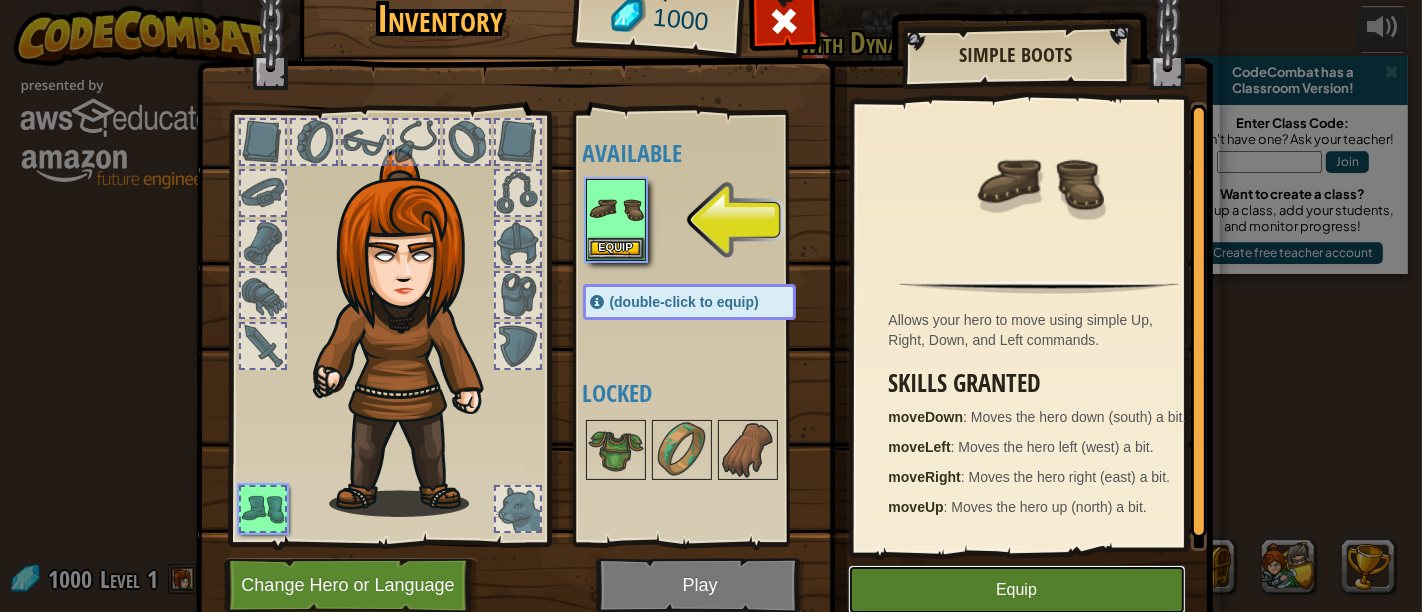 click on "Equip" at bounding box center (1017, 590) 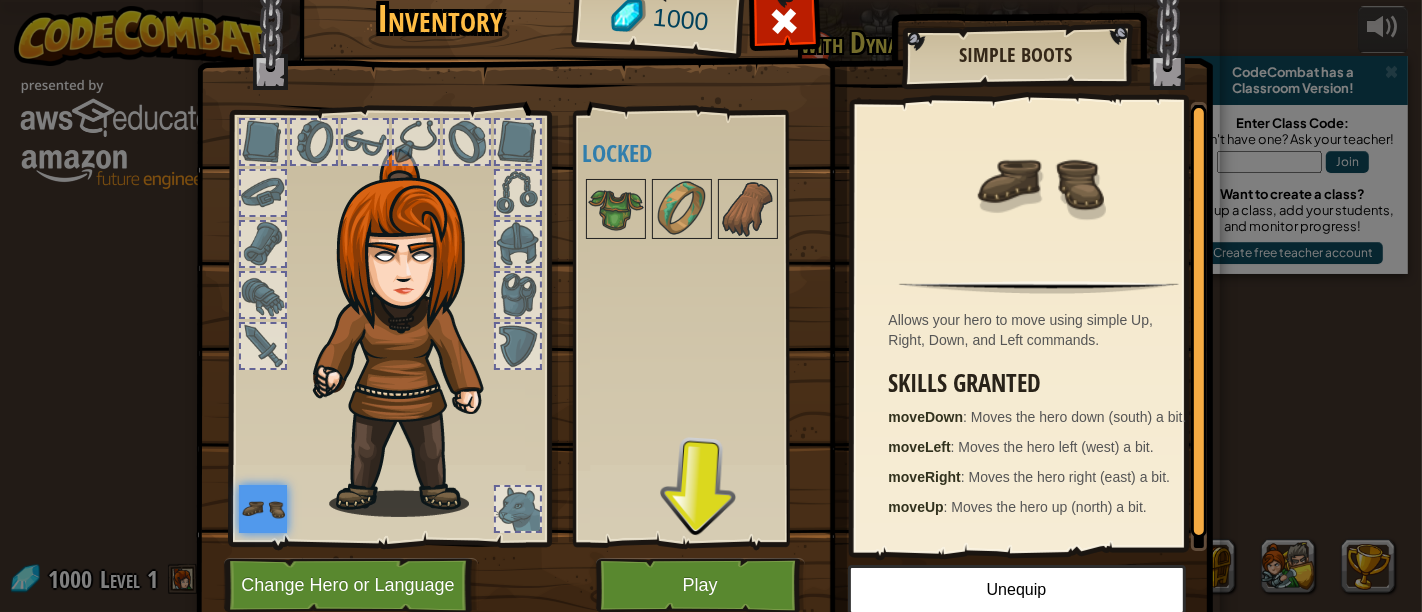 click at bounding box center [411, 333] 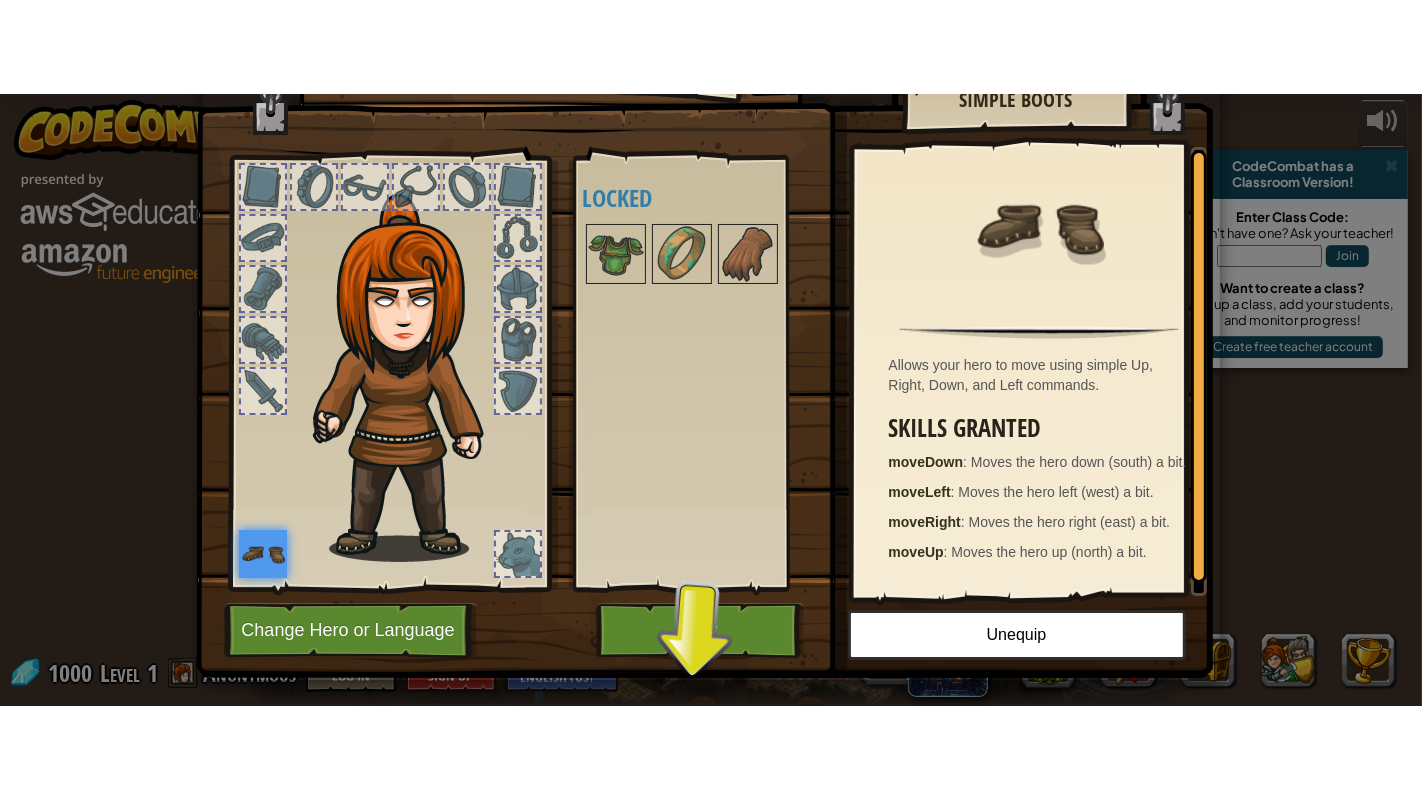 scroll, scrollTop: 77, scrollLeft: 0, axis: vertical 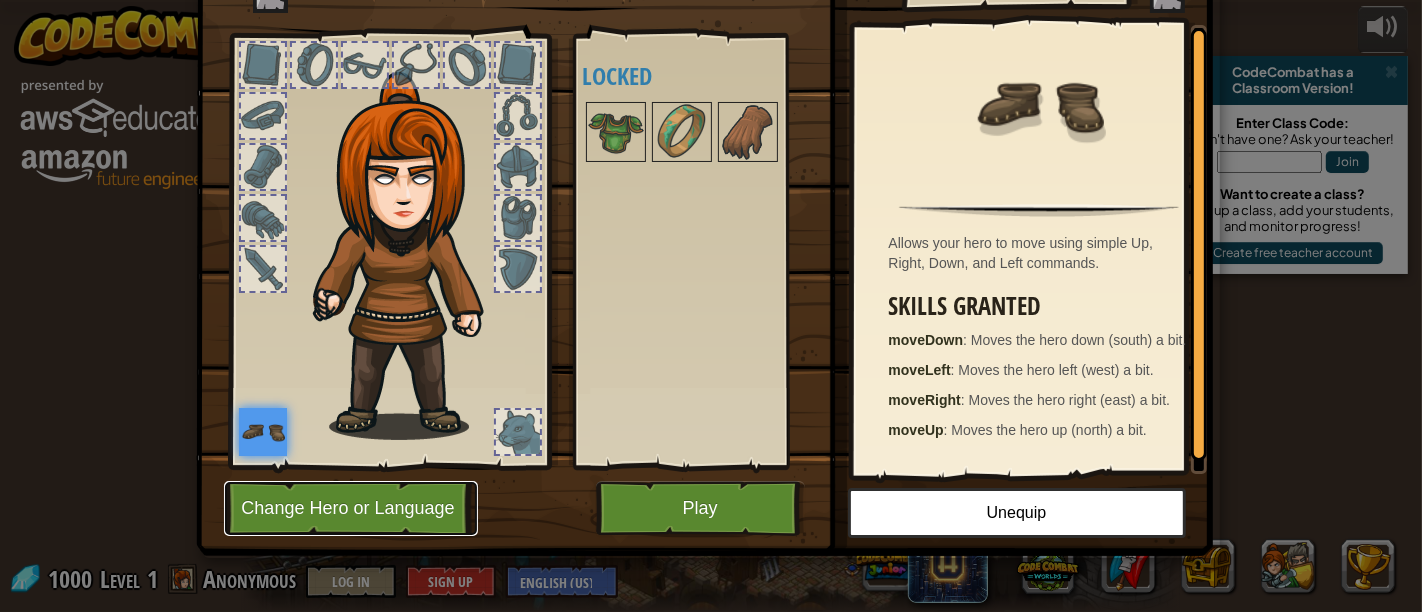 click on "Change Hero or Language" at bounding box center (351, 508) 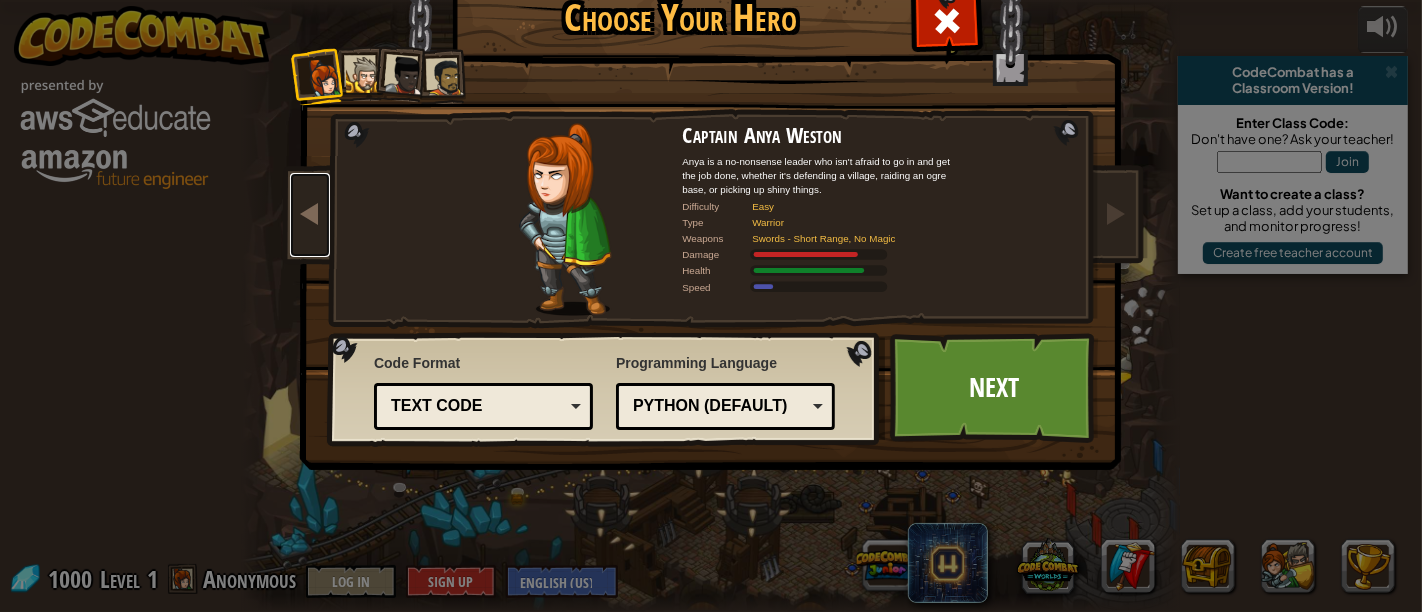 click at bounding box center (310, 213) 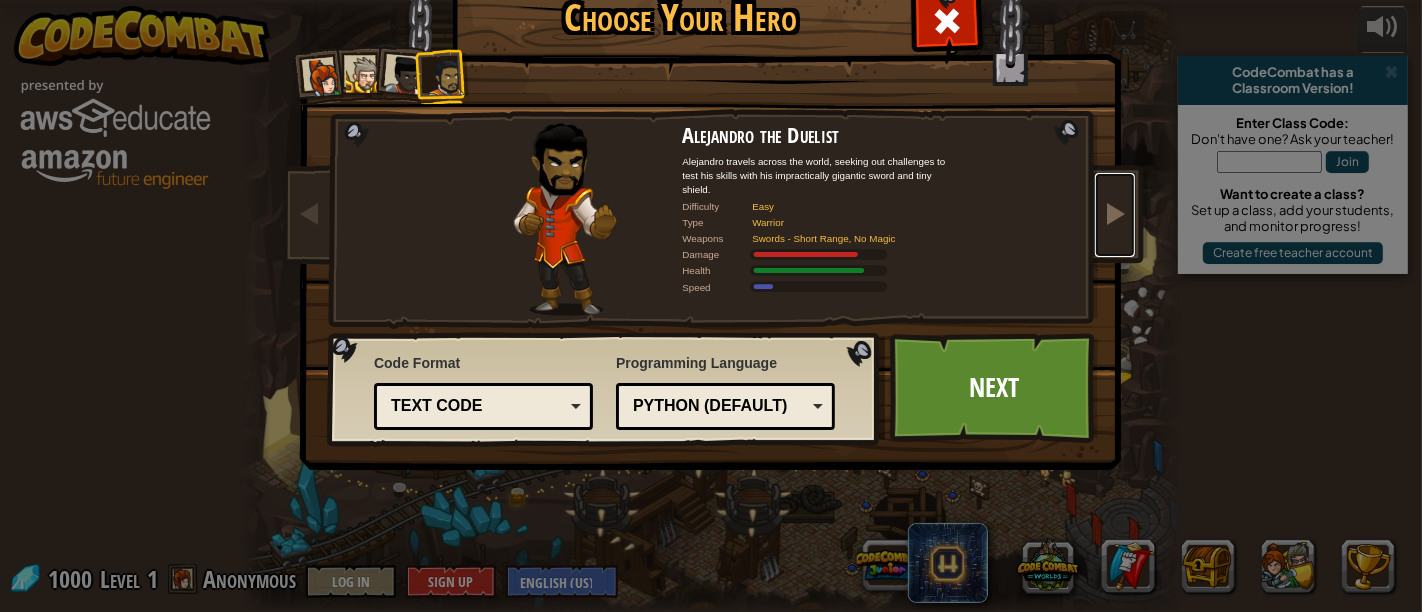 click at bounding box center (1115, 213) 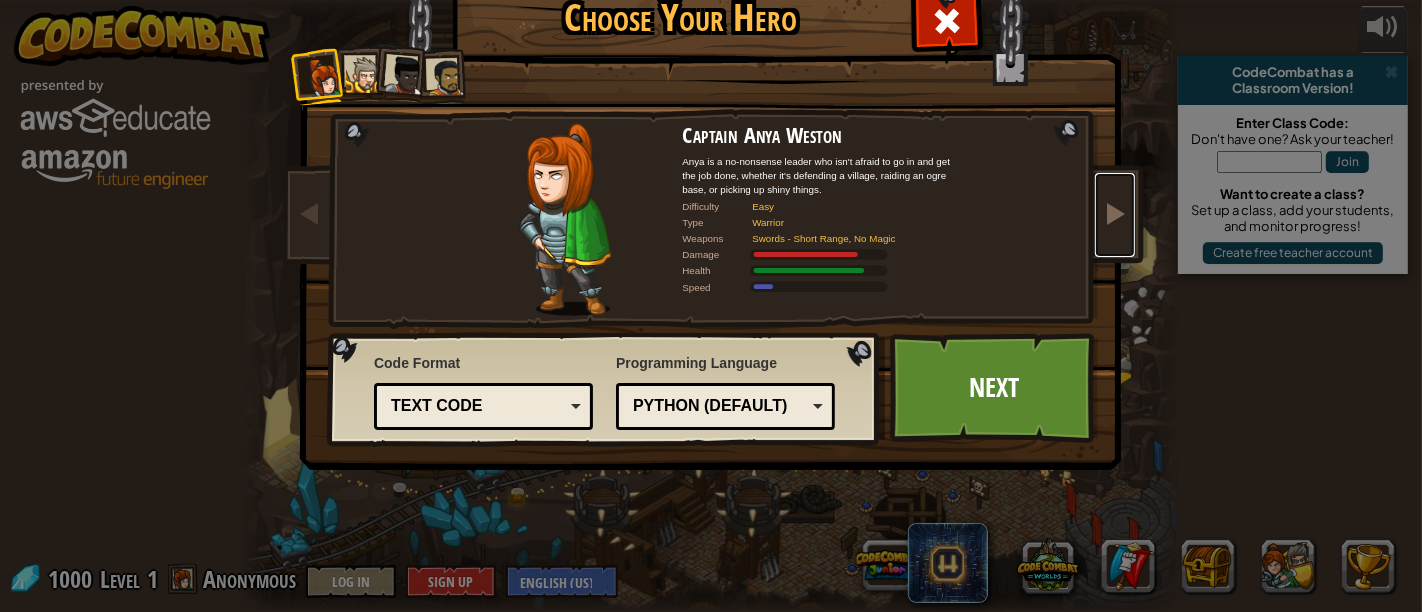 click at bounding box center (1115, 213) 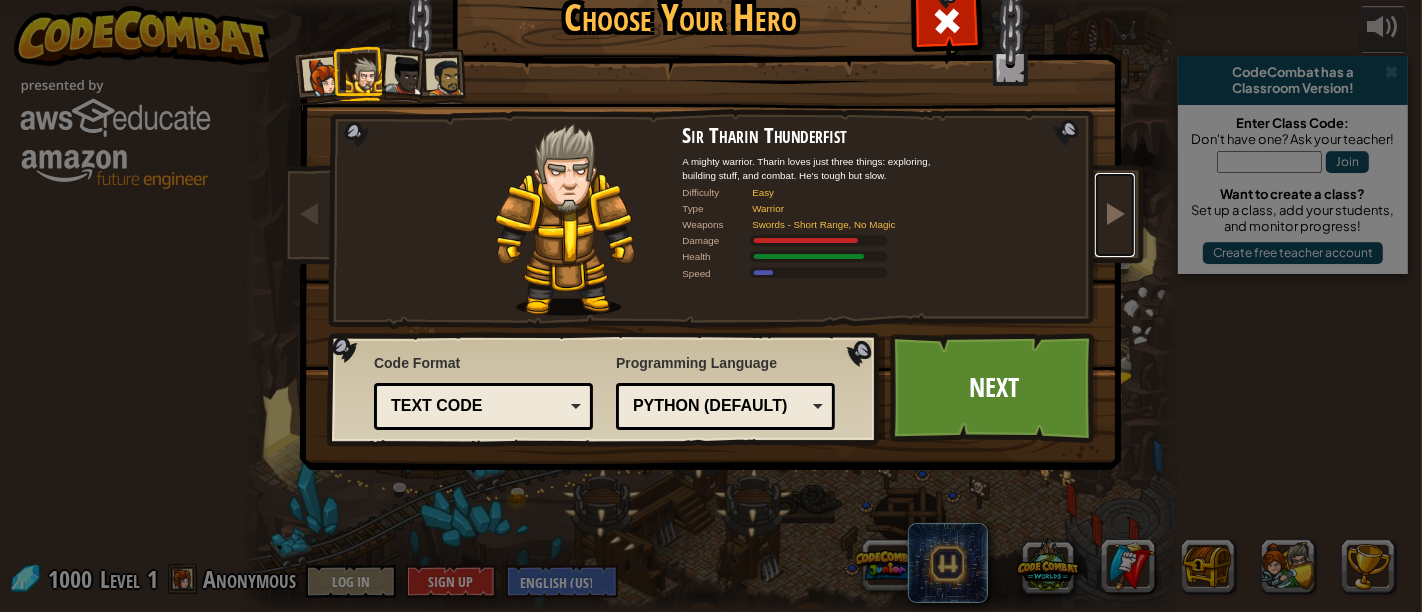 click at bounding box center [1115, 213] 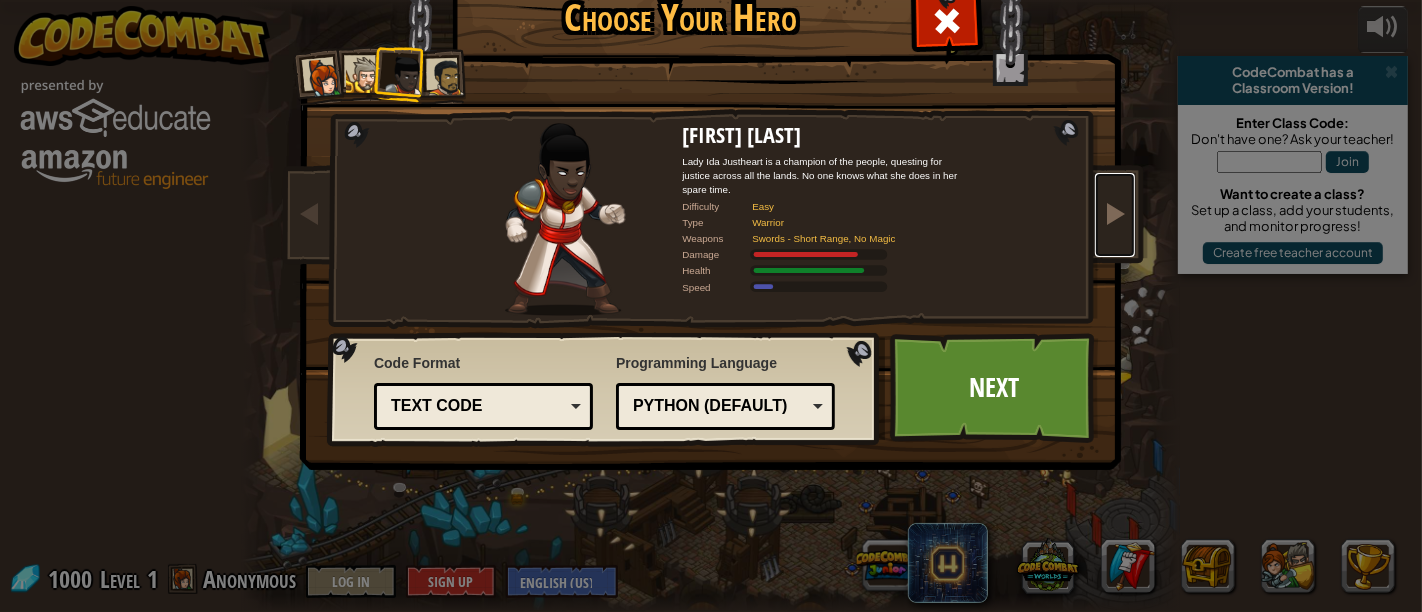 click at bounding box center (1115, 213) 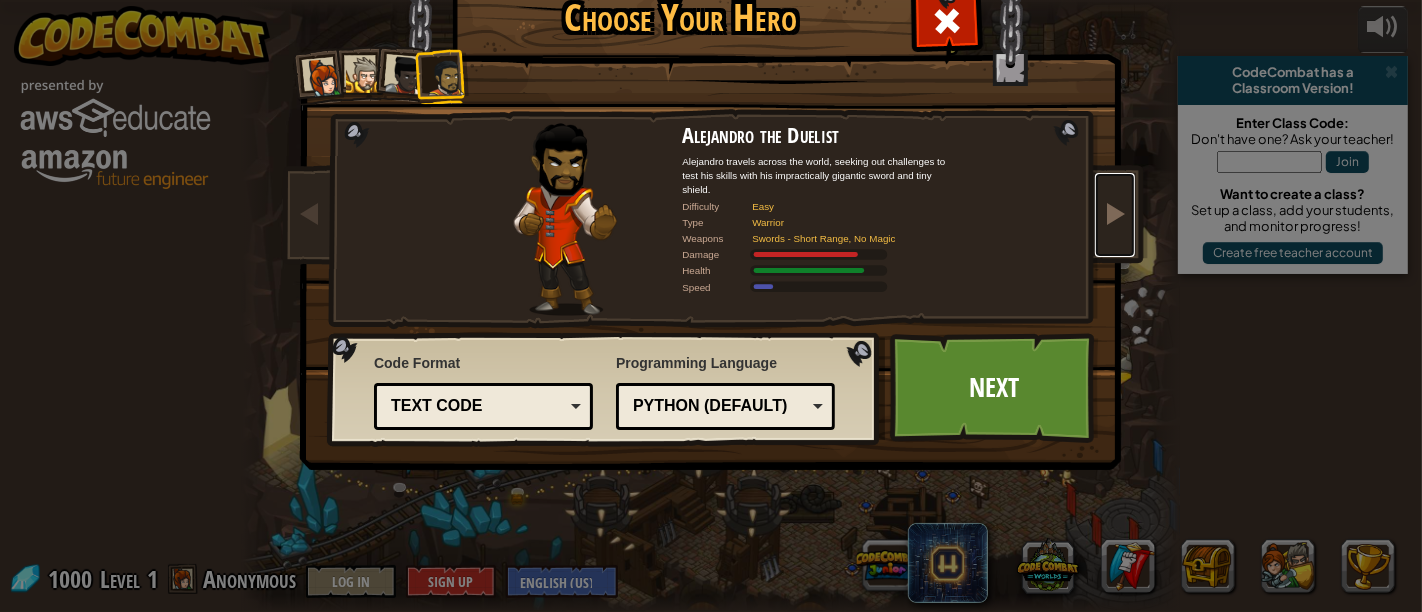click at bounding box center [1115, 213] 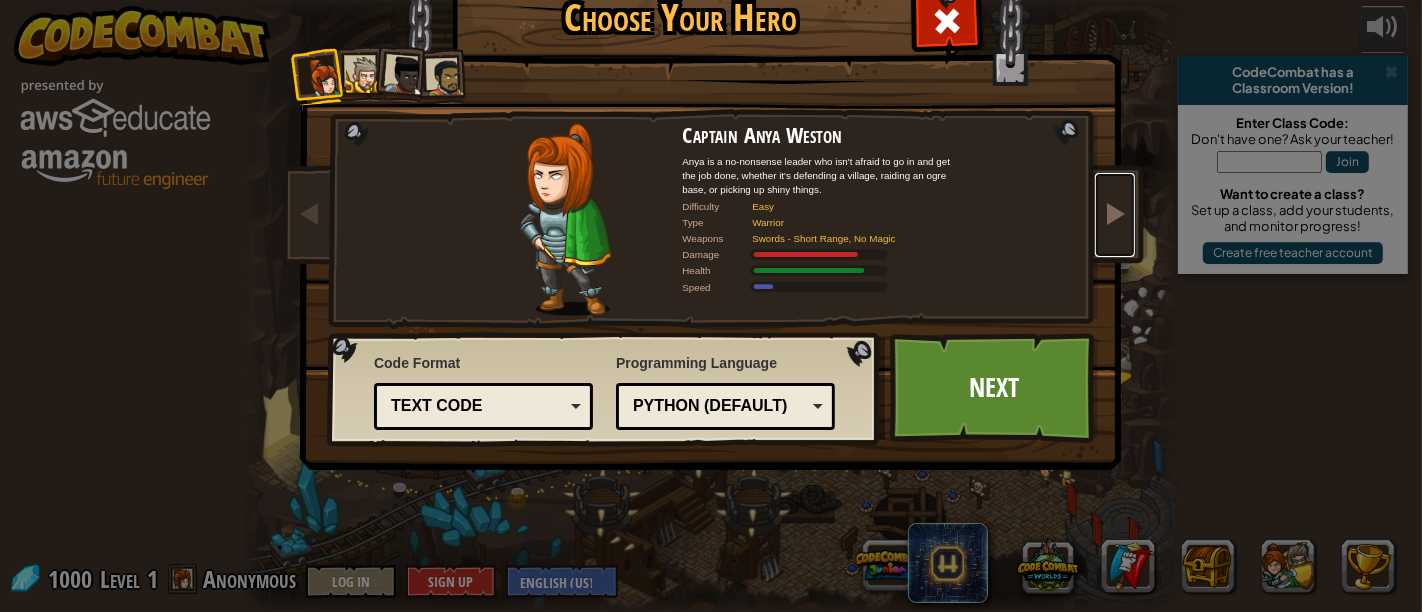 click at bounding box center (1115, 213) 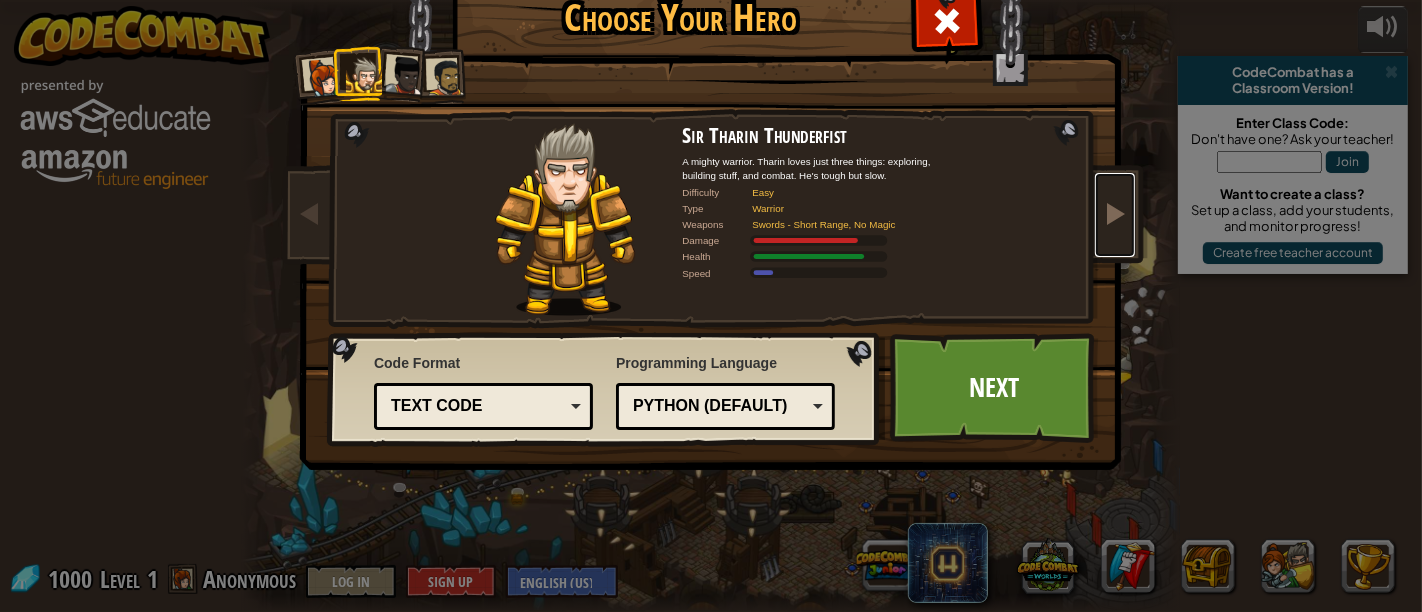 click at bounding box center (1115, 213) 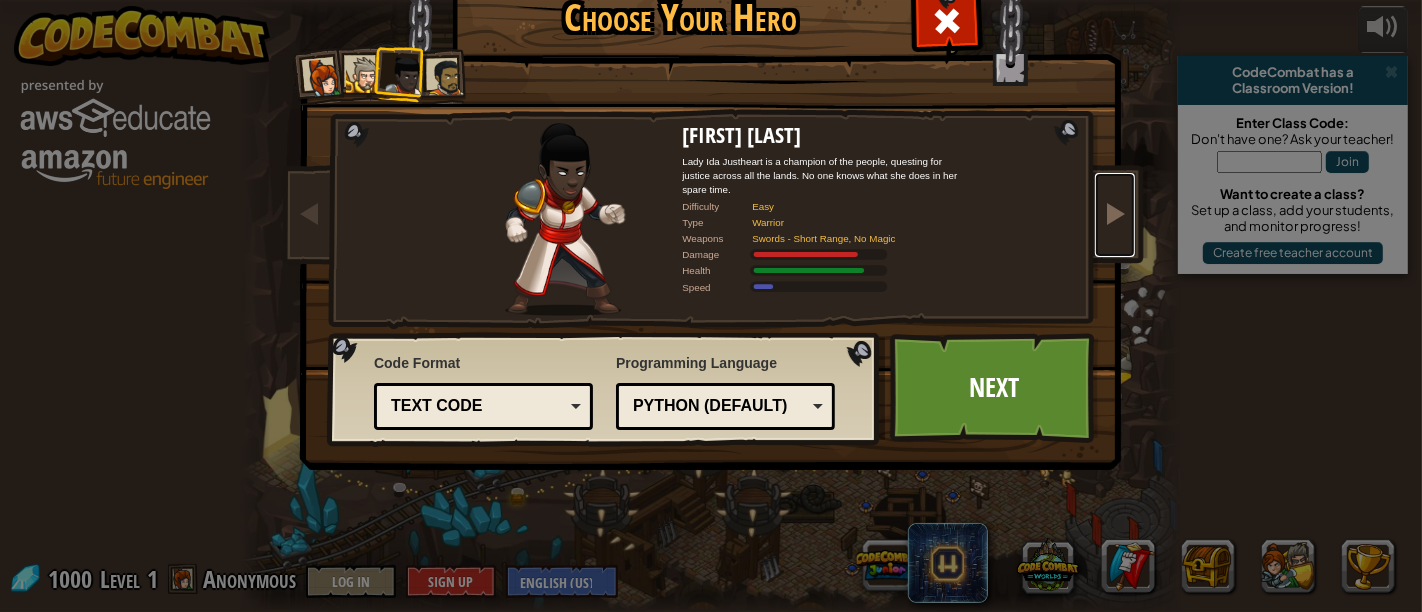 click at bounding box center [1115, 213] 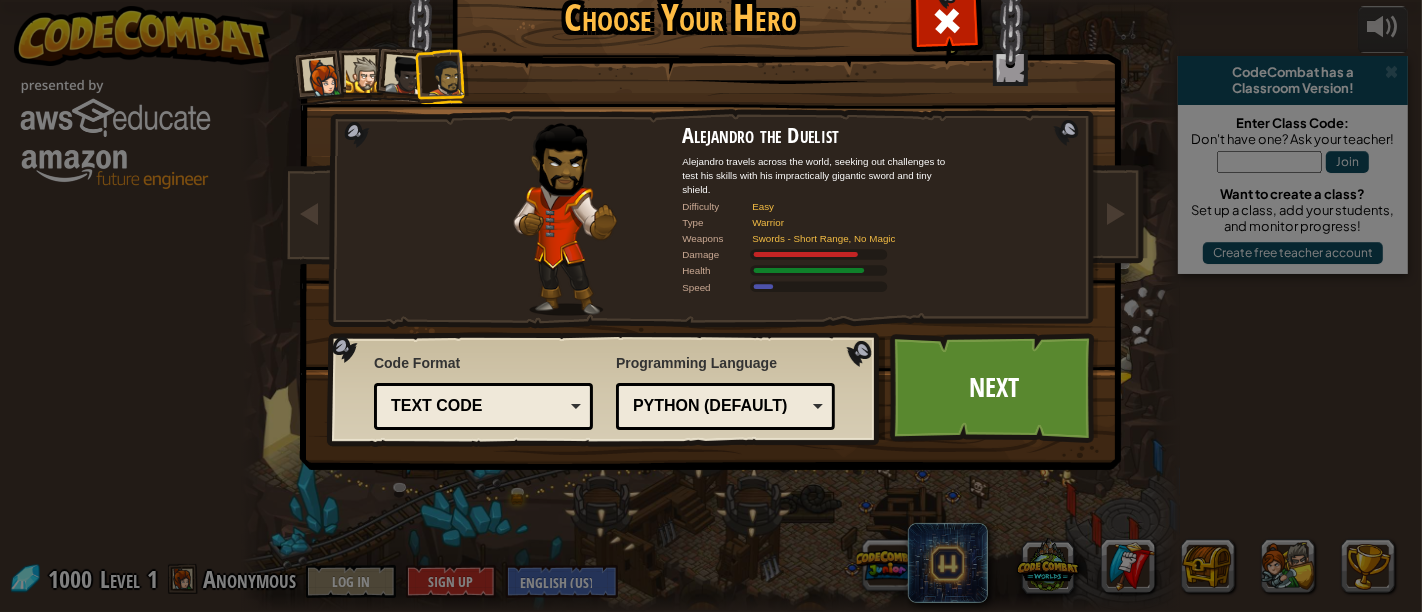 click at bounding box center (715, 194) 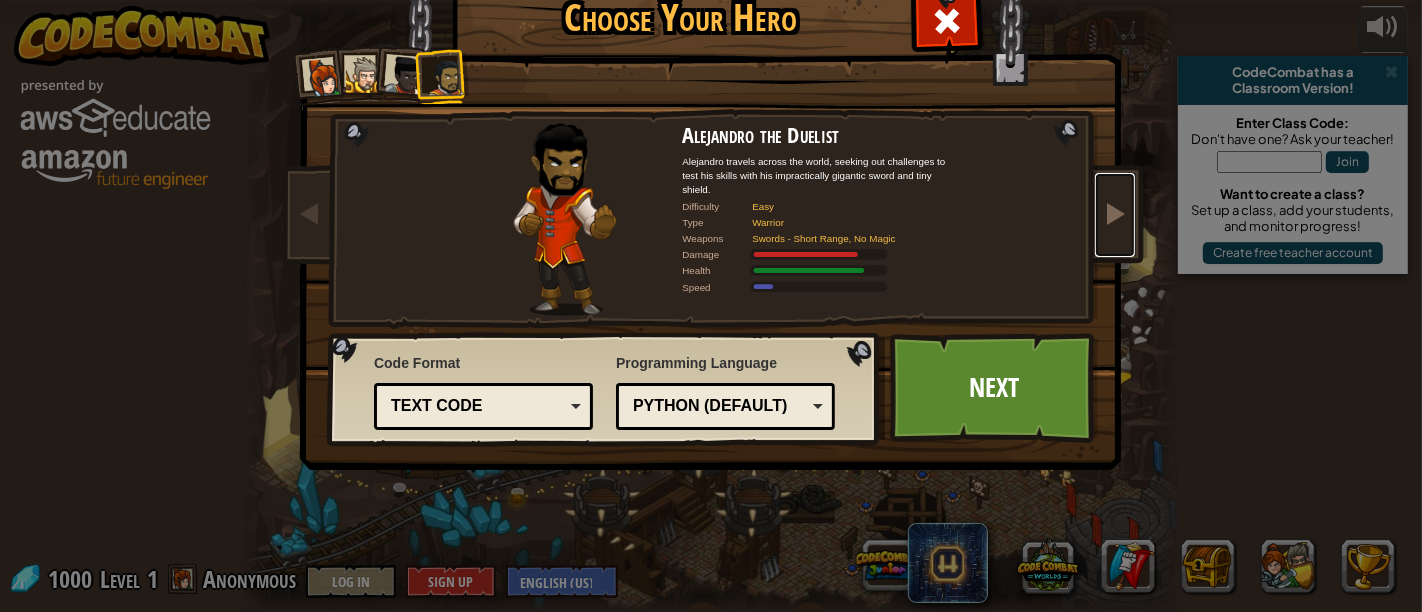 click at bounding box center (1115, 213) 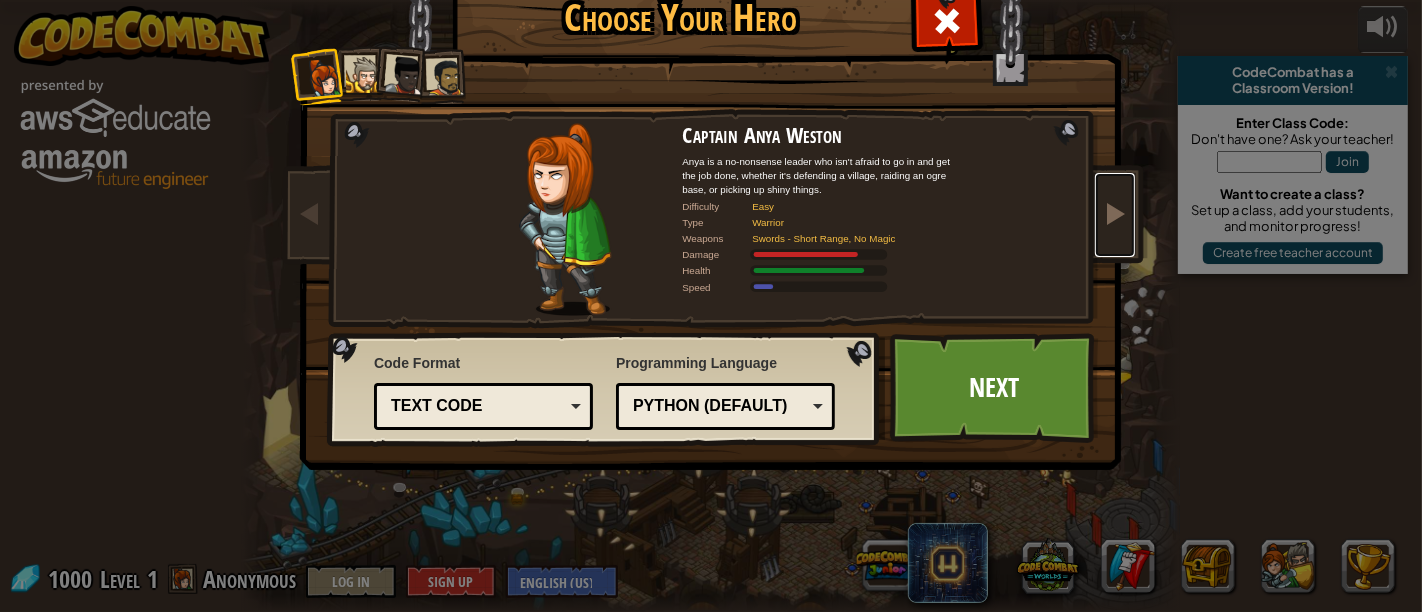 click at bounding box center (1115, 213) 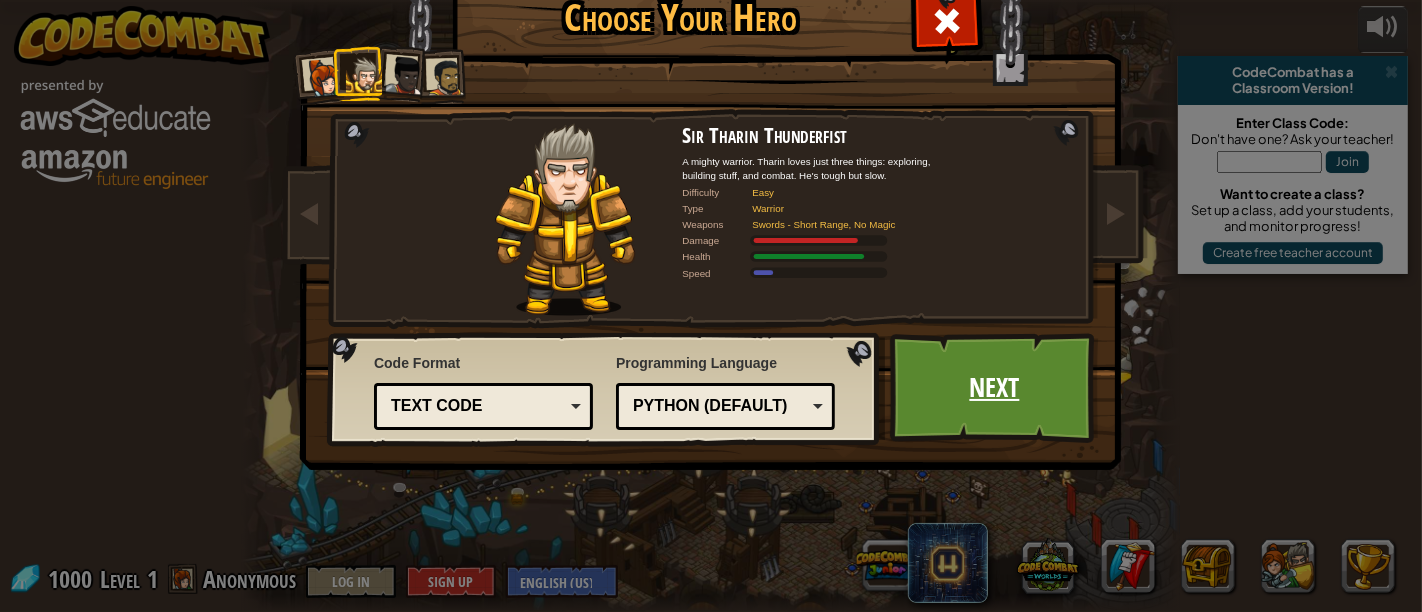 click on "Next" at bounding box center [994, 388] 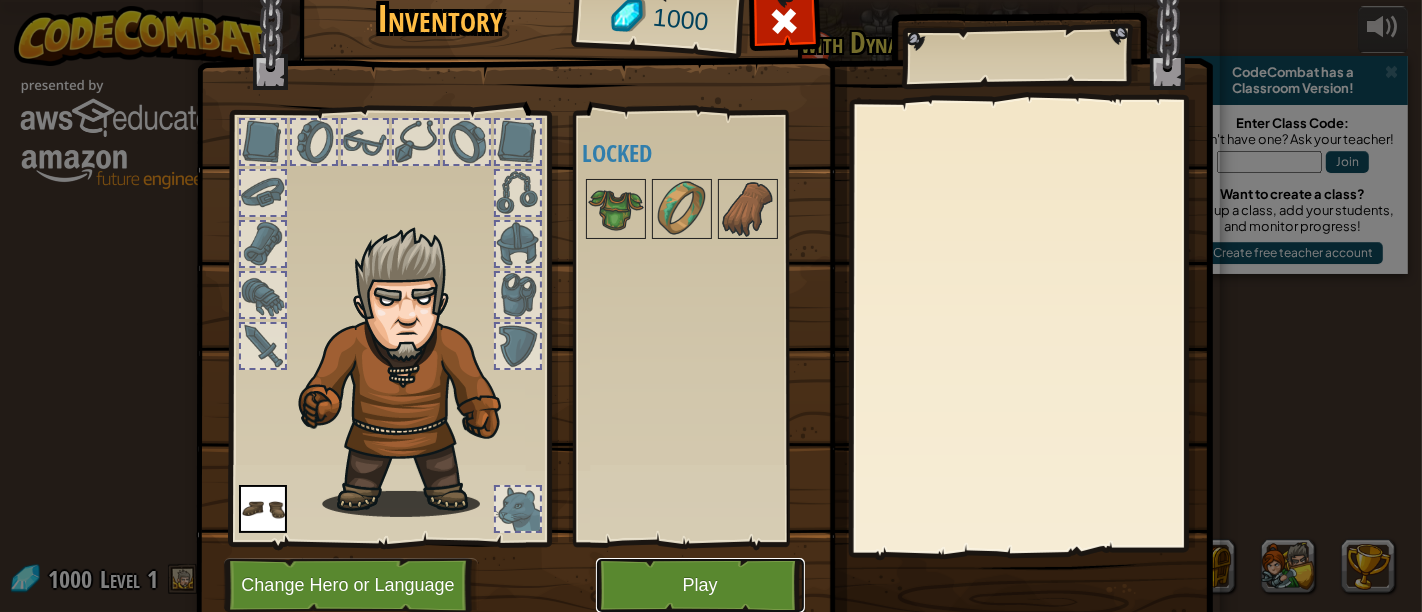 click on "Play" at bounding box center (700, 585) 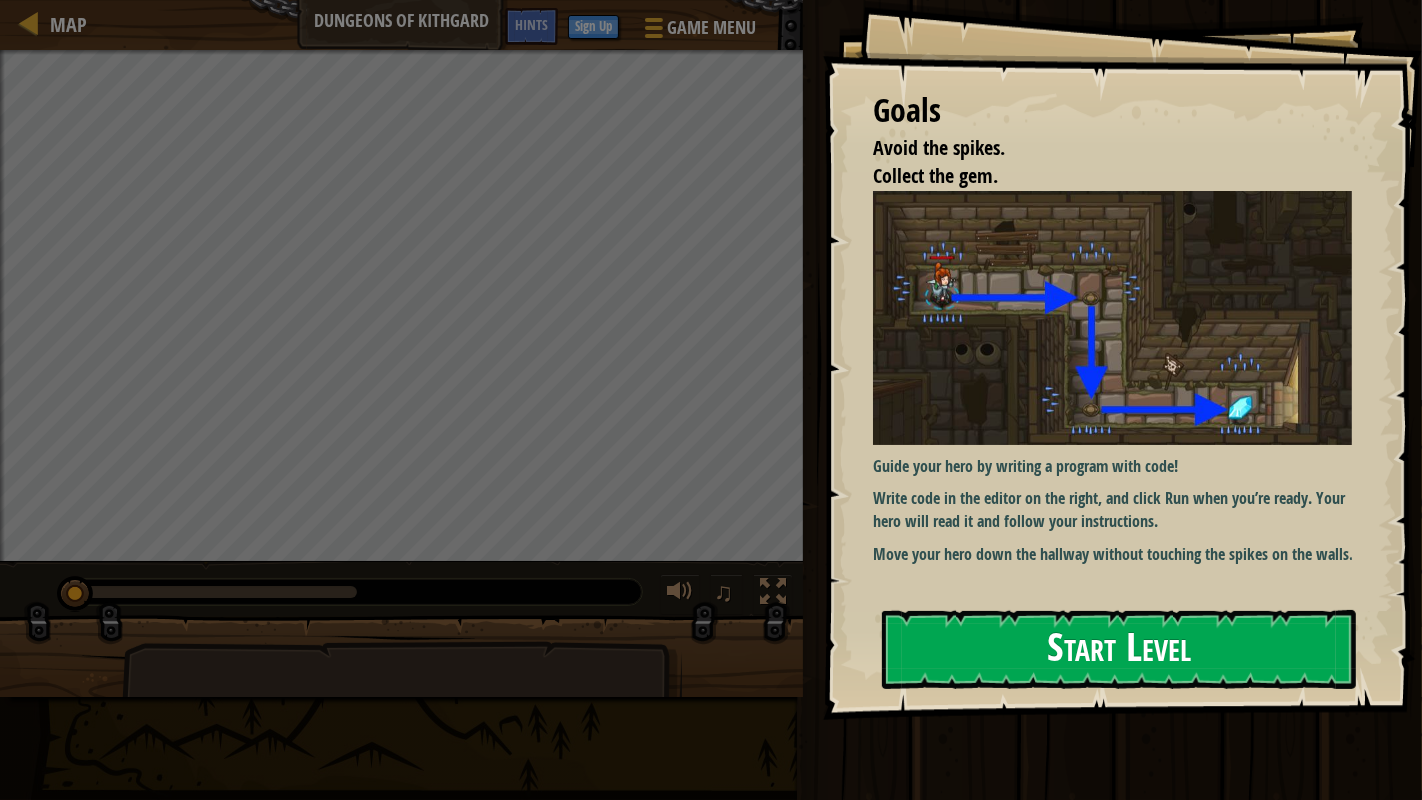 click on "Start Level" at bounding box center [1119, 649] 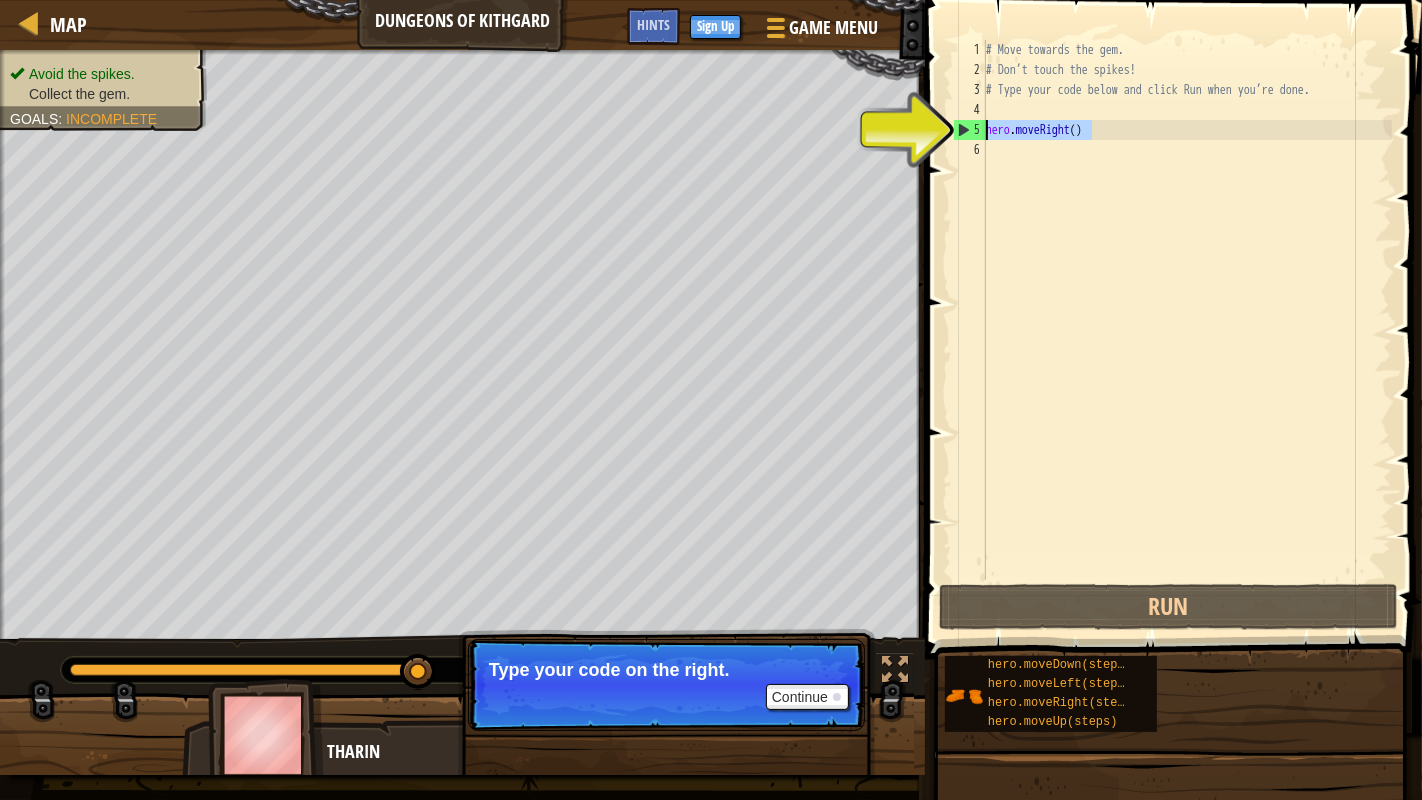 drag, startPoint x: 1109, startPoint y: 132, endPoint x: 968, endPoint y: 136, distance: 141.05673 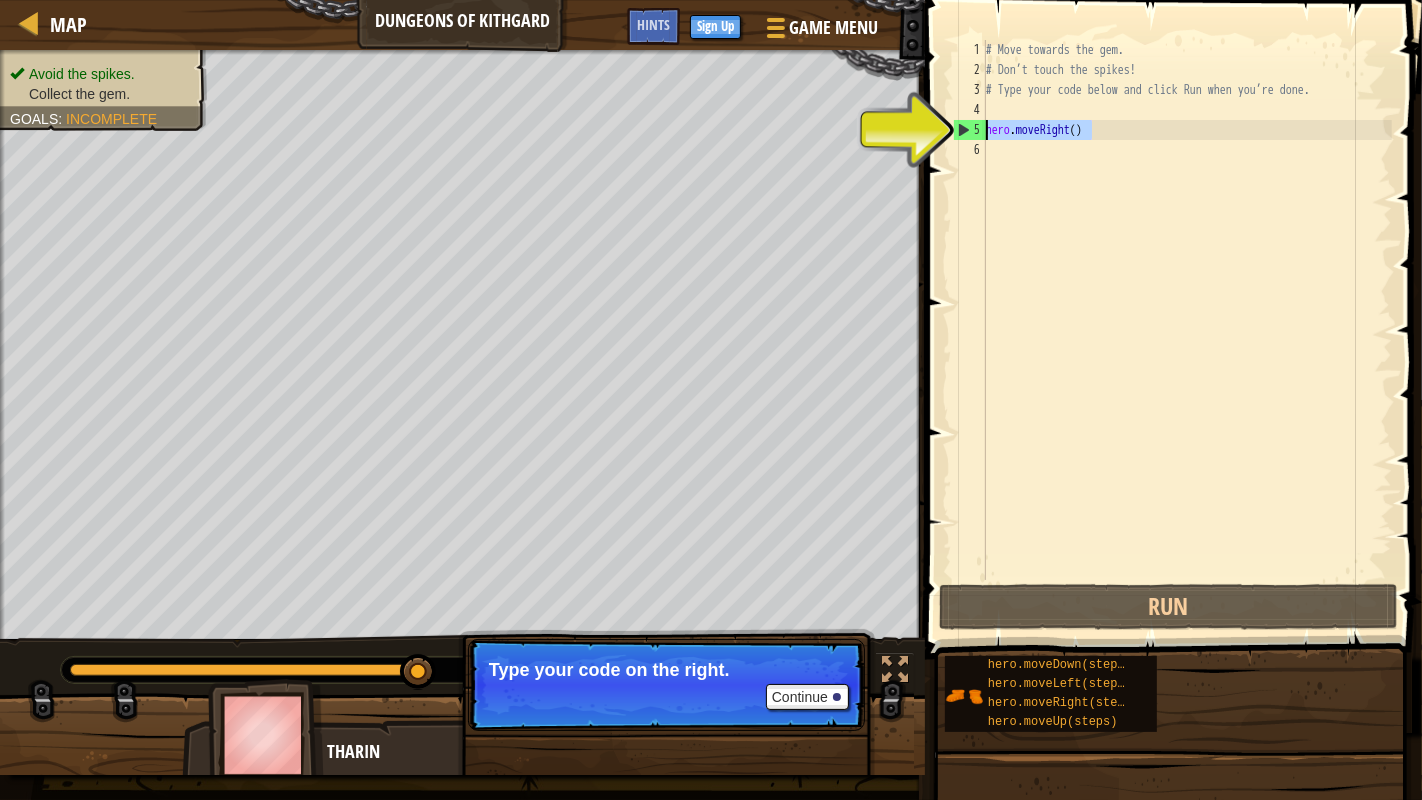 click on "# Move towards the gem. # Don’t touch the spikes! # Type your code below and click Run when you’re done. hero . moveRight ( )" at bounding box center (1187, 330) 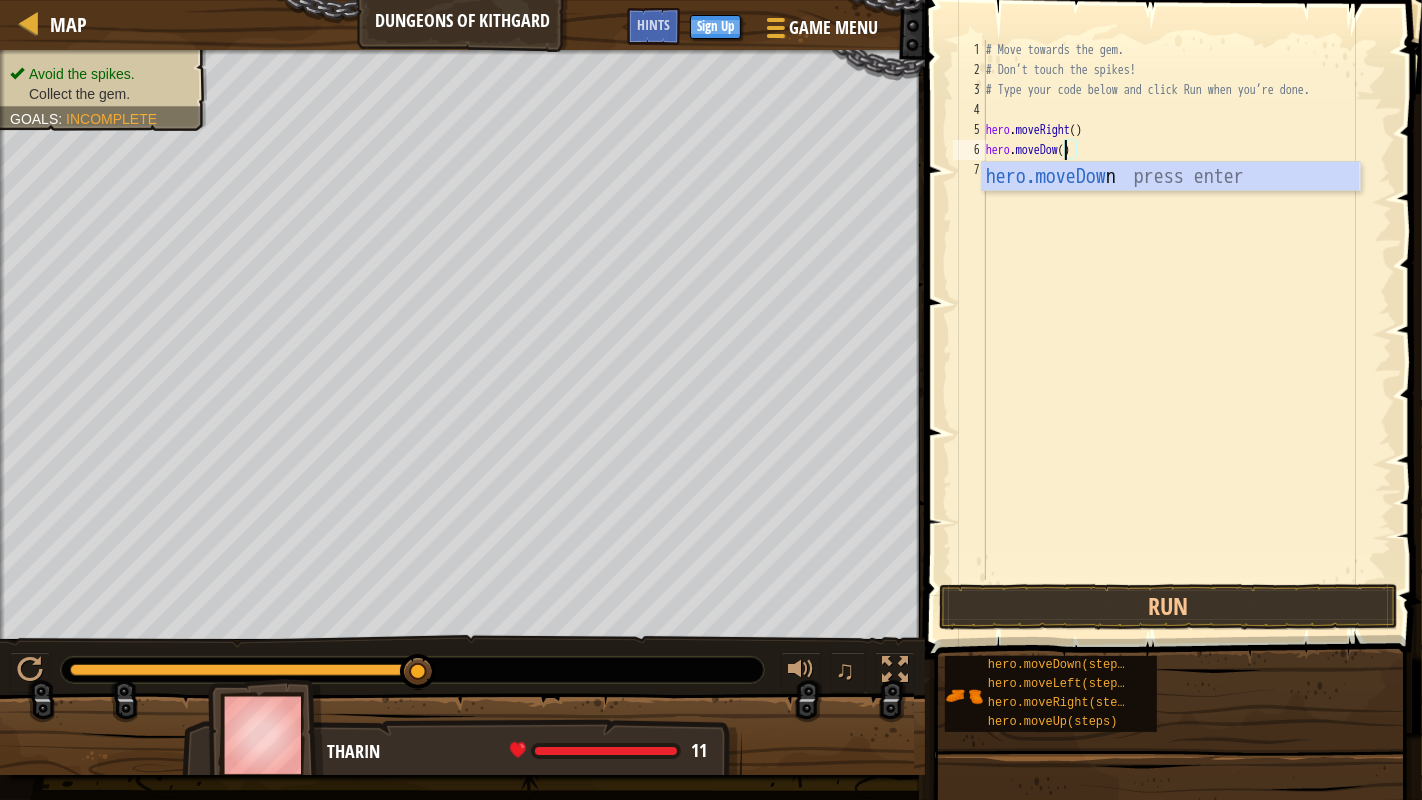 scroll, scrollTop: 8, scrollLeft: 6, axis: both 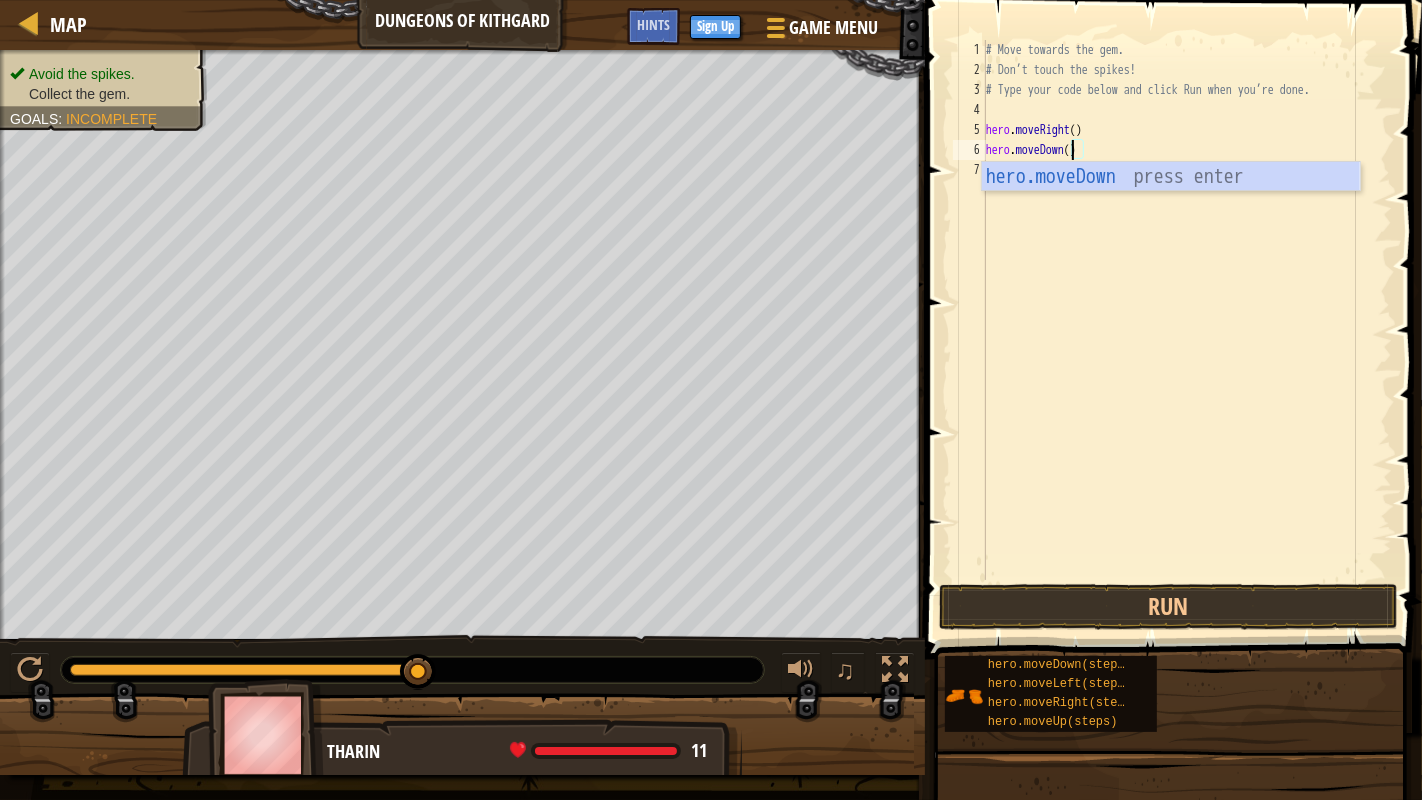 click on "# Move towards the gem. # Don’t touch the spikes! # Type your code below and click Run when you’re done. hero . moveRight ( ) hero . moveDown ( )" at bounding box center (1187, 330) 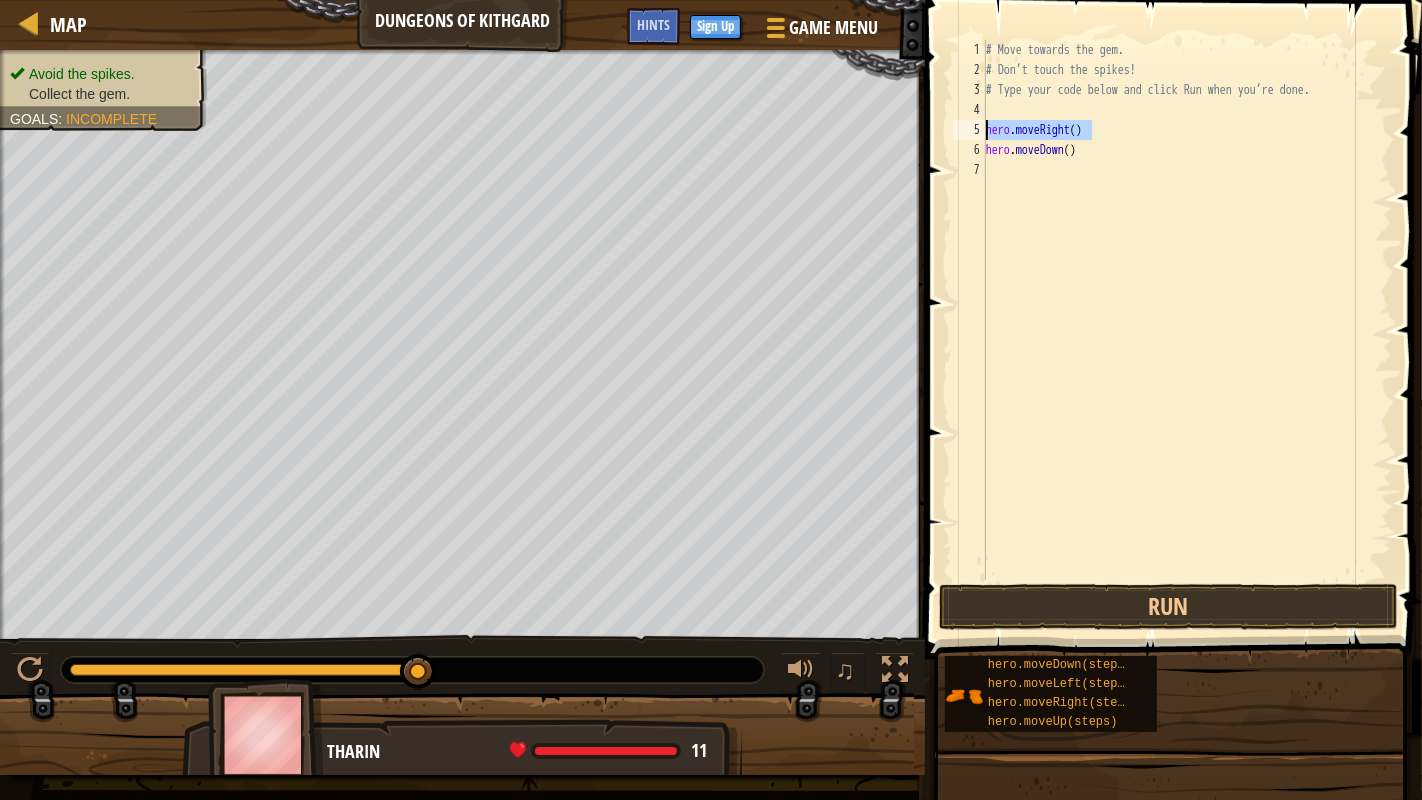 drag, startPoint x: 1105, startPoint y: 131, endPoint x: 985, endPoint y: 125, distance: 120.14991 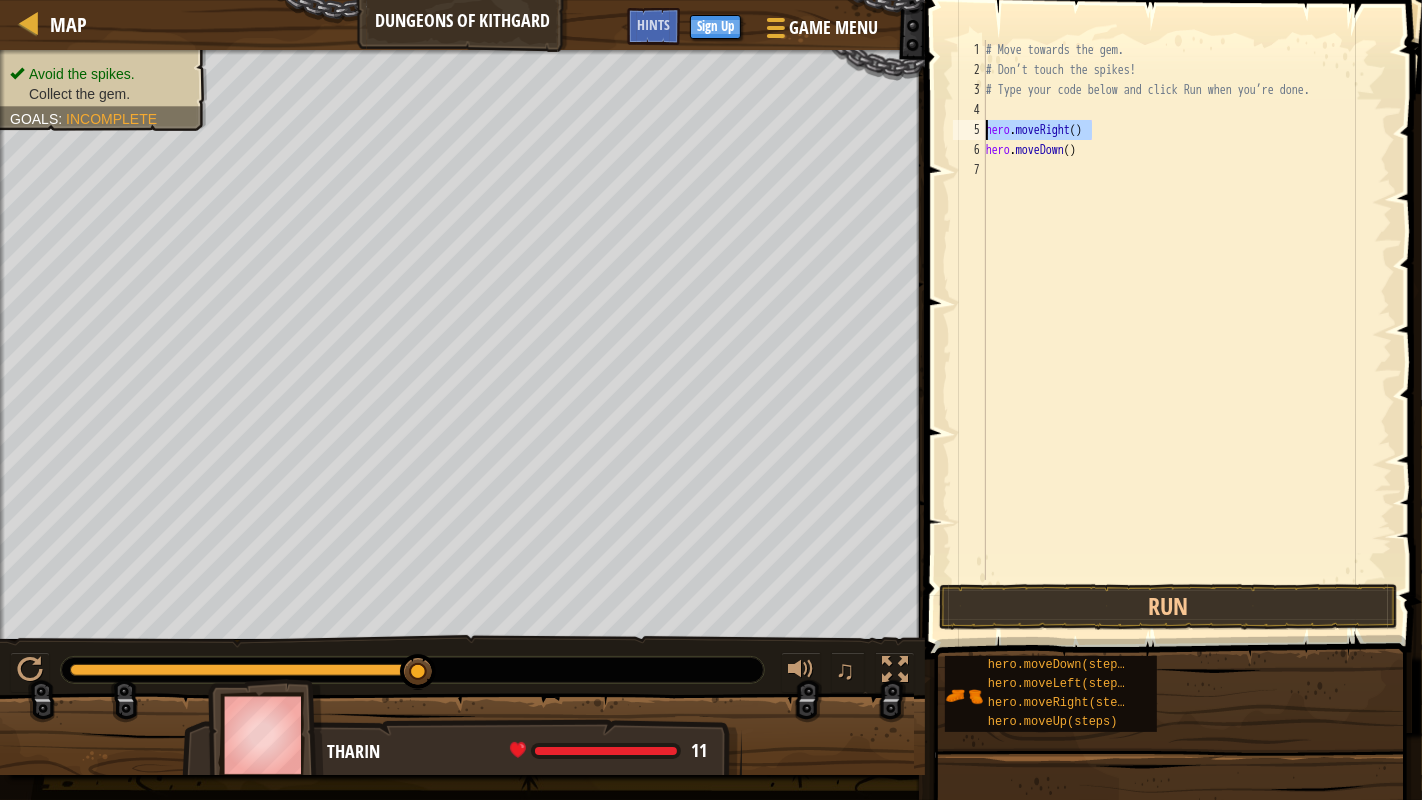 click on "hero.moveDown() 1 2 3 4 5 6 7 # Move towards the gem. # Don’t touch the spikes! # Type your code below and click Run when you’re done. hero . moveRight ( ) hero . moveDown ( ) <STUFF> XXXXXXXXXXXXXXXXXXXXXXXXXXXXXXXXXXXXXXXXXXXXXXXXXXXXXXXXXXXXXXXXXXXXXXXXXXXXXXXXXXXXXXXXXXXXXXXXXXXXXXXXXXXXXXXXXXXXXXXXXXXXXXXXXXXXXXXXXXXXXXXXXXXXXXXXXXXXXXXXXXXXXXXXXXXXXXXXXXXXXXXXXXXXXXXXXXXXXXXXXXXXXXXXXXXXXXXXXXXXXXXXXXXXXXXXXXXXXXXXXXXXXXXXXXXXXXXX" at bounding box center [1170, 310] 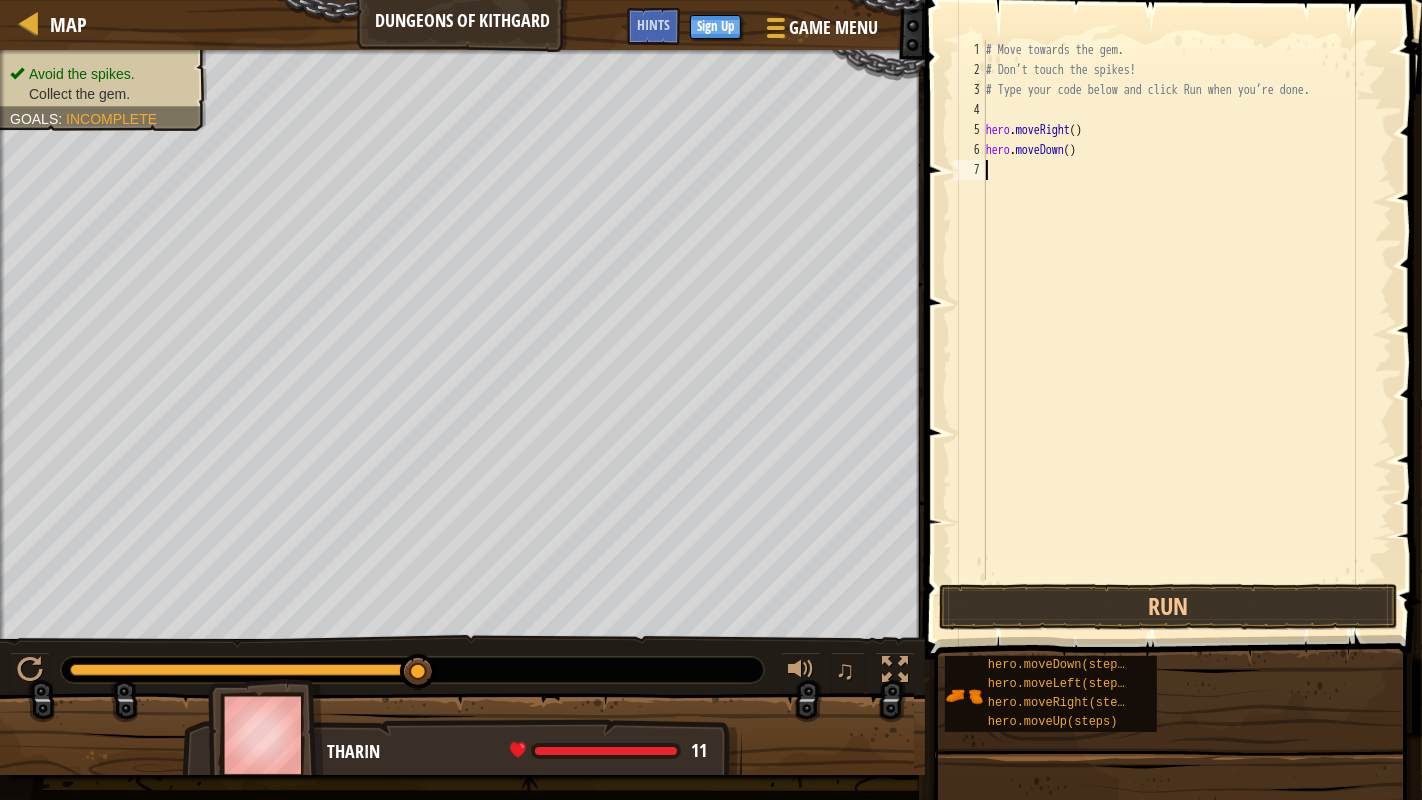click on "# Move towards the gem. # Don’t touch the spikes! # Type your code below and click Run when you’re done. hero . moveRight ( ) hero . moveDown ( )" at bounding box center [1187, 330] 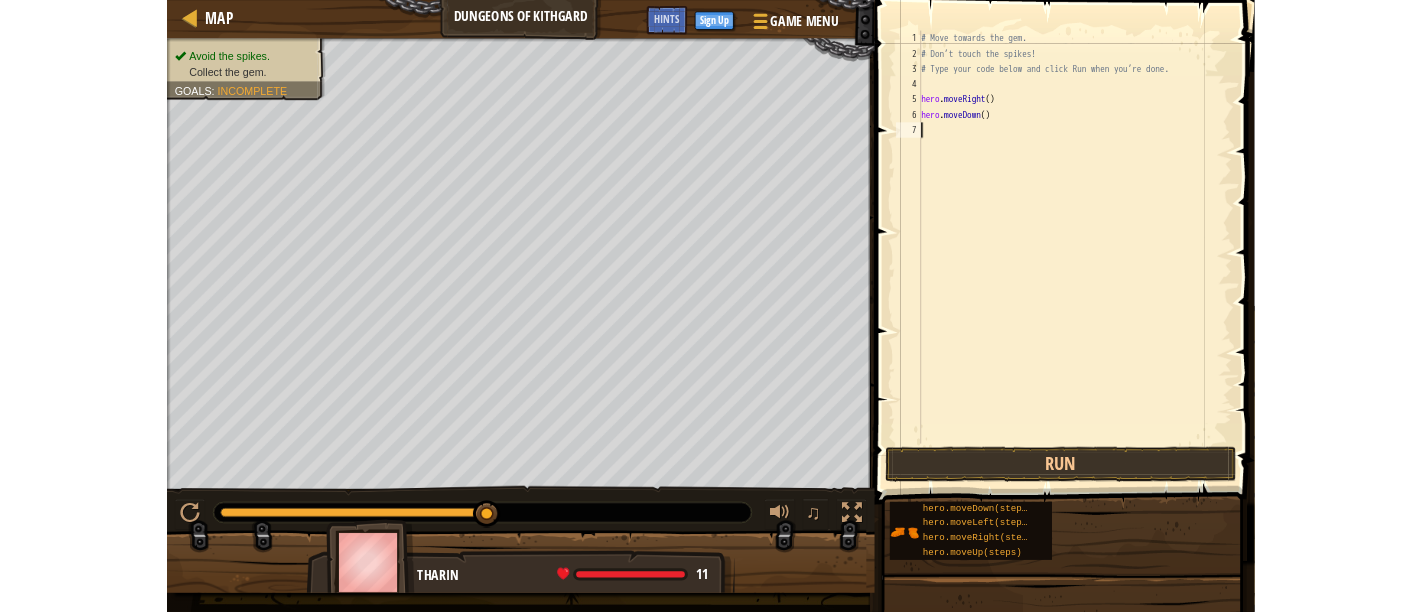 scroll, scrollTop: 8, scrollLeft: 0, axis: vertical 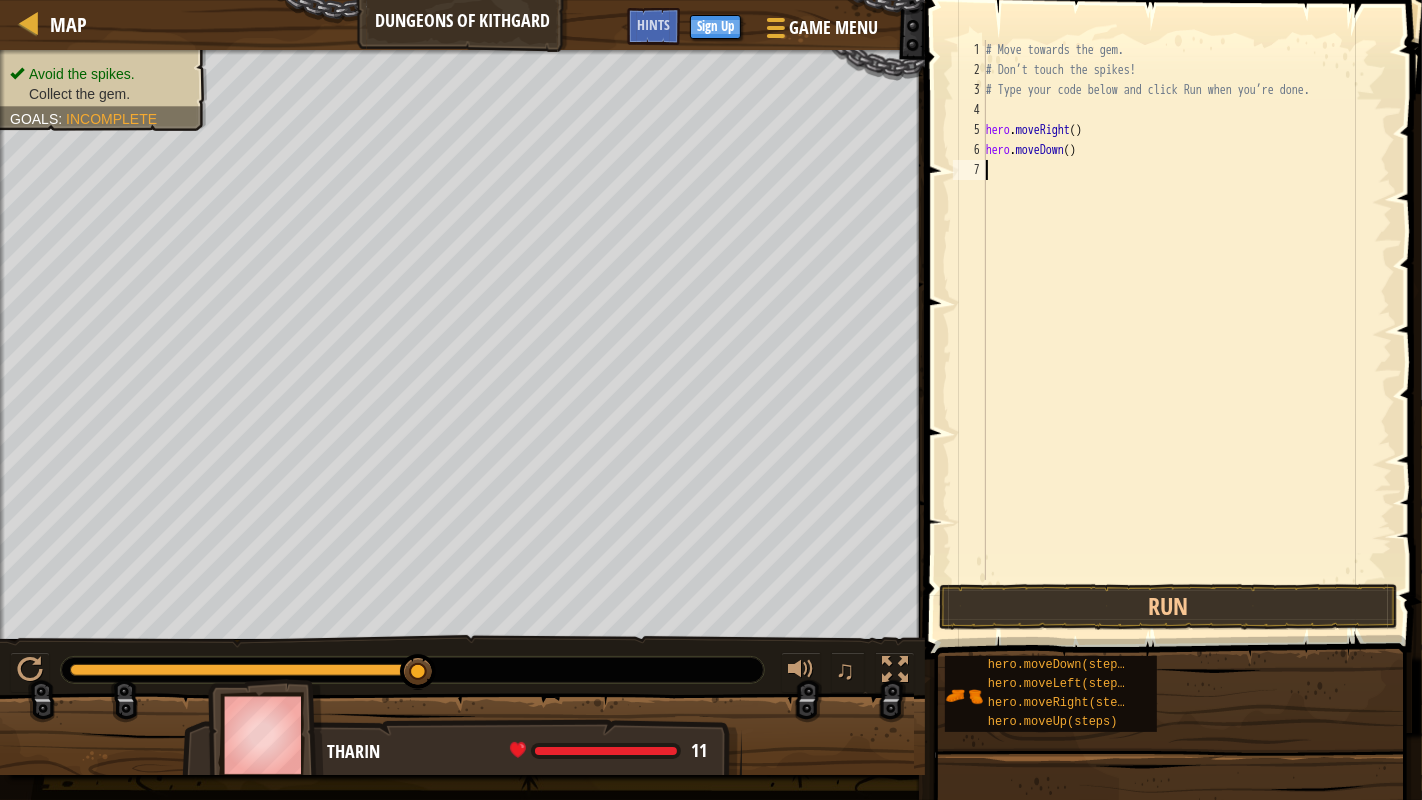 type on "hero.moveRight()" 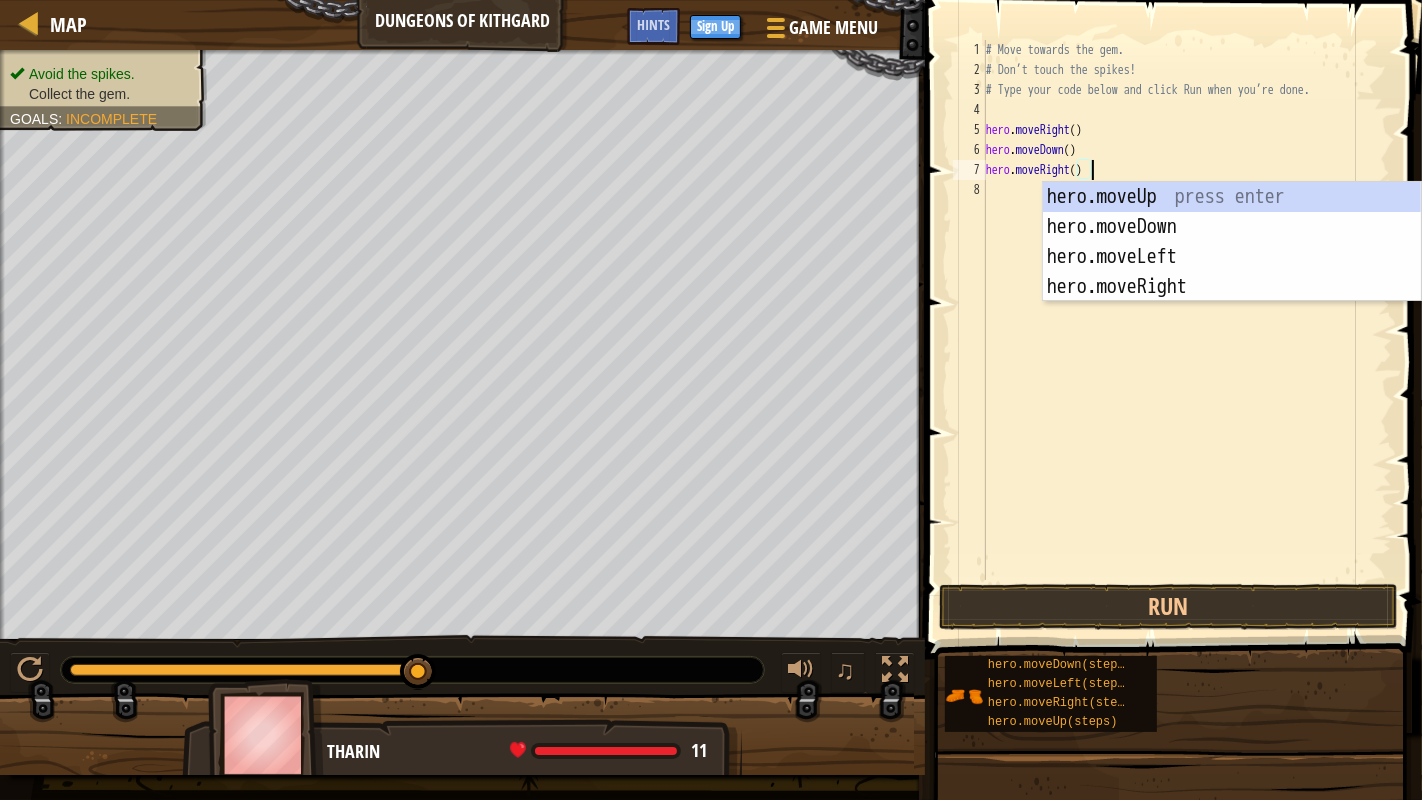 click on "# Move towards the gem. # Don’t touch the spikes! # Type your code below and click Run when you’re done. hero . moveRight ( ) hero . moveDown ( ) hero . moveRight ( )" at bounding box center (1187, 330) 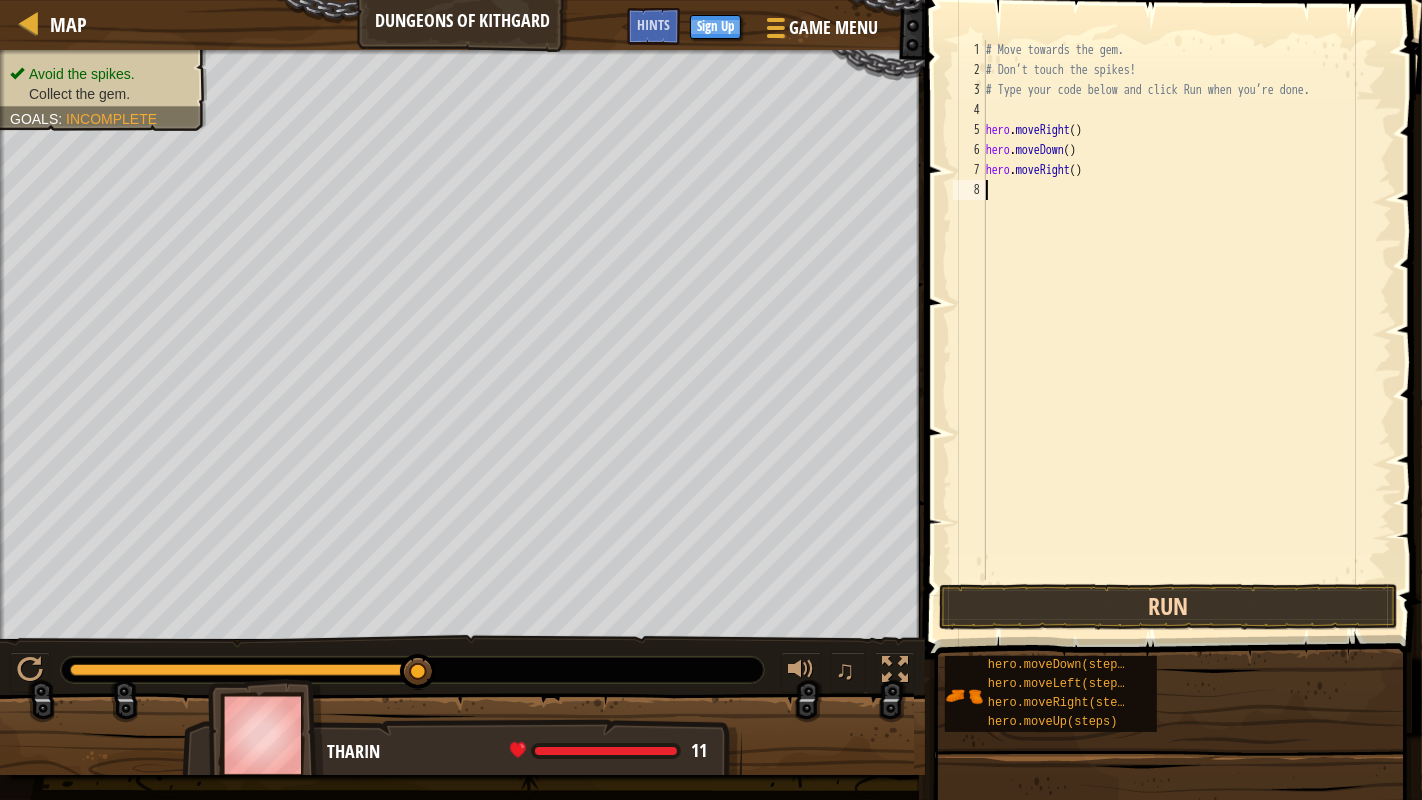 type 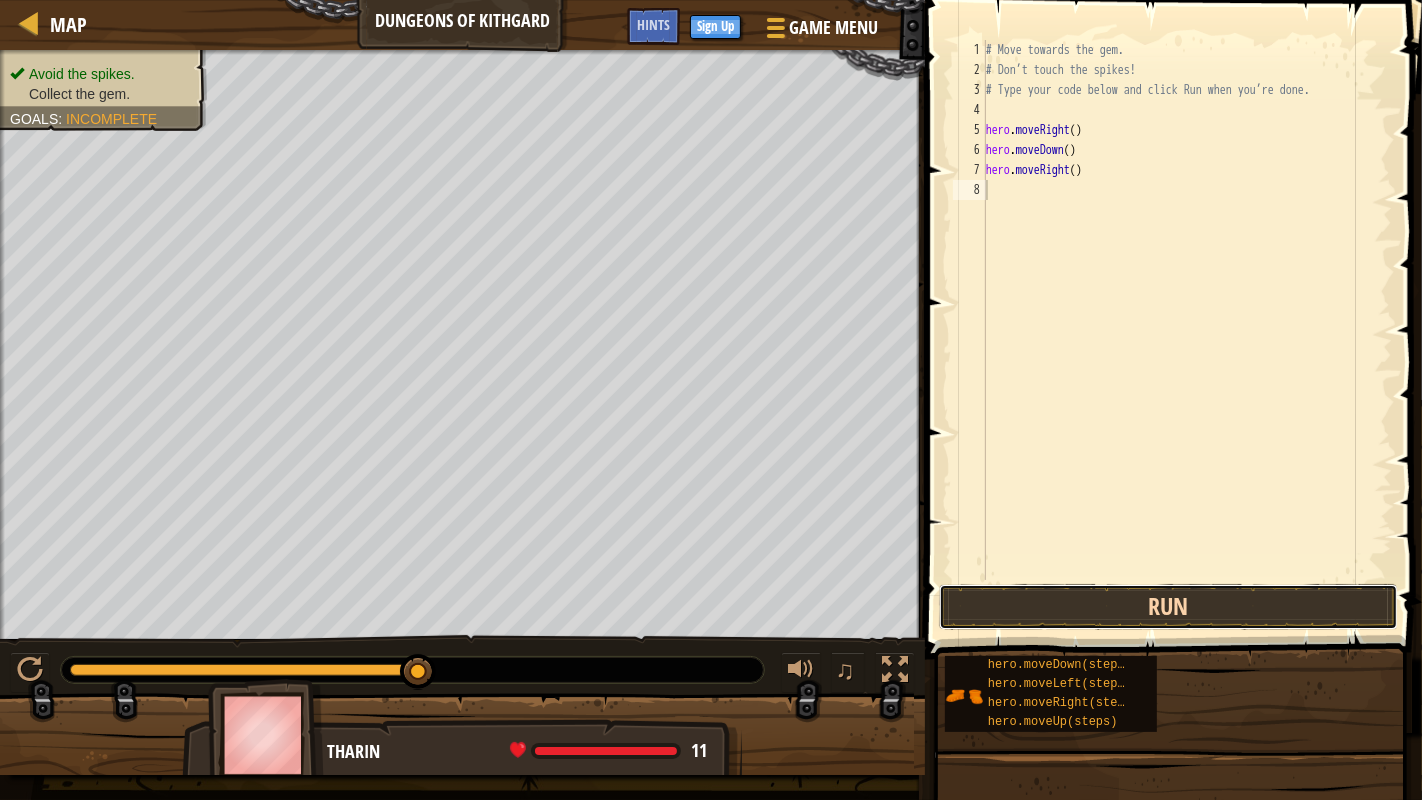 click on "Run" at bounding box center (1168, 607) 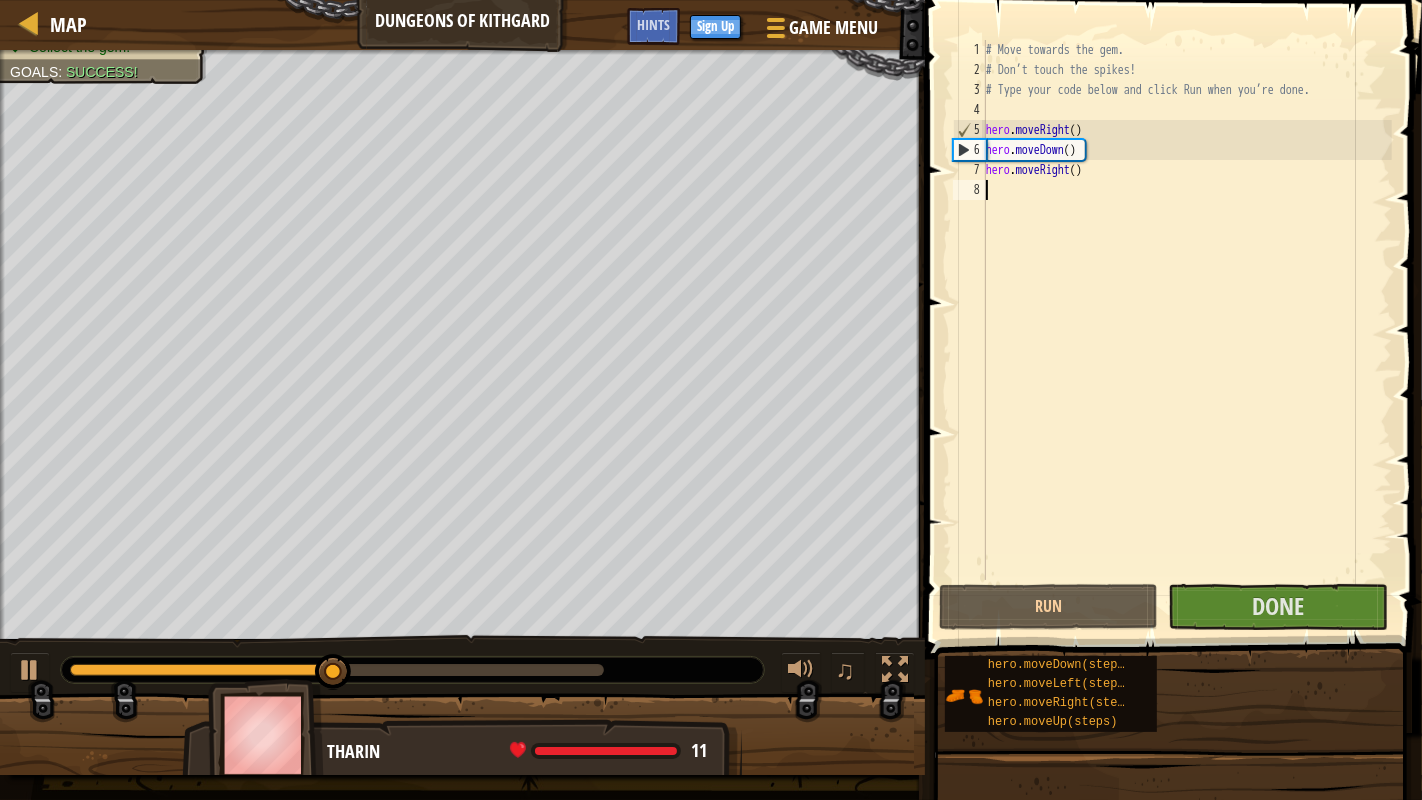 click on "# Move towards the gem. # Don’t touch the spikes! # Type your code below and click Run when you’re done. hero . moveRight ( ) hero . moveDown ( ) hero . moveRight ( )" at bounding box center [1187, 330] 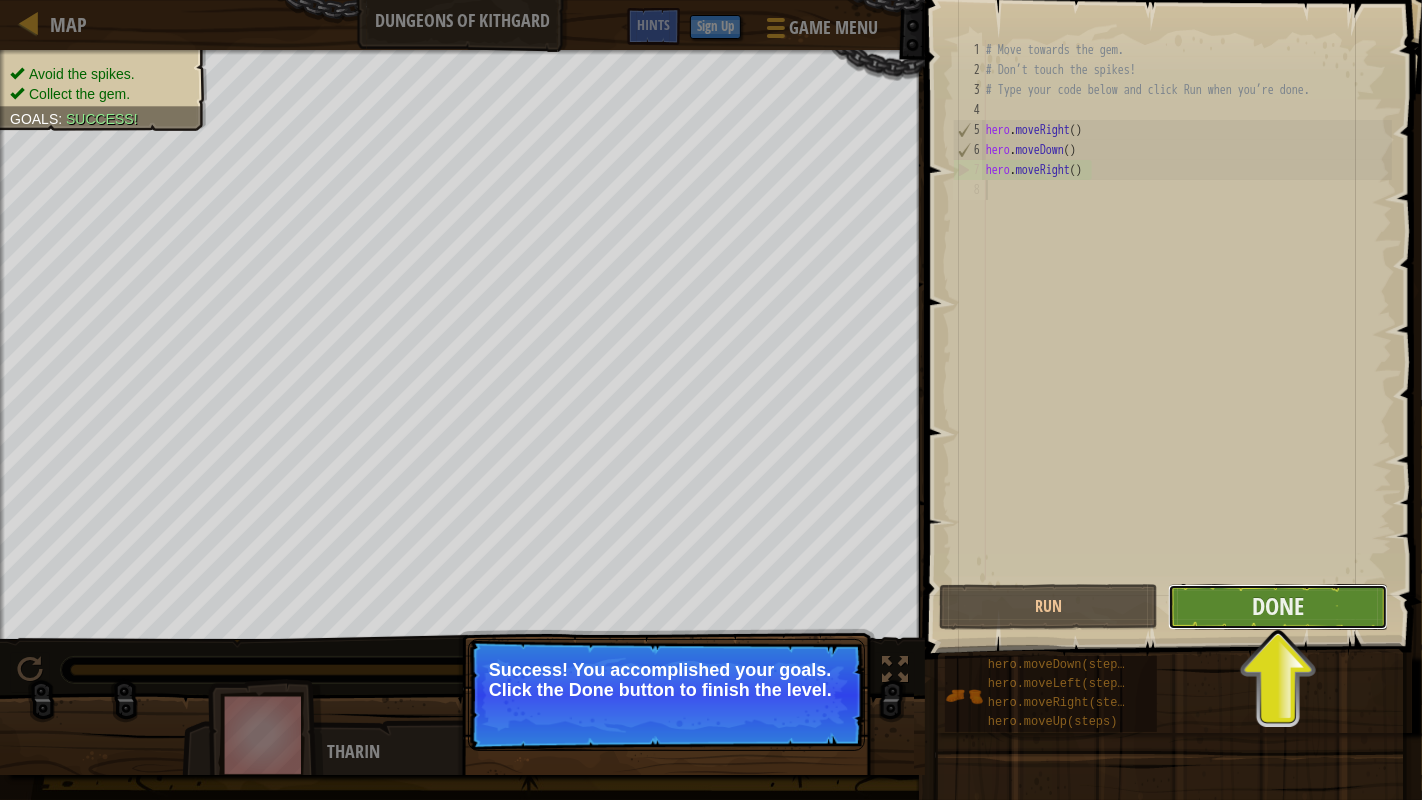 click on "Done" at bounding box center (1277, 607) 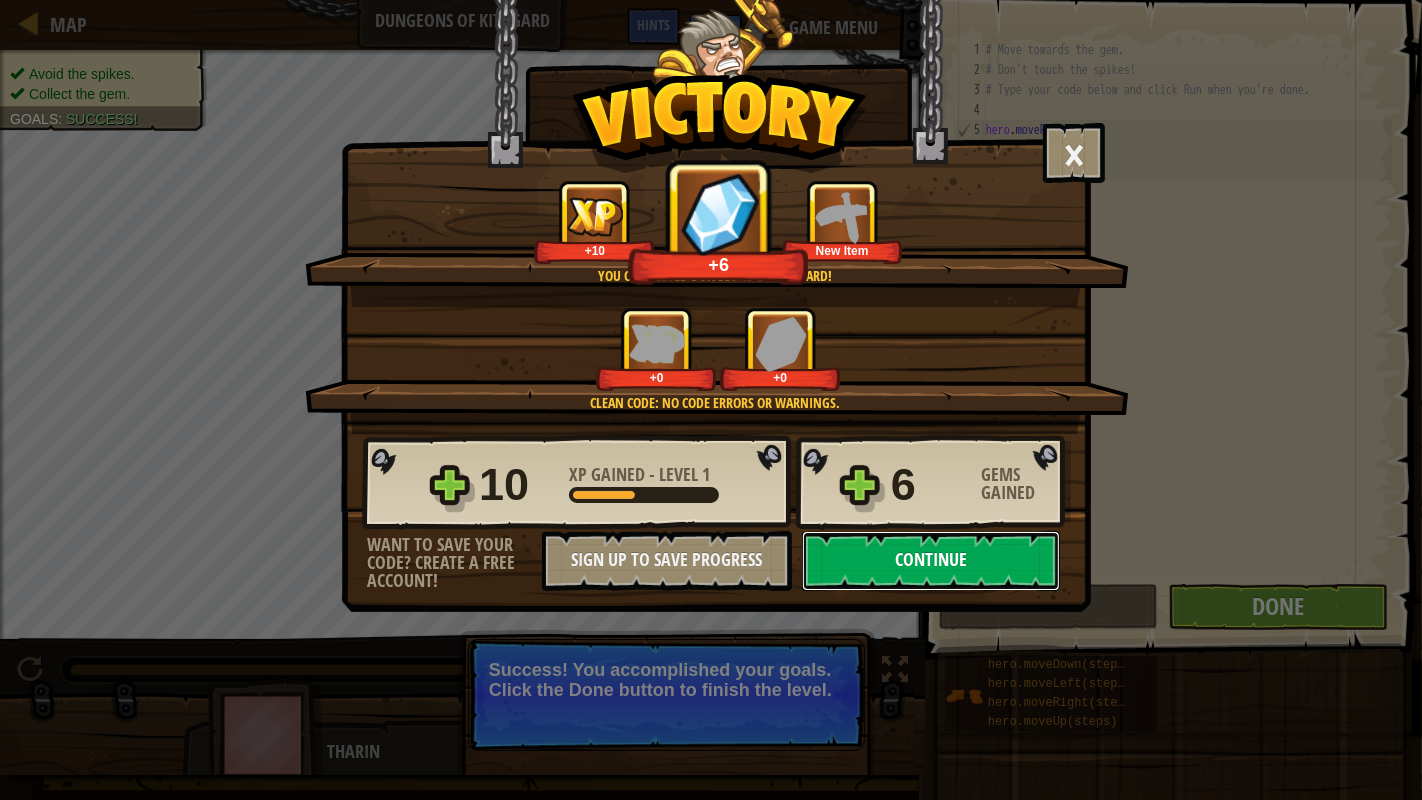 click on "Continue" at bounding box center (931, 561) 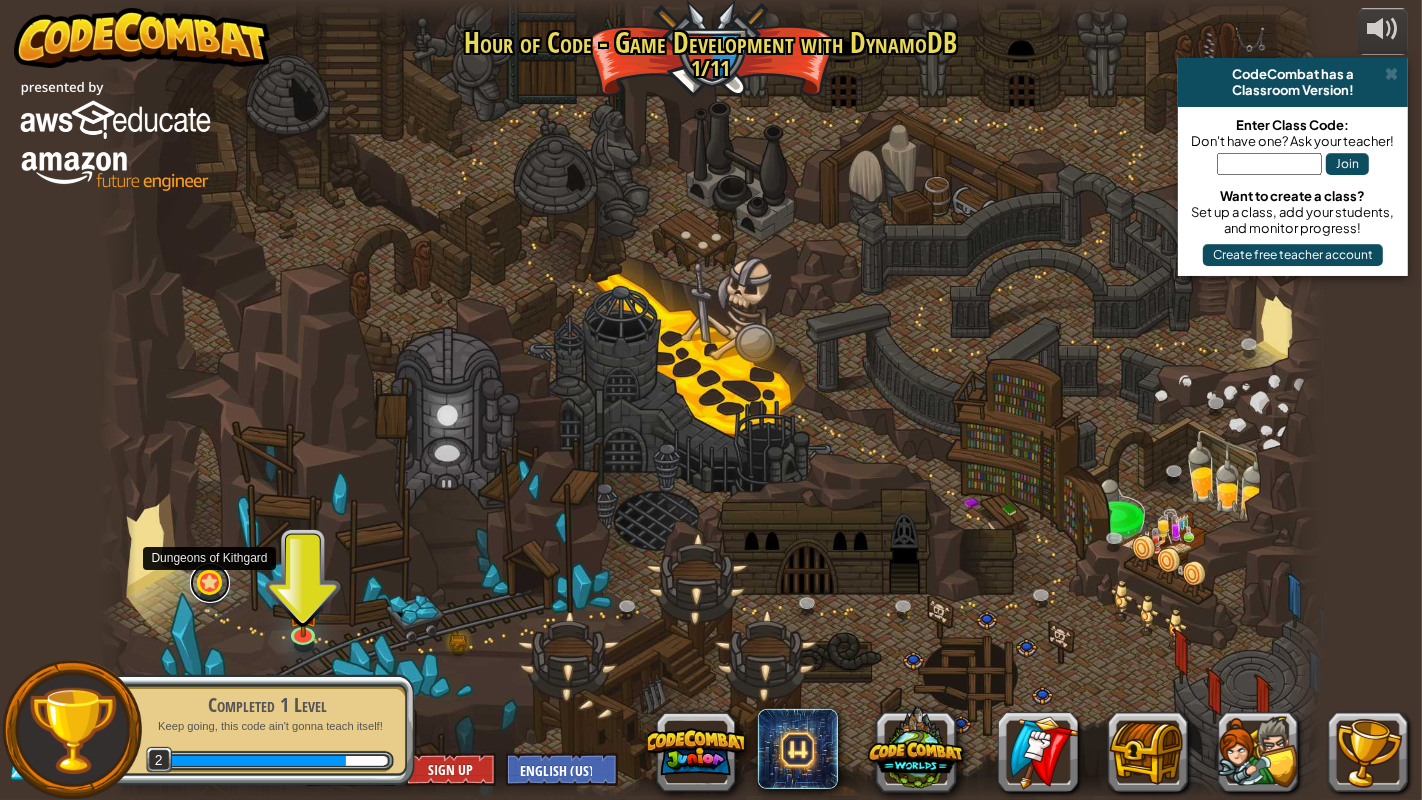 click at bounding box center [210, 583] 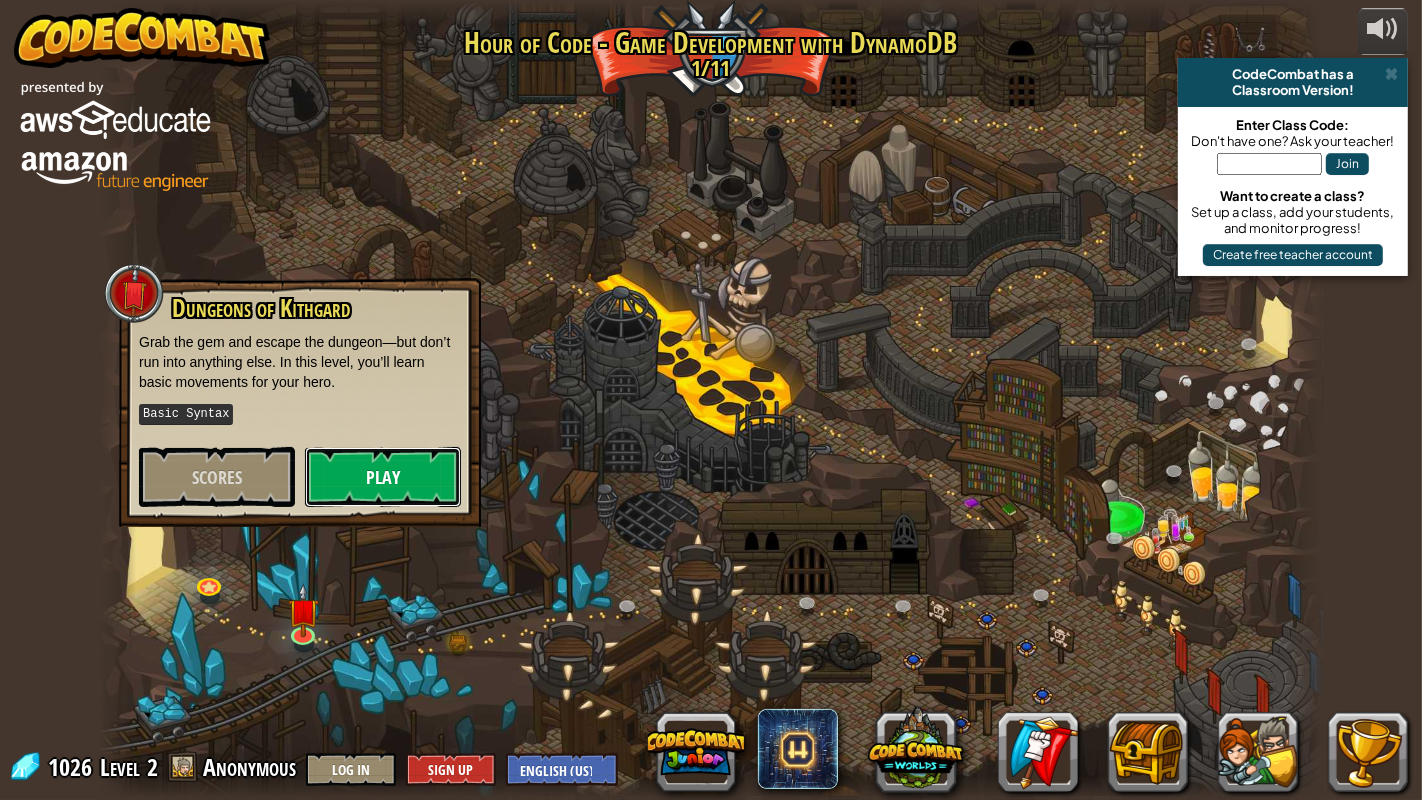 click on "Play" at bounding box center [383, 477] 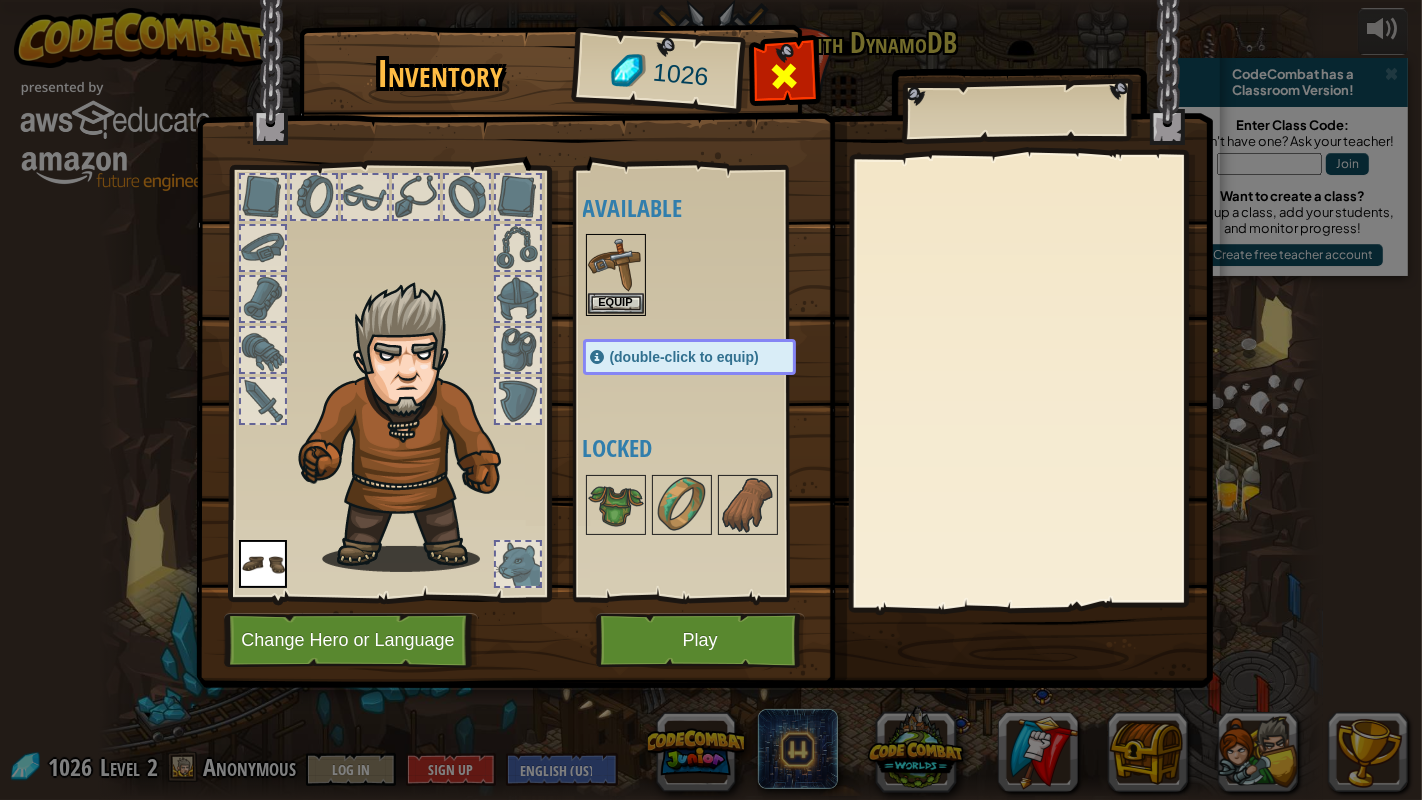 click at bounding box center [784, 76] 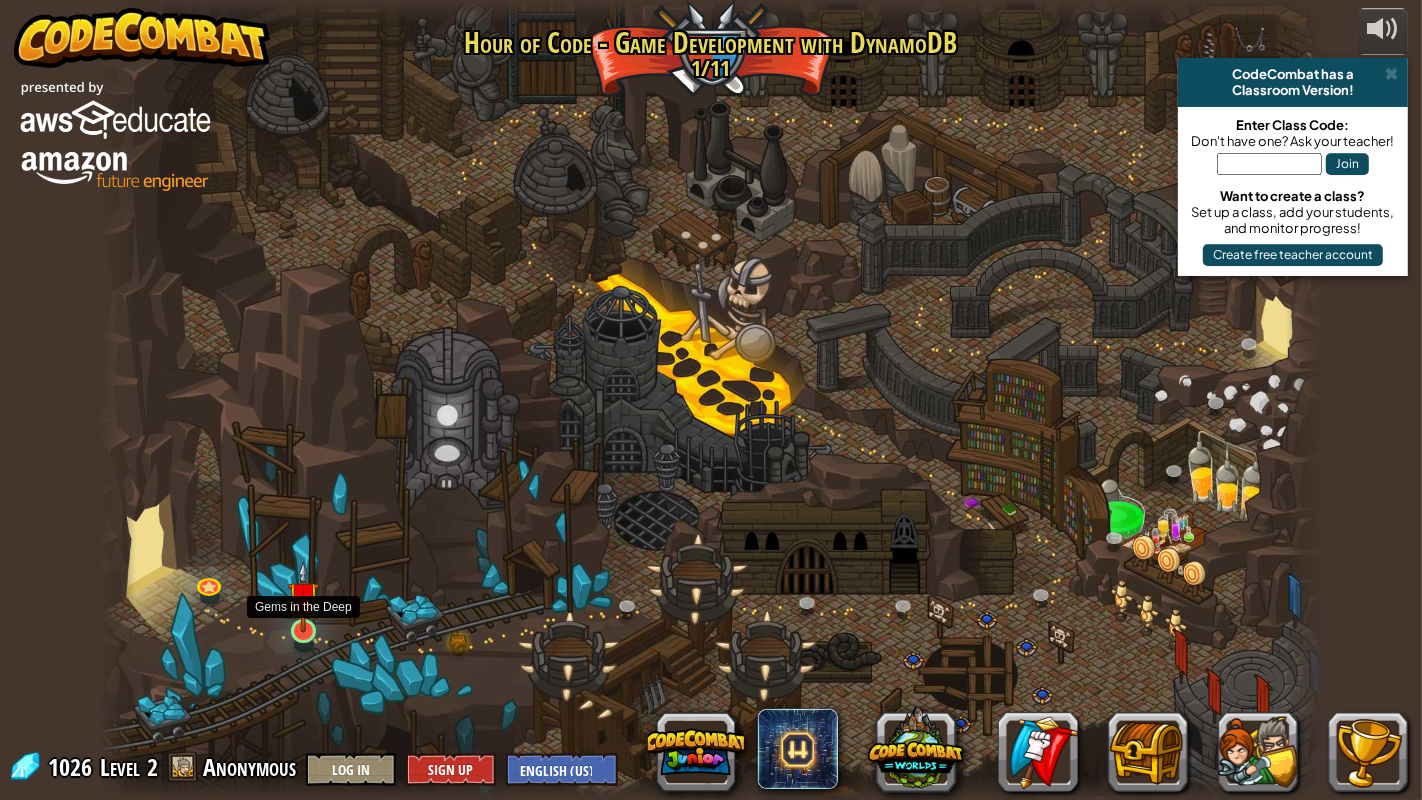 click at bounding box center (303, 597) 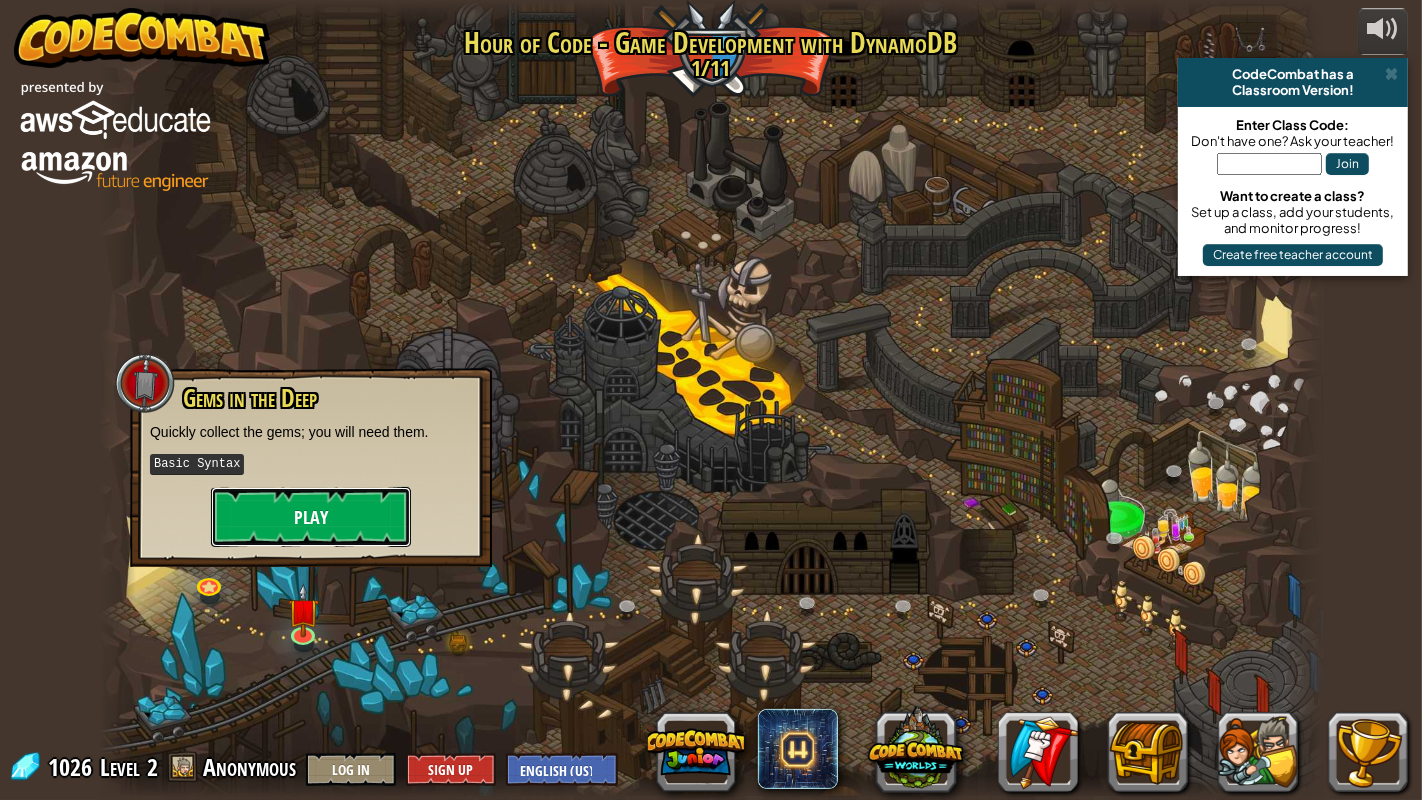 click on "Play" at bounding box center [311, 517] 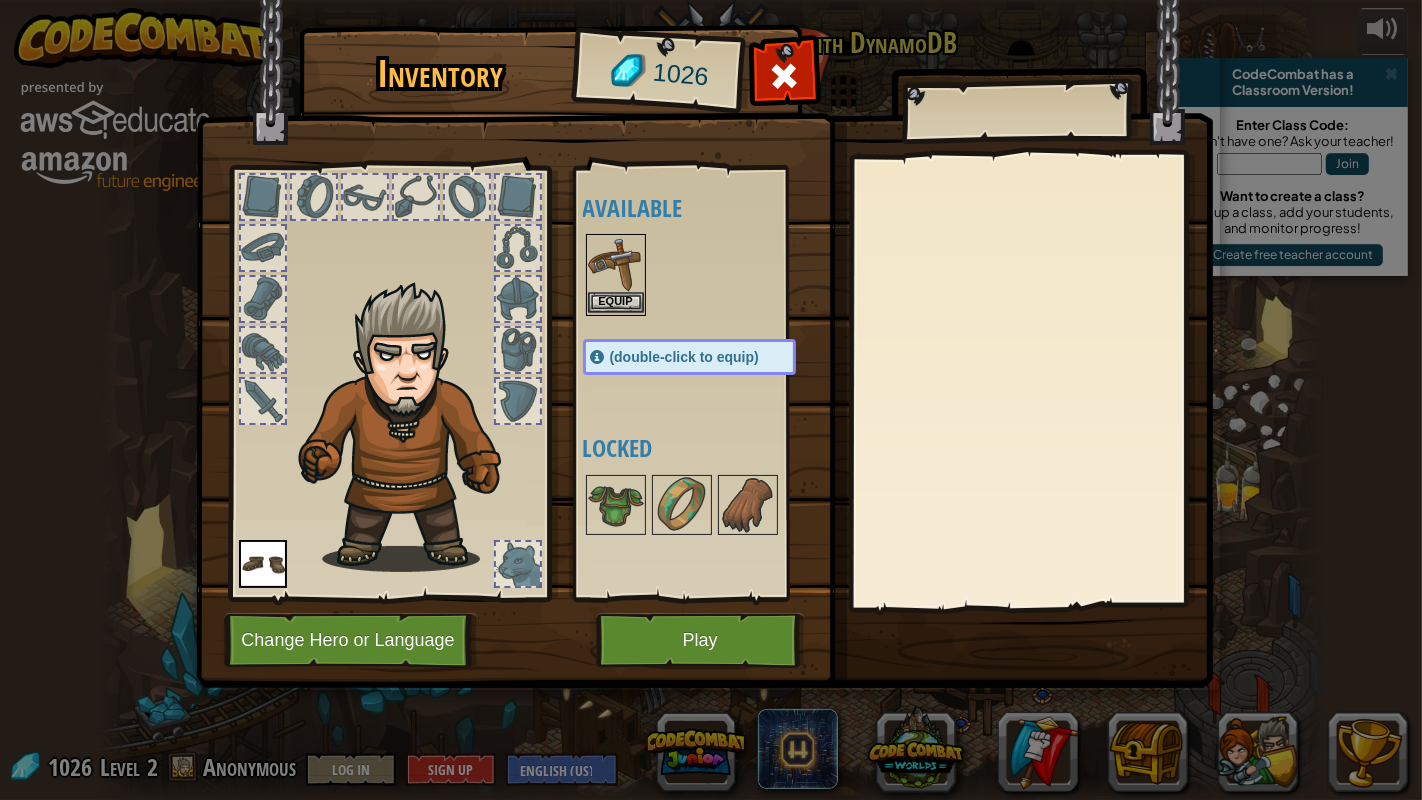 click at bounding box center [616, 264] 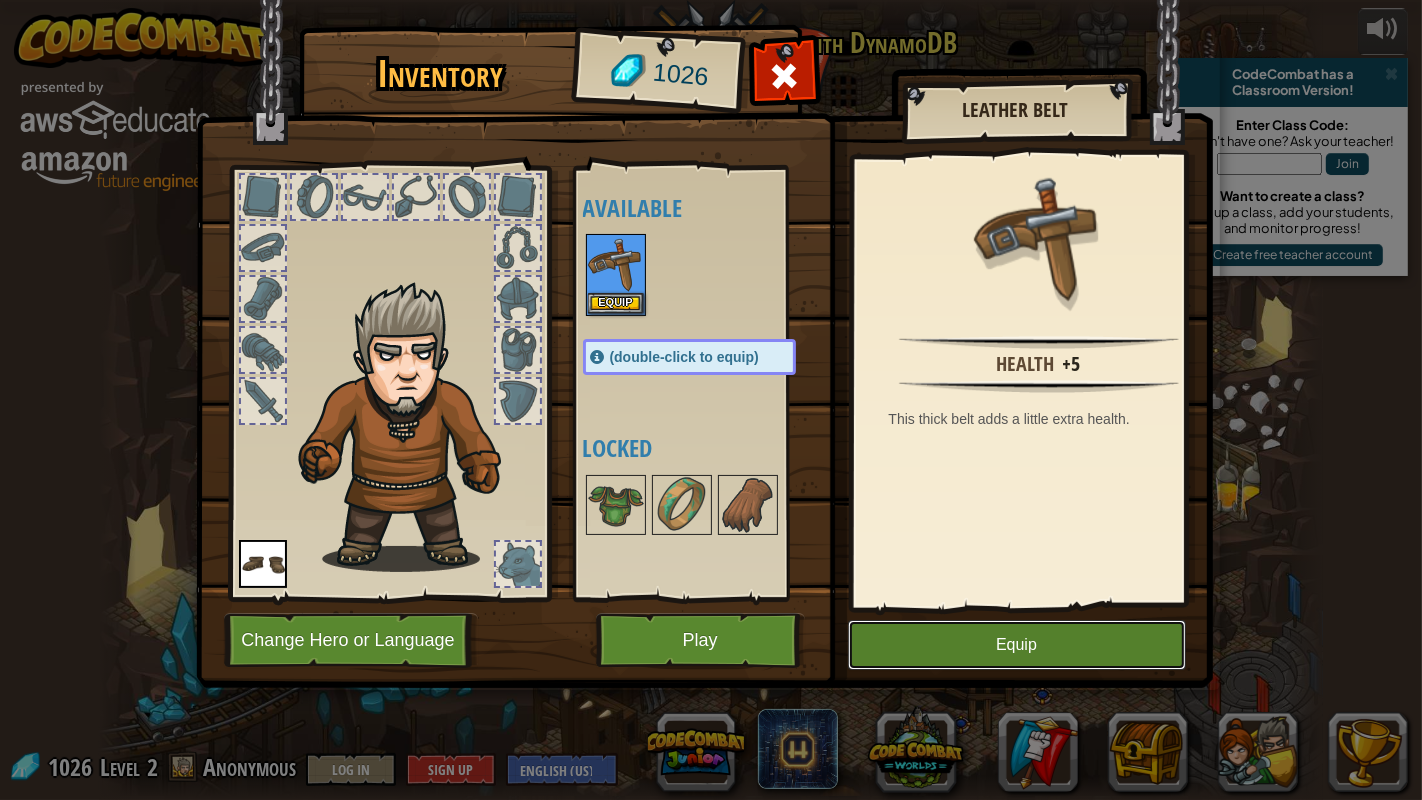 click on "Equip" at bounding box center [1017, 645] 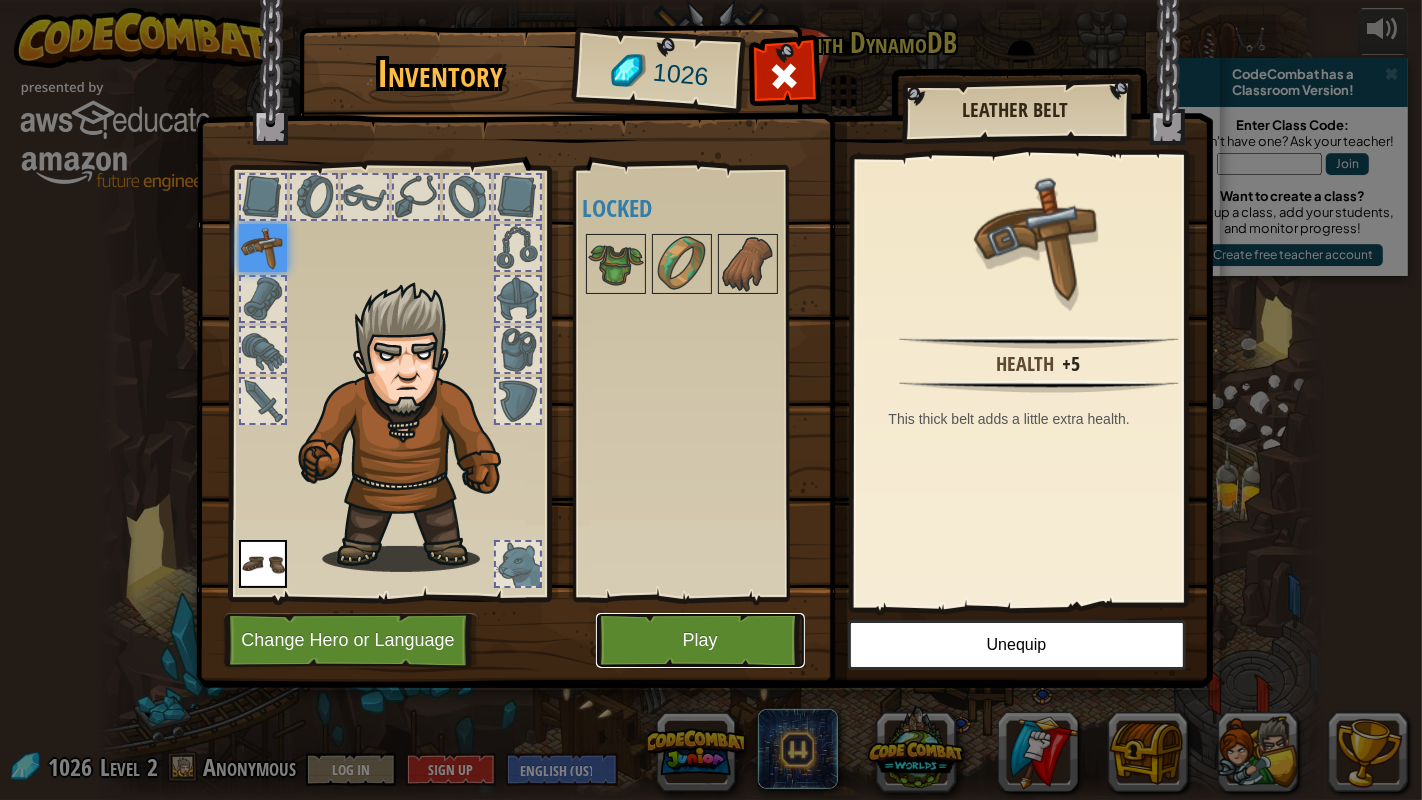 click on "Play" at bounding box center [700, 640] 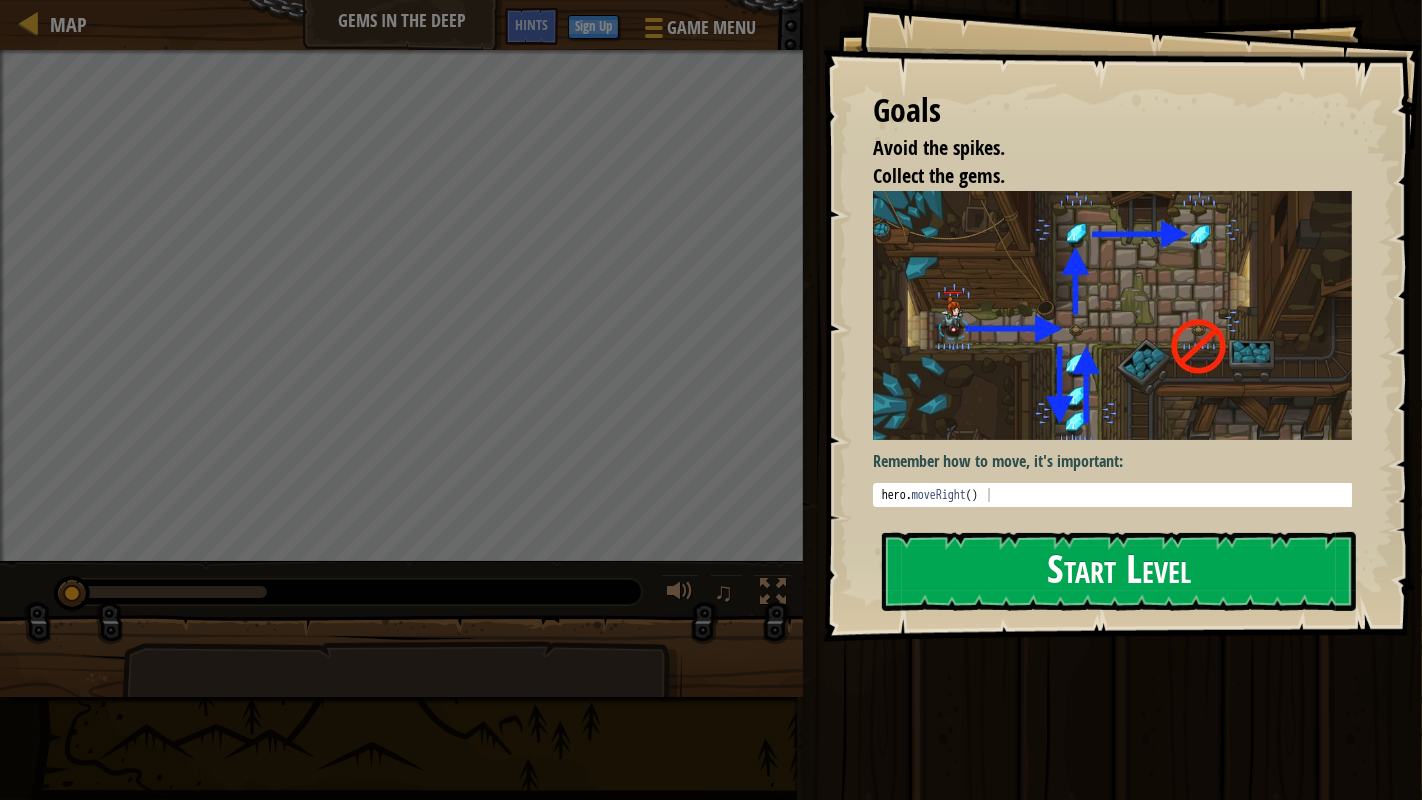 click on "Start Level" at bounding box center (1119, 571) 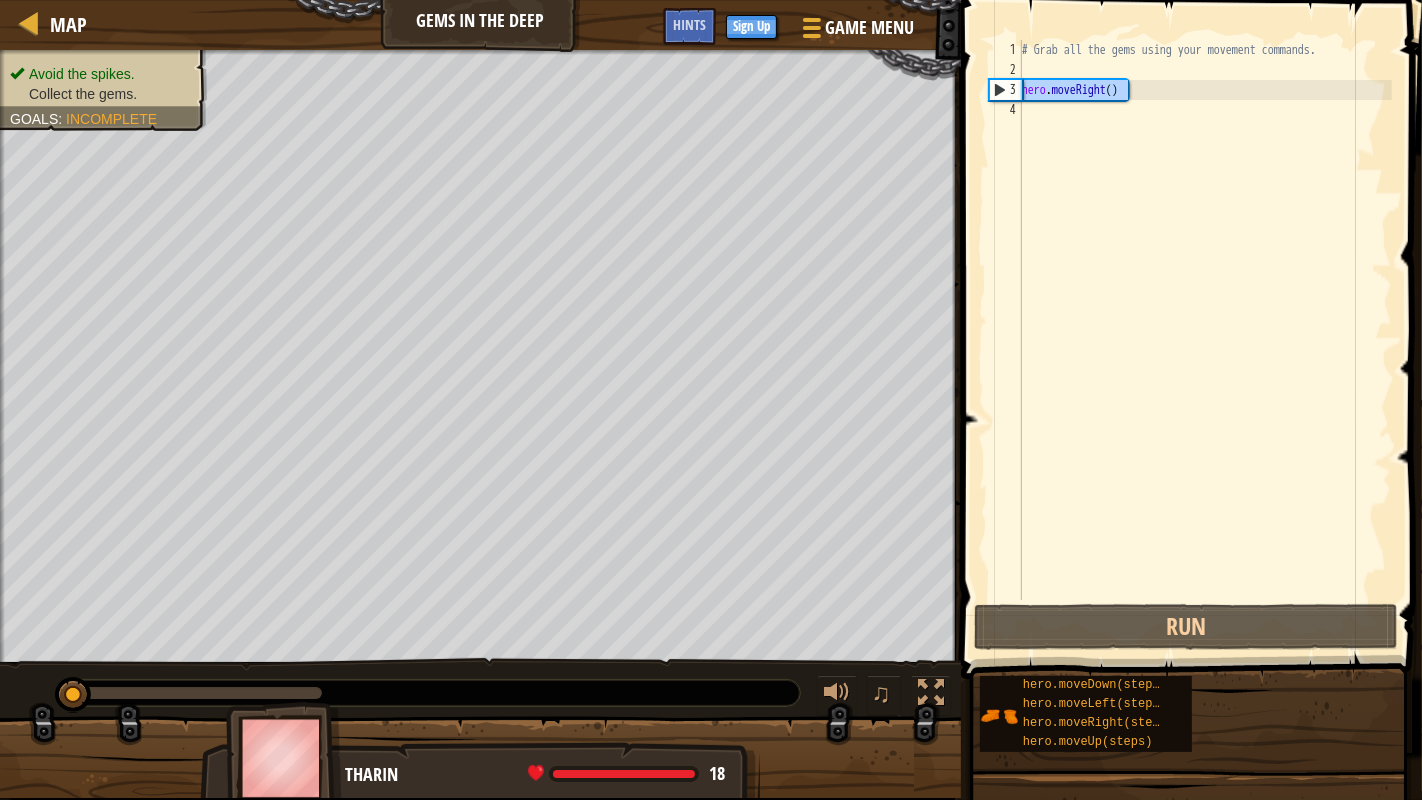 drag, startPoint x: 1157, startPoint y: 94, endPoint x: 1015, endPoint y: 83, distance: 142.42542 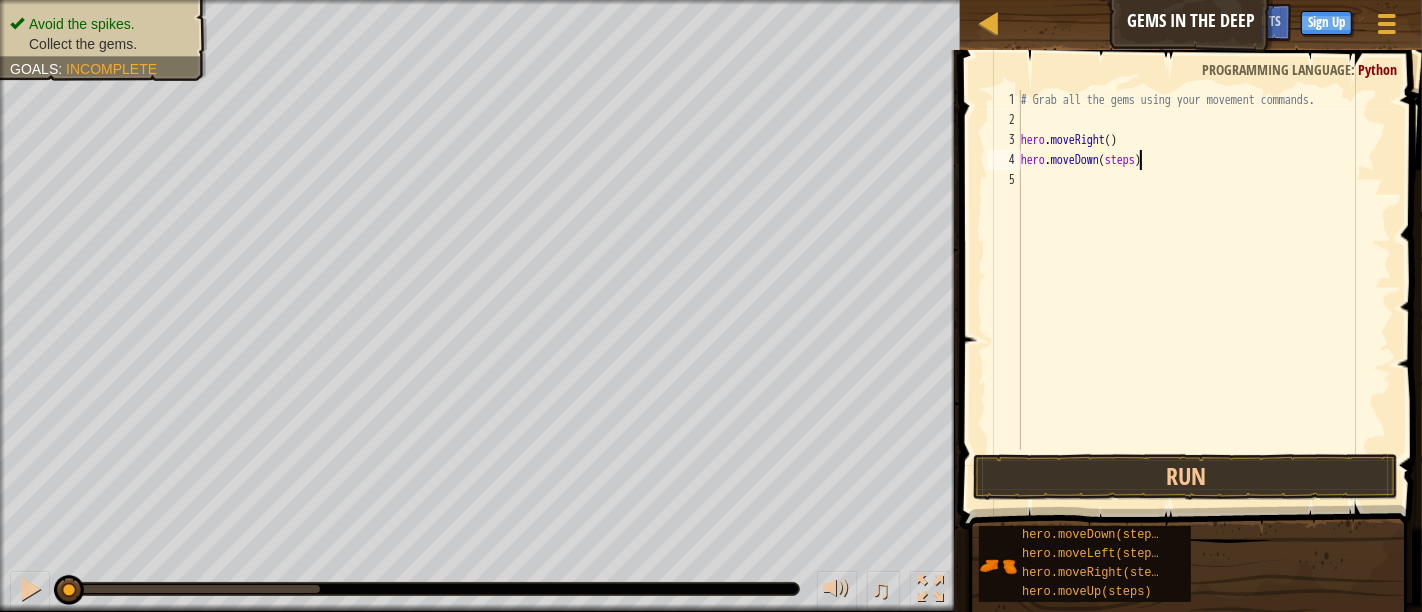 click on "# Grab all the gems using your movement commands. hero . moveRight ( ) hero . moveDown ( steps )" at bounding box center [1204, 290] 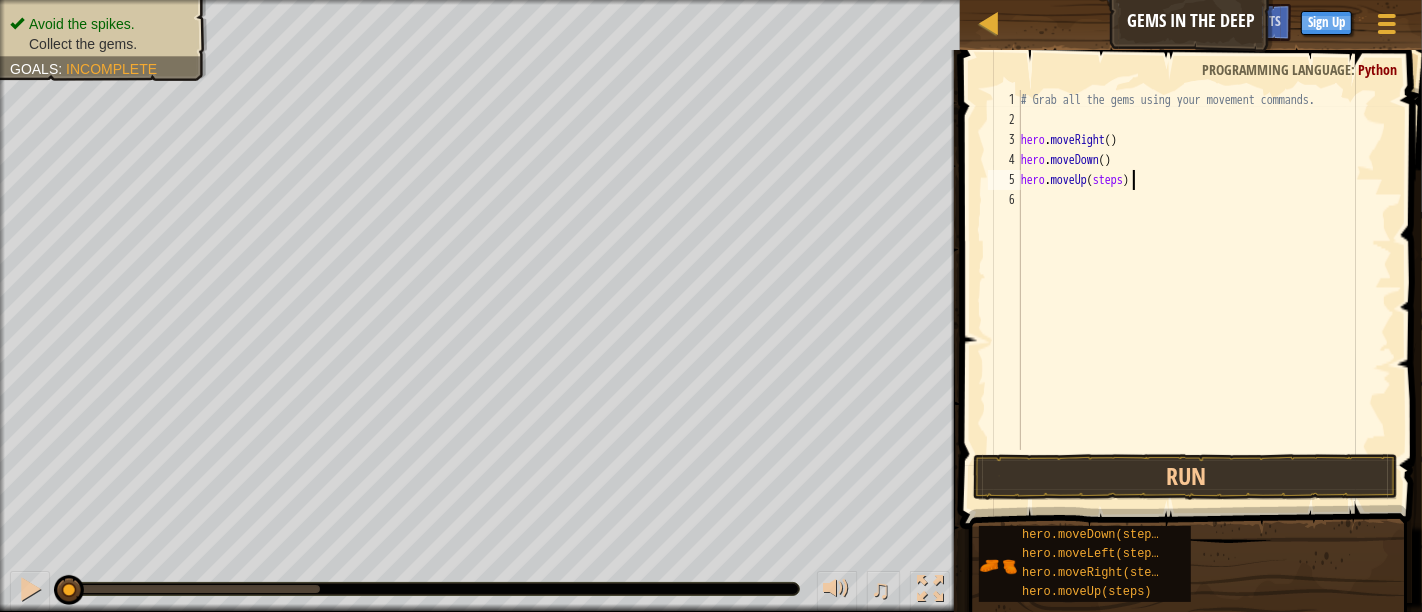 click on "# Grab all the gems using your movement commands. hero . moveRight ( ) hero . moveDown ( ) hero . moveUp ( steps )" at bounding box center (1204, 290) 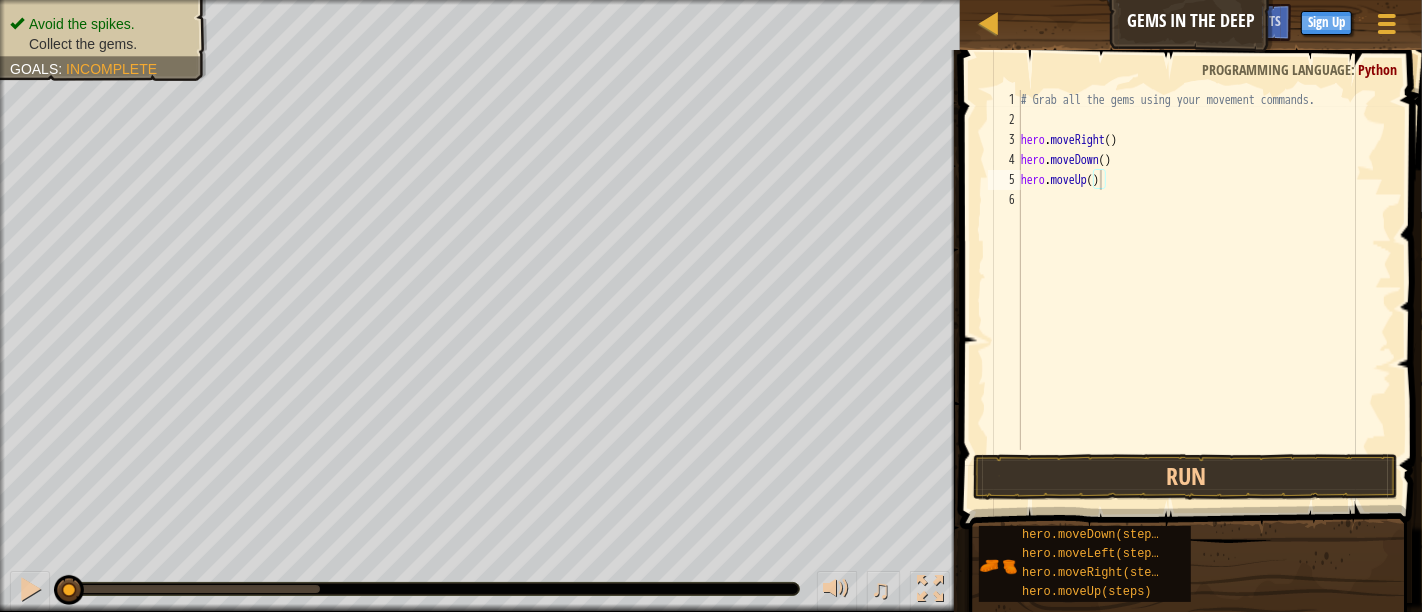 click on "# Grab all the gems using your movement commands. hero . moveRight ( ) hero . moveDown ( ) hero . moveUp ( )" at bounding box center (1204, 290) 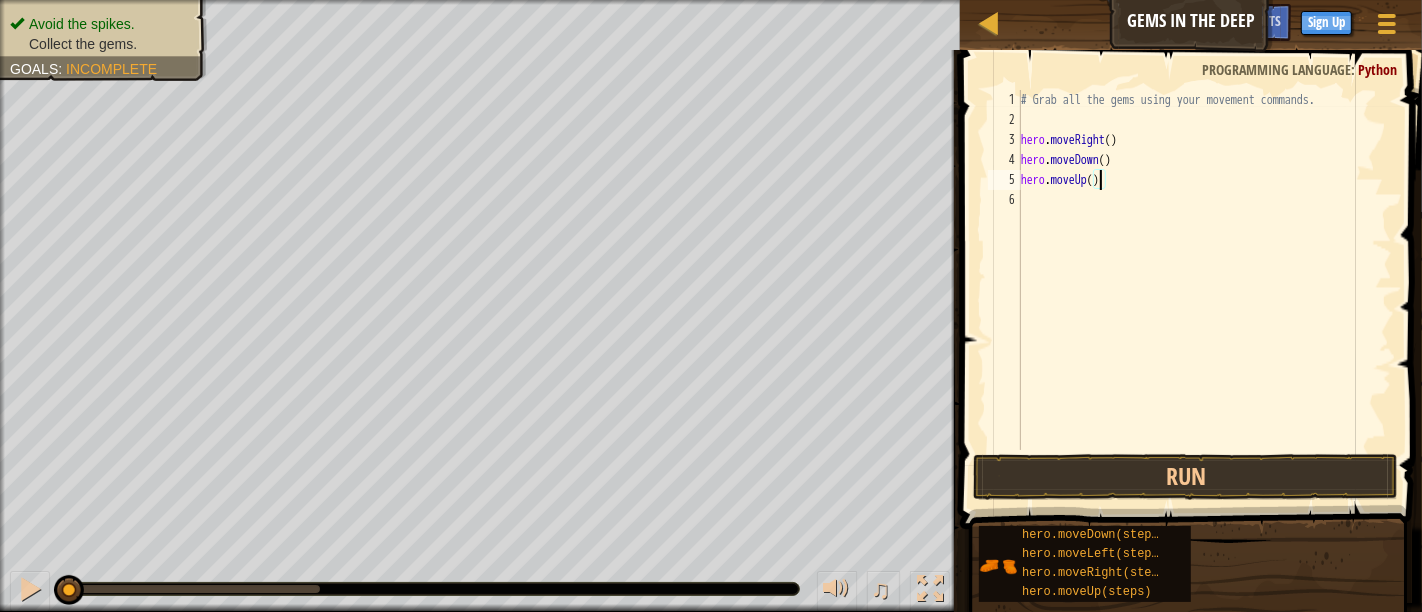 scroll, scrollTop: 9, scrollLeft: 5, axis: both 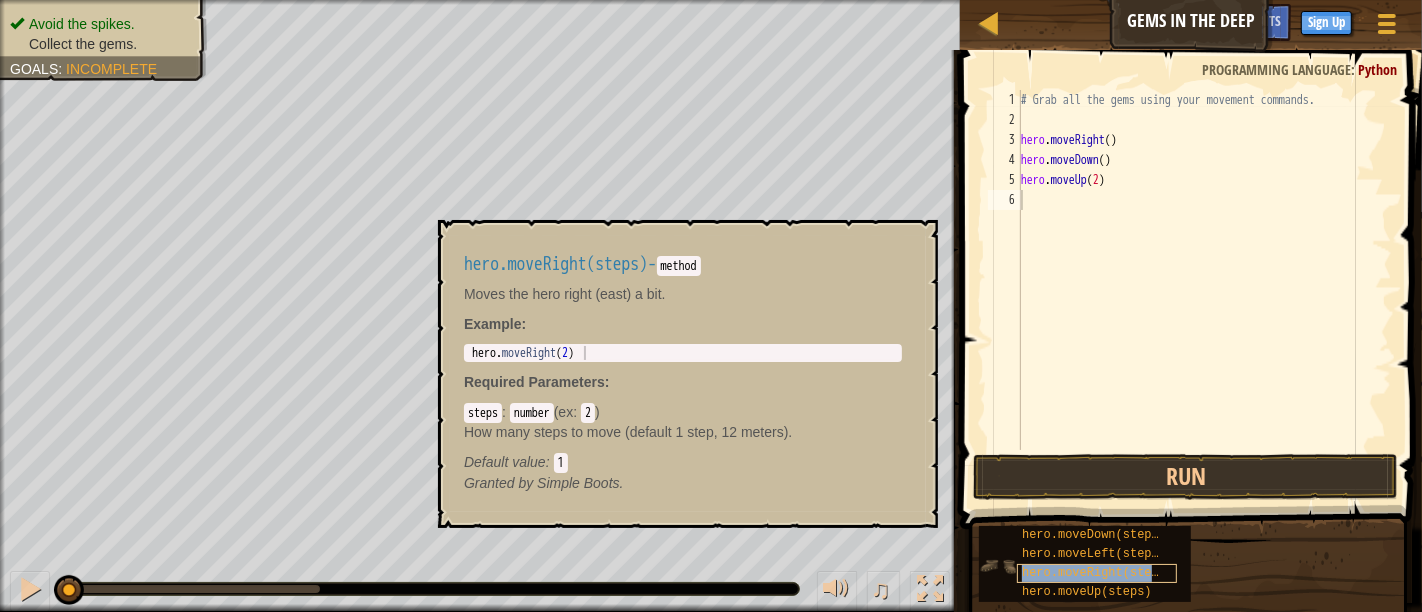 type on "hero.moveRight(steps)" 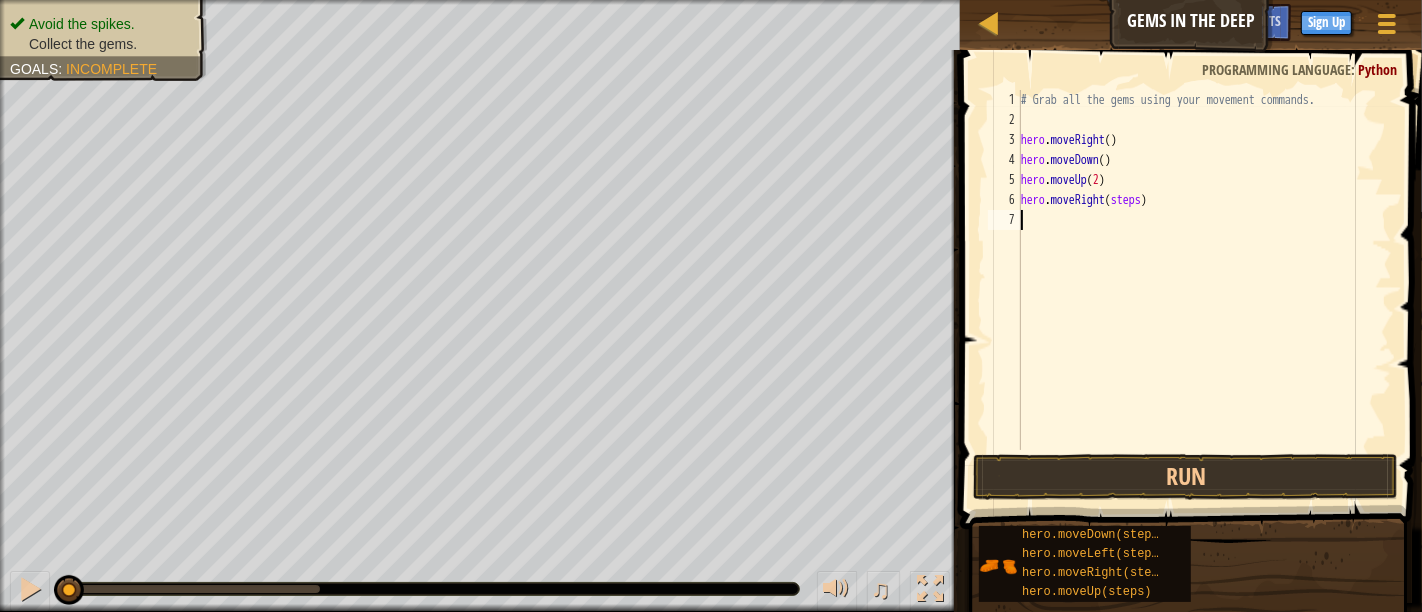click on "# Grab all the gems using your movement commands. hero . moveRight ( ) hero . moveDown ( ) hero . moveUp ( 2 ) hero . moveRight ( steps )" at bounding box center (1204, 290) 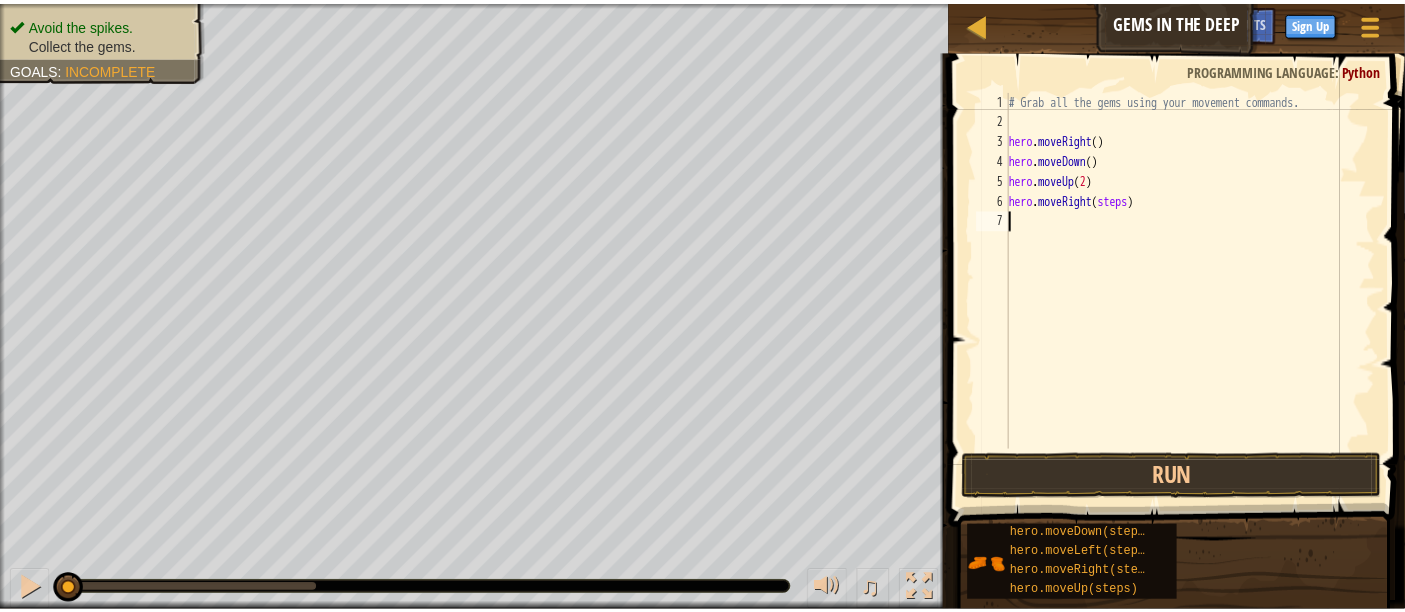 scroll, scrollTop: 9, scrollLeft: 0, axis: vertical 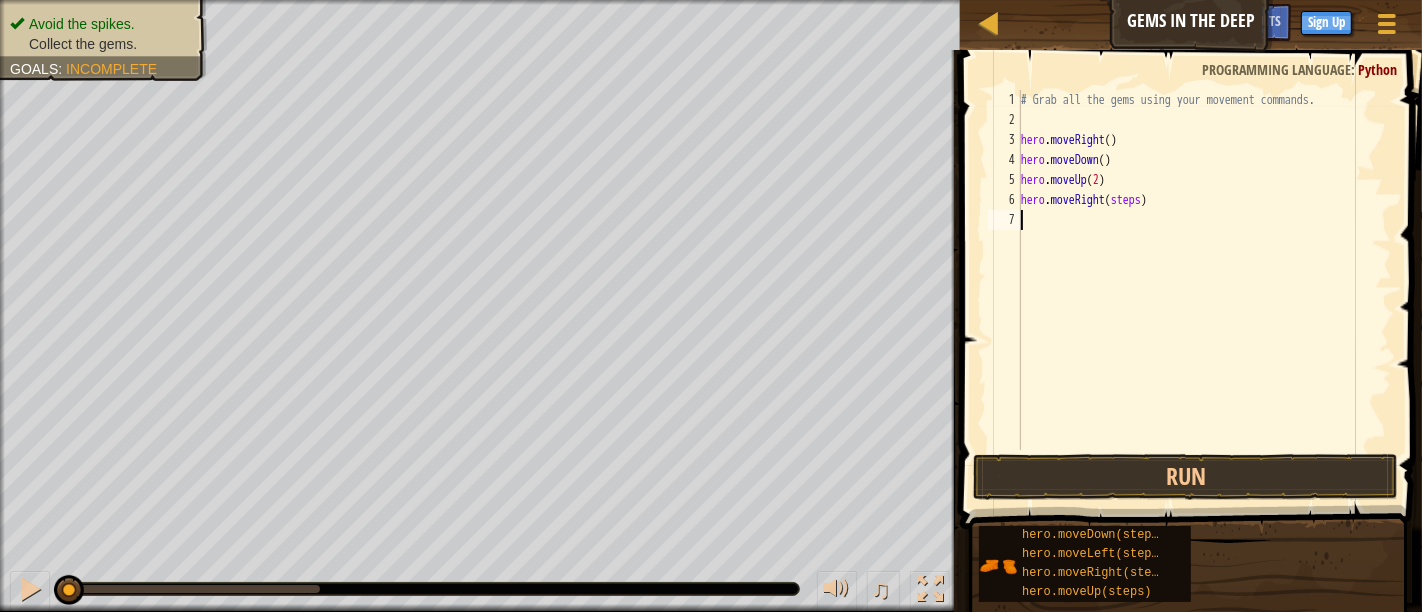click on "# Grab all the gems using your movement commands. hero . moveRight ( ) hero . moveDown ( ) hero . moveUp ( 2 ) hero . moveRight ( steps )" at bounding box center [1204, 290] 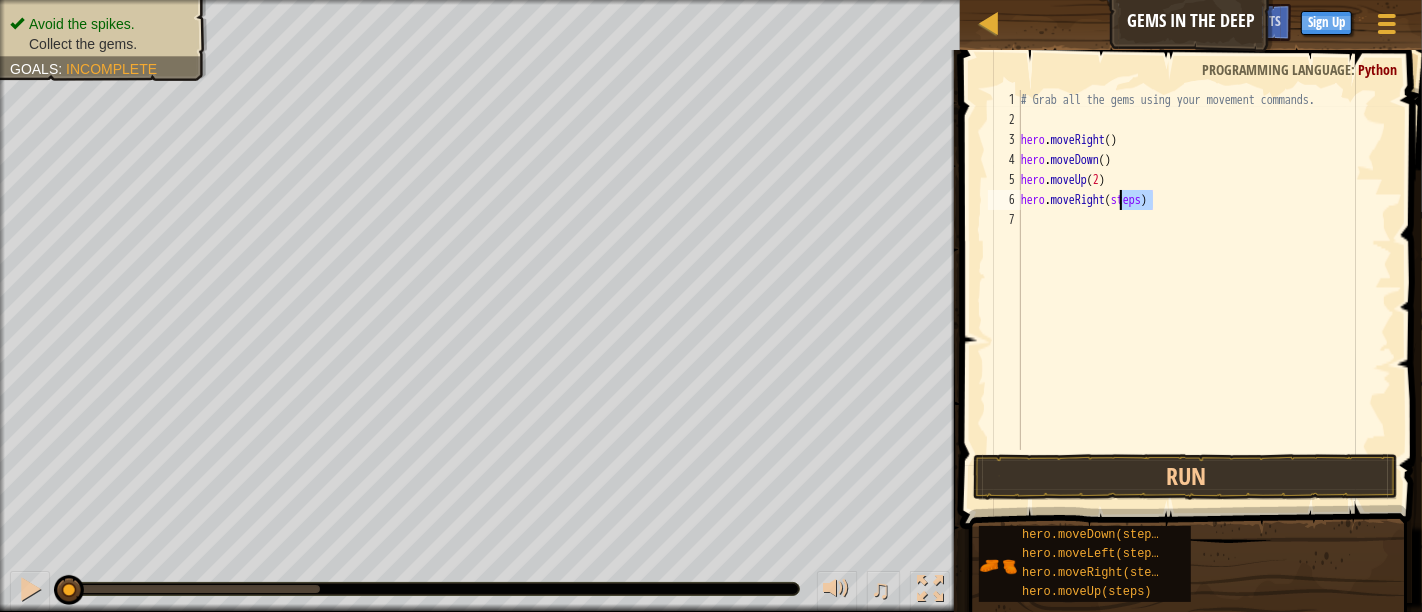 click on "# Grab all the gems using your movement commands. hero . moveRight ( ) hero . moveDown ( ) hero . moveUp ( 2 ) hero . moveRight ( steps )" at bounding box center (1204, 290) 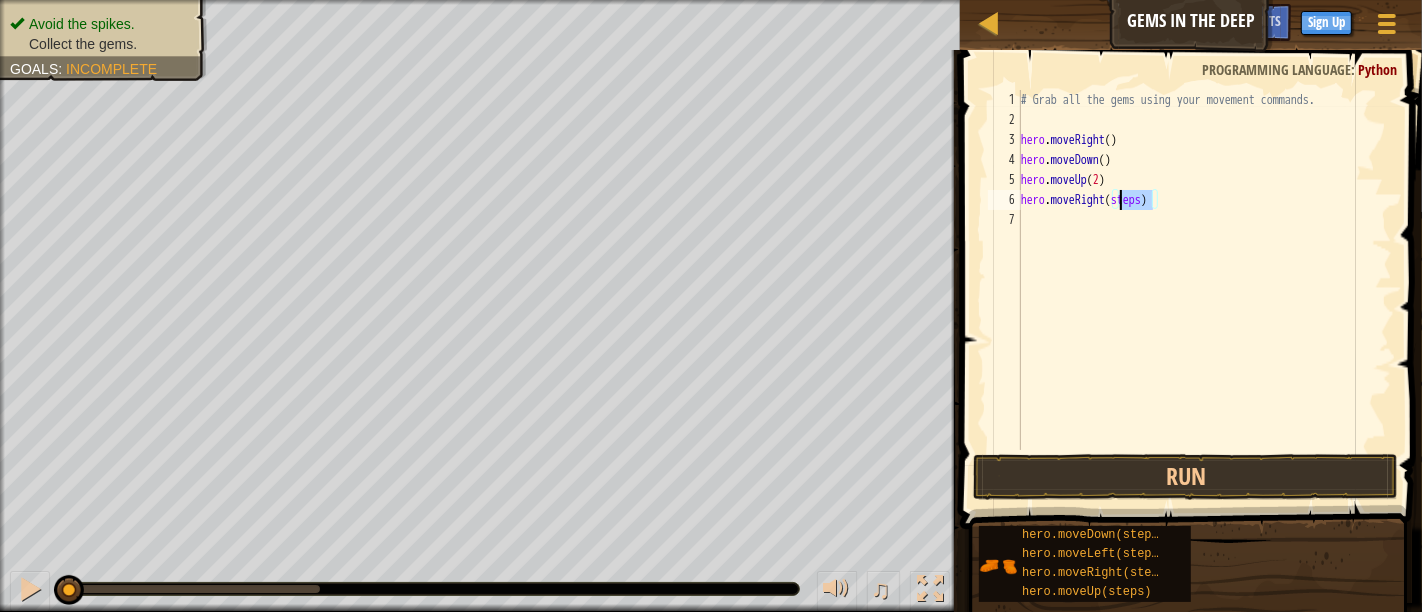 type on "hero.moveRight()" 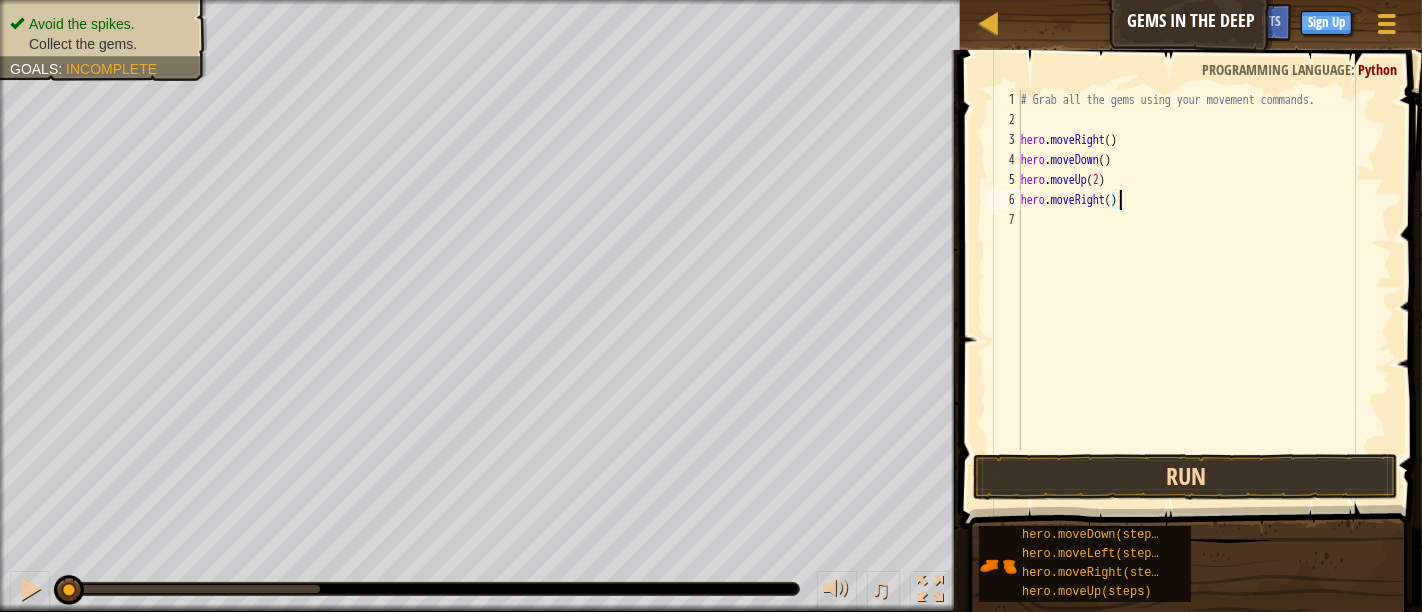 drag, startPoint x: 1185, startPoint y: 227, endPoint x: 1200, endPoint y: 455, distance: 228.49289 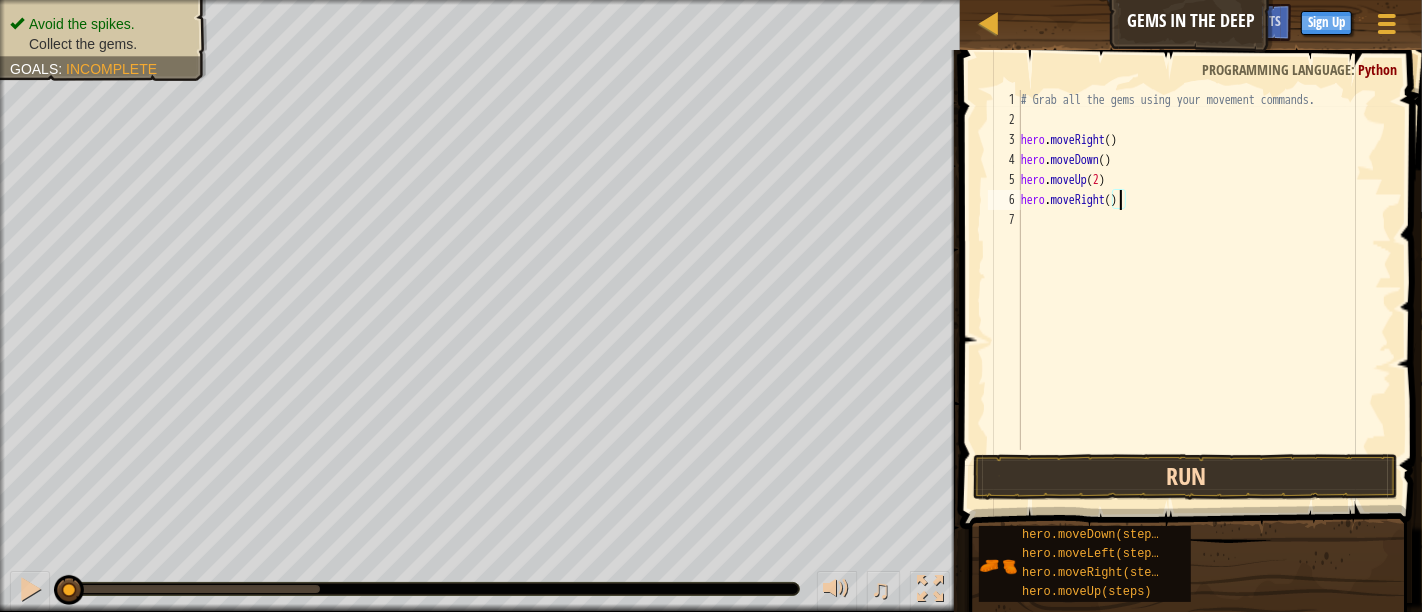 click on "# Grab all the gems using your movement commands. hero . moveRight ( ) hero . moveDown ( ) hero . moveUp ( 2 ) hero . moveRight ( )" at bounding box center (1204, 290) 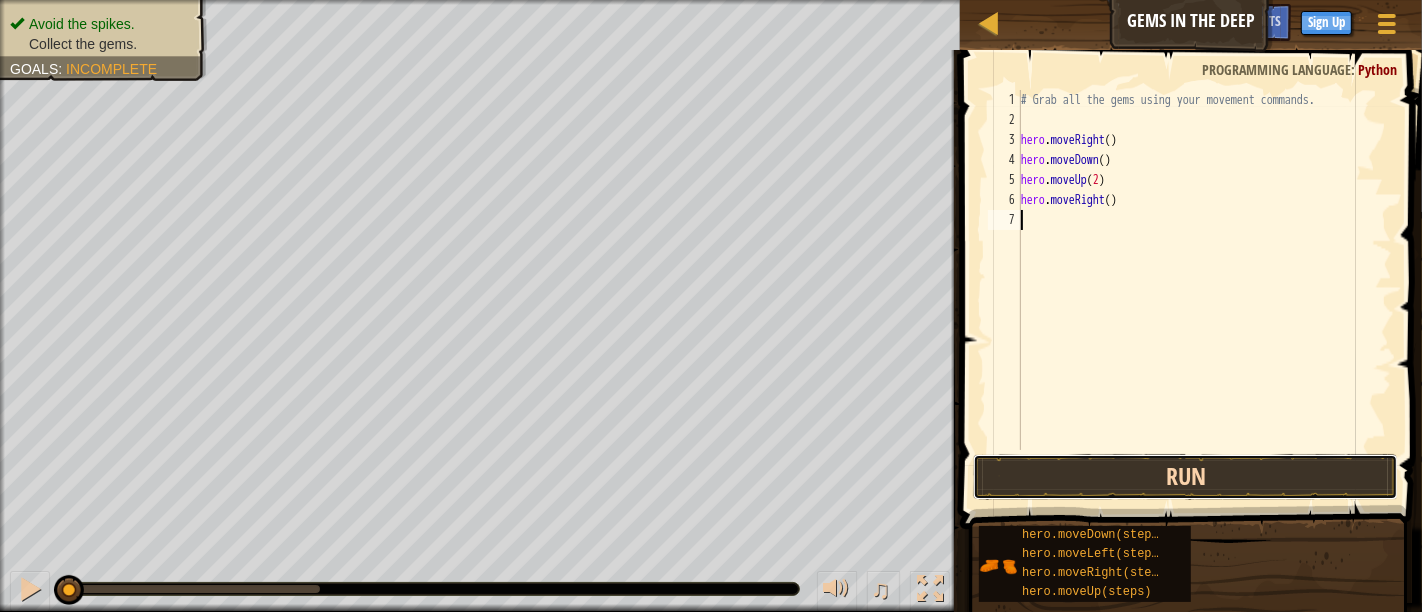 click on "Run" at bounding box center (1185, 477) 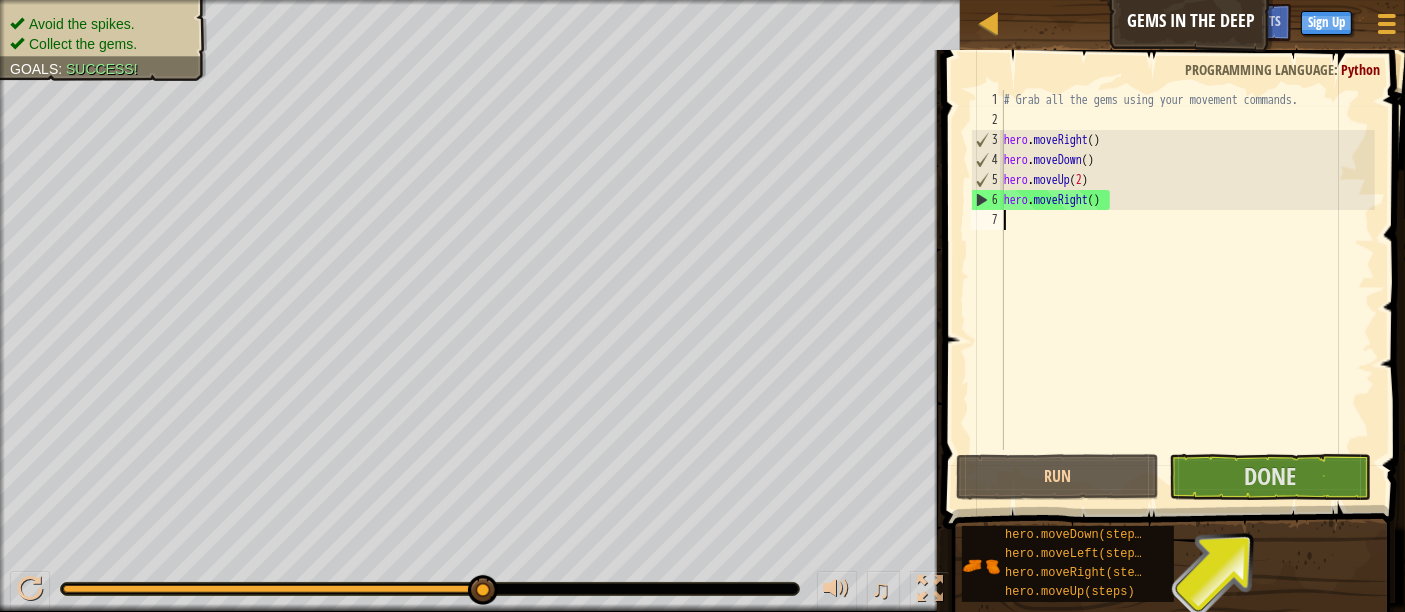 click on "# Grab all the gems using your movement commands. hero . moveRight ( ) hero . moveDown ( ) hero . moveUp ( 2 ) hero . moveRight ( )" at bounding box center [1187, 290] 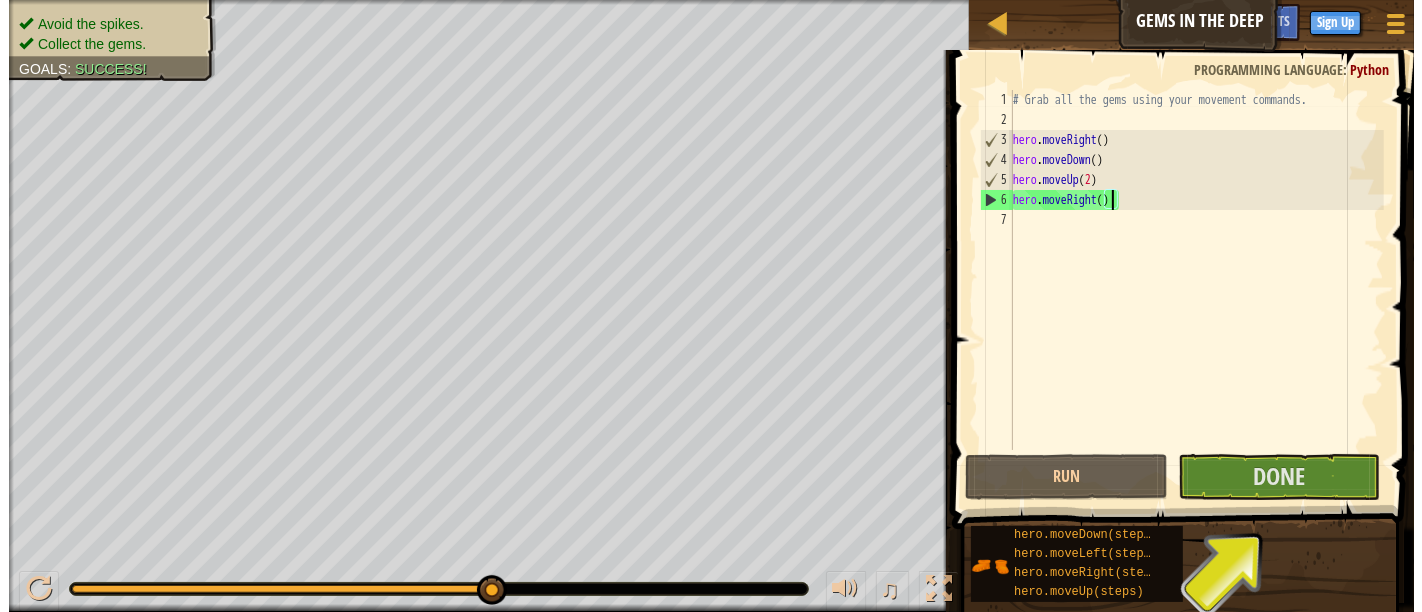 scroll, scrollTop: 9, scrollLeft: 8, axis: both 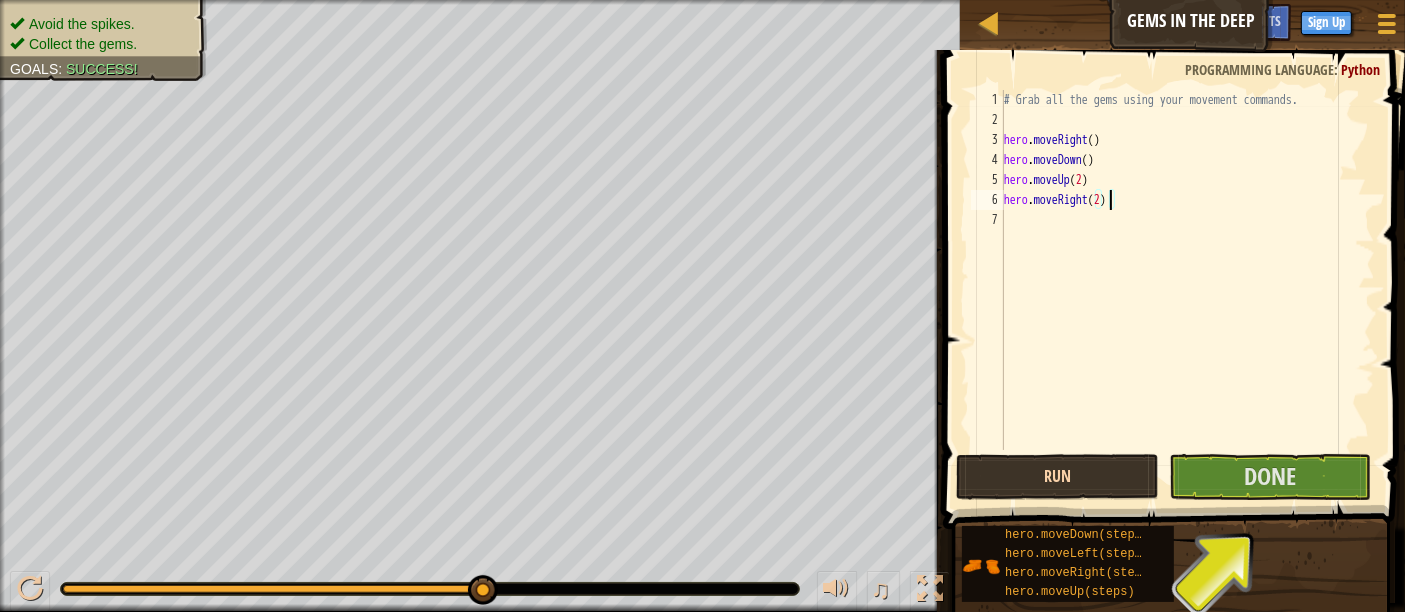 type on "hero.moveRight(2)" 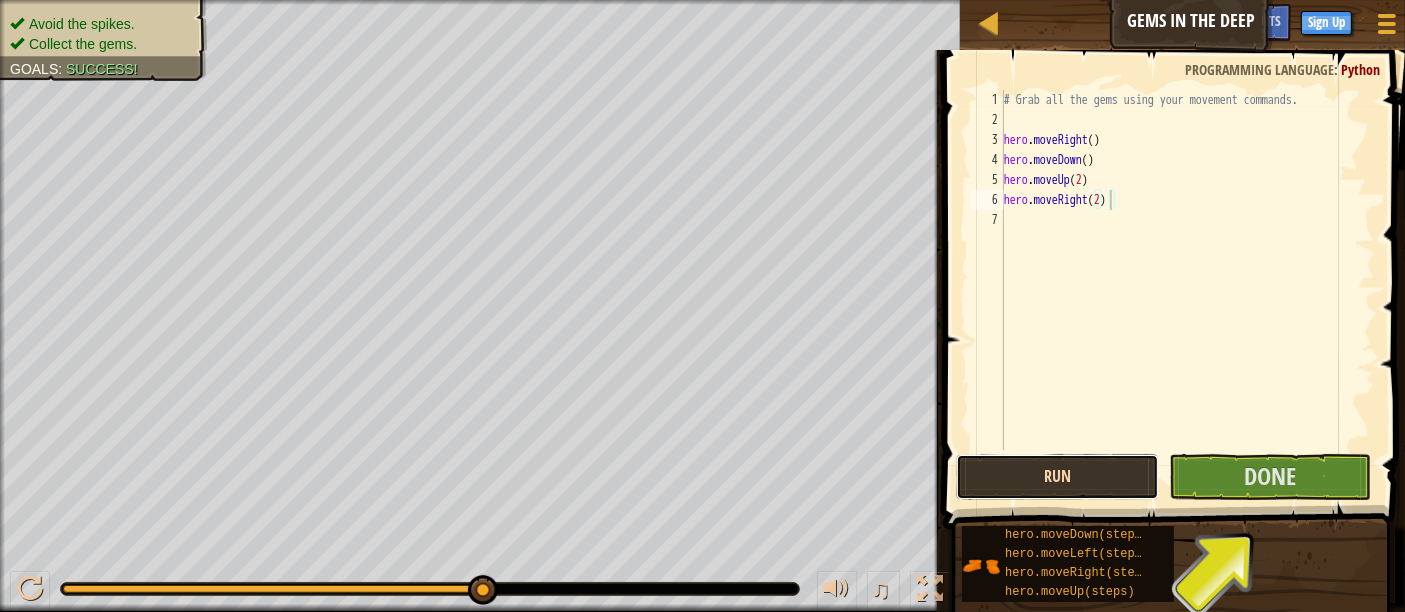 click on "Run" at bounding box center (1057, 477) 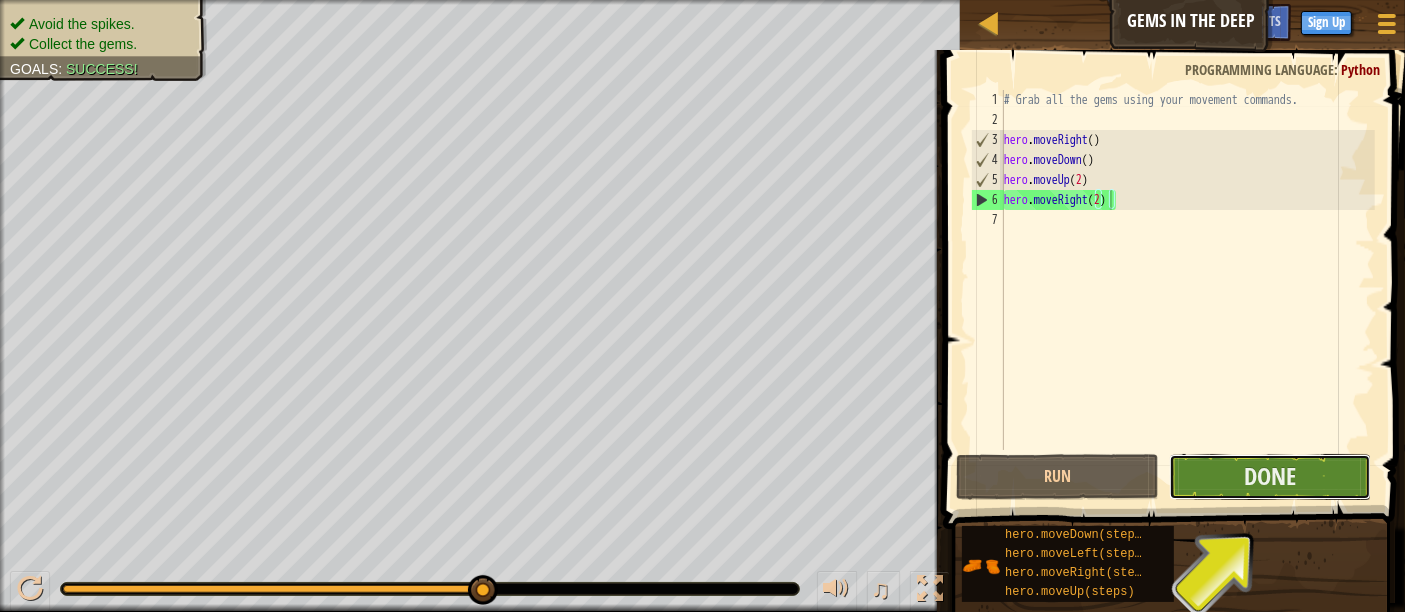 click on "Done" at bounding box center (1270, 477) 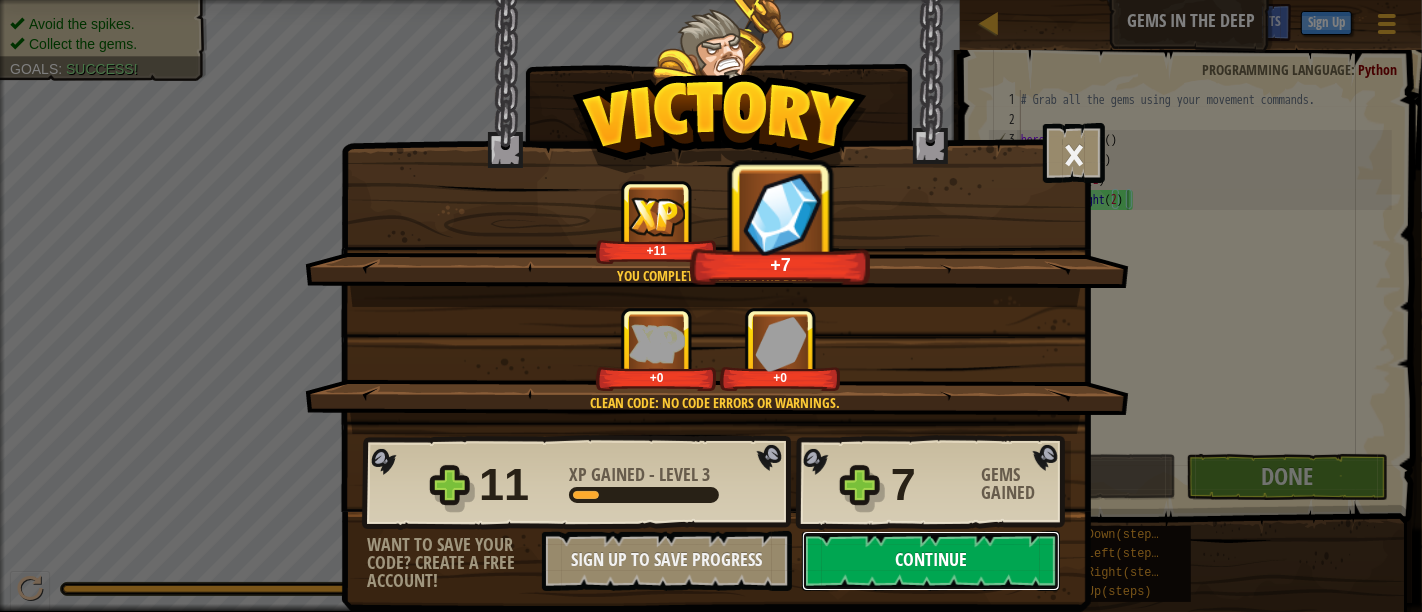 click on "Continue" at bounding box center (931, 561) 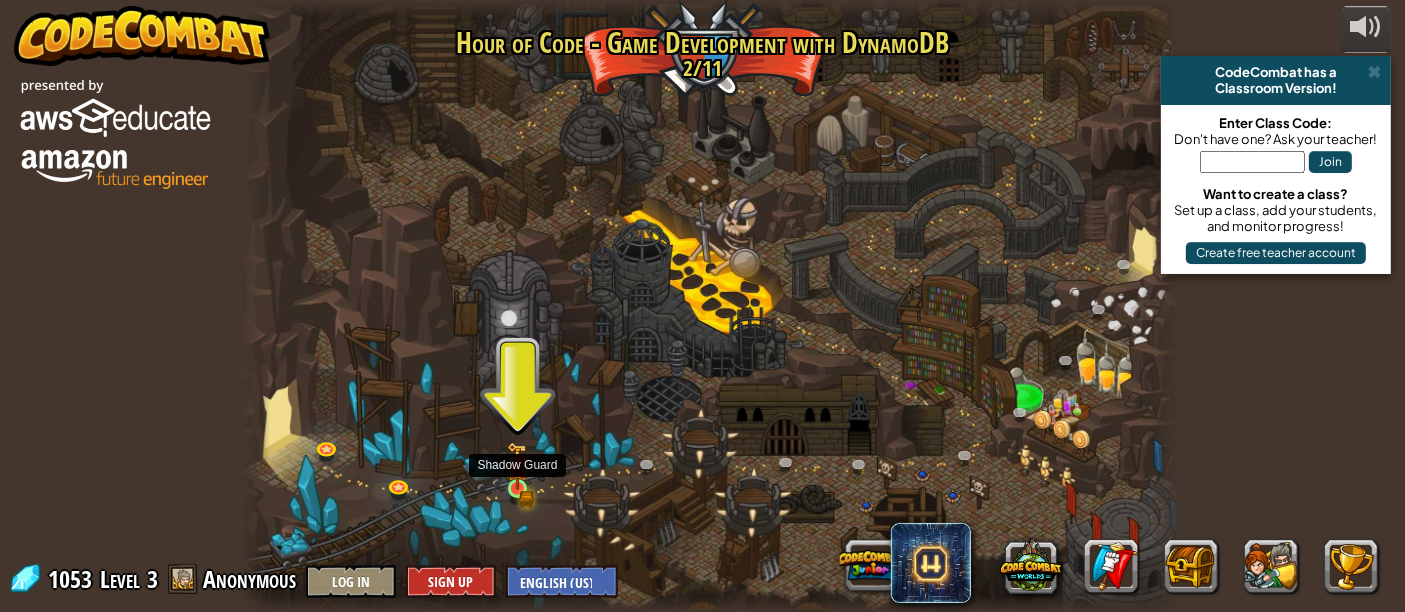 click at bounding box center (518, 466) 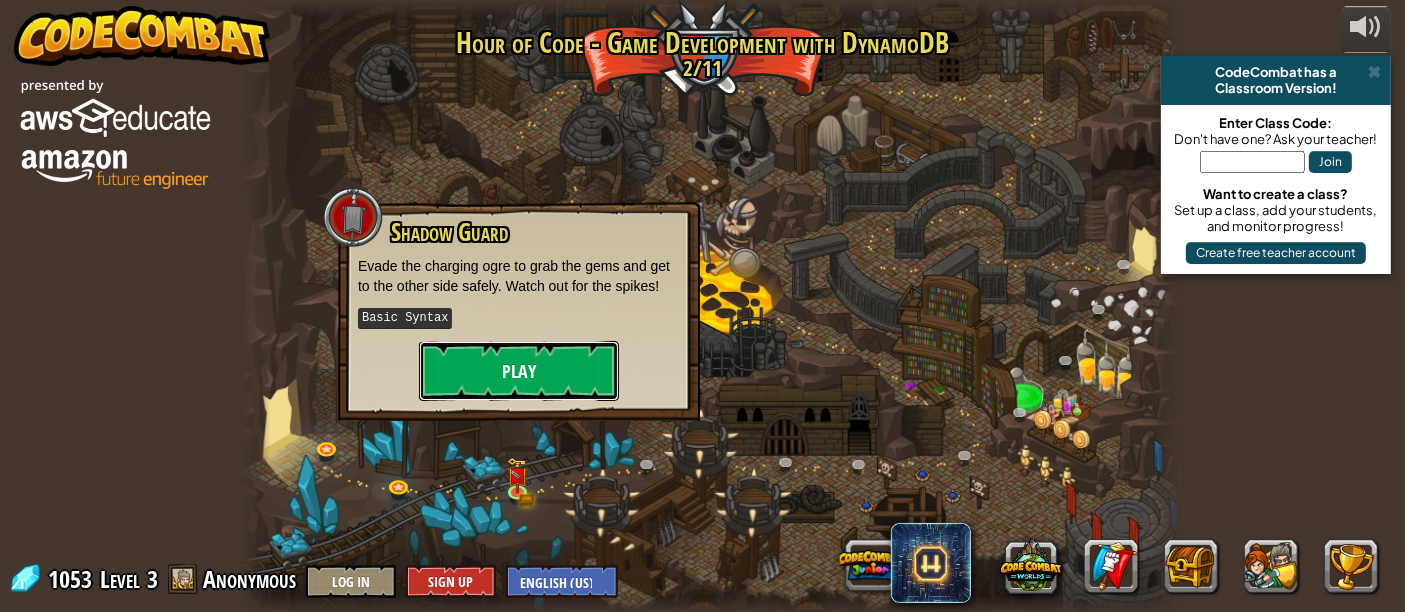 click on "Play" at bounding box center (519, 371) 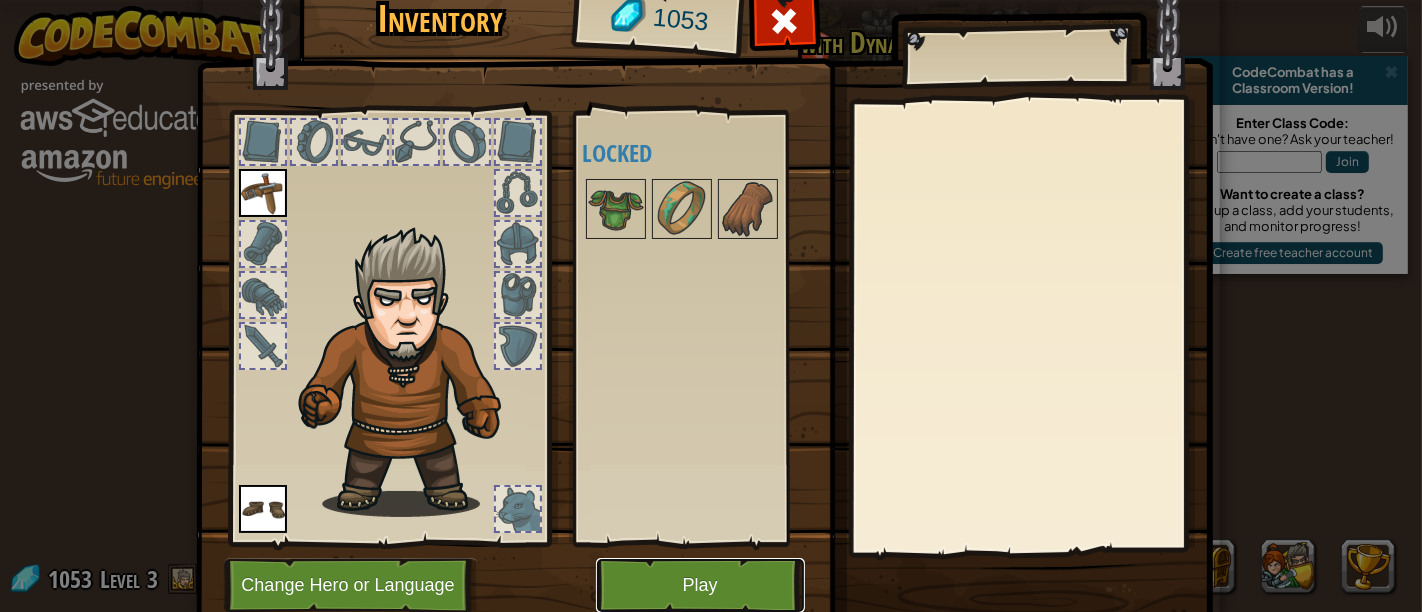 click on "Play" at bounding box center (700, 585) 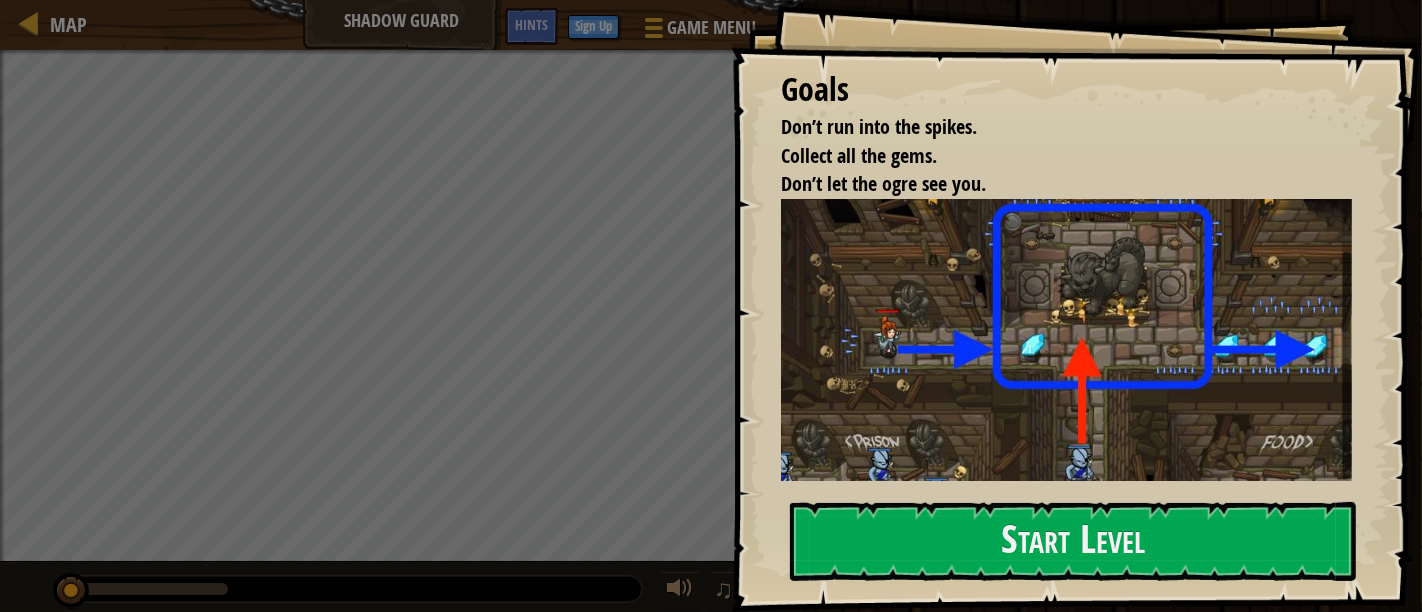 scroll, scrollTop: 50, scrollLeft: 0, axis: vertical 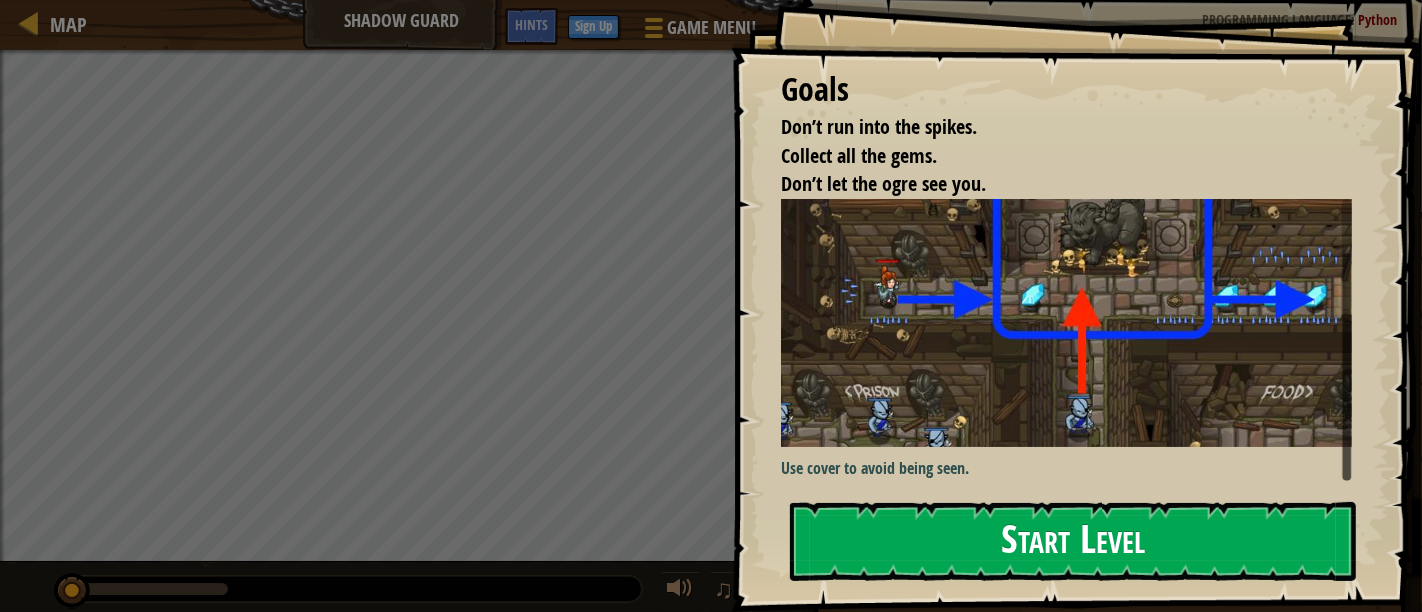 click on "Start Level" at bounding box center [1073, 541] 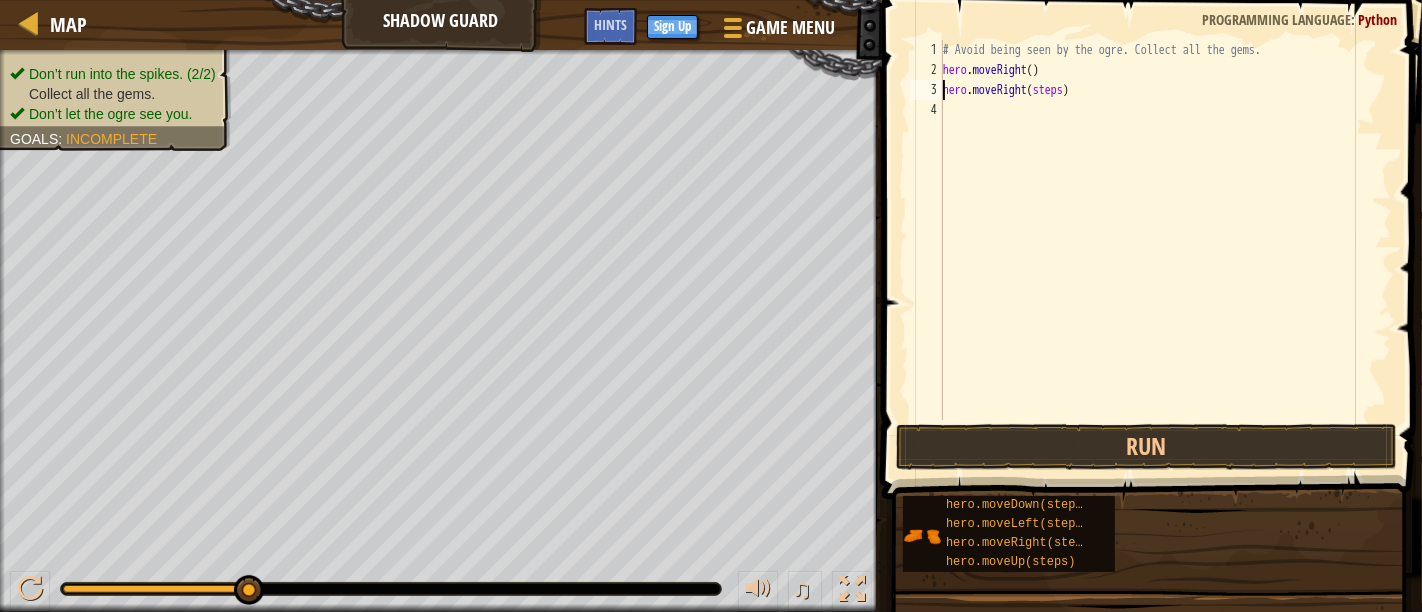 click on "# Avoid being seen by the ogre. Collect all the gems. hero . moveRight ( ) hero . moveRight ( steps )" at bounding box center (1165, 250) 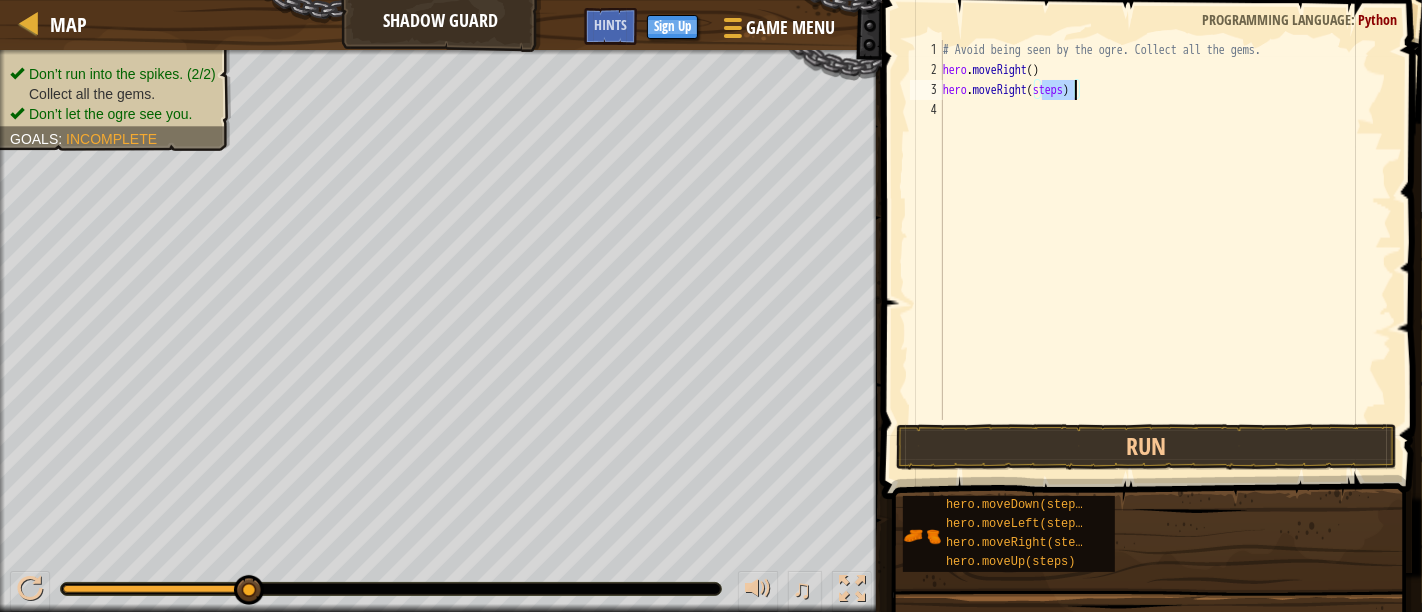 click on "# Avoid being seen by the ogre. Collect all the gems. hero . moveRight ( ) hero . moveRight ( steps )" at bounding box center (1165, 250) 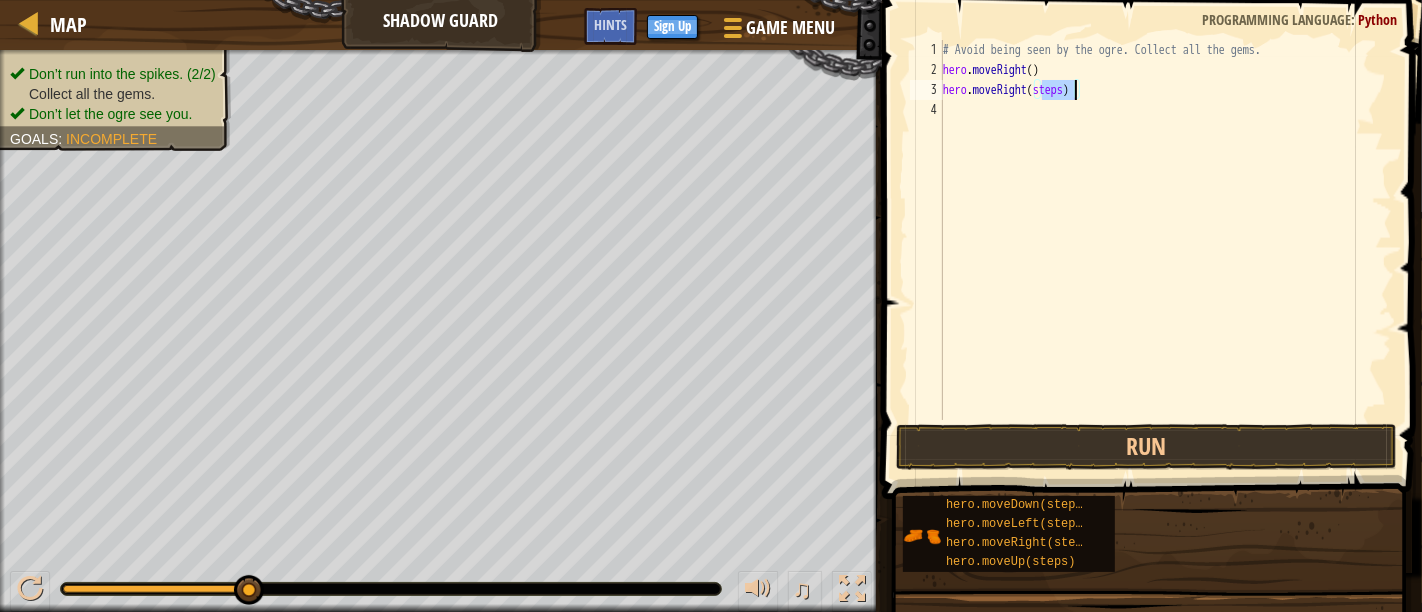 scroll, scrollTop: 8, scrollLeft: 8, axis: both 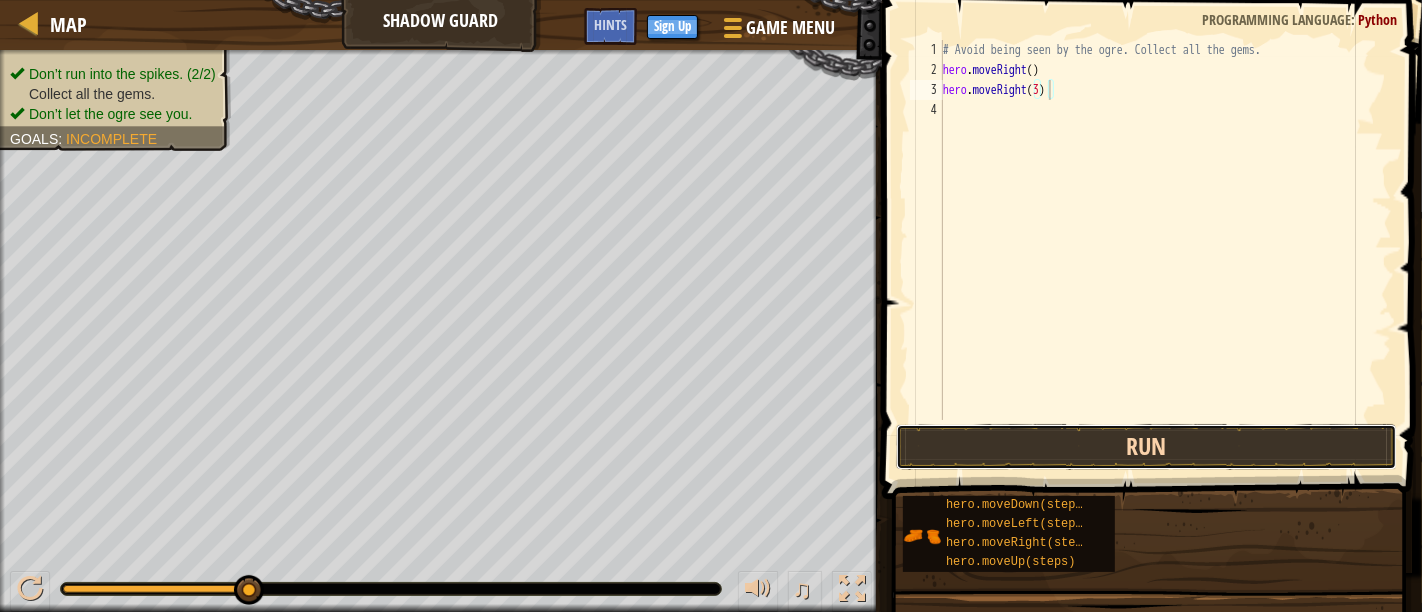 click on "Run" at bounding box center (1146, 447) 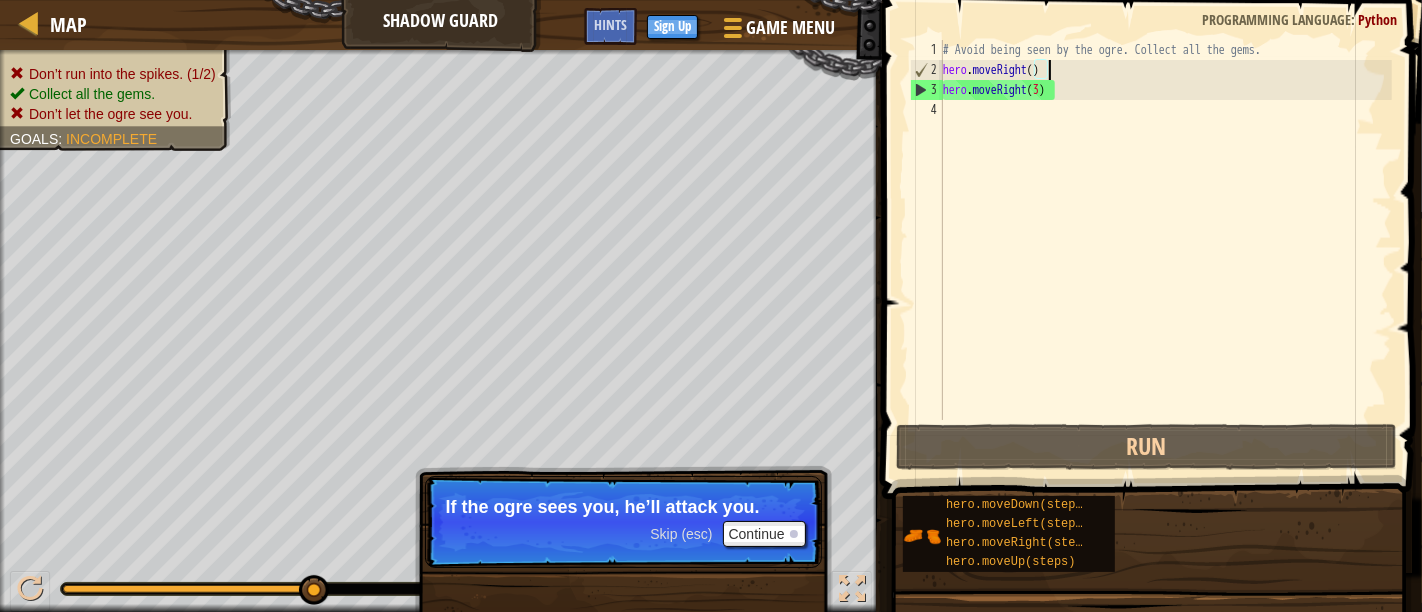 click on "# Avoid being seen by the ogre. Collect all the gems. hero . moveRight ( ) hero . moveRight ( [NUMBER] )" at bounding box center [1165, 250] 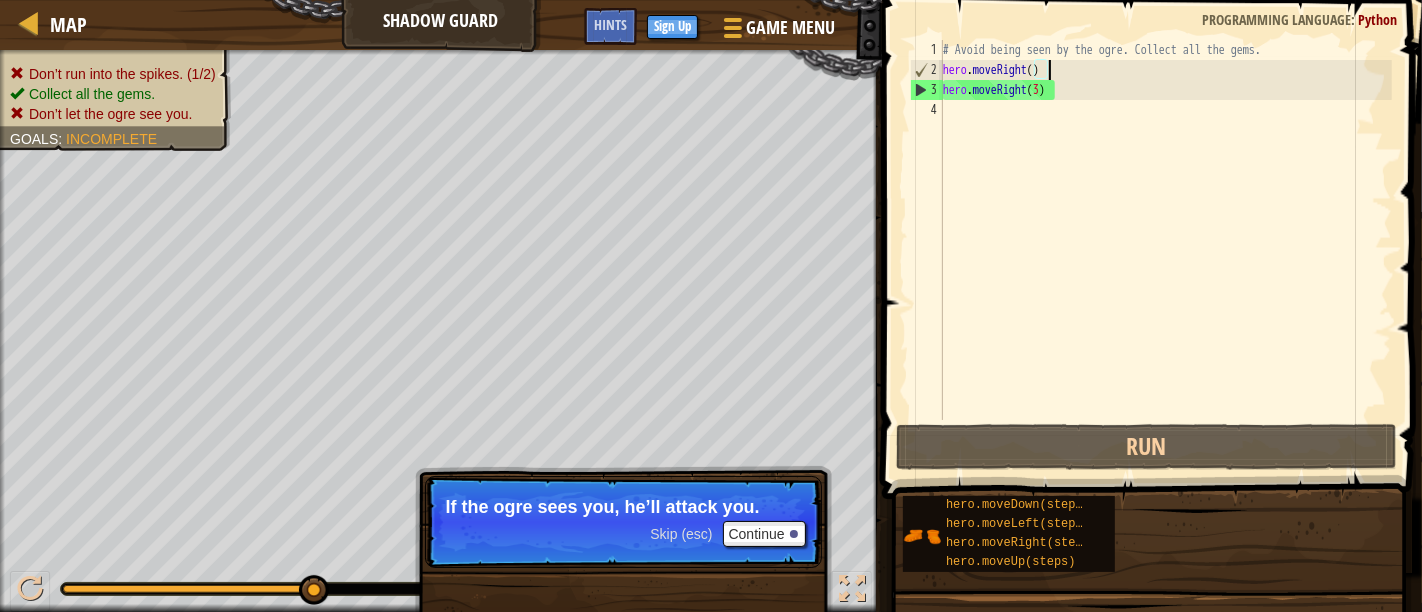 scroll, scrollTop: 8, scrollLeft: 0, axis: vertical 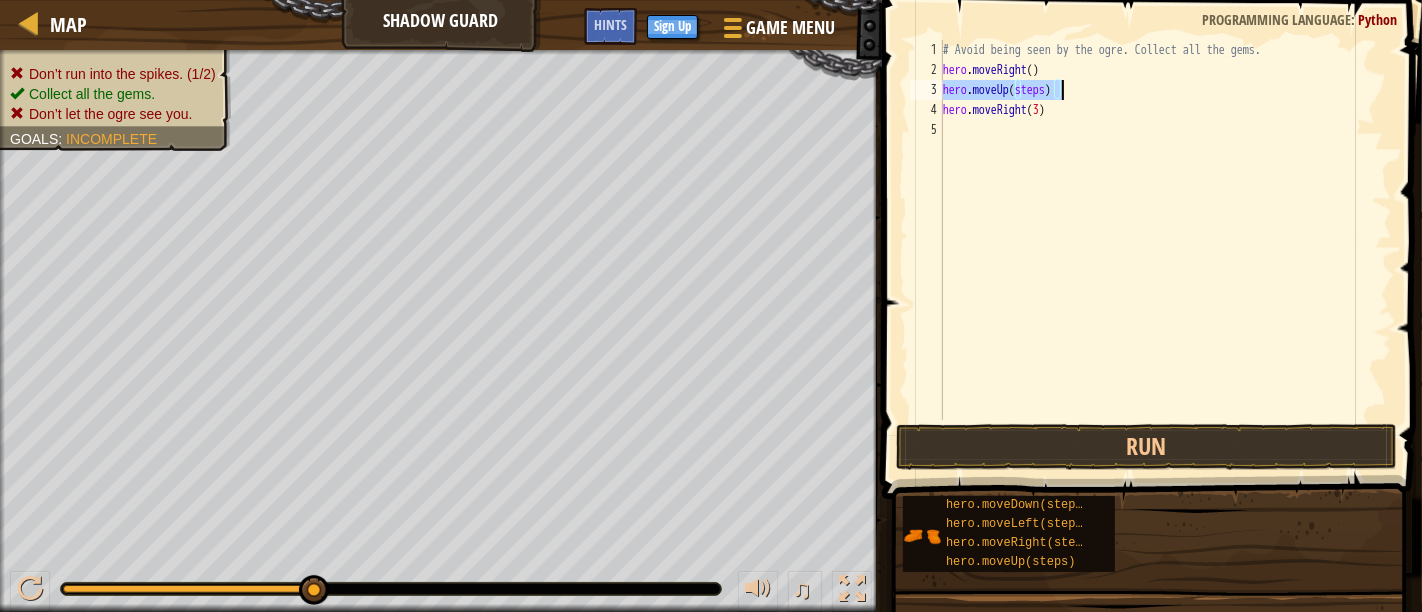 click on "# Avoid being seen by the ogre. Collect all the gems. hero . moveRight ( ) hero . moveUp ( steps ) hero . moveRight ( 3 )" at bounding box center (1165, 230) 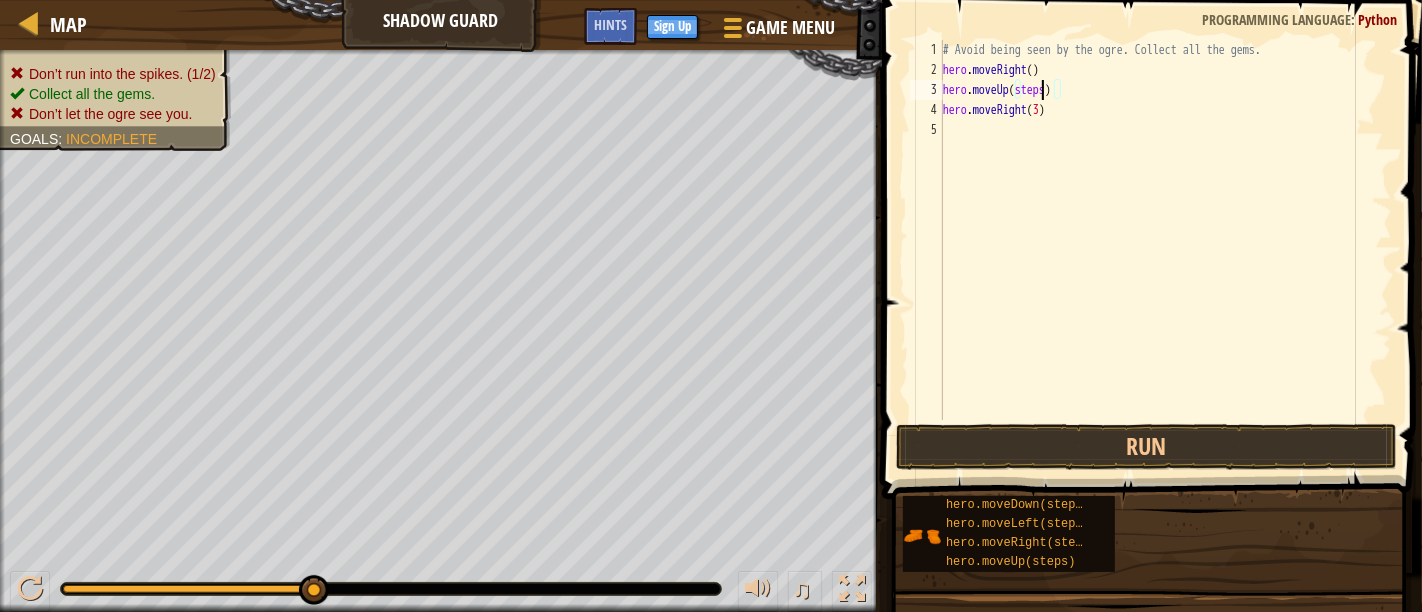 click on "# Avoid being seen by the ogre. Collect all the gems. hero . moveRight ( ) hero . moveUp ( steps ) hero . moveRight ( 3 )" at bounding box center [1165, 250] 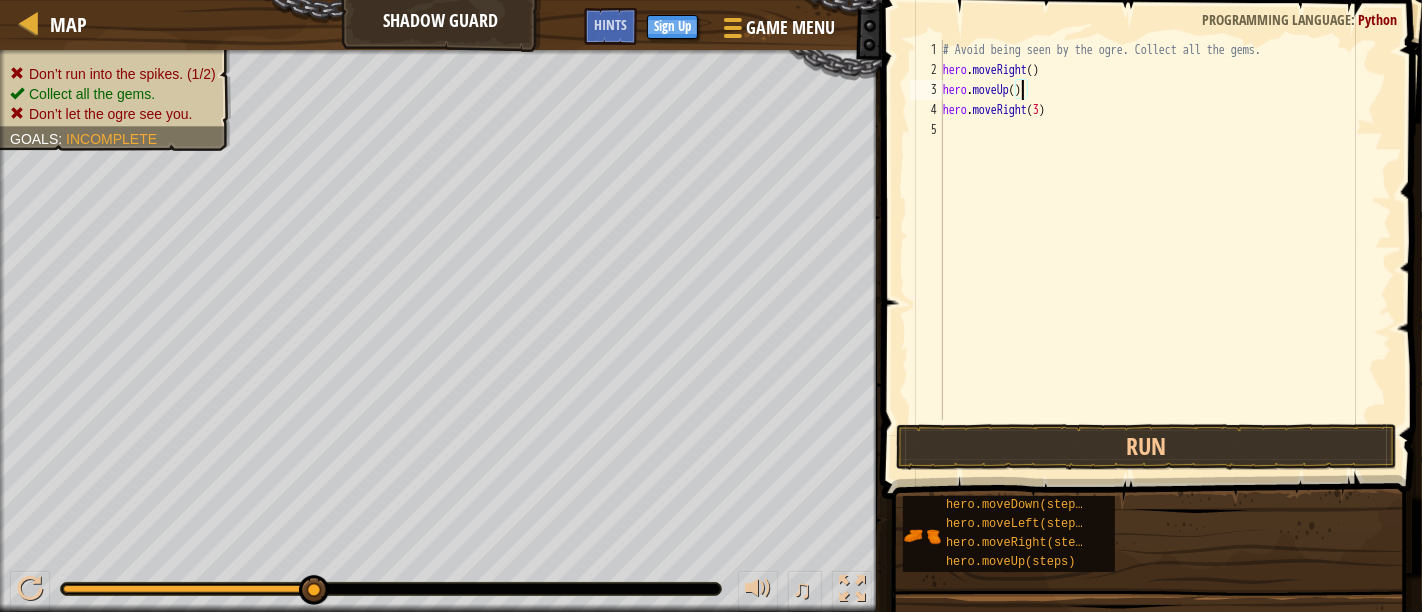 click on "# Avoid being seen by the ogre. Collect all the gems. hero . moveRight ( ) hero . moveUp ( ) hero . moveRight ( [NUMBER] )" at bounding box center (1165, 250) 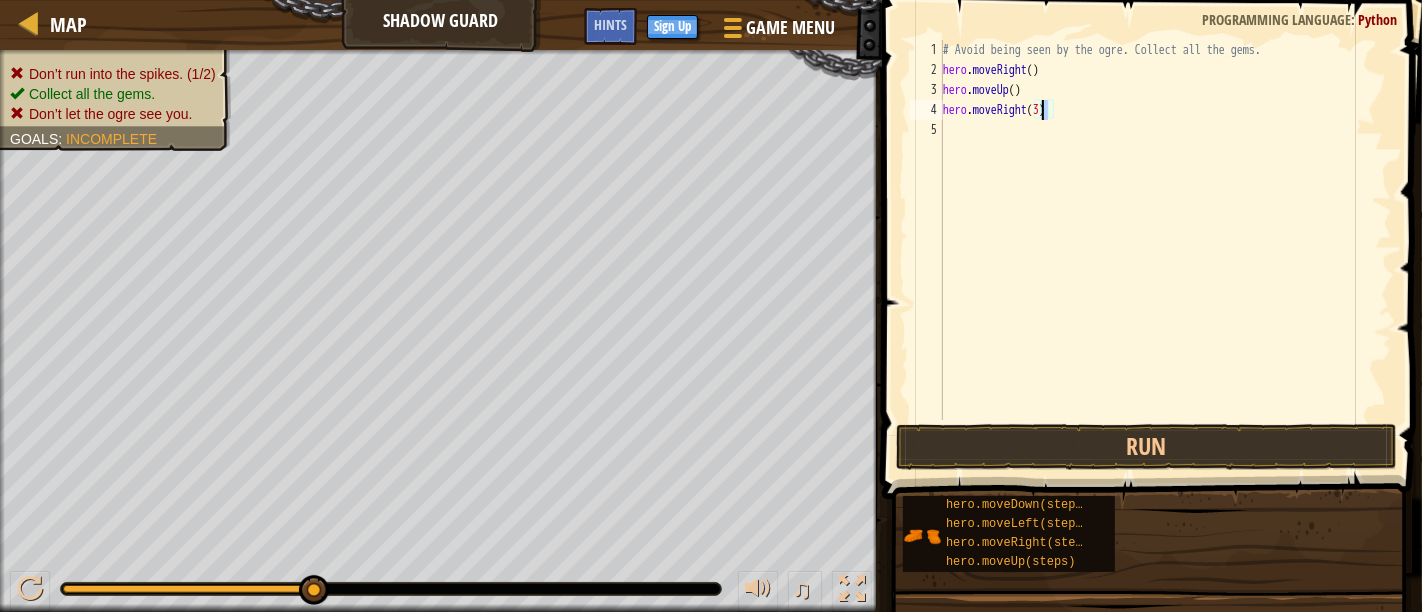 click on "# Avoid being seen by the ogre. Collect all the gems. hero . moveRight ( ) hero . moveUp ( ) hero . moveRight ( [NUMBER] )" at bounding box center [1165, 250] 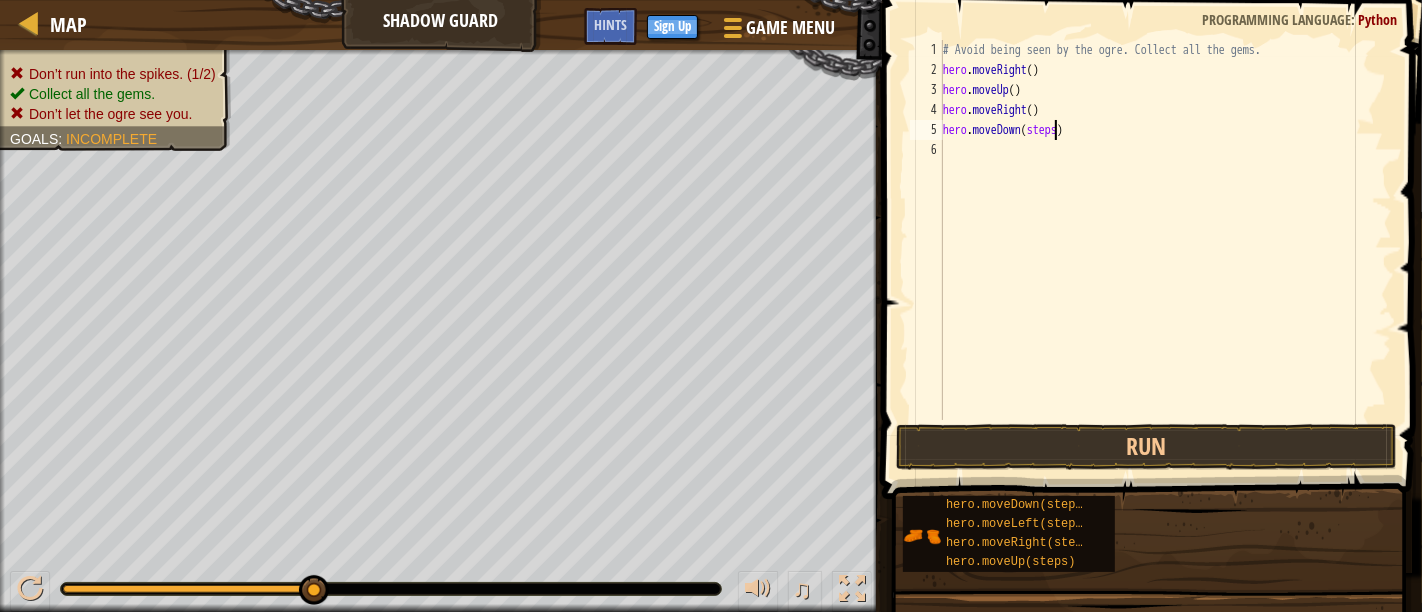 click on "# Avoid being seen by the ogre. Collect all the gems. hero . moveRight ( ) hero . moveUp ( ) hero . moveRight ( ) hero . moveDown ( steps )" at bounding box center [1165, 250] 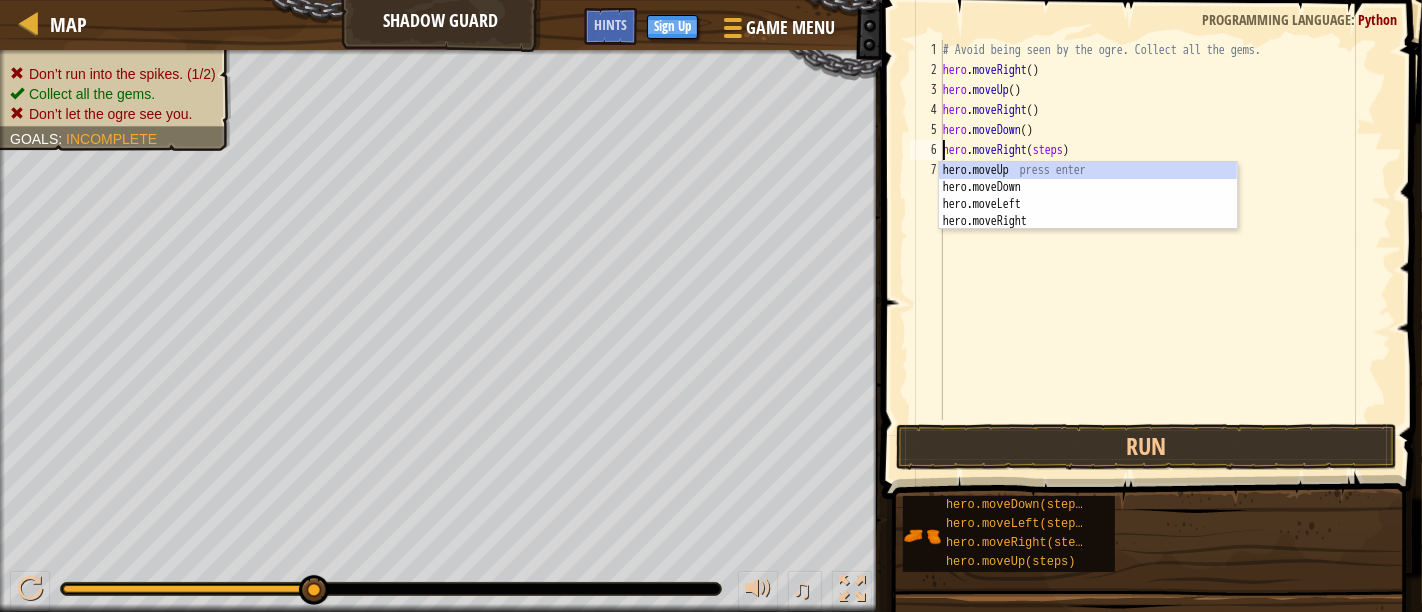 click on "# Avoid being seen by the ogre. Collect all the gems. hero . moveRight ( ) hero . moveUp ( ) hero . moveRight ( ) hero . moveDown ( ) hero . moveRight ( steps )" at bounding box center [1165, 250] 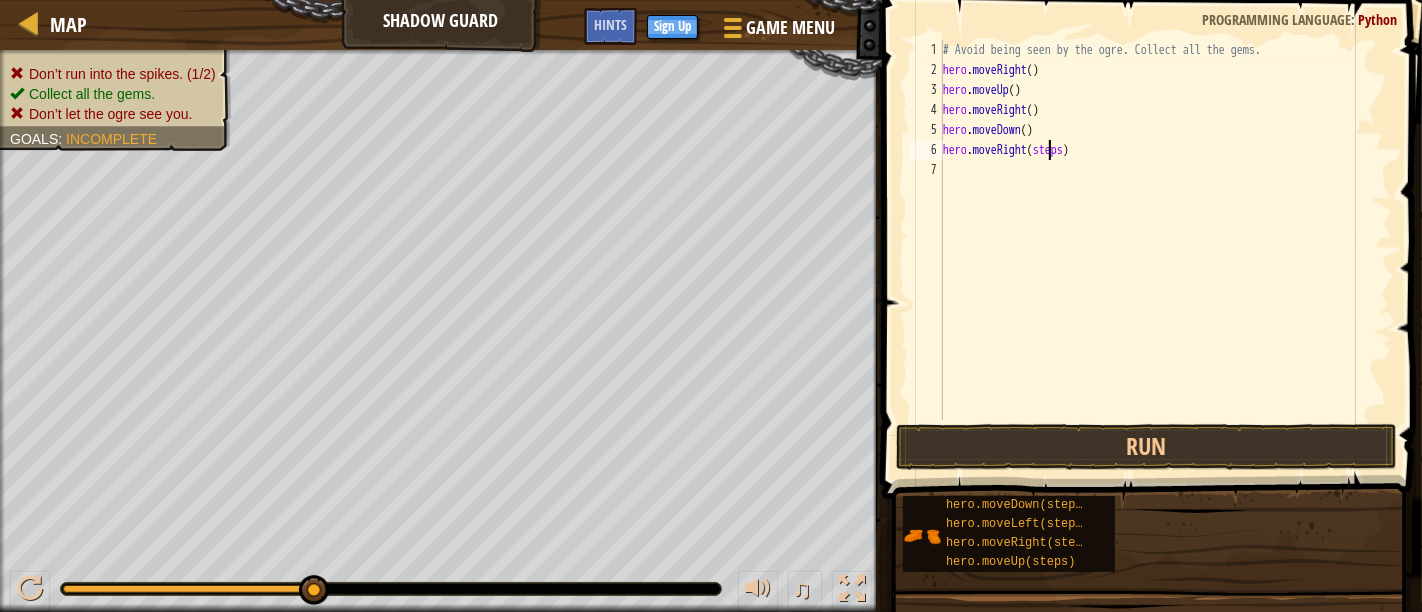 click on "# Avoid being seen by the ogre. Collect all the gems. hero . moveRight ( ) hero . moveUp ( ) hero . moveRight ( ) hero . moveDown ( ) hero . moveRight ( steps )" at bounding box center [1165, 250] 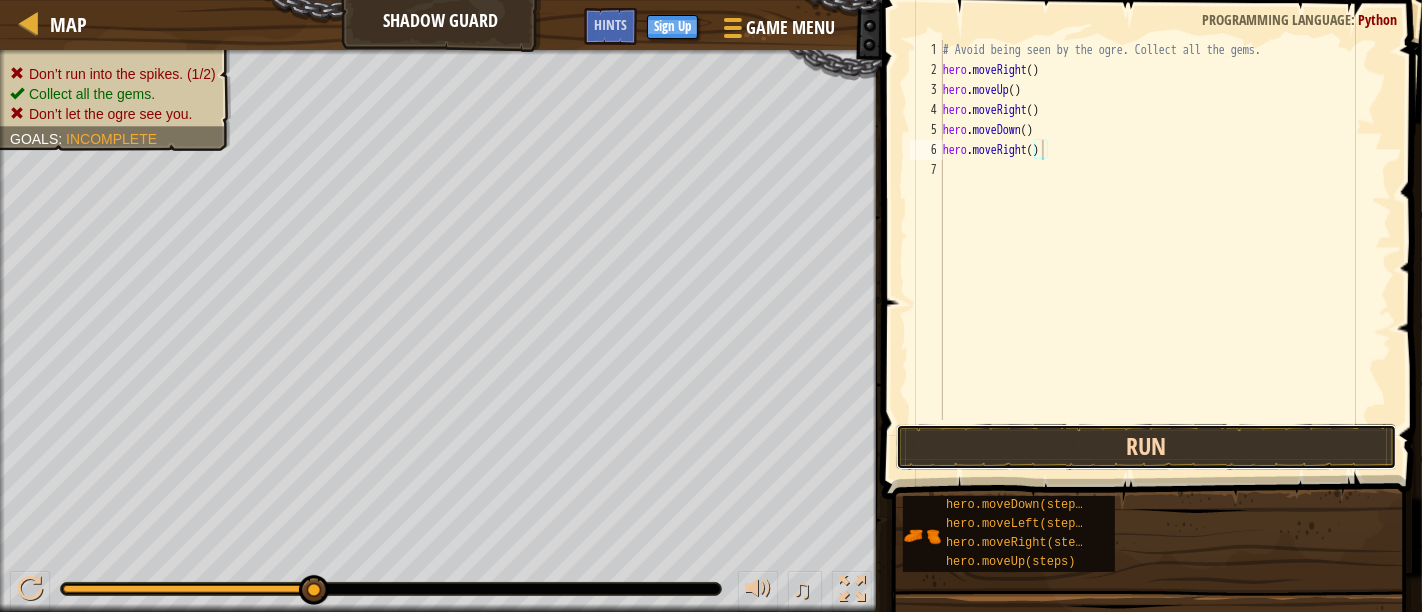 click on "Run" at bounding box center (1146, 447) 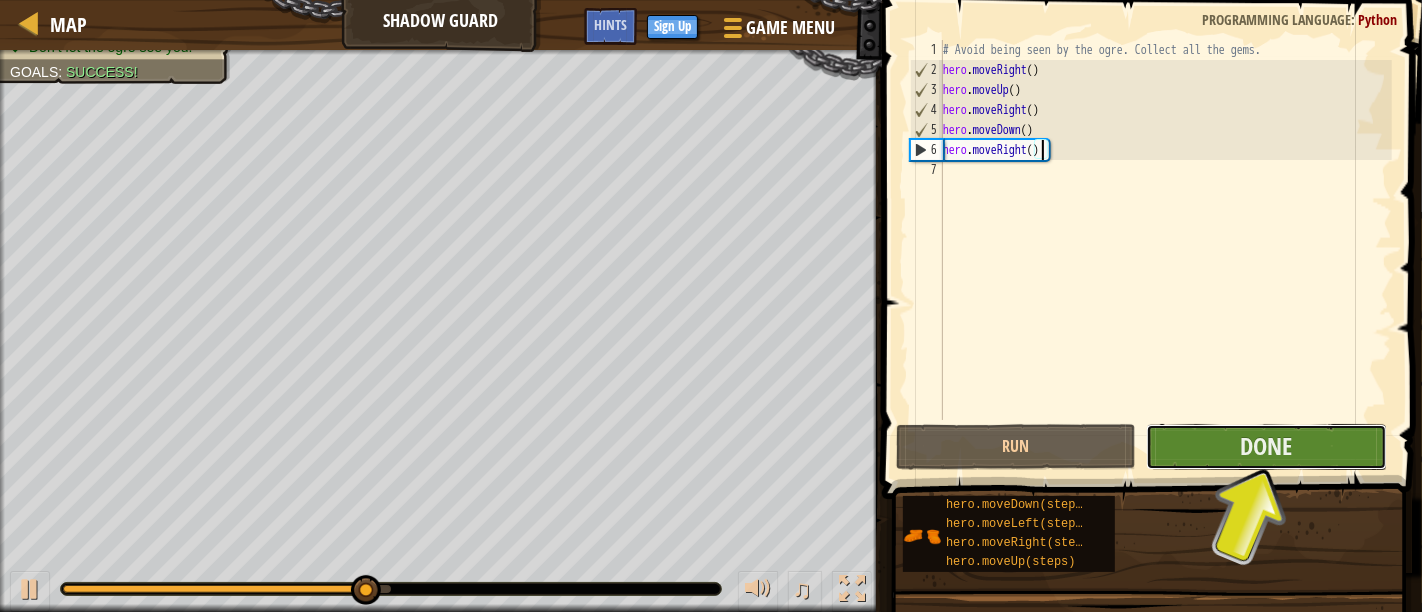 click on "Done" at bounding box center (1266, 447) 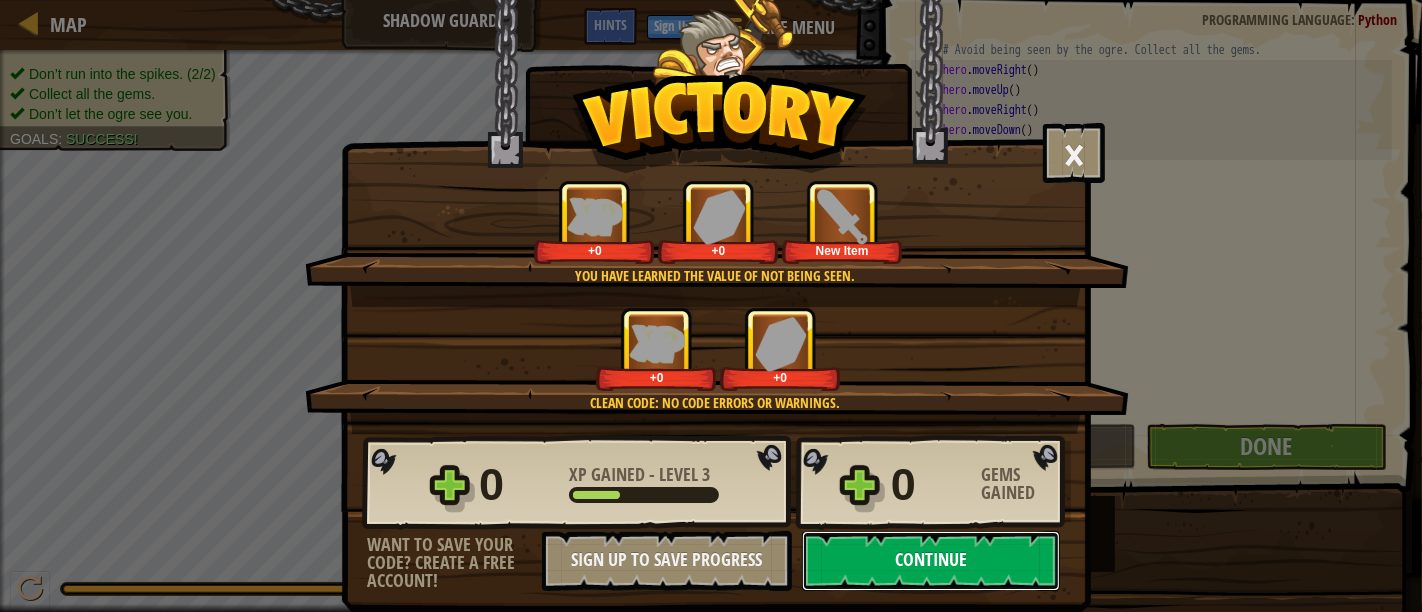 click on "Continue" at bounding box center (931, 561) 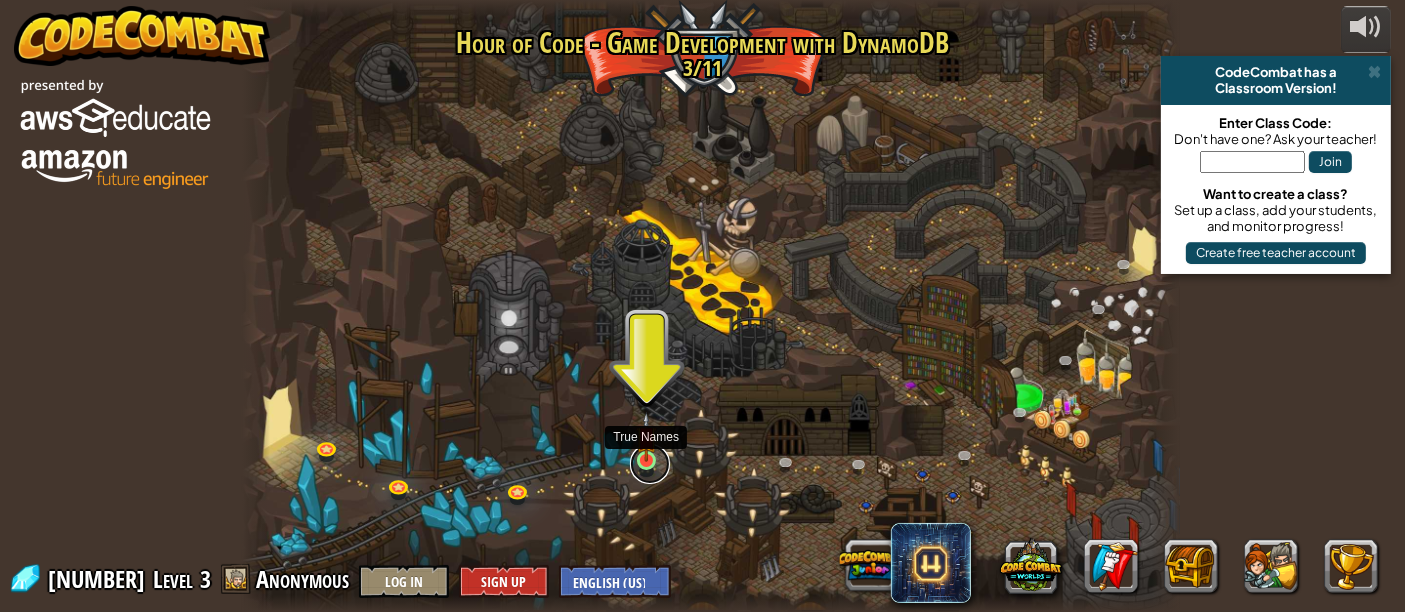 click at bounding box center [650, 464] 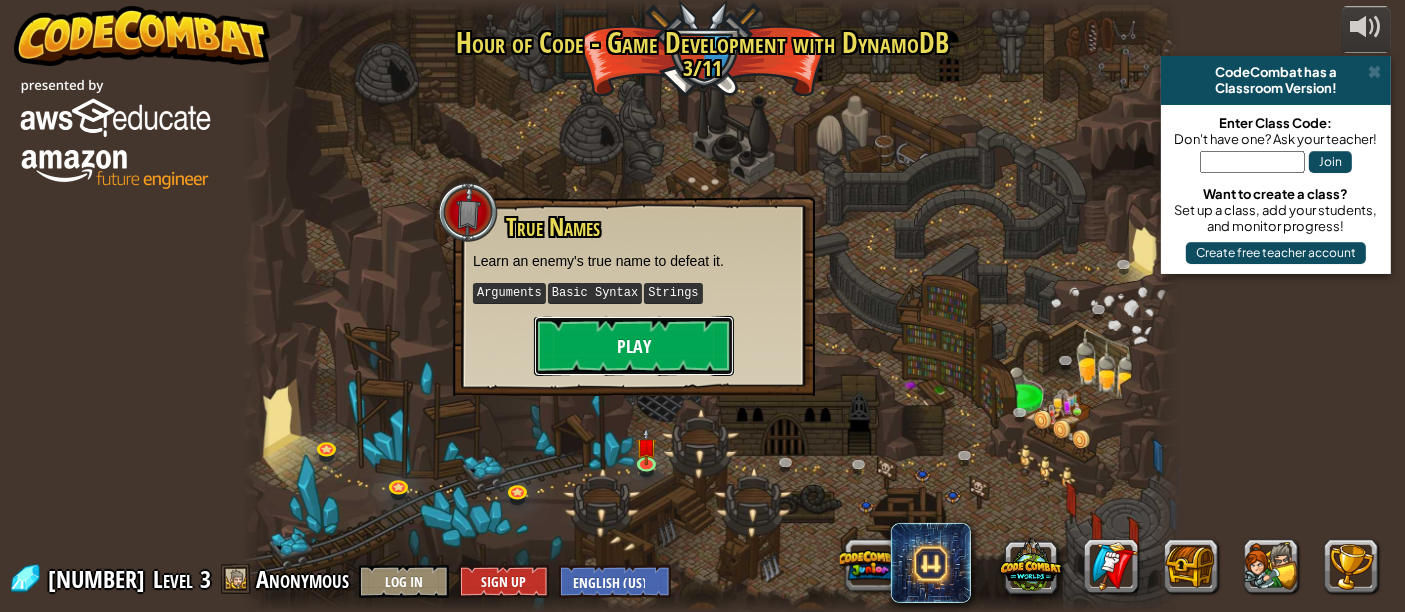 click on "Play" at bounding box center (634, 346) 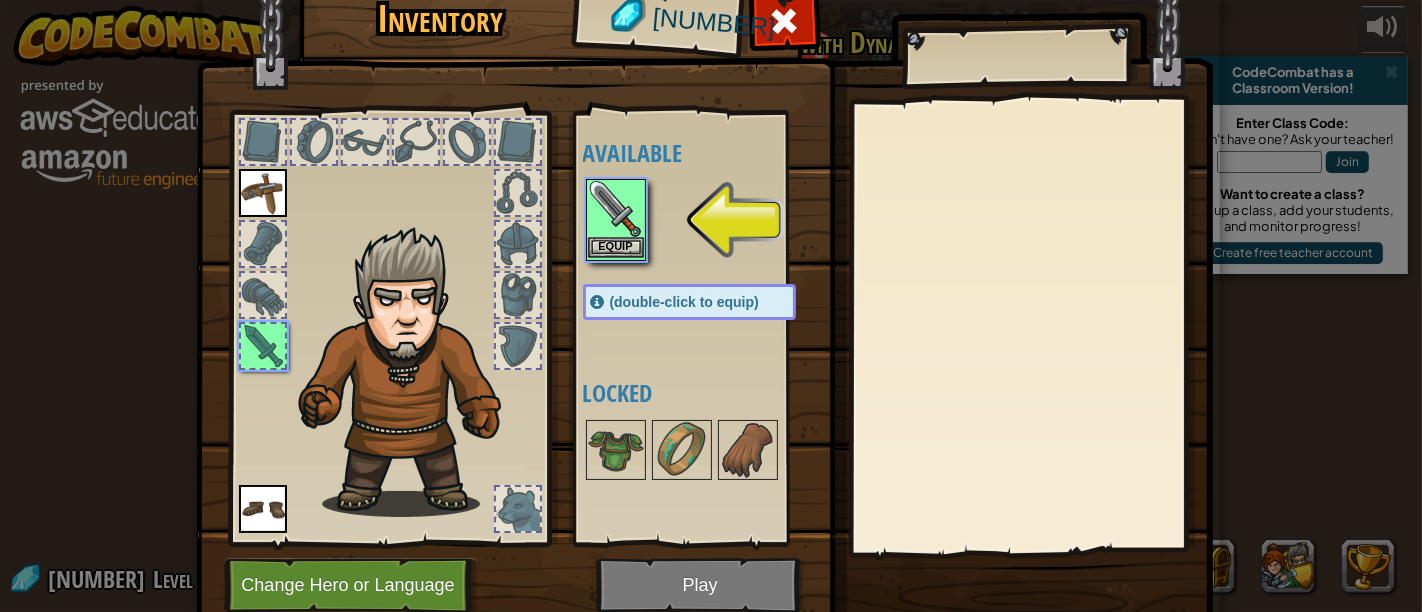 click at bounding box center [616, 209] 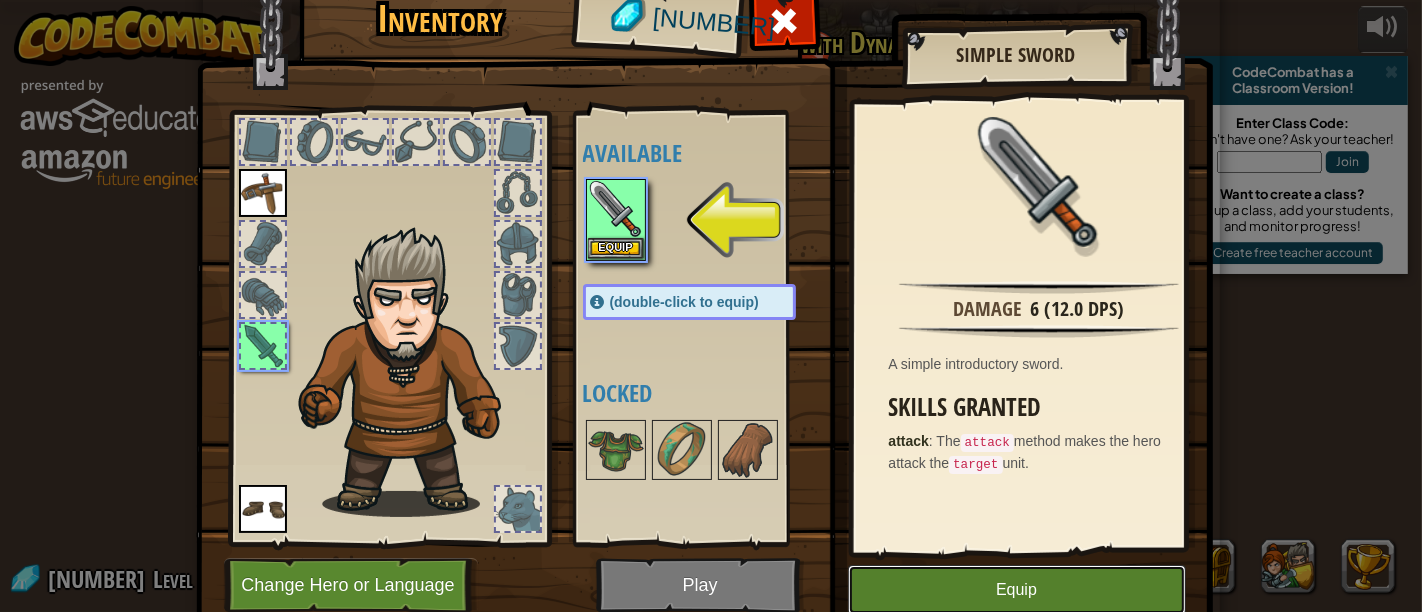 click on "Equip" at bounding box center [1017, 590] 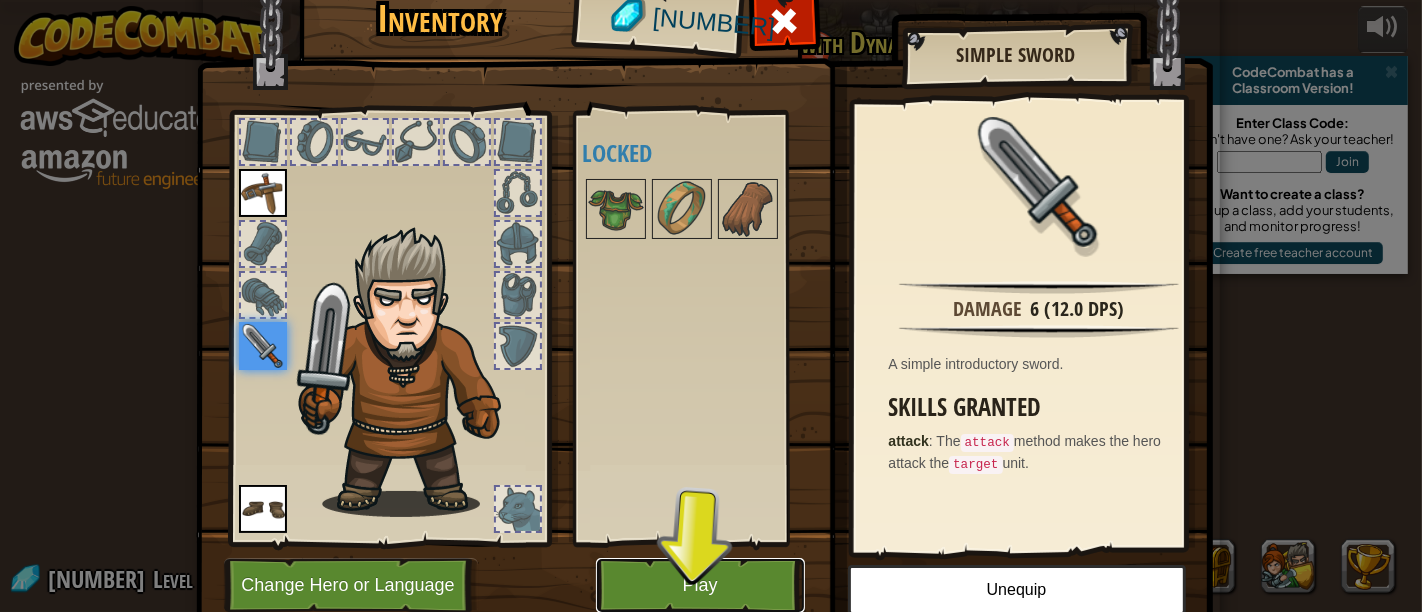 click on "Play" at bounding box center [700, 585] 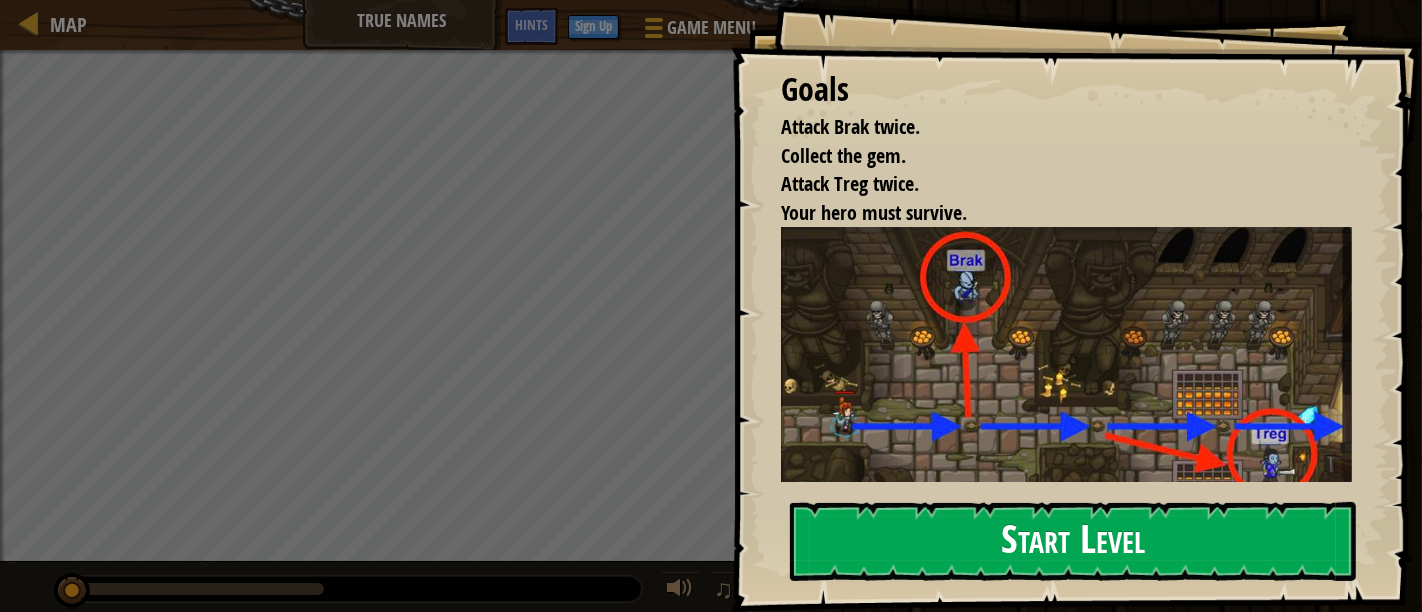click on "Start Level" at bounding box center [1073, 541] 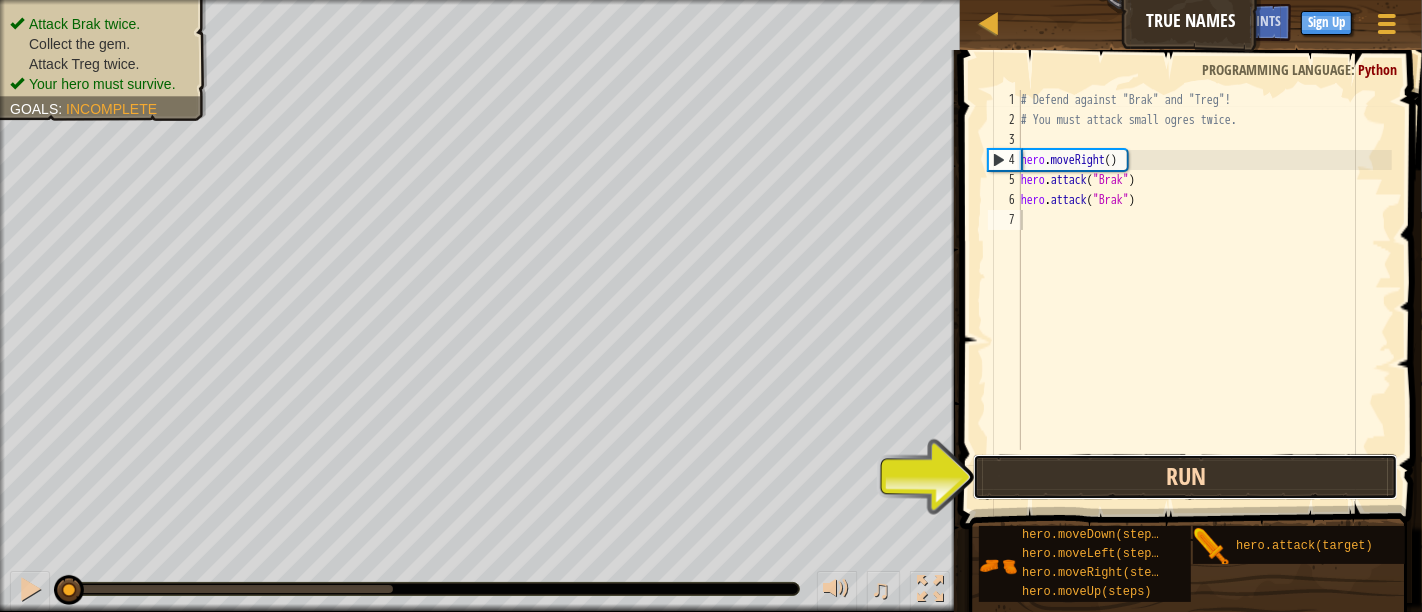 click on "Run" at bounding box center [1185, 477] 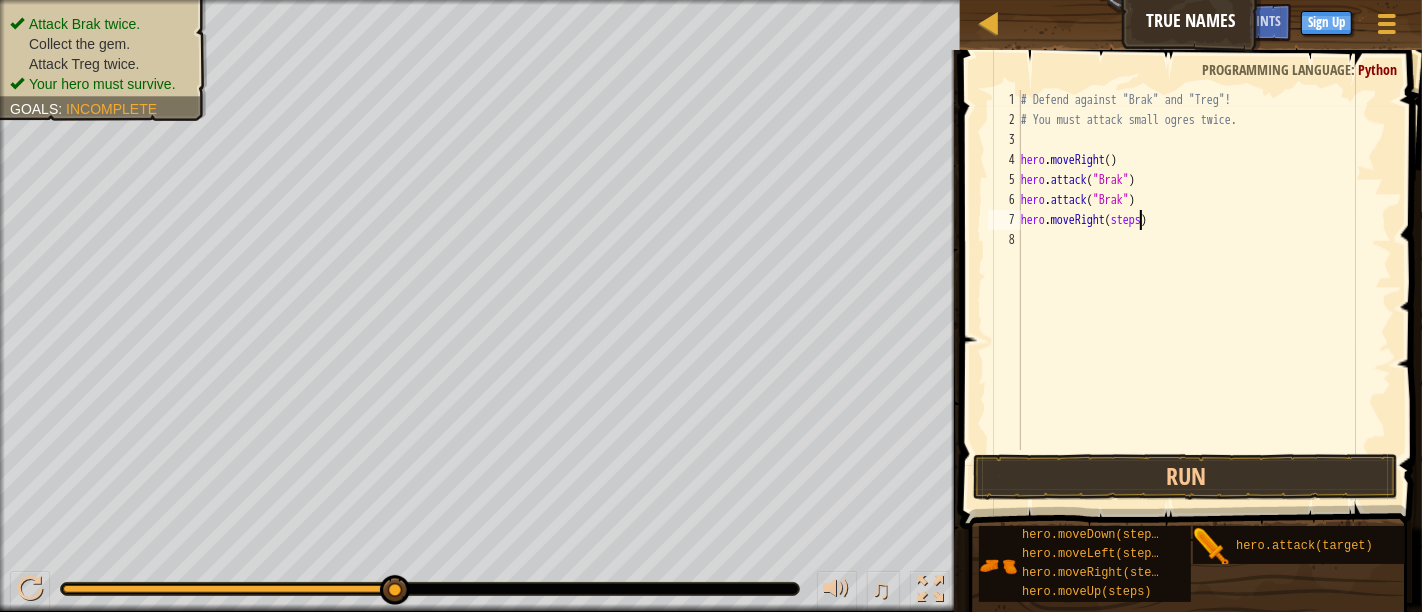 click on "# Defend against "Brak" and "Treg"! # You must attack small ogres twice. hero . moveRight ( ) hero . attack ( "Brak" ) hero . attack ( "Brak" ) hero . moveRight ( steps )" at bounding box center (1204, 290) 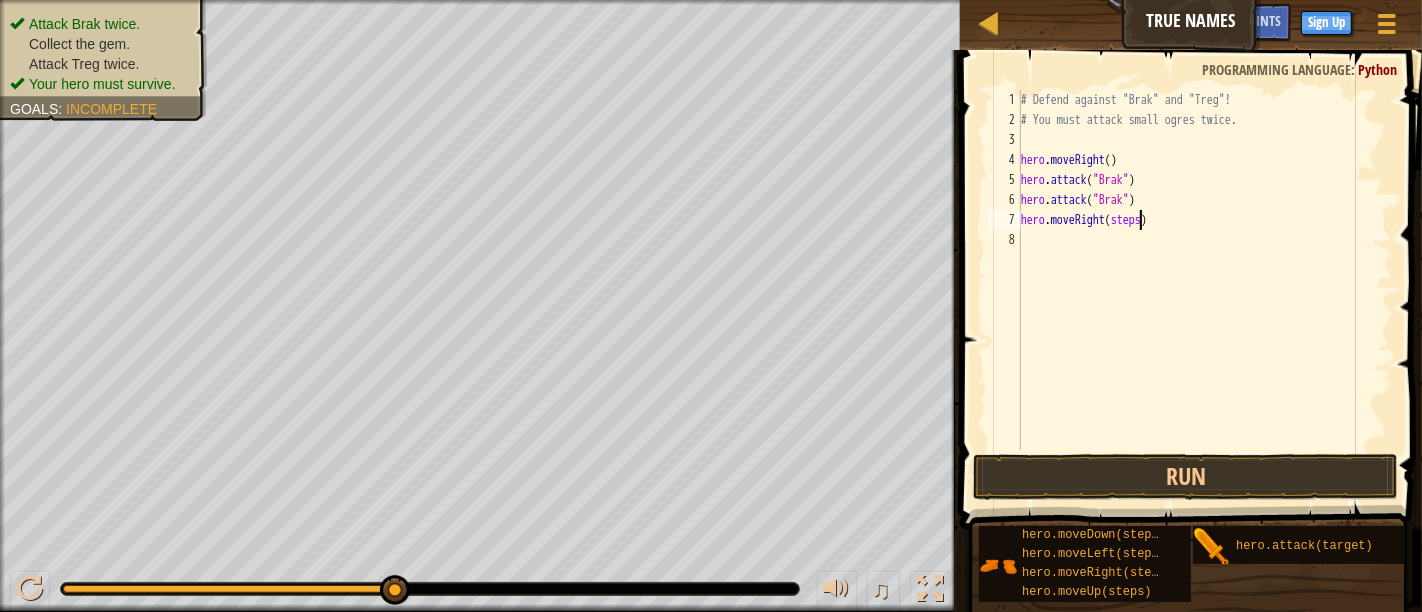 click on "# Defend against "Brak" and "Treg"! # You must attack small ogres twice. hero . moveRight ( ) hero . attack ( "Brak" ) hero . attack ( "Brak" ) hero . moveRight ( steps )" at bounding box center (1204, 290) 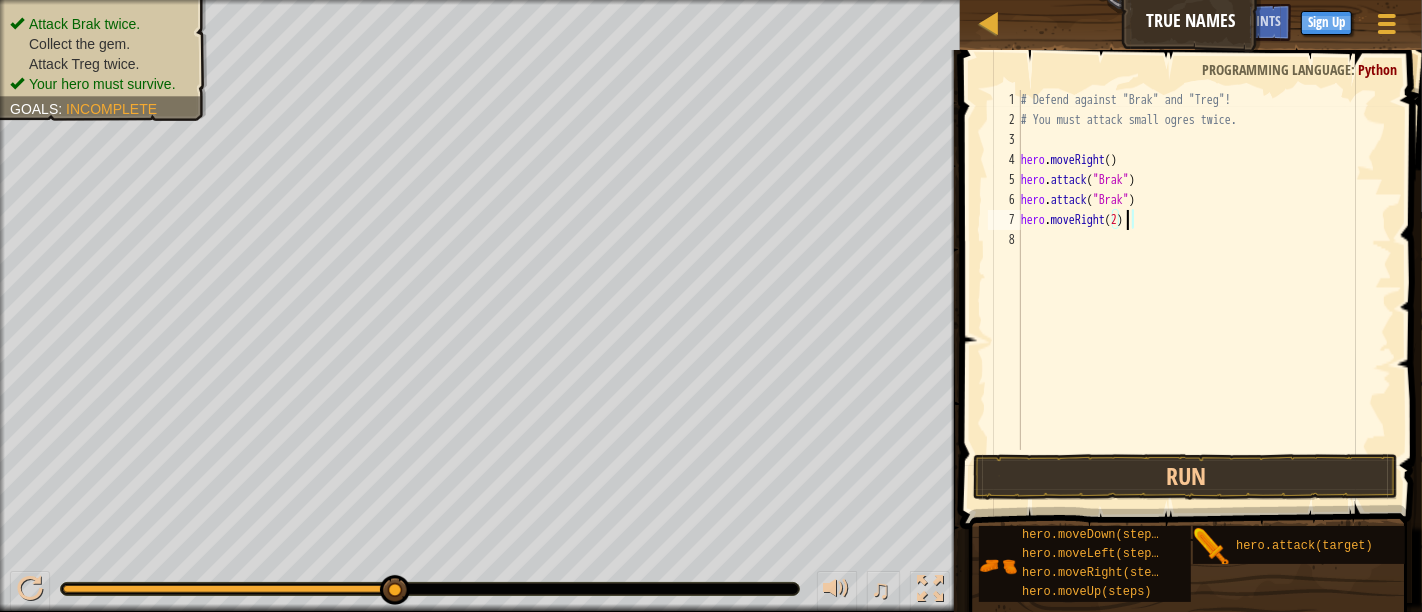 scroll, scrollTop: 9, scrollLeft: 8, axis: both 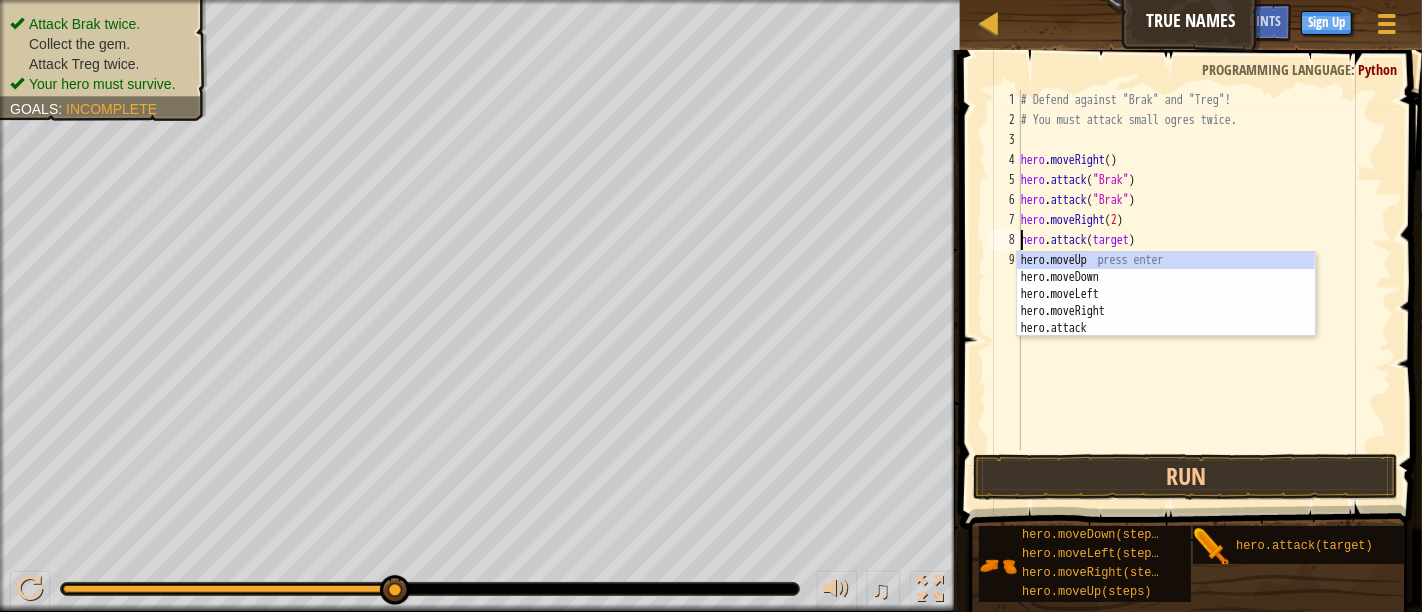 click on "# Defend against "Brak" and "Treg"! # You must attack small ogres twice. hero . attack ( "Brak" ) hero . attack ( "Brak" ) hero . moveRight ( 2 ) hero . attack ( [enemy_name] )" at bounding box center [1204, 290] 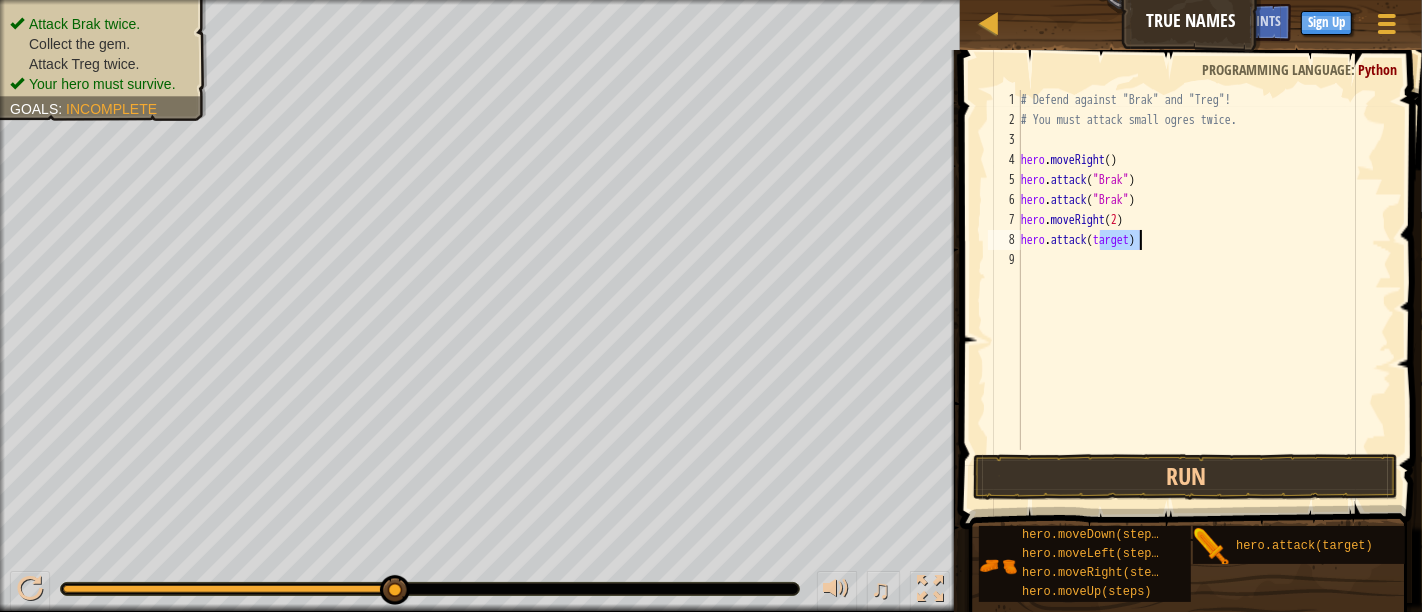 click on "# Defend against "Brak" and "Treg"! # You must attack small ogres twice. hero . attack ( "Brak" ) hero . attack ( "Brak" ) hero . moveRight ( 2 ) hero . attack ( [enemy_name] )" at bounding box center (1204, 290) 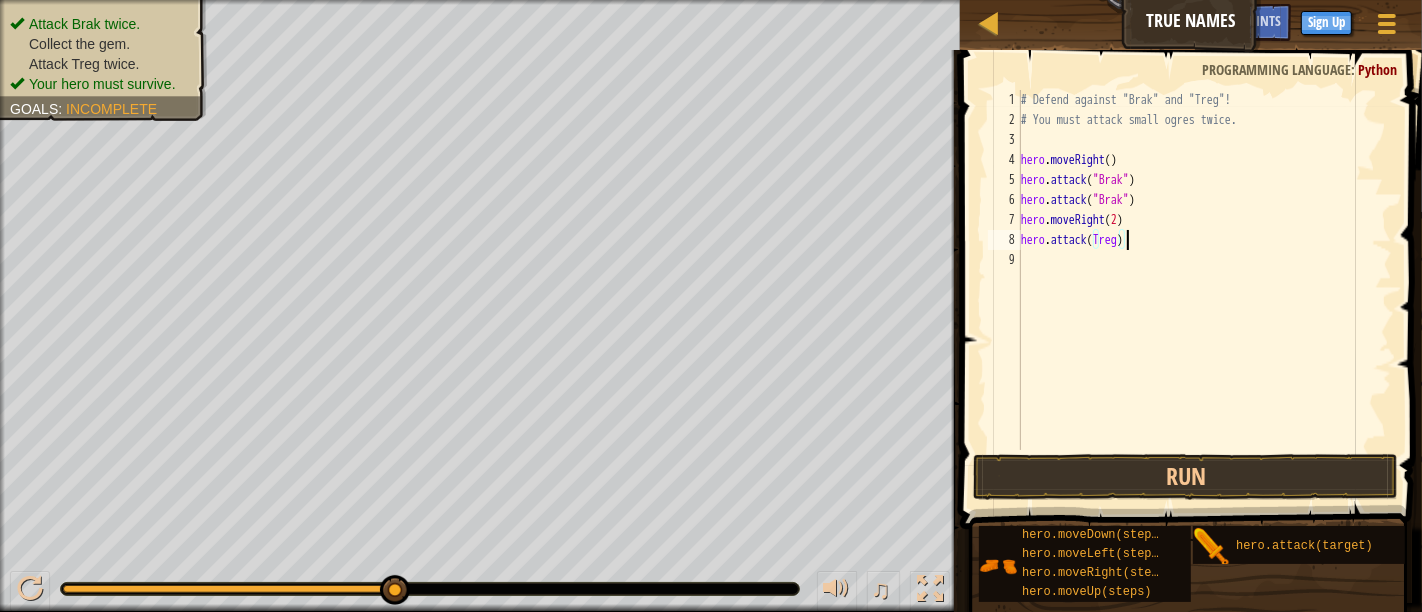 scroll, scrollTop: 9, scrollLeft: 8, axis: both 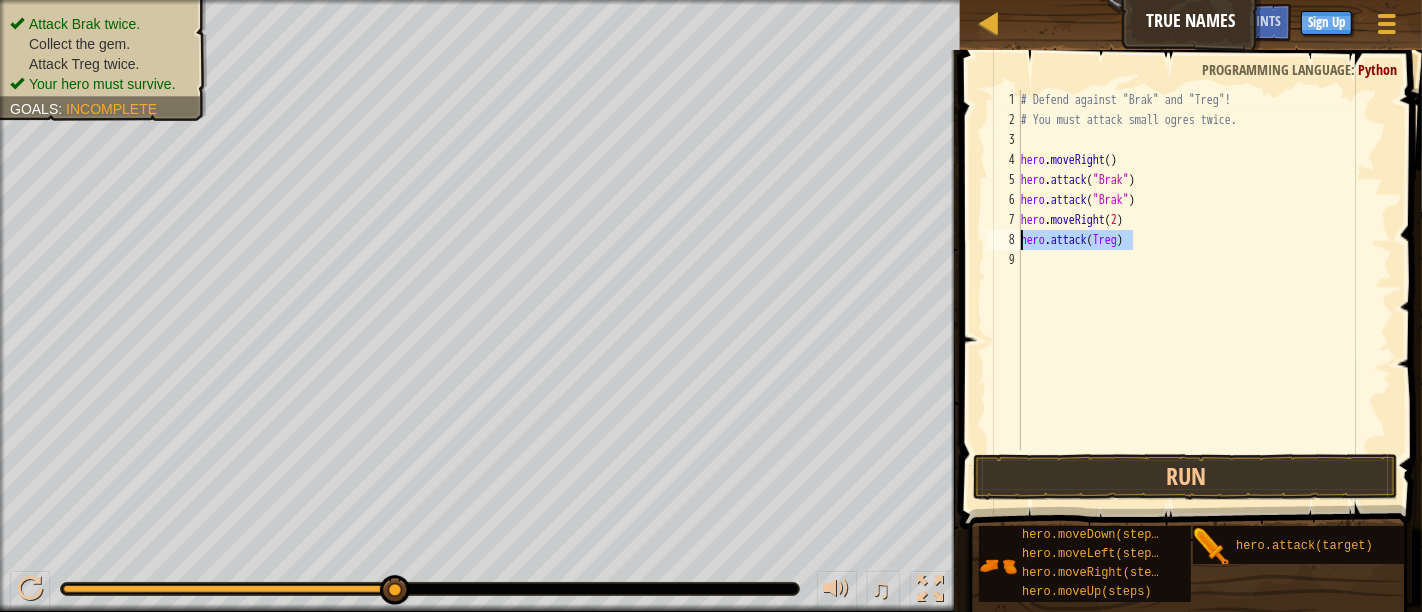 drag, startPoint x: 1164, startPoint y: 239, endPoint x: 1022, endPoint y: 235, distance: 142.05632 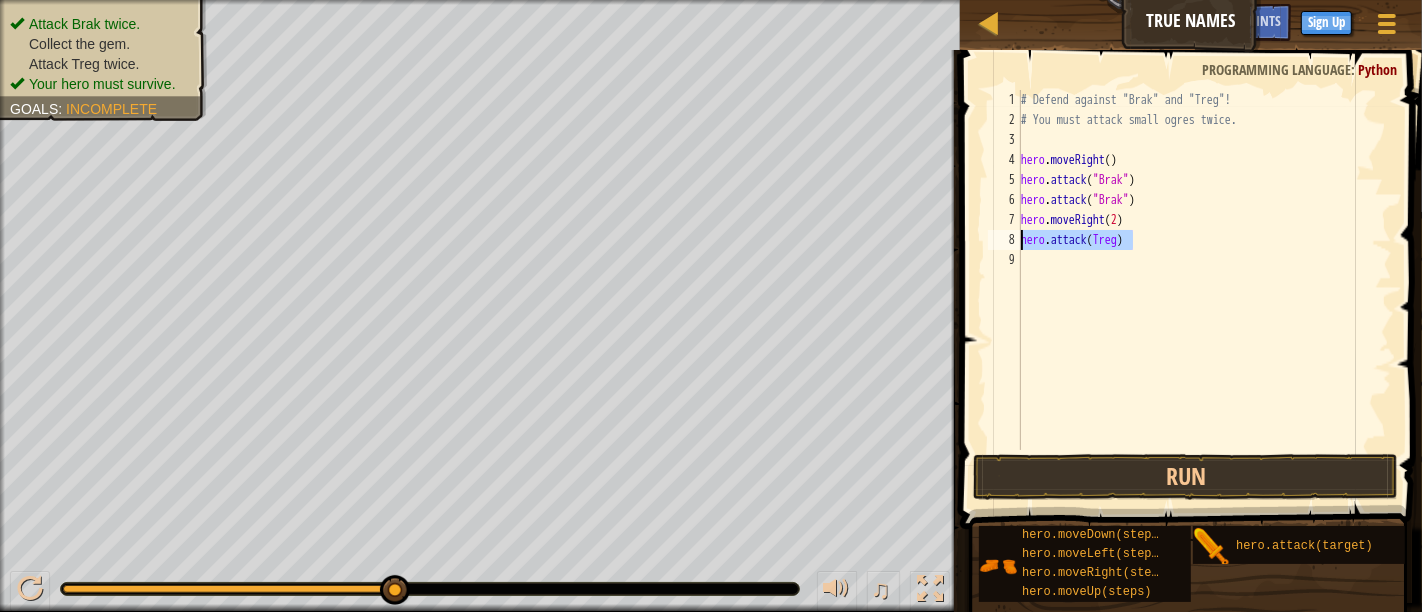 click on "# Defend against "Brak" and "Treg"! # You must attack small ogres twice. hero . attack ( "Brak" ) hero . attack ( "Brak" ) hero . moveRight ( 2 ) hero . attack ( Treg )" at bounding box center [1204, 290] 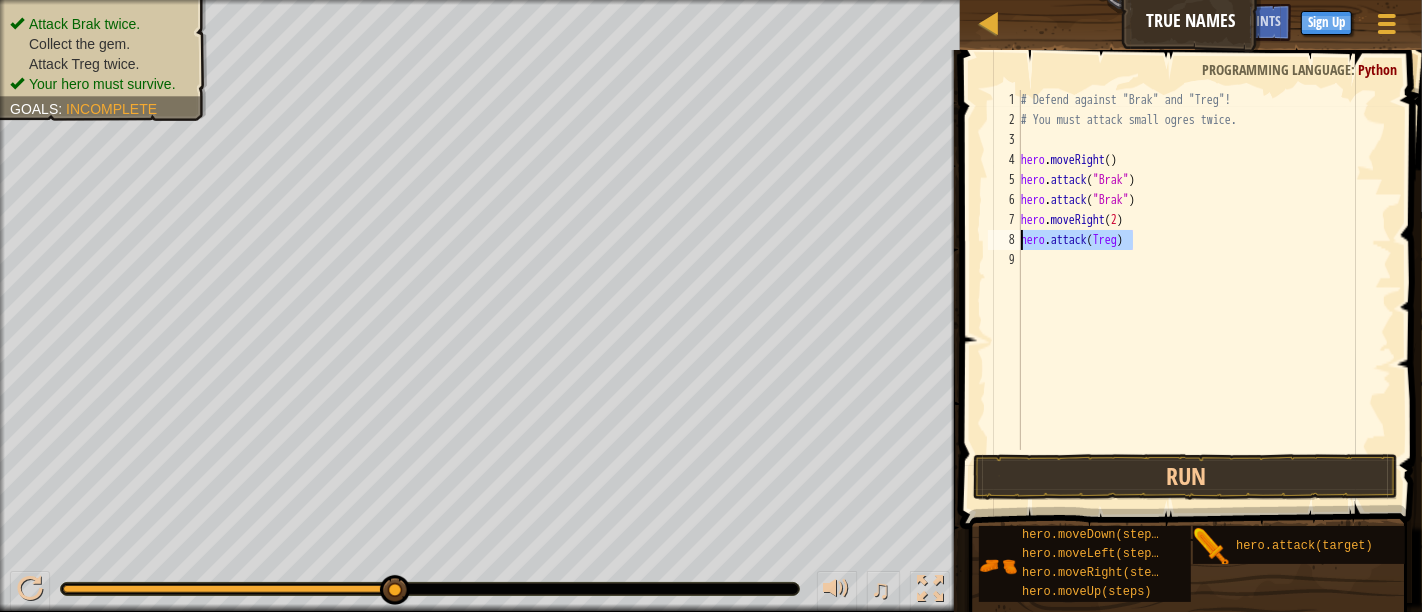 type on "hero.attack(Treg)" 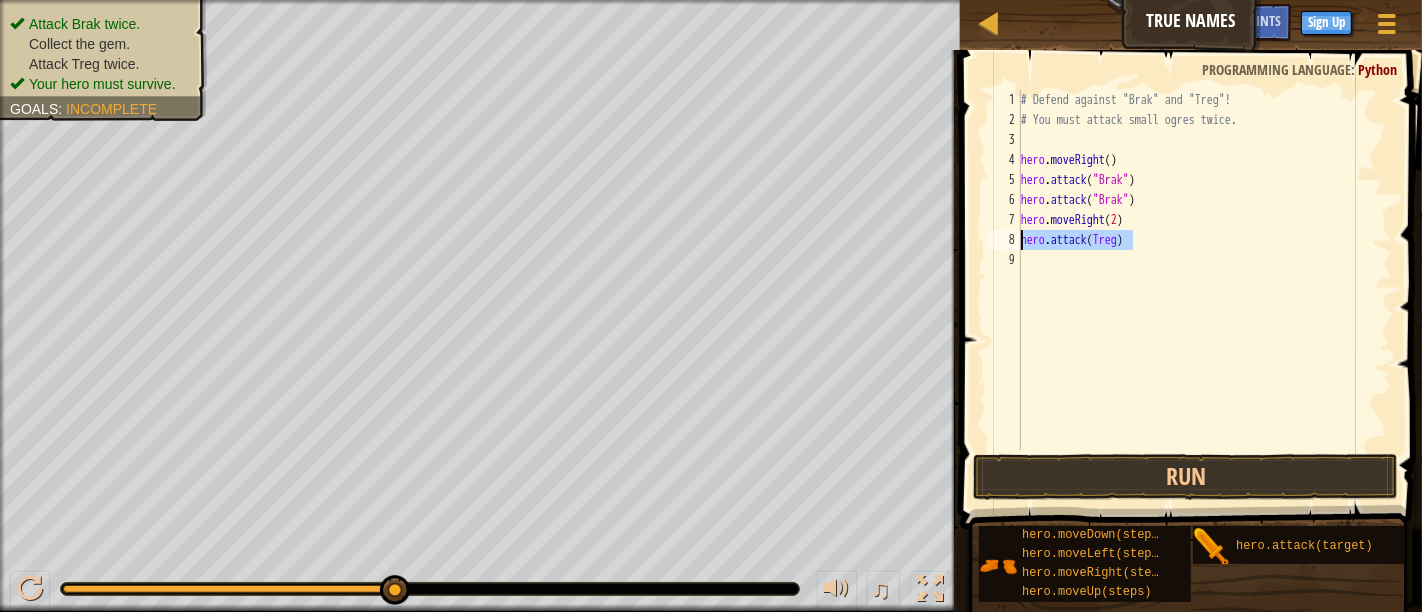click on "# Defend against "Brak" and "Treg"! # You must attack small ogres twice. hero . attack ( "Brak" ) hero . attack ( "Brak" ) hero . moveRight ( 2 ) hero . attack ( Treg )" at bounding box center (1204, 270) 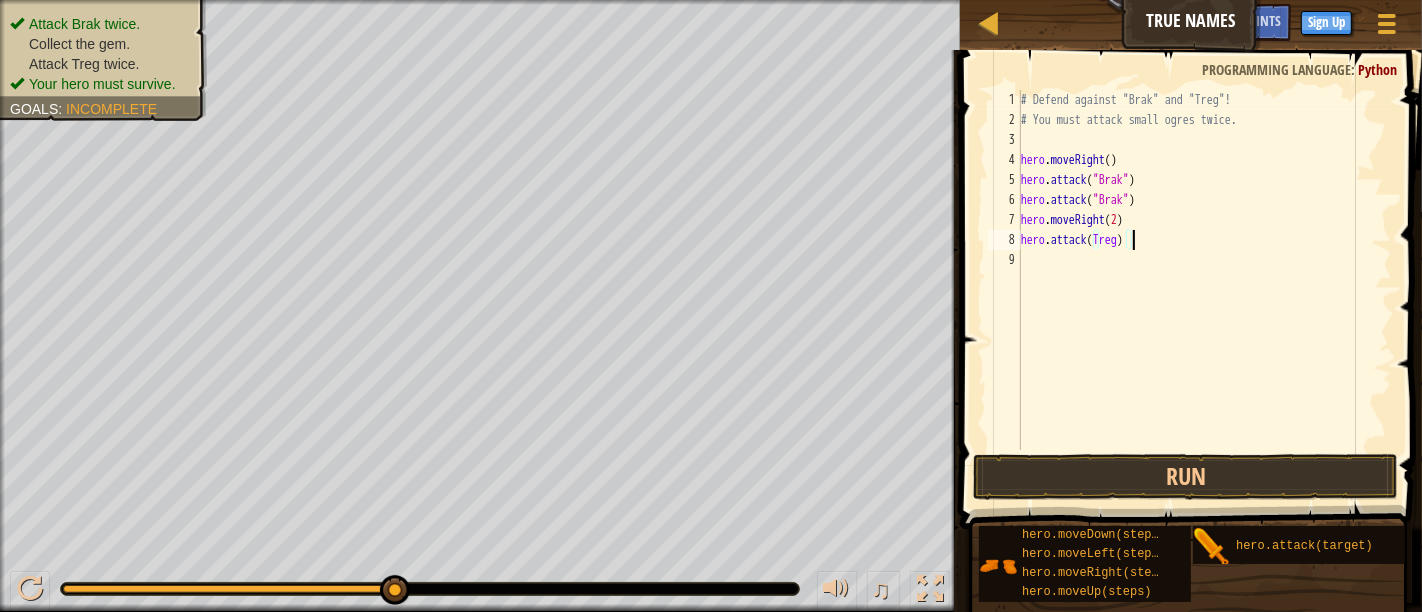 scroll, scrollTop: 9, scrollLeft: 0, axis: vertical 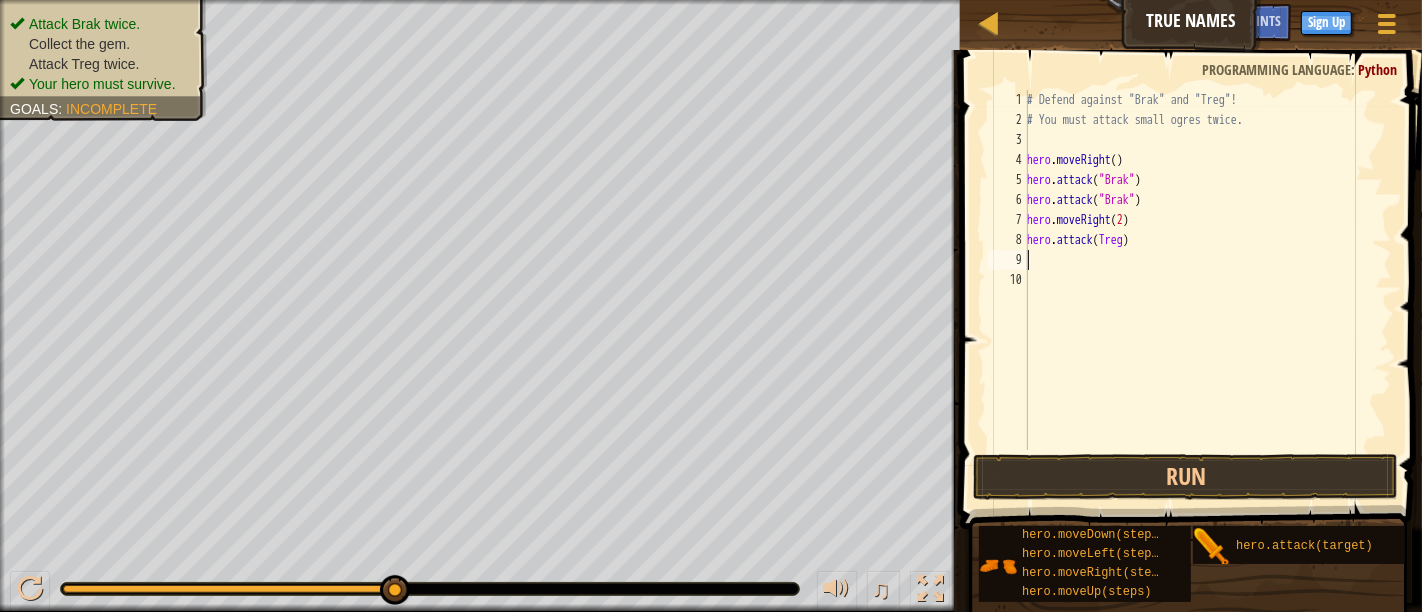 paste on "hero.attack(Treg)" 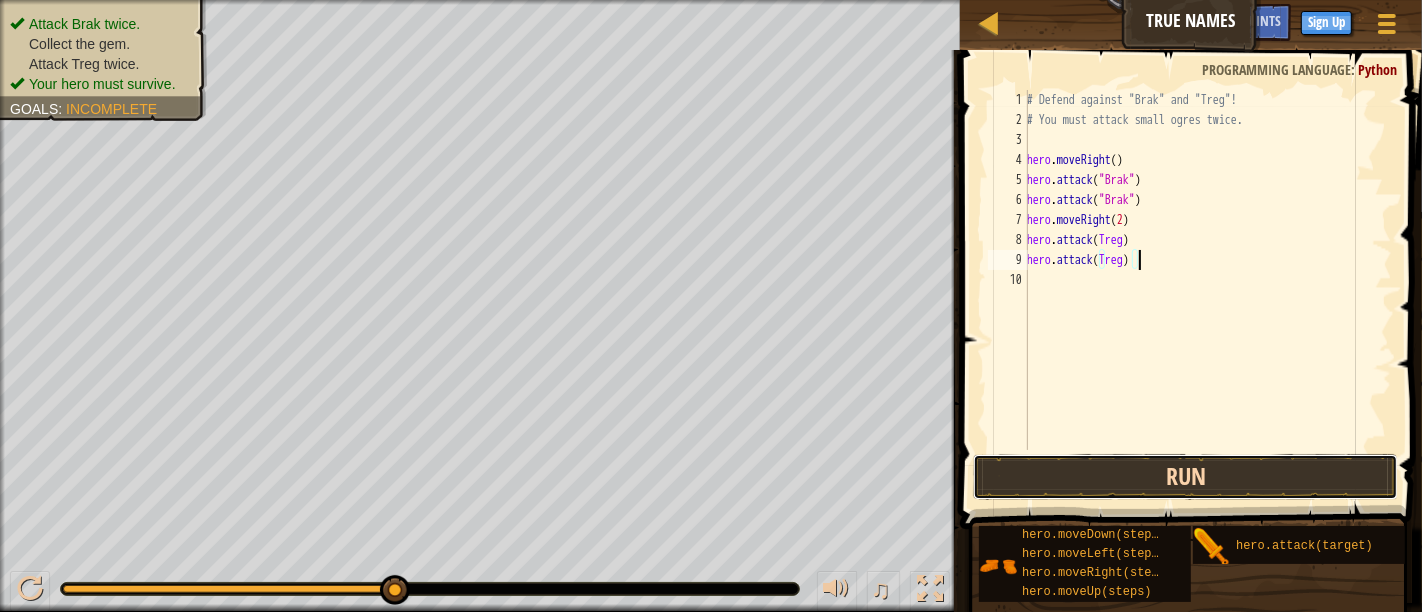 click on "Run" at bounding box center (1185, 477) 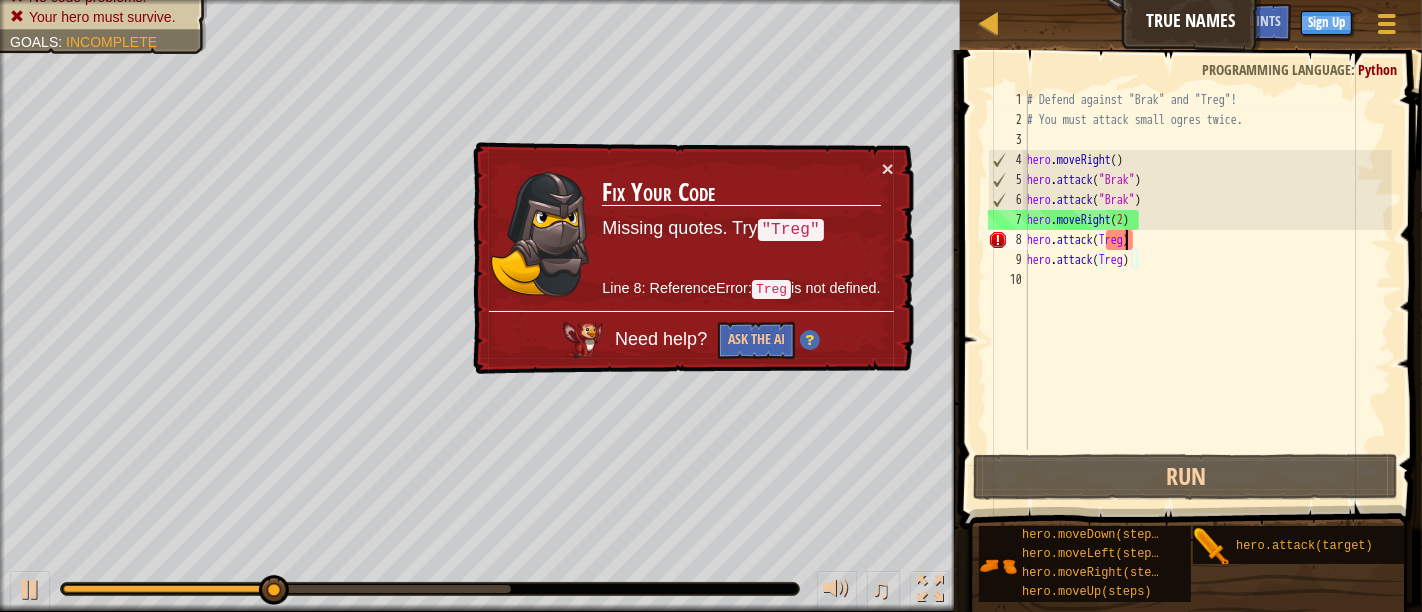 click on "# Defend against "Brak" and "Treg"! # You must attack small ogres twice. hero.moveRight() hero.attack("Brak") hero.attack("Brak") hero.moveRight(2) hero.attack("Treg") hero.attack("Treg")" at bounding box center (1207, 290) 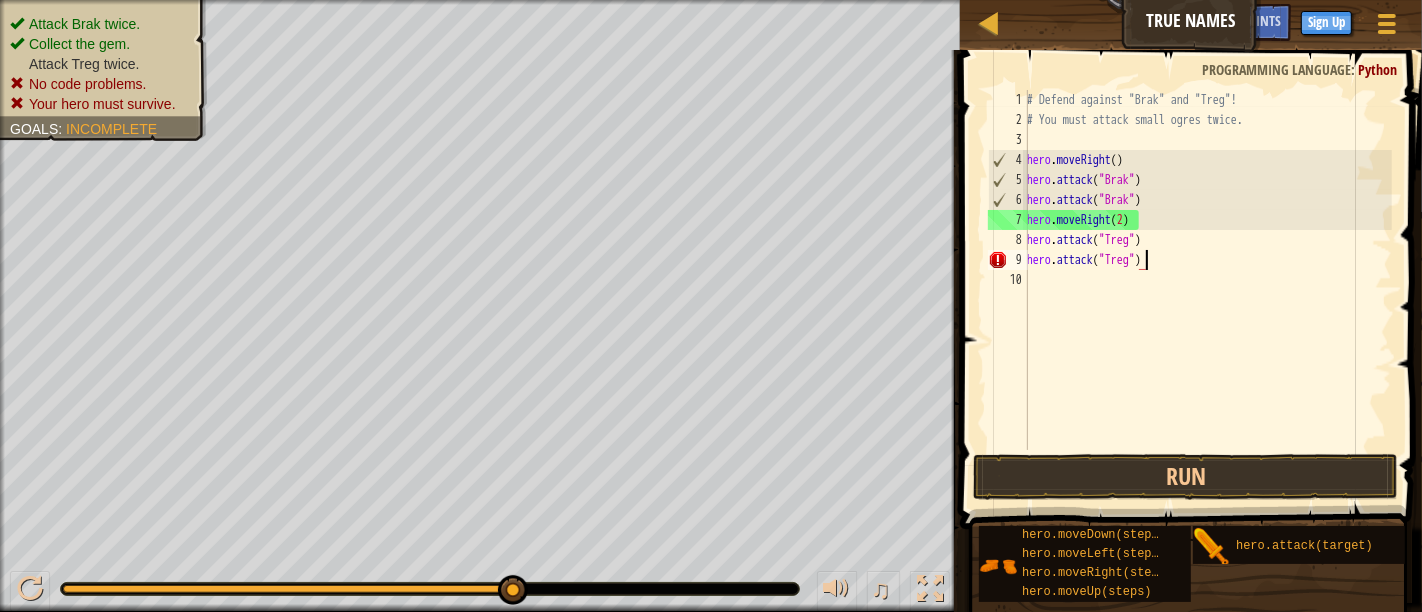 scroll, scrollTop: 9, scrollLeft: 8, axis: both 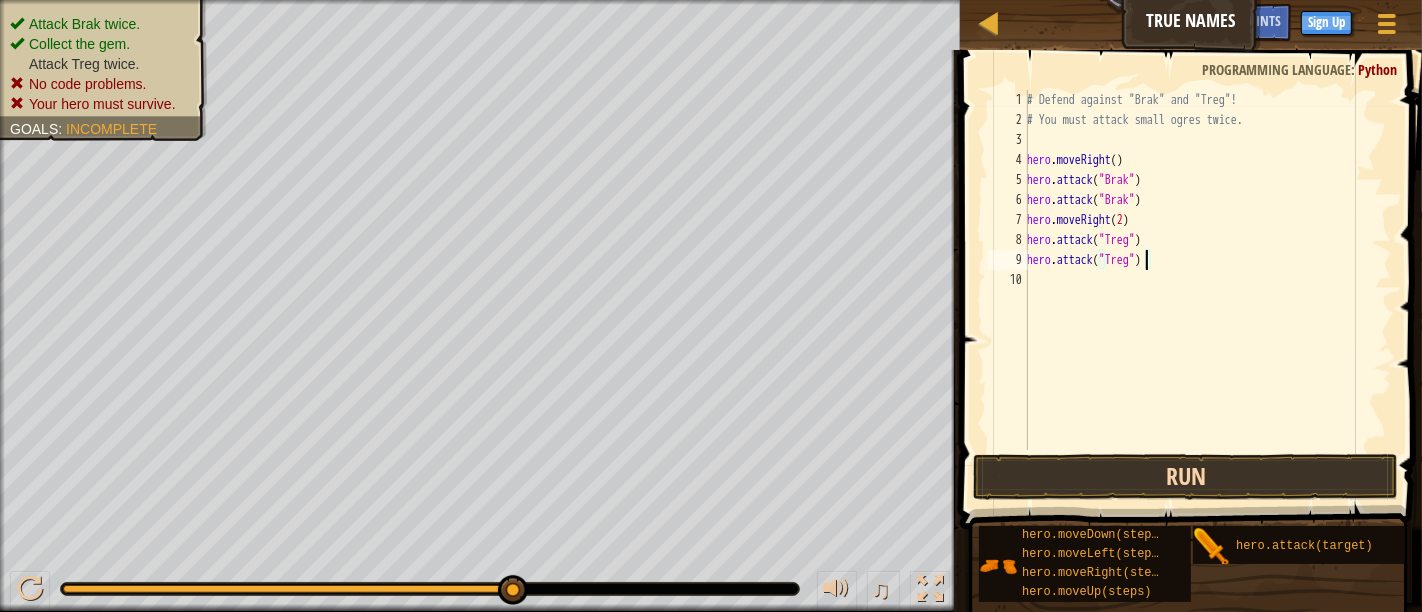 type on "hero.attack("Treg")" 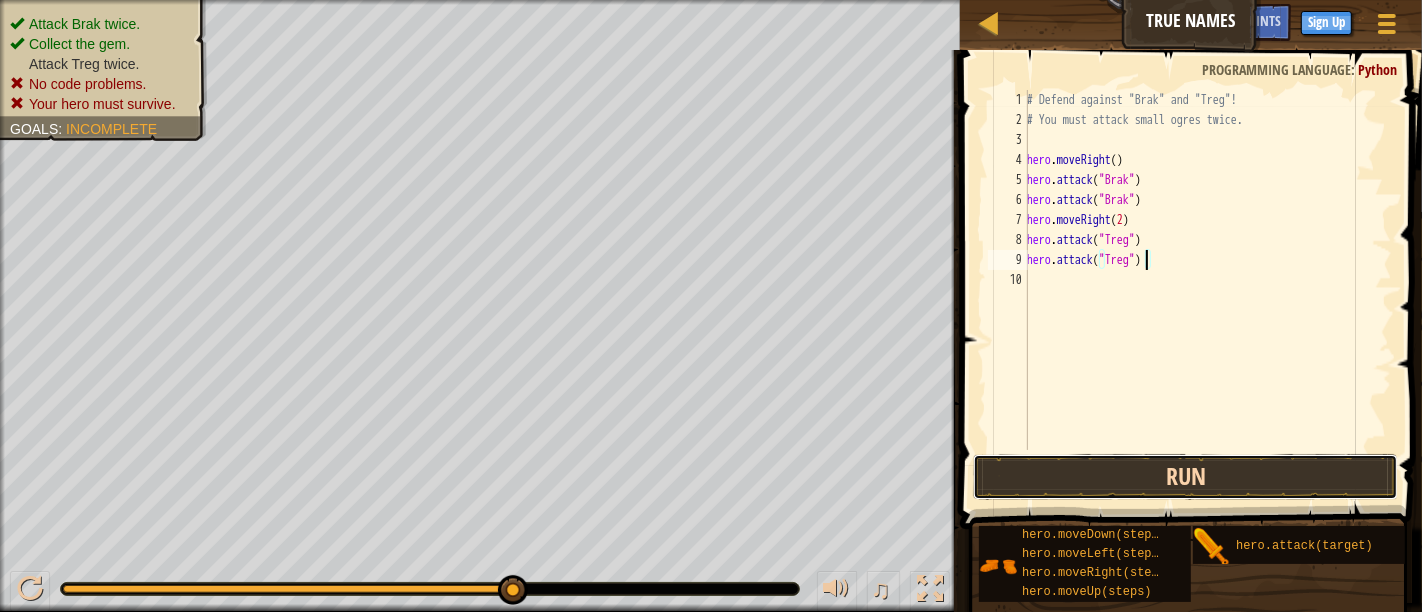 click on "Run" at bounding box center [1185, 477] 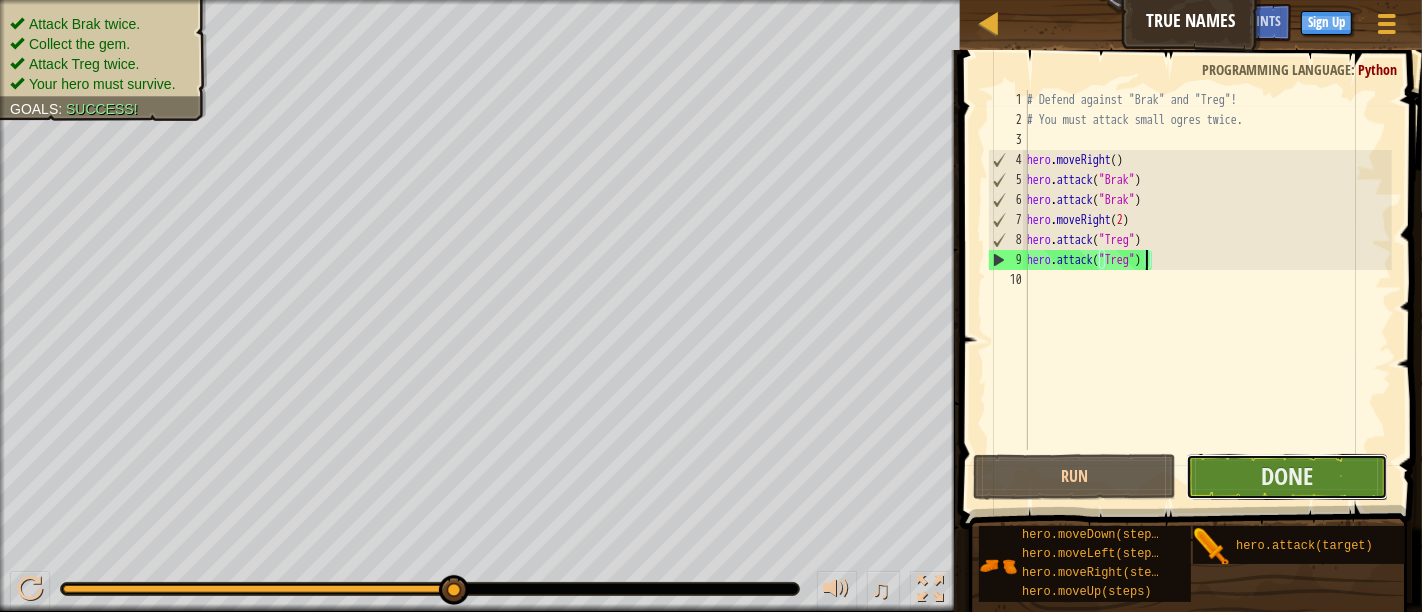 click on "Done" at bounding box center [1287, 477] 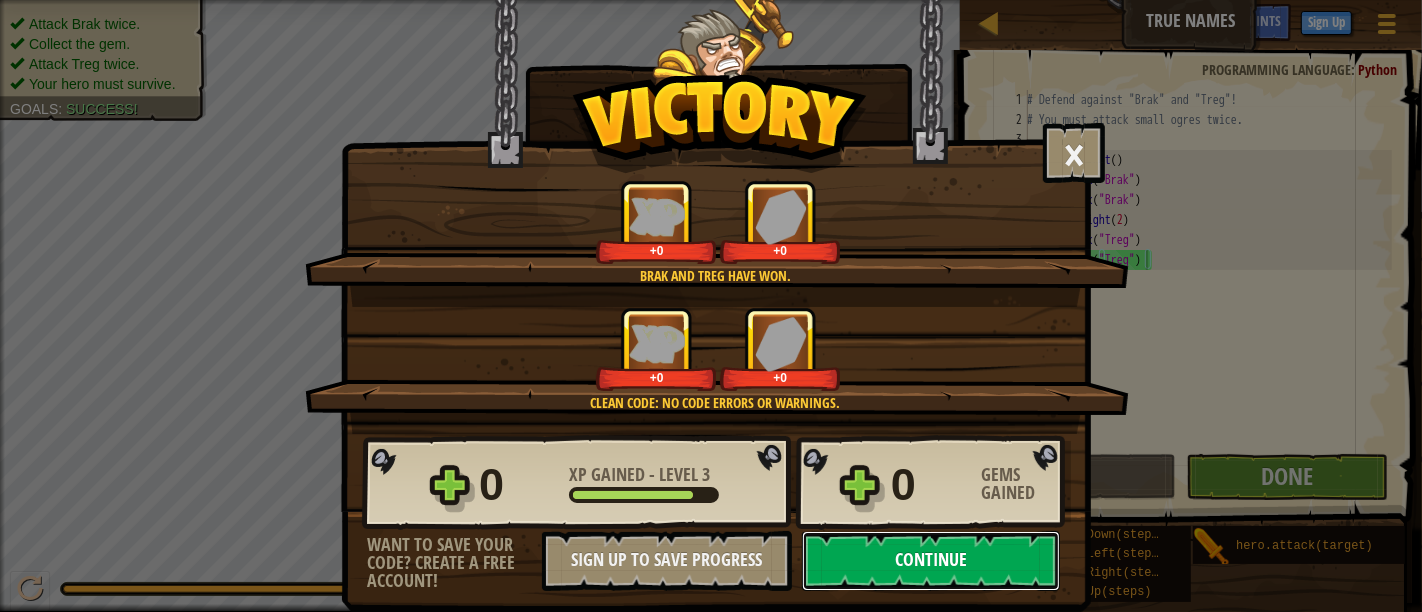 click on "Continue" at bounding box center [931, 561] 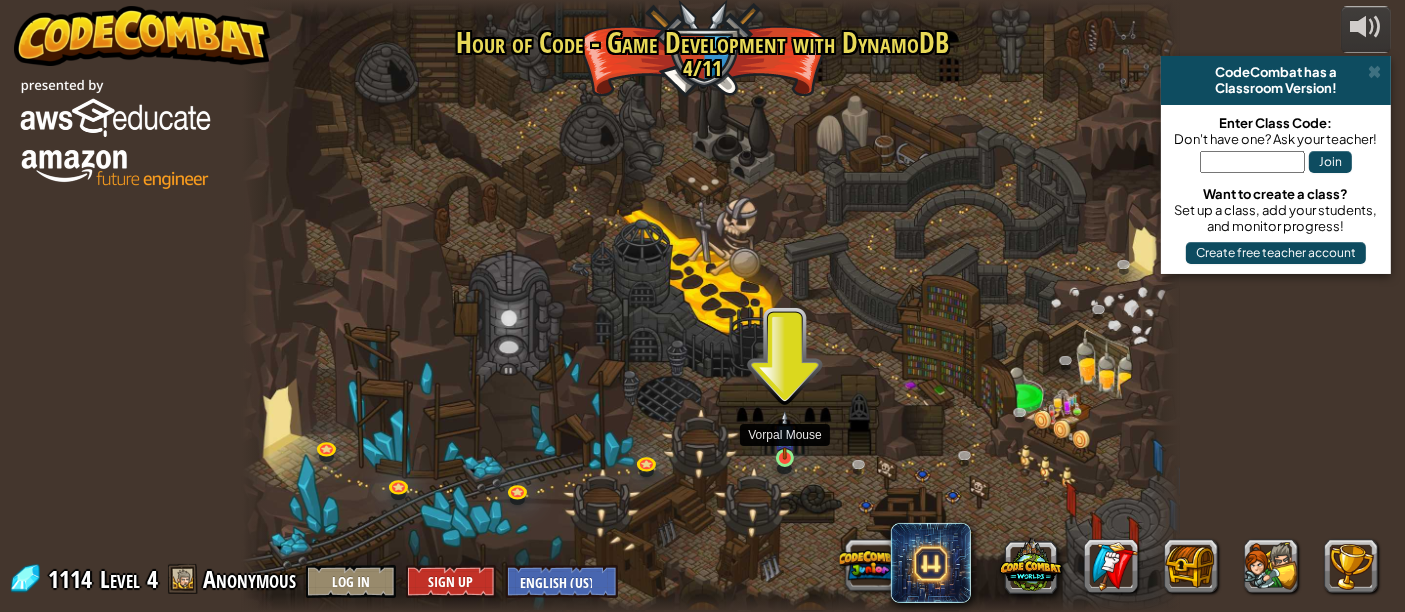 click at bounding box center [785, 435] 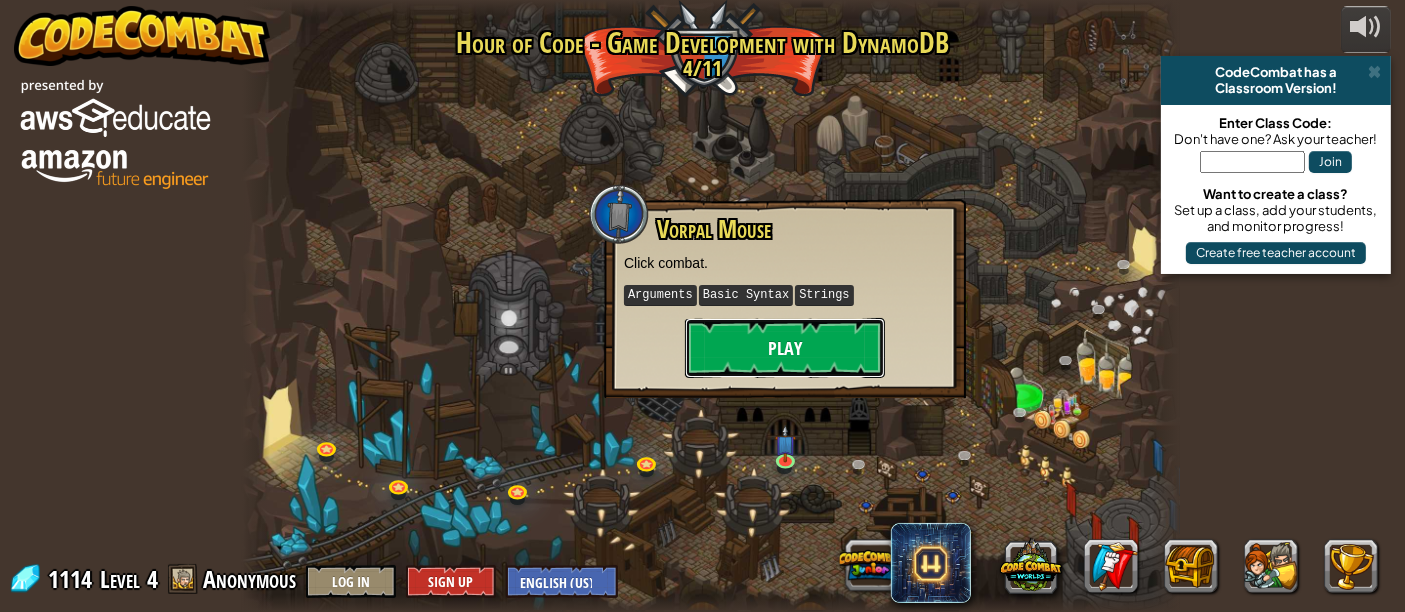 click on "Play" at bounding box center [785, 348] 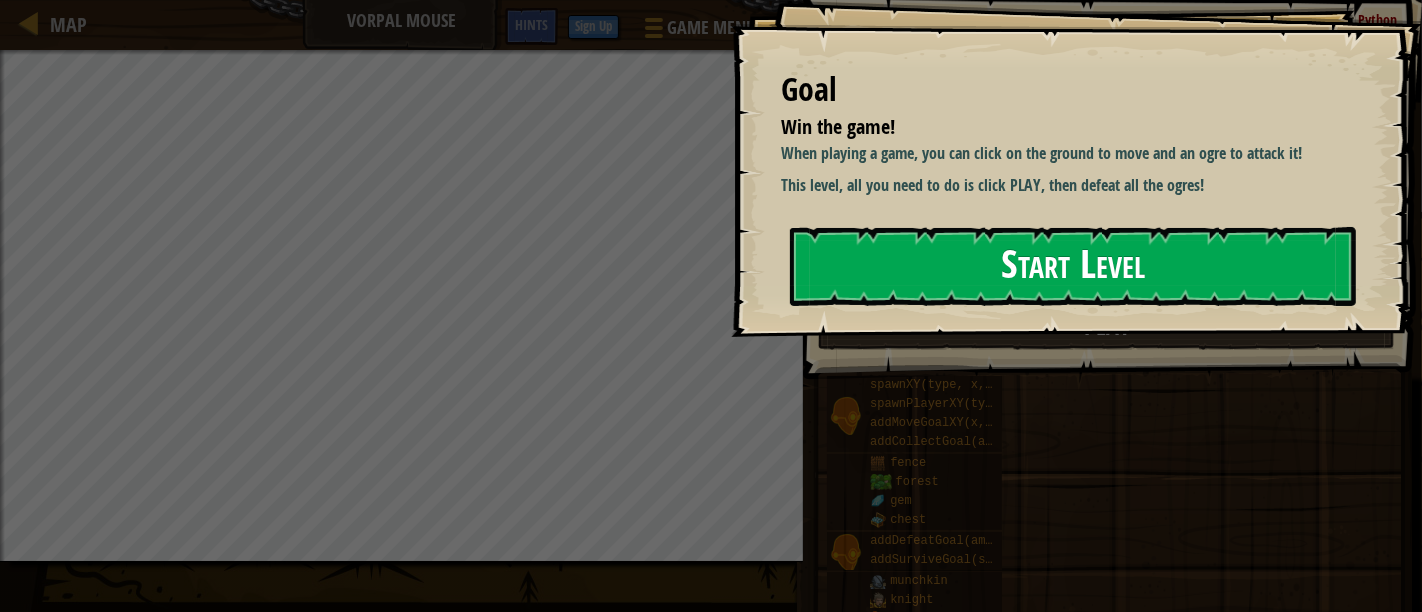 click on "Start Level" at bounding box center [1073, 266] 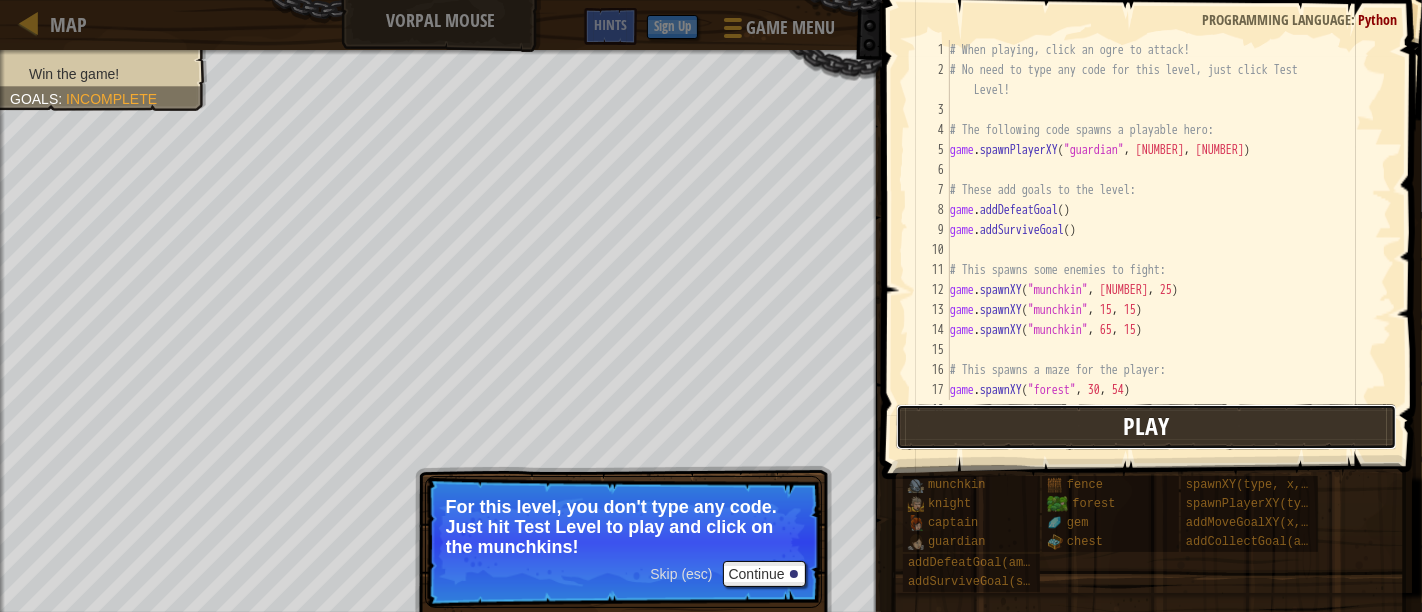 click on "Play" at bounding box center [1146, 427] 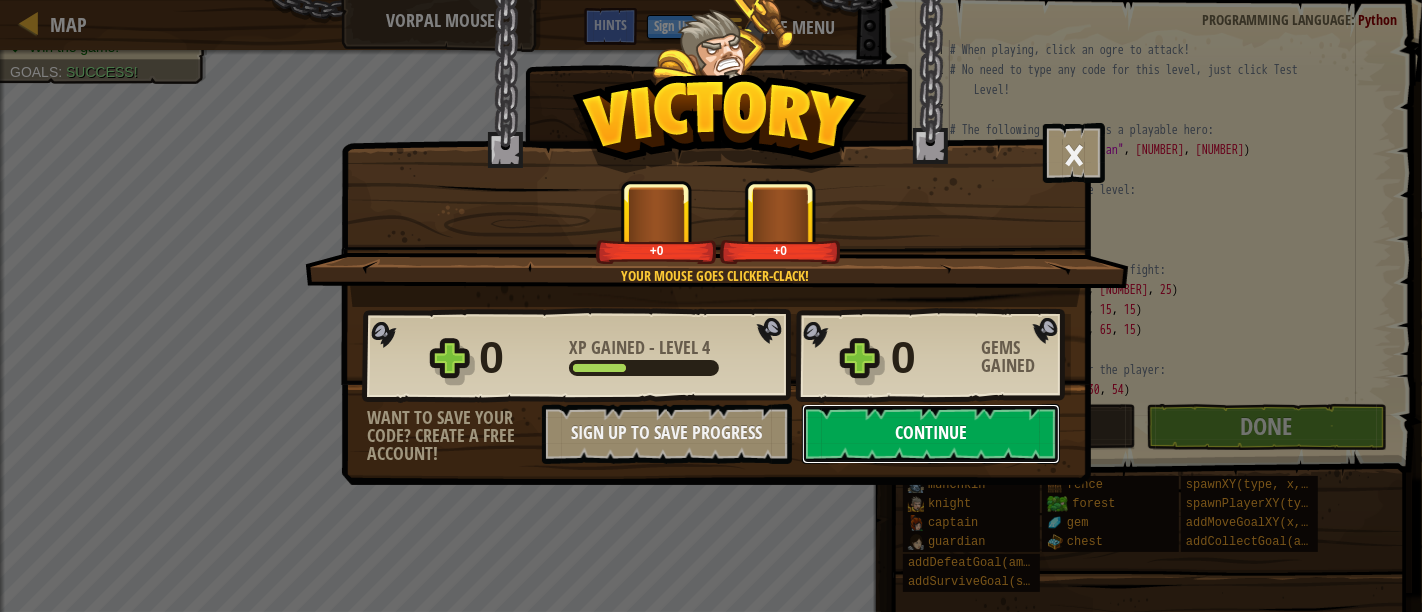 click on "Continue" at bounding box center (931, 434) 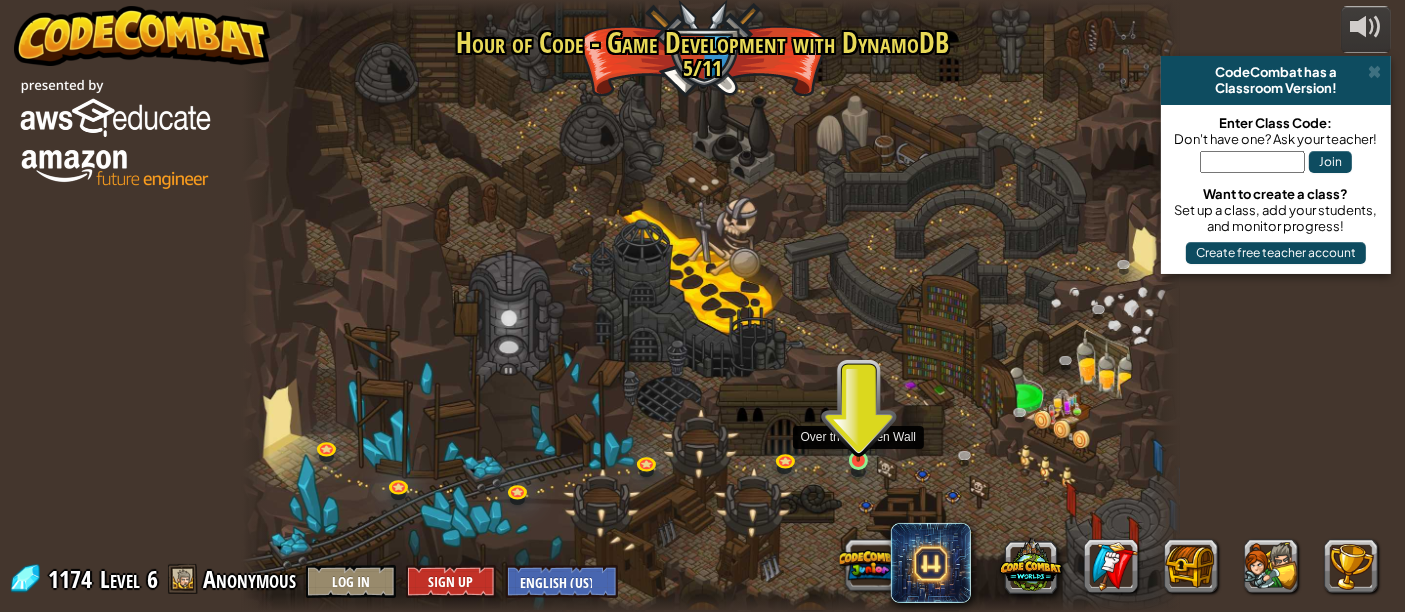 click at bounding box center [859, 437] 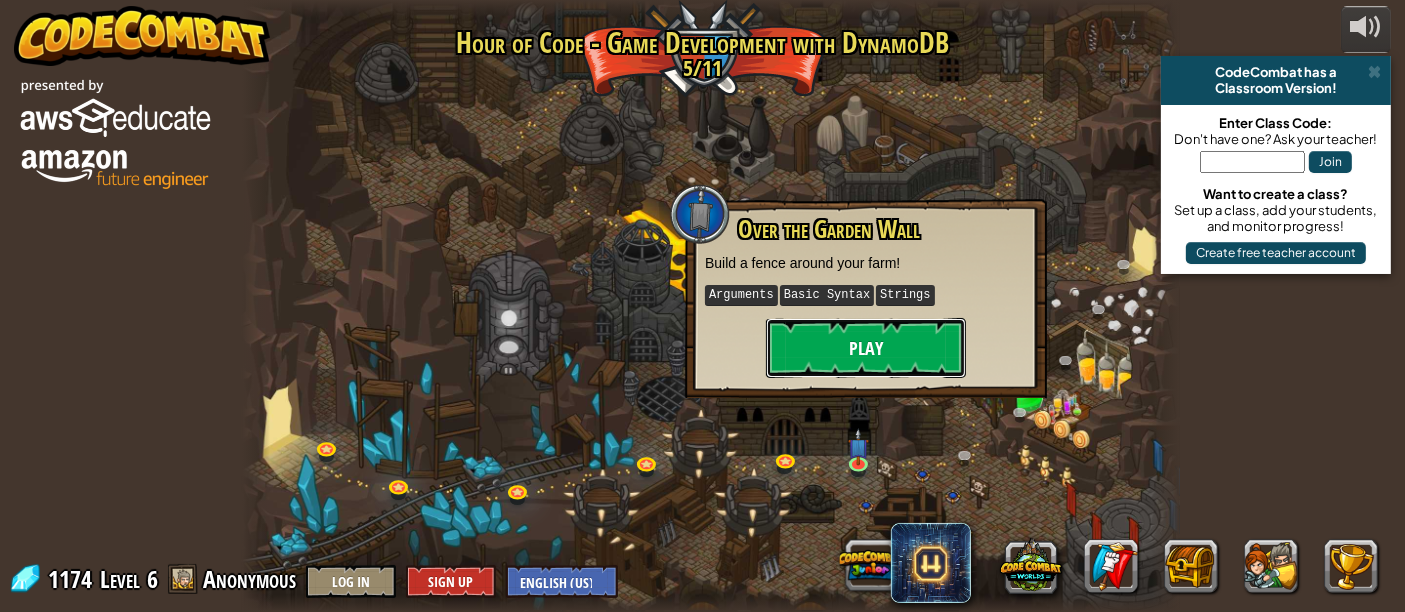 click on "Play" at bounding box center [866, 348] 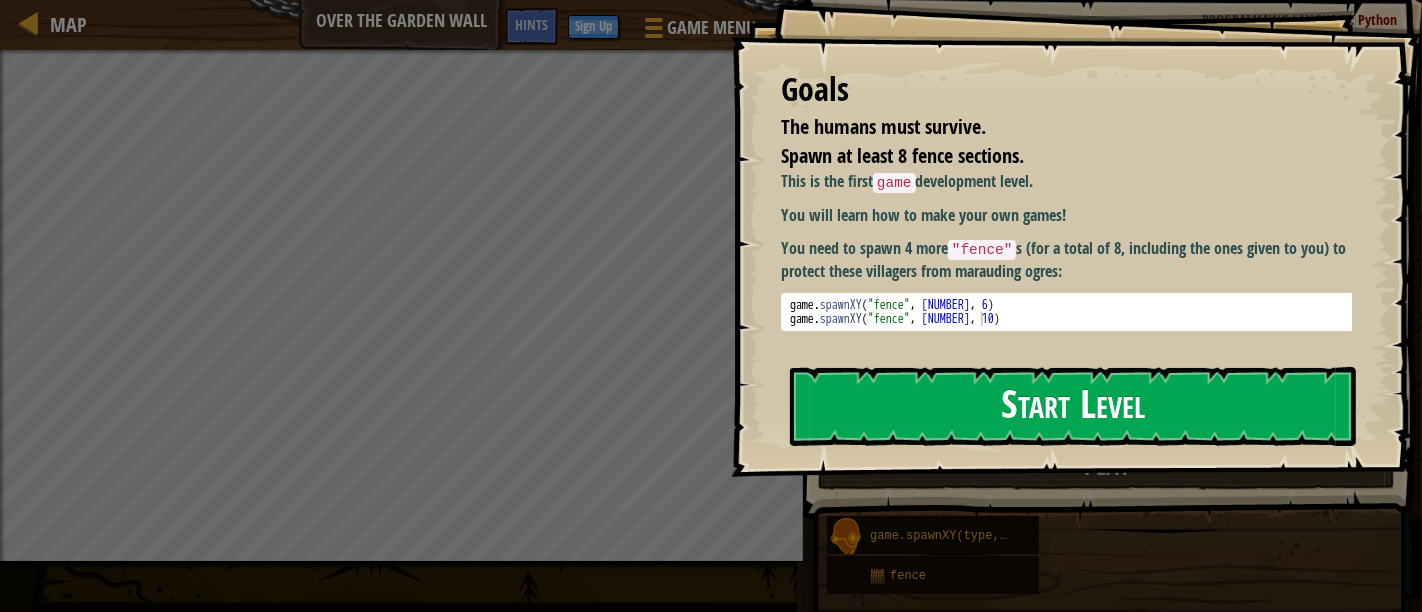click on "Start Level" at bounding box center (1073, 406) 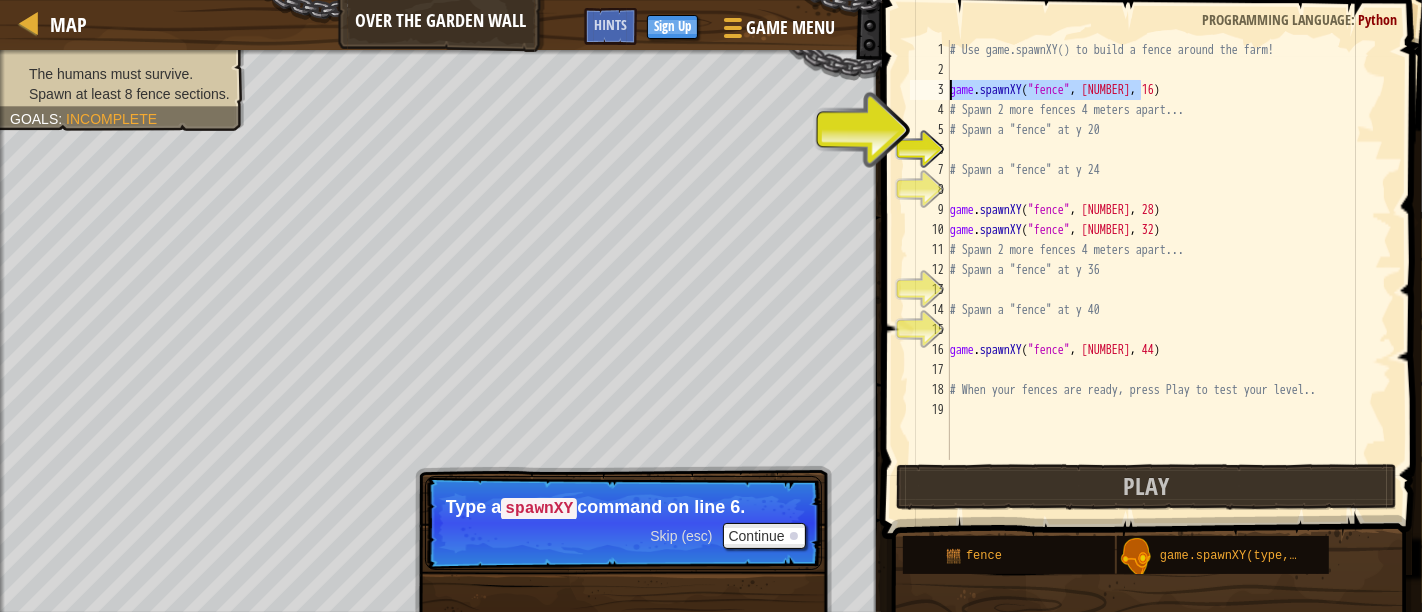 drag, startPoint x: 1152, startPoint y: 84, endPoint x: 947, endPoint y: 95, distance: 205.2949 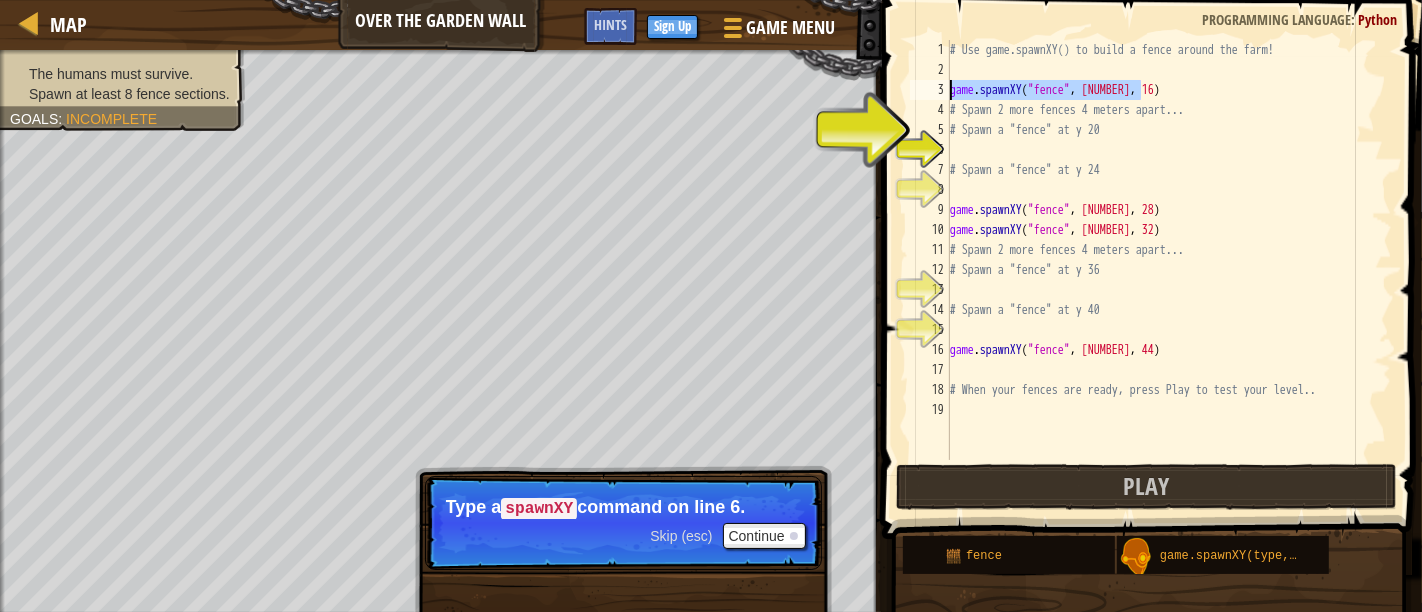 click on "# Use game.spawnXY() to build a fence around the farm! game.spawnXY("fence", [NUMBER], [NUMBER]) # Spawn 2 more fences 4 meters apart... # Spawn a "fence" at y [NUMBER] # Spawn a "fence" at y [NUMBER] game.spawnXY("fence", [NUMBER], [NUMBER]) game.spawnXY("fence", [NUMBER], [NUMBER]) # Spawn 2 more fences 4 meters apart... # Spawn a "fence" at y [NUMBER] # Spawn a "fence" at y [NUMBER] game.spawnXY("fence", [NUMBER], [NUMBER]) # When your fences are ready, press Play to test your level.. XXXXXXXXXXXXXXXXXXXXXXXXXXXXXXXXXXXXXXXXXXXXXXXXXXXXXXXXXXXXXXXXXXXXXXXXXXXXXXXXXXXXXXXXXXXXXXXXXXXXXXXXXXXXXXXXXXXXXXXXXXXXXXXXXXXXXXXXXXXXXXXXXXXXXXXXXXXXXXXXXXXXXXXXXXXXXXXXXXXXXXXXXXXXXXXXXXXXXXXXXXXXXXXXXXXXXXXXXXXXXXXXXXXXXXXXXXXXXXXXXXXXXXXXXXXXXXXX" at bounding box center [1149, 250] 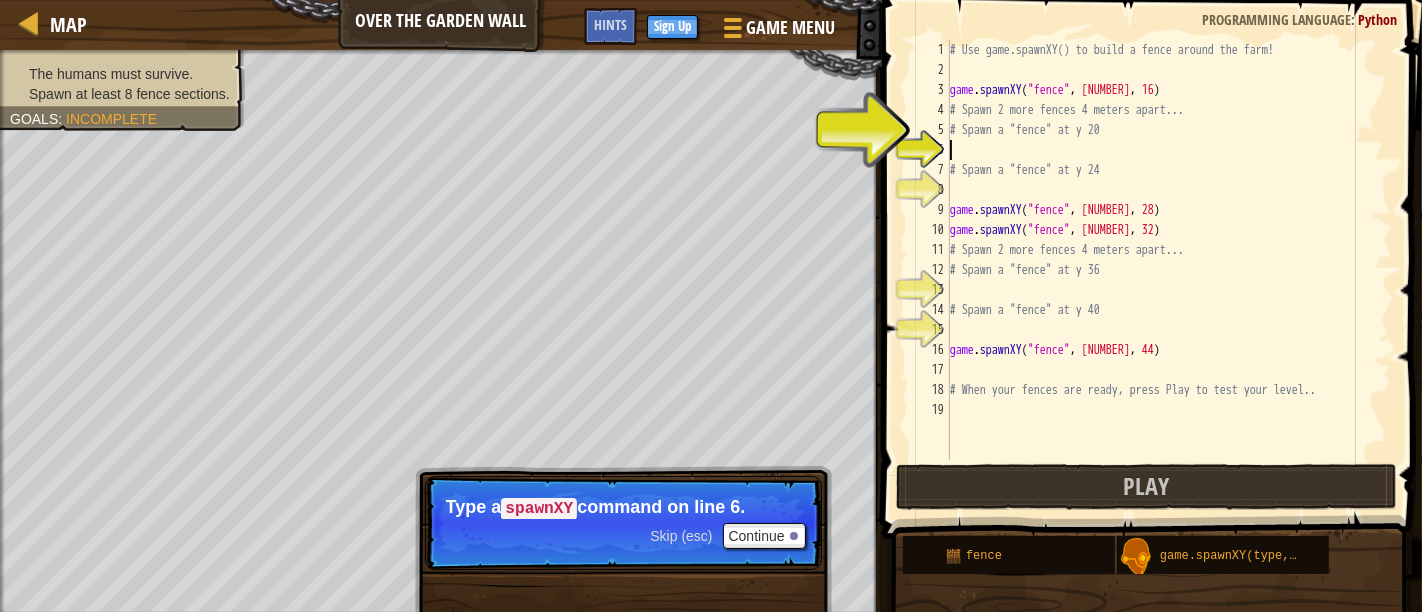 click on "# Use game.spawnXY() to build a fence around the farm! game . spawnXY ( "fence" ,   39 ,   16 ) # Spawn 2 more fences 4 meters apart... # Spawn a "fence" at y 20 # Spawn a "fence" at y 24 game . spawnXY ( "fence" ,   39 ,   28 ) game . spawnXY ( "fence" ,   39 ,   32 ) # Spawn 2 more fences 4 meters apart... # Spawn a "fence" at y 36 # Spawn a "fence" at y 40 game . spawnXY ( "fence" ,   39 ,   44 ) # When your fences are ready, press Play to test your level.." at bounding box center (1169, 270) 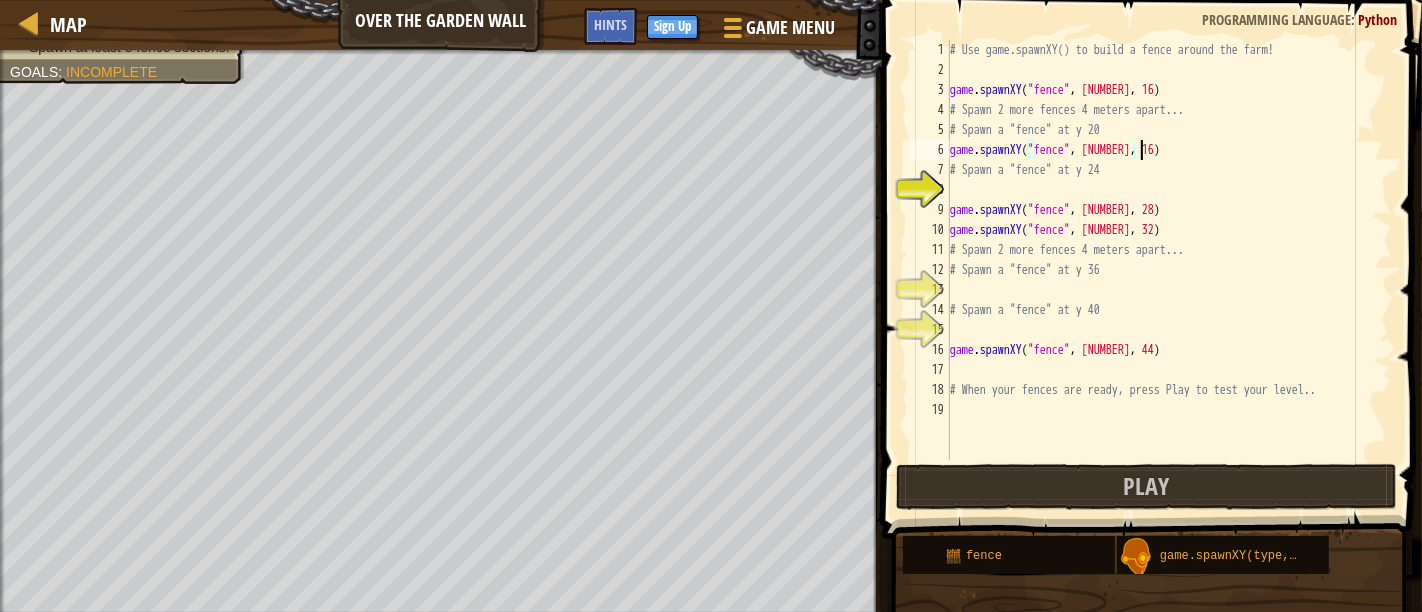 click on "# Use game.spawnXY() to build a fence around the farm! game . spawnXY ( "fence" ,   39 ,   16 ) # Spawn 2 more fences 4 meters apart... # Spawn a "fence" at y 20 game . spawnXY ( "fence" ,   39 ,   16 ) # Spawn a "fence" at y 24 game . spawnXY ( "fence" ,   39 ,   28 ) game . spawnXY ( "fence" ,   39 ,   32 ) # Spawn 2 more fences 4 meters apart... # Spawn a "fence" at y 36 # Spawn a "fence" at y 40 game . spawnXY ( "fence" ,   39 ,   44 ) # When your fences are ready, press Play to test your level.." at bounding box center [1169, 270] 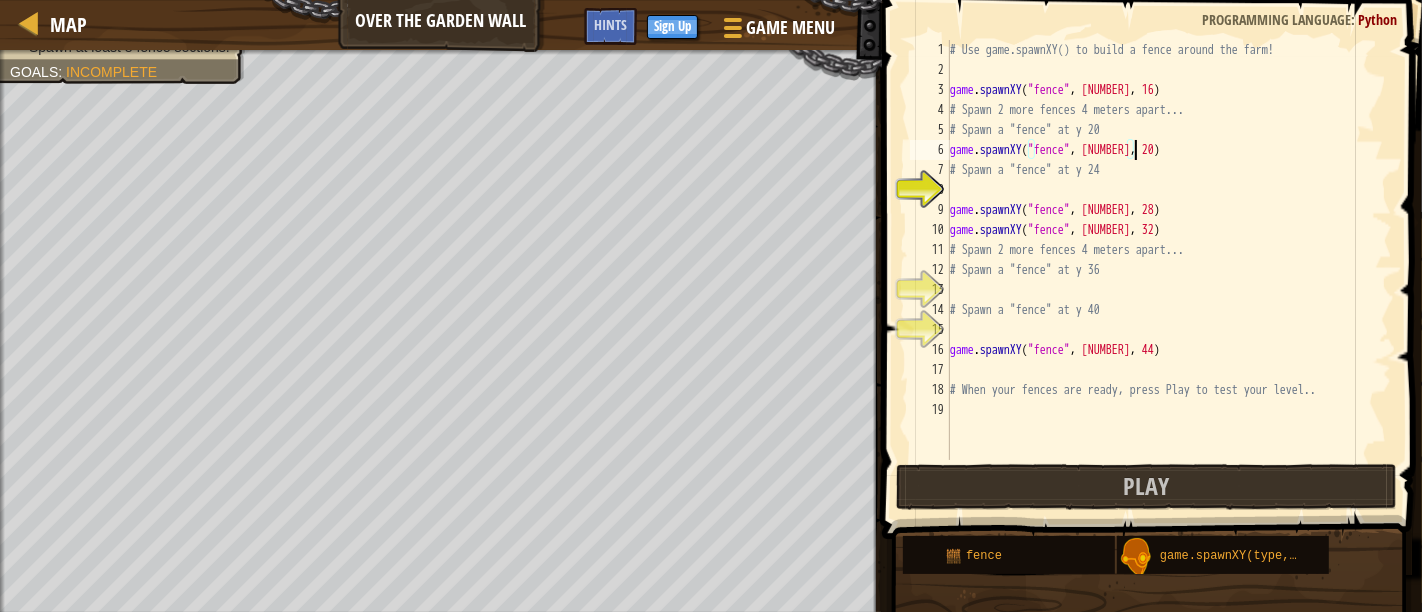 type on "game.spawnXY("fence", 39, 20)" 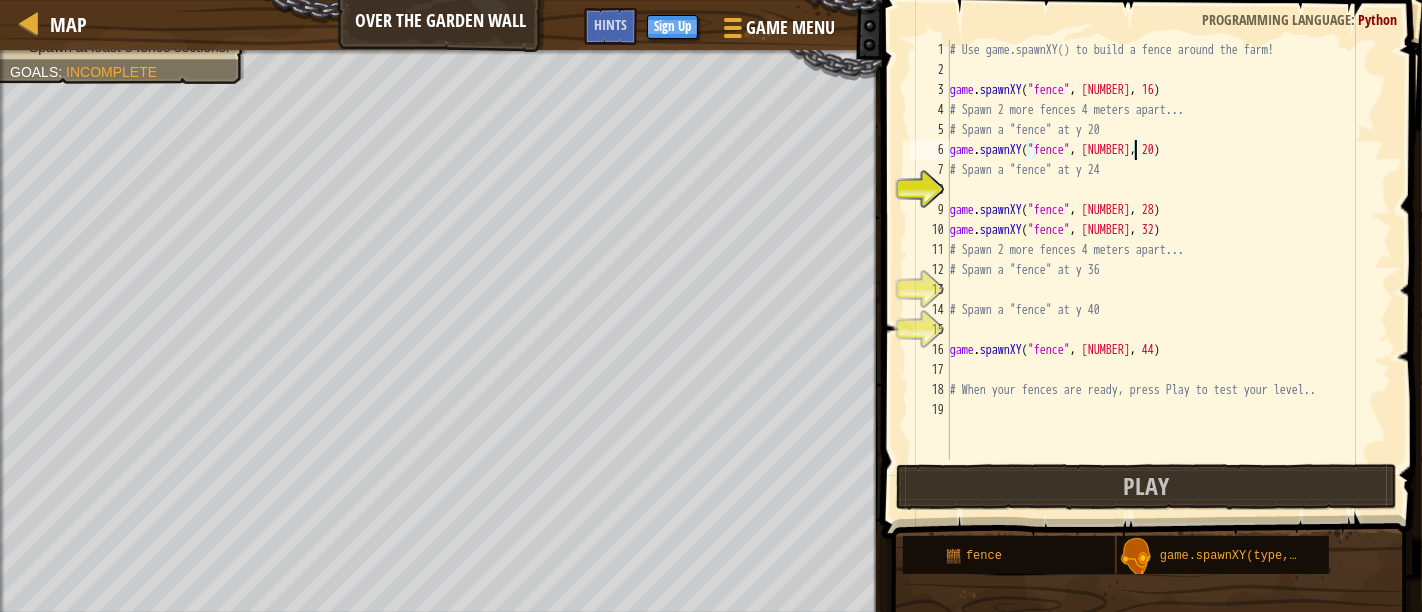 click on "# Use game.spawnXY() to build a fence around the farm! game . spawnXY ( "fence" ,   39 ,   16 ) # Spawn 2 more fences 4 meters apart... # Spawn a "fence" at y 20 game . spawnXY ( "fence" ,   39 ,   20 ) # Spawn a "fence" at y 24 game . spawnXY ( "fence" ,   39 ,   28 ) game . spawnXY ( "fence" ,   39 ,   32 ) # Spawn 2 more fences 4 meters apart... # Spawn a "fence" at y 36 # Spawn a "fence" at y 40 game . spawnXY ( "fence" ,   39 ,   44 ) # When your fences are ready, press Play to test your level.." at bounding box center [1169, 270] 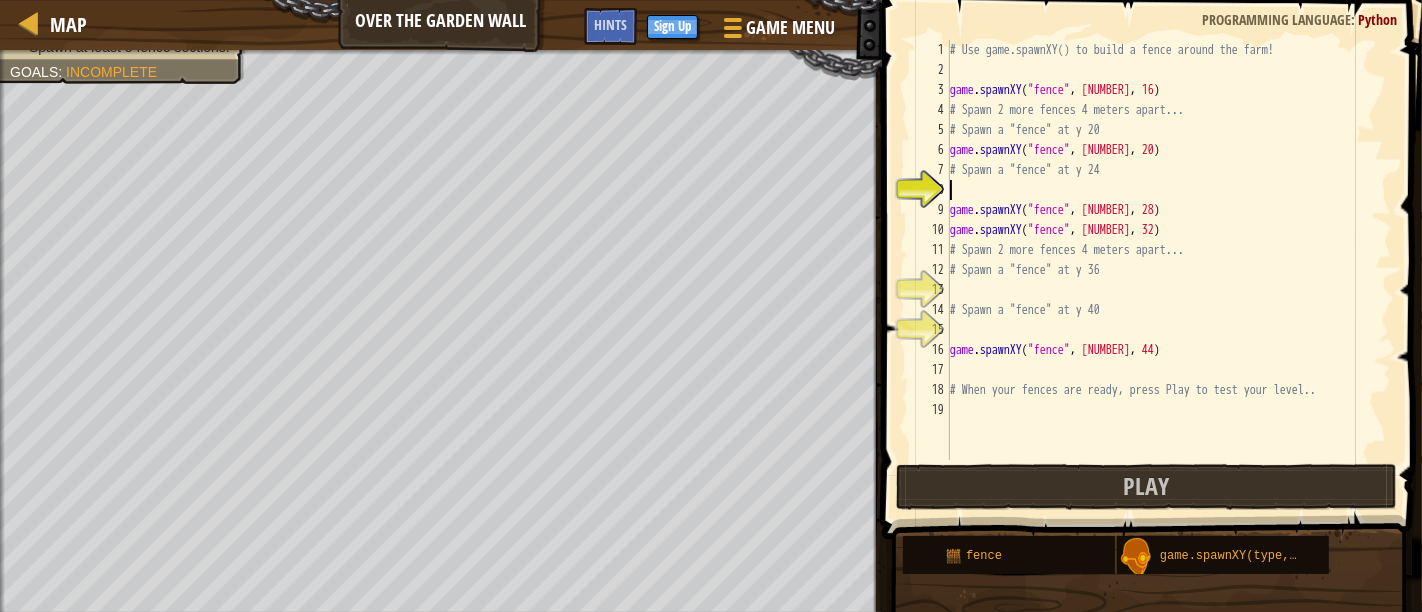scroll, scrollTop: 8, scrollLeft: 0, axis: vertical 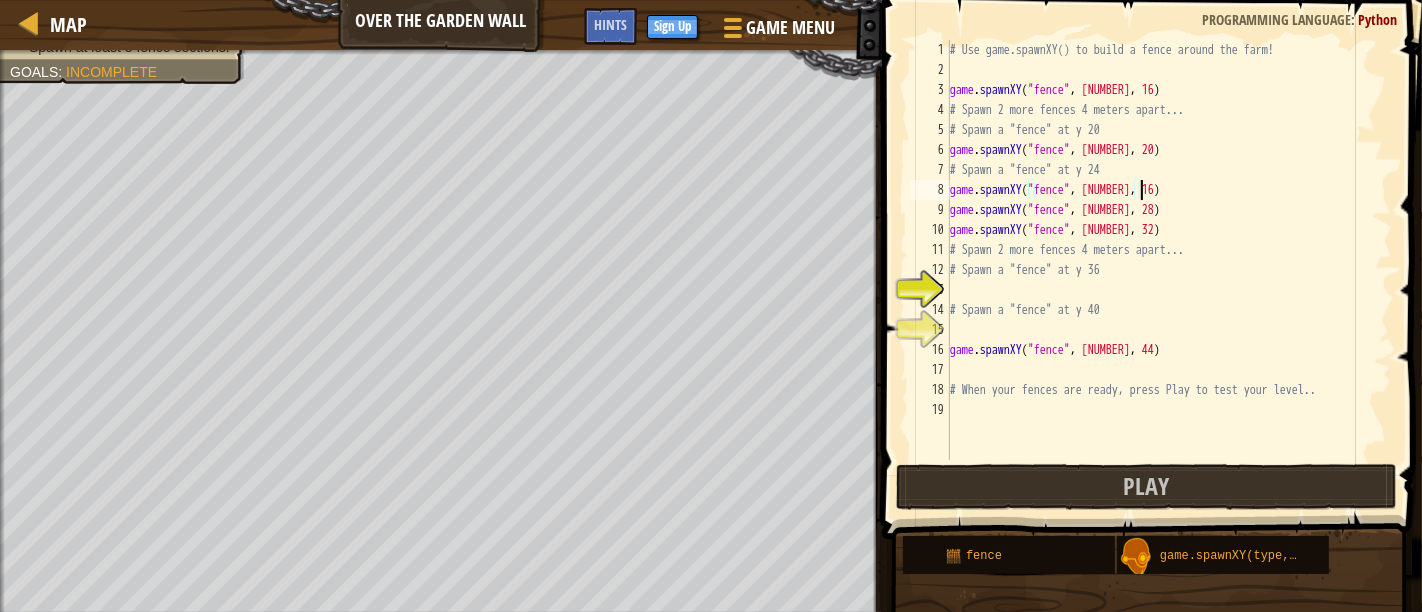 click on "# Use game.spawnXY() to build a fence around the farm! game . spawnXY ( "fence" ,   39 ,   16 ) # Spawn 2 more fences 4 meters apart... # Spawn a "fence" at y 20 game . spawnXY ( "fence" ,   39 ,   20 ) # Spawn a "fence" at y 24 game . spawnXY ( "fence" ,   39 ,   16 ) game . spawnXY ( "fence" ,   39 ,   28 ) game . spawnXY ( "fence" ,   39 ,   32 ) # Spawn 2 more fences 4 meters apart... # Spawn a "fence" at y 36 # Spawn a "fence" at y 40 game . spawnXY ( "fence" ,   39 ,   44 ) # When your fences are ready, press Play to test your level.." at bounding box center [1169, 270] 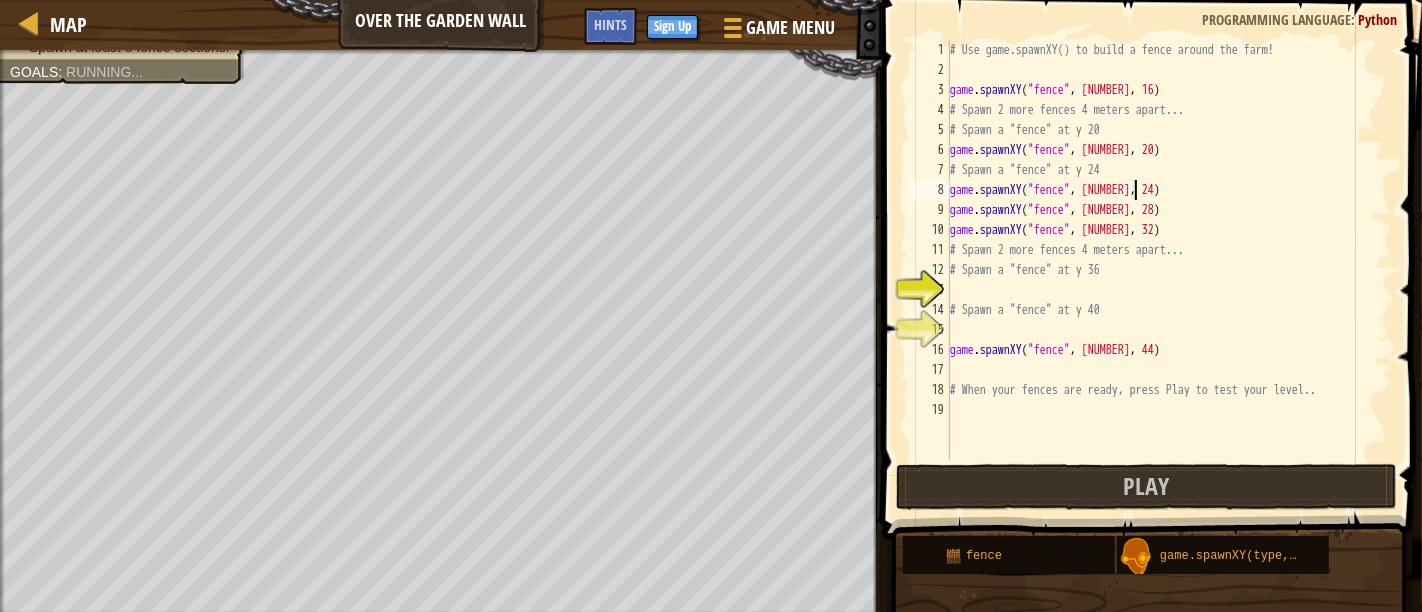 scroll, scrollTop: 8, scrollLeft: 14, axis: both 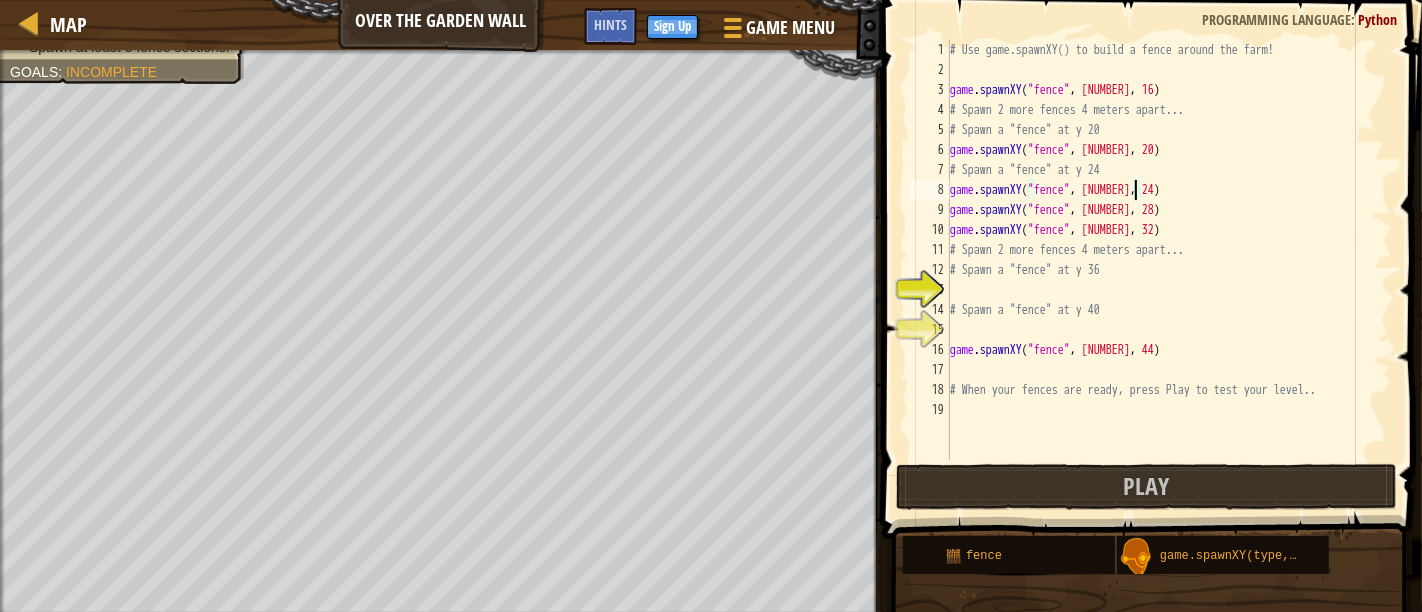 click on "# Use game.spawnXY() to build a fence around the farm! game . spawnXY ( "fence" ,   39 ,   16 ) # Spawn 2 more fences 4 meters apart... # Spawn a "fence" at y 20 game . spawnXY ( "fence" ,   39 ,   20 ) # Spawn a "fence" at y 24 game . spawnXY ( "fence" ,   39 ,   24 ) game . spawnXY ( "fence" ,   39 ,   28 ) game . spawnXY ( "fence" ,   39 ,   32 ) # Spawn 2 more fences 4 meters apart... # Spawn a "fence" at y 36 # Spawn a "fence" at y 40 game . spawnXY ( "fence" ,   39 ,   44 ) # When your fences are ready, press Play to test your level.." at bounding box center [1169, 270] 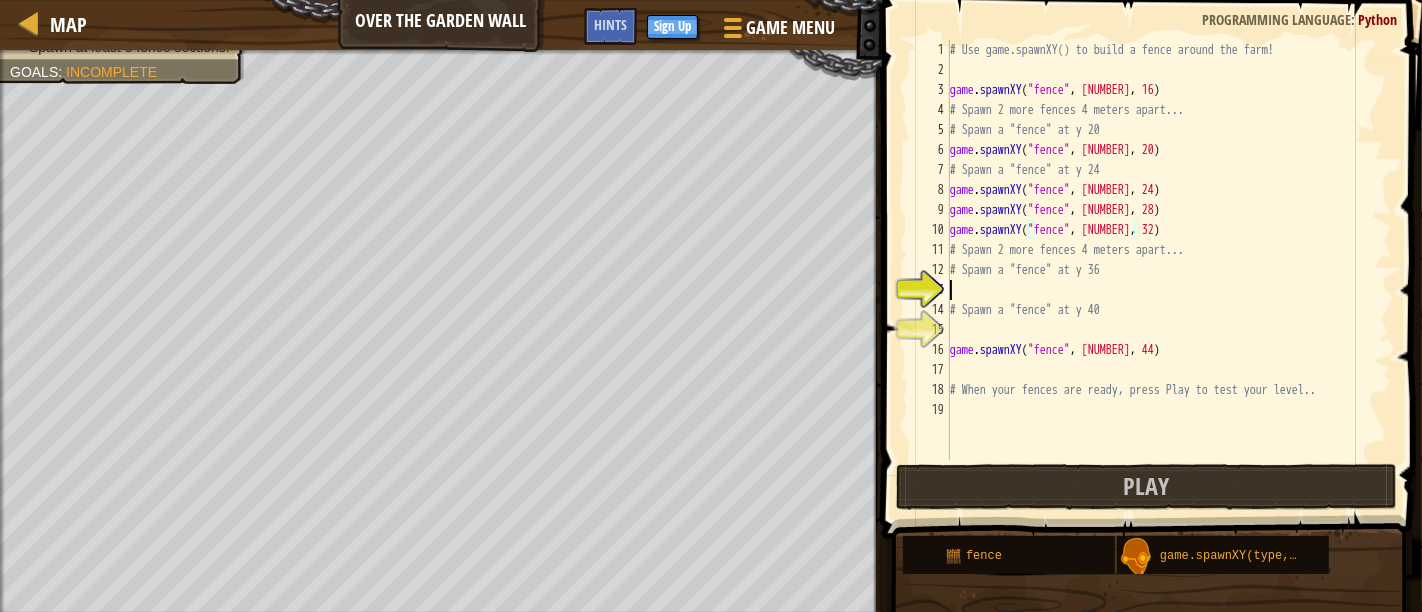 click on "# Use game.spawnXY() to build a fence around the farm! game . spawnXY ( "fence" ,   39 ,   16 ) # Spawn 2 more fences 4 meters apart... # Spawn a "fence" at y 20 game . spawnXY ( "fence" ,   39 ,   20 ) # Spawn a "fence" at y 24 game . spawnXY ( "fence" ,   39 ,   24 ) game . spawnXY ( "fence" ,   39 ,   28 ) game . spawnXY ( "fence" ,   39 ,   32 ) # Spawn 2 more fences 4 meters apart... # Spawn a "fence" at y 36 # Spawn a "fence" at y 40 game . spawnXY ( "fence" ,   39 ,   44 ) # When your fences are ready, press Play to test your level.." at bounding box center [1169, 270] 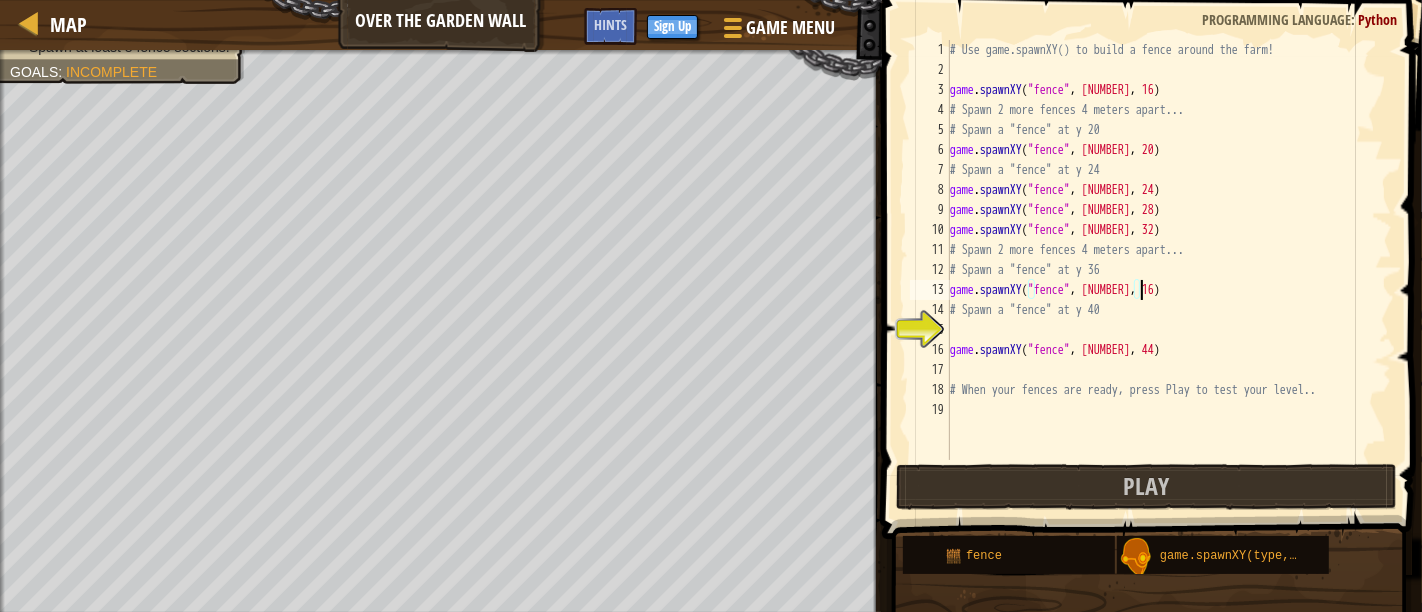 click on "# Use game.spawnXY() to build a fence around the farm! game . spawnXY ( "fence" ,   39 ,   16 ) # Spawn 2 more fences 4 meters apart... # Spawn a "fence" at y 20 game . spawnXY ( "fence" ,   39 ,   20 ) # Spawn a "fence" at y 24 game . spawnXY ( "fence" ,   39 ,   24 ) game . spawnXY ( "fence" ,   39 ,   28 ) game . spawnXY ( "fence" ,   39 ,   32 ) # Spawn 2 more fences 4 meters apart... # Spawn a "fence" at y 36 game . spawnXY ( "fence" ,   39 ,   16 ) # Spawn a "fence" at y 40 game . spawnXY ( "fence" ,   39 ,   44 ) # When your fences are ready, press Play to test your level.." at bounding box center [1169, 270] 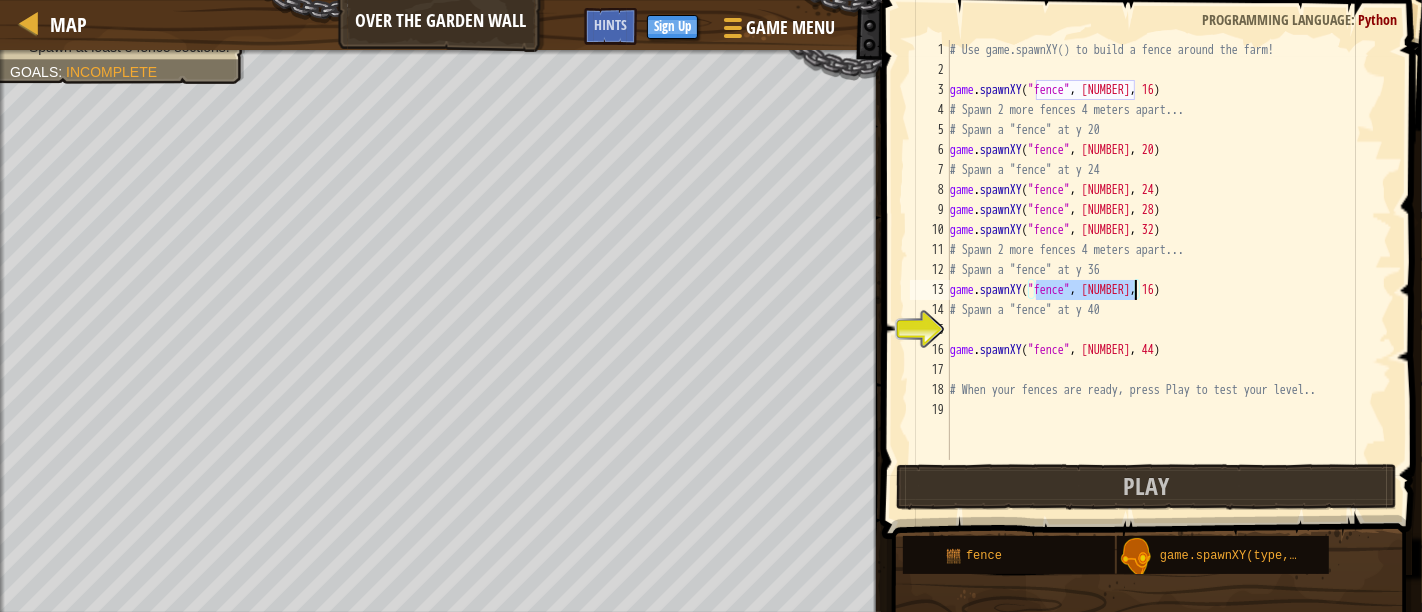 click on "# Use game.spawnXY() to build a fence around the farm! game . spawnXY ( "fence" ,   39 ,   16 ) # Spawn 2 more fences 4 meters apart... # Spawn a "fence" at y 20 game . spawnXY ( "fence" ,   39 ,   20 ) # Spawn a "fence" at y 24 game . spawnXY ( "fence" ,   39 ,   24 ) game . spawnXY ( "fence" ,   39 ,   28 ) game . spawnXY ( "fence" ,   39 ,   32 ) # Spawn 2 more fences 4 meters apart... # Spawn a "fence" at y 36 game . spawnXY ( "fence" ,   39 ,   16 ) # Spawn a "fence" at y 40 game . spawnXY ( "fence" ,   39 ,   44 ) # When your fences are ready, press Play to test your level.." at bounding box center [1169, 270] 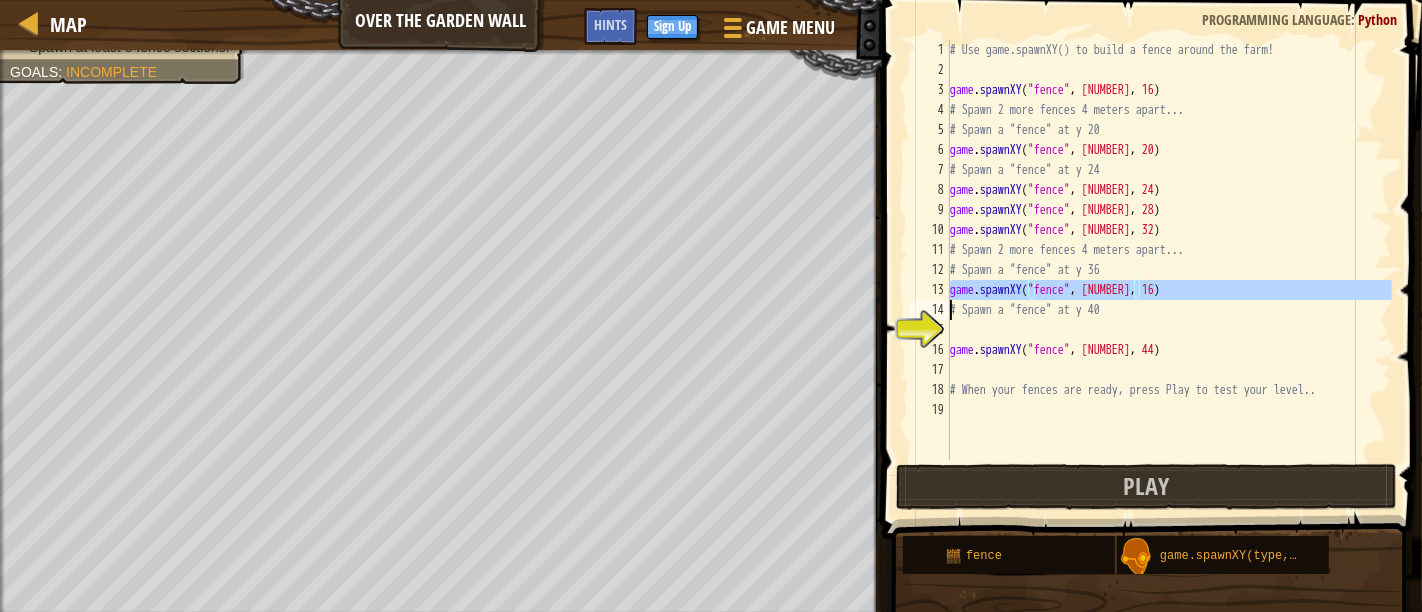 click on "# Use game.spawnXY() to build a fence around the farm! game . spawnXY ( "fence" ,   39 ,   16 ) # Spawn 2 more fences 4 meters apart... # Spawn a "fence" at y 20 game . spawnXY ( "fence" ,   39 ,   20 ) # Spawn a "fence" at y 24 game . spawnXY ( "fence" ,   39 ,   24 ) game . spawnXY ( "fence" ,   39 ,   28 ) game . spawnXY ( "fence" ,   39 ,   32 ) # Spawn 2 more fences 4 meters apart... # Spawn a "fence" at y 36 game . spawnXY ( "fence" ,   39 ,   16 ) # Spawn a "fence" at y 40 game . spawnXY ( "fence" ,   39 ,   44 ) # When your fences are ready, press Play to test your level.." at bounding box center [1169, 270] 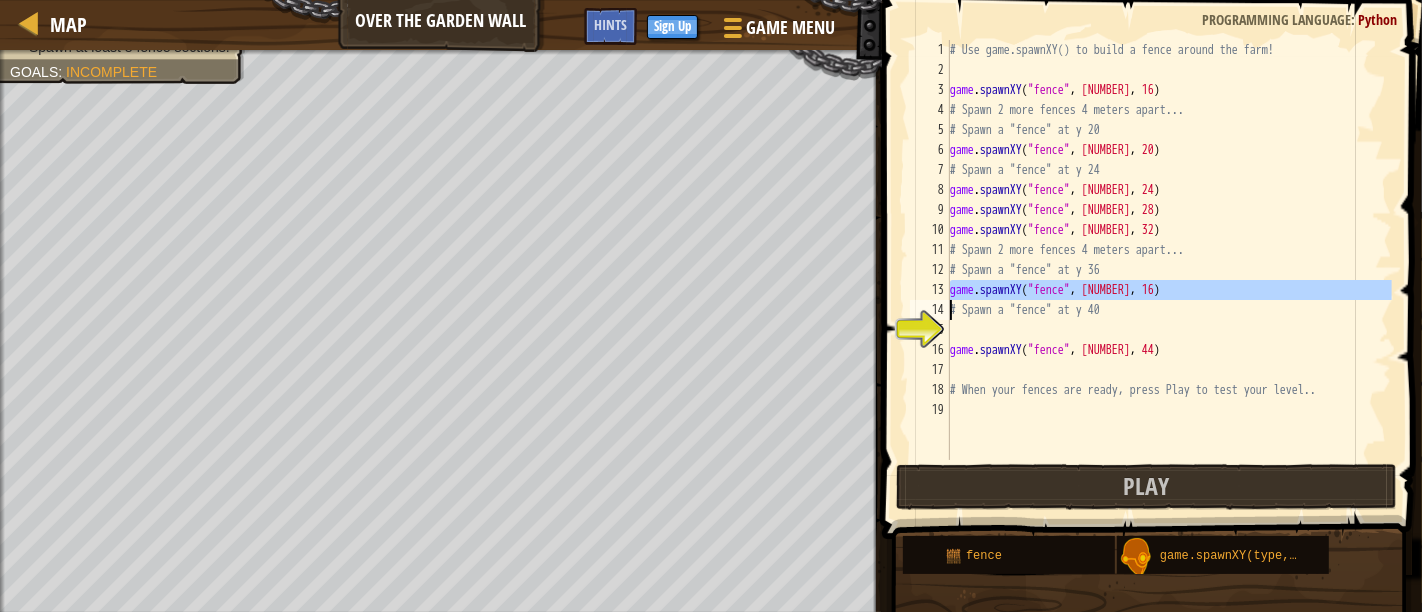 click on "# Use game.spawnXY() to build a fence around the farm! game . spawnXY ( "fence" ,   39 ,   16 ) # Spawn 2 more fences 4 meters apart... # Spawn a "fence" at y 20 game . spawnXY ( "fence" ,   39 ,   20 ) # Spawn a "fence" at y 24 game . spawnXY ( "fence" ,   39 ,   24 ) game . spawnXY ( "fence" ,   39 ,   28 ) game . spawnXY ( "fence" ,   39 ,   32 ) # Spawn 2 more fences 4 meters apart... # Spawn a "fence" at y 36 game . spawnXY ( "fence" ,   39 ,   16 ) # Spawn a "fence" at y 40 game . spawnXY ( "fence" ,   39 ,   44 ) # When your fences are ready, press Play to test your level.." at bounding box center (1169, 250) 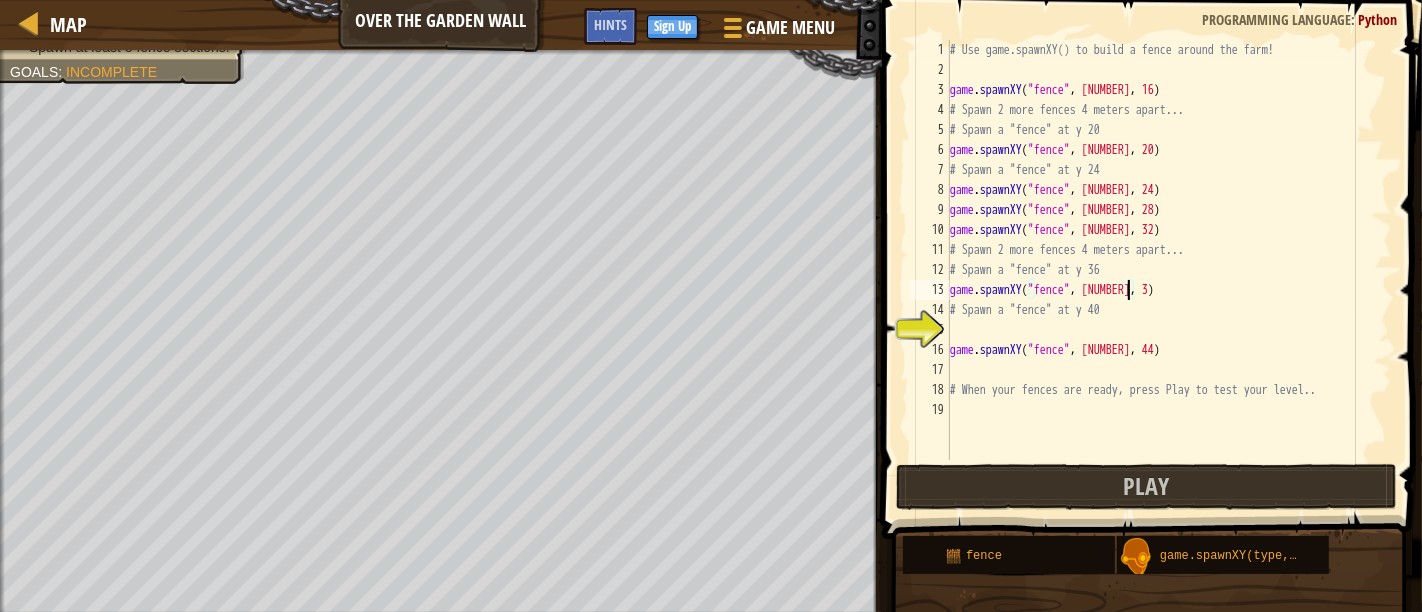 type on "game.spawnXY("fence", 39, 36)" 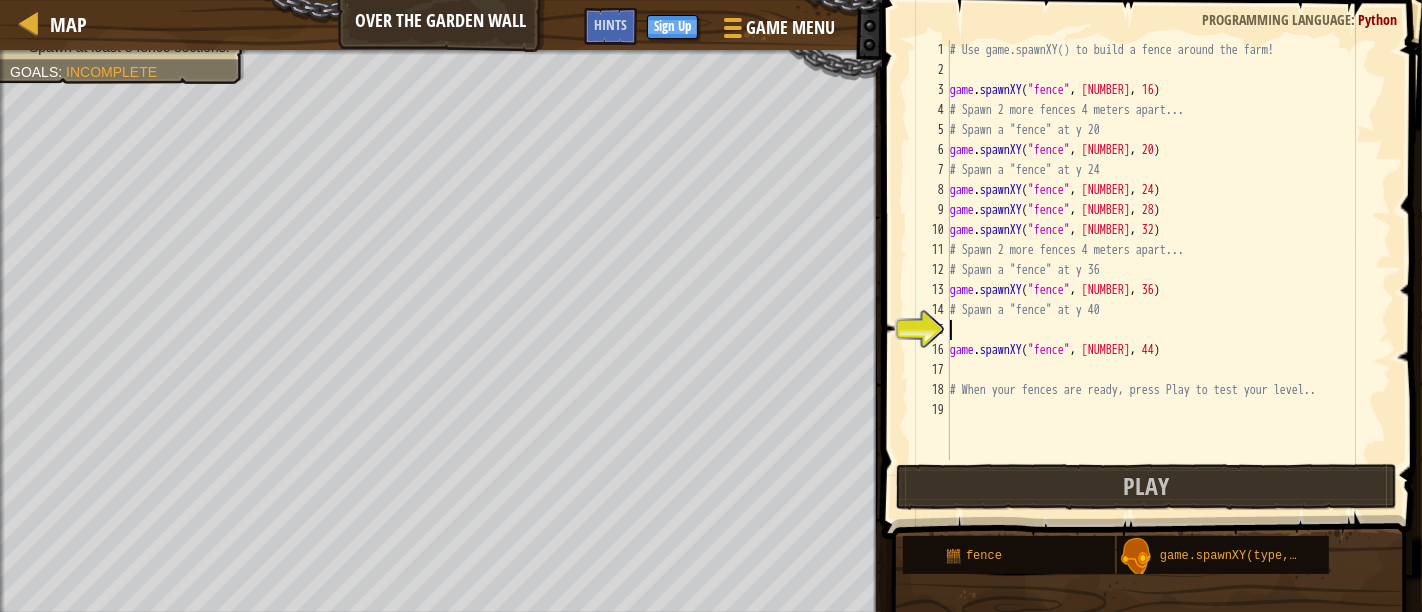 click on "# Use game.spawnXY() to build a fence around the farm! game . spawnXY ( "fence" ,   39 ,   16 ) # Spawn 2 more fences 4 meters apart... # Spawn a "fence" at y 20 game . spawnXY ( "fence" ,   39 ,   20 ) # Spawn a "fence" at y 24 game . spawnXY ( "fence" ,   39 ,   24 ) game . spawnXY ( "fence" ,   39 ,   28 ) game . spawnXY ( "fence" ,   39 ,   32 ) # Spawn 2 more fences 4 meters apart... # Spawn a "fence" at y 36 game . spawnXY ( "fence" ,   39 ,   36 ) # Spawn a "fence" at y 40 game . spawnXY ( "fence" ,   39 ,   44 ) # When your fences are ready, press Play to test your level.." at bounding box center [1169, 270] 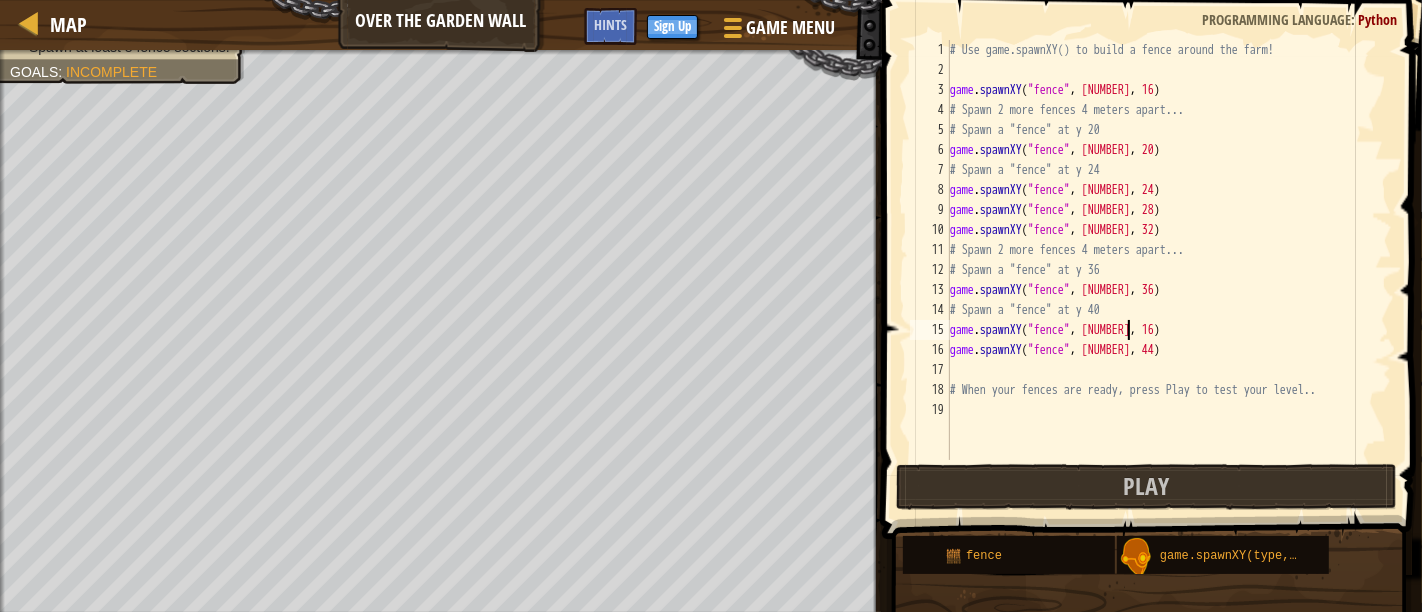 click on "# Use game.spawnXY() to build a fence around the farm! game . spawnXY ( "fence" ,   39 ,   16 ) # Spawn 2 more fences 4 meters apart... # Spawn a "fence" at y 20 game . spawnXY ( "fence" ,   39 ,   20 ) # Spawn a "fence" at y 24 game . spawnXY ( "fence" ,   39 ,   24 ) game . spawnXY ( "fence" ,   39 ,   28 ) game . spawnXY ( "fence" ,   39 ,   32 ) # Spawn 2 more fences 4 meters apart... # Spawn a "fence" at y 36 game . spawnXY ( "fence" ,   39 ,   36 ) # Spawn a "fence" at y 40 game . spawnXY ( "fence" ,   39 ,   16 ) game . spawnXY ( "fence" ,   39 ,   44 ) # When your fences are ready, press Play to test your level.." at bounding box center (1169, 270) 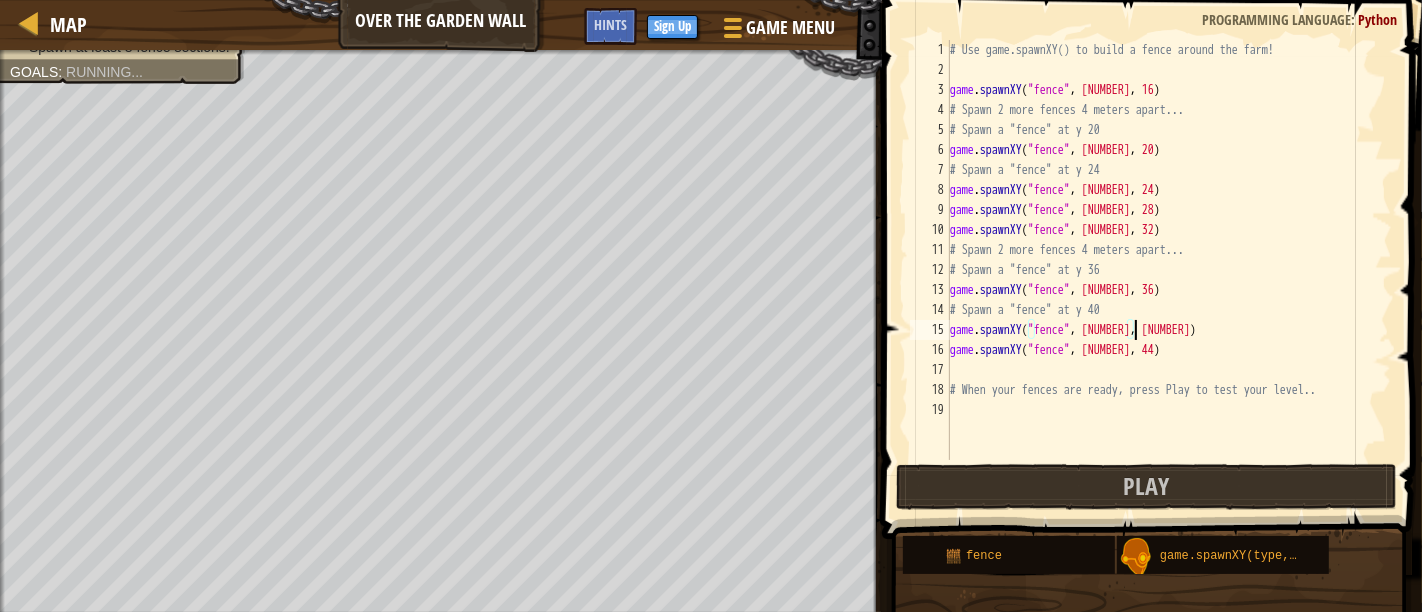 scroll, scrollTop: 8, scrollLeft: 14, axis: both 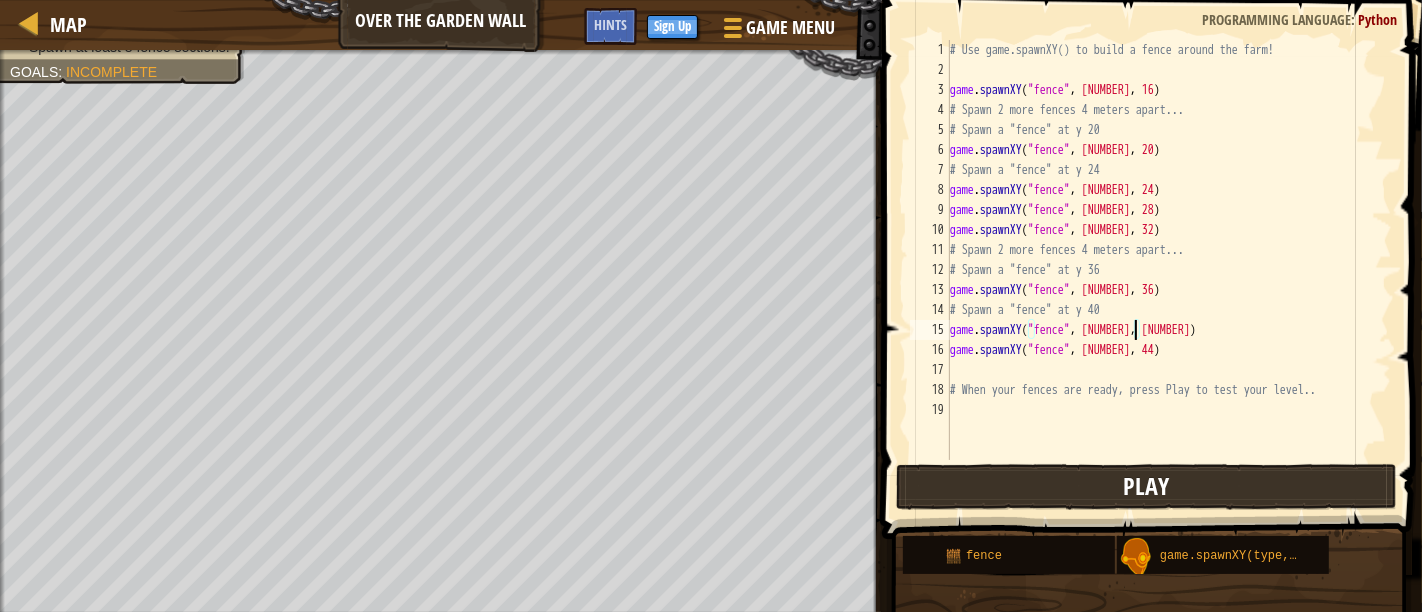 type on "game.spawnXY("fence", 39, 40)" 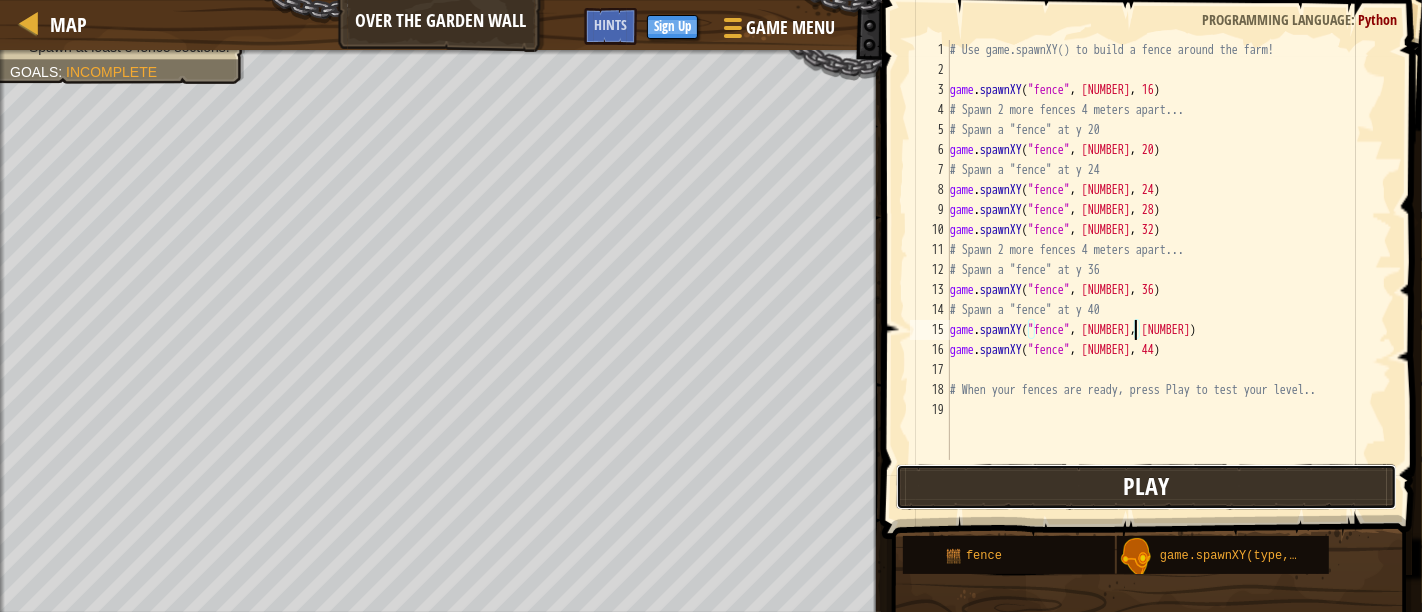 click on "Play" at bounding box center [1146, 487] 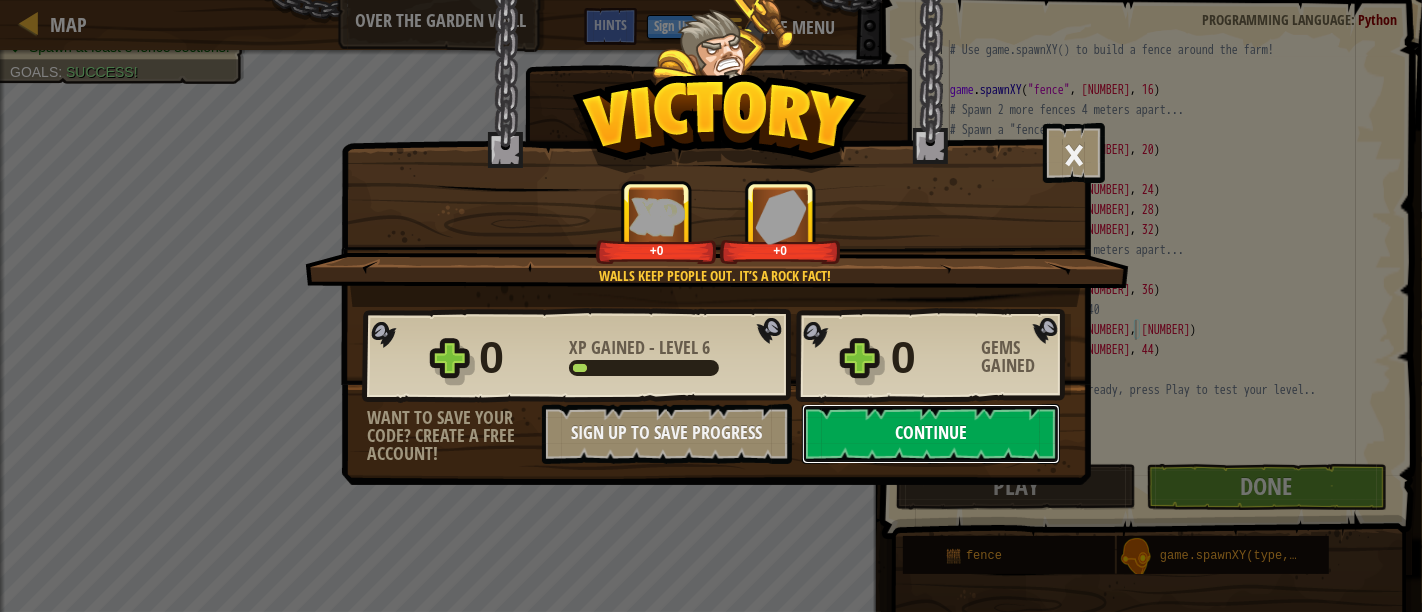 click on "Continue" at bounding box center (931, 434) 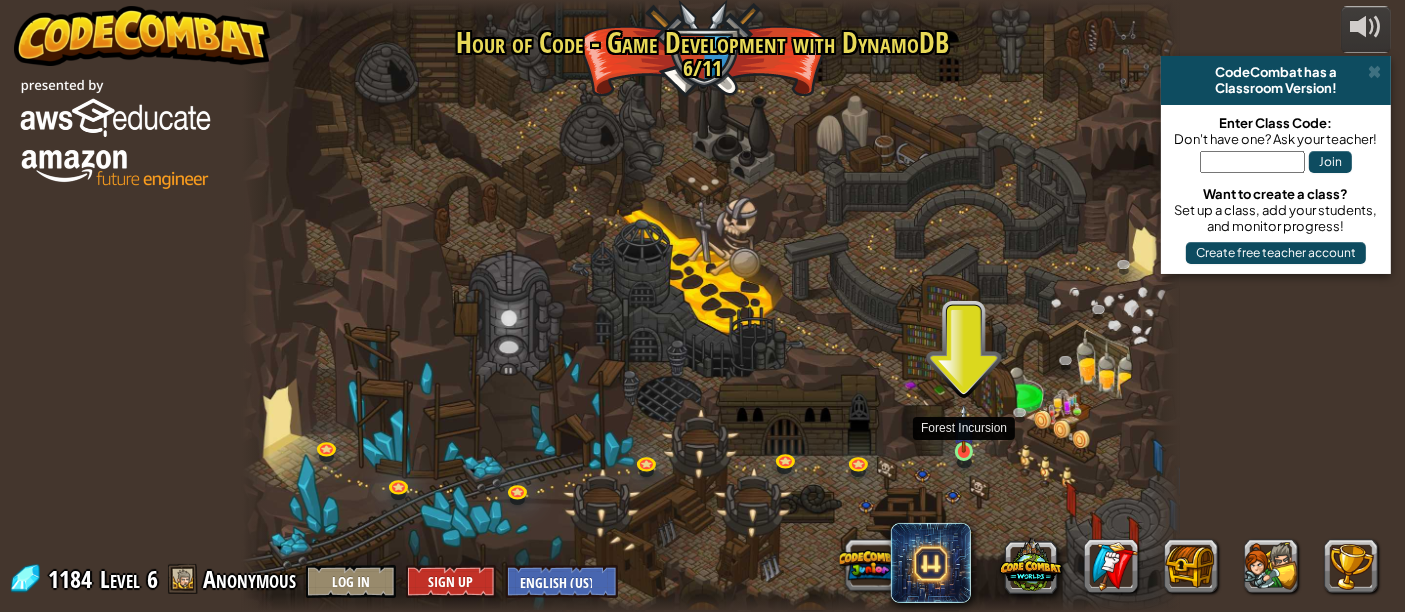 click at bounding box center (964, 429) 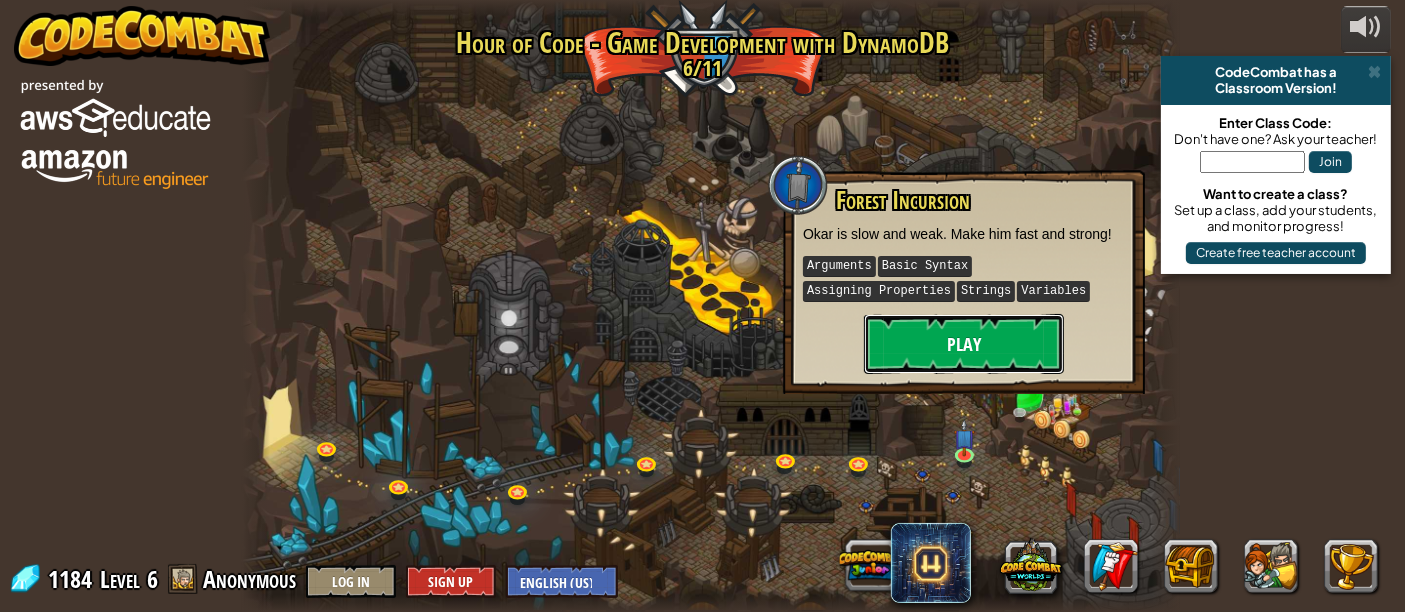 click on "Play" at bounding box center (964, 344) 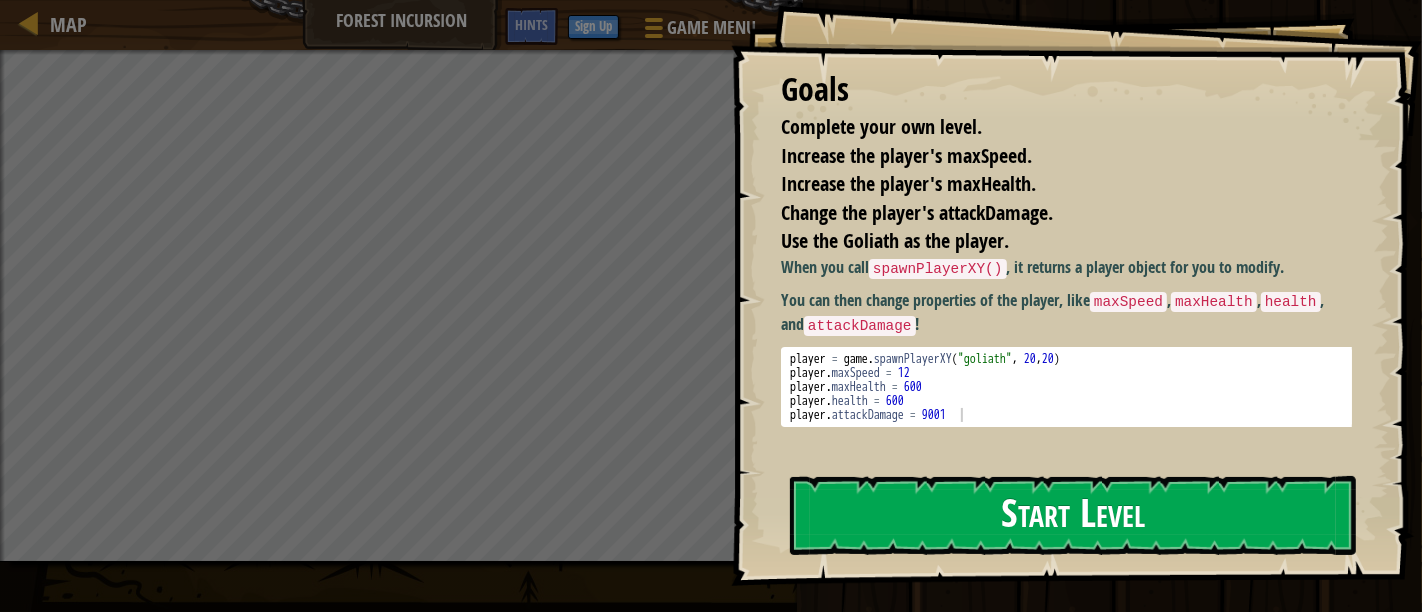 click on "Start Level" at bounding box center [1073, 515] 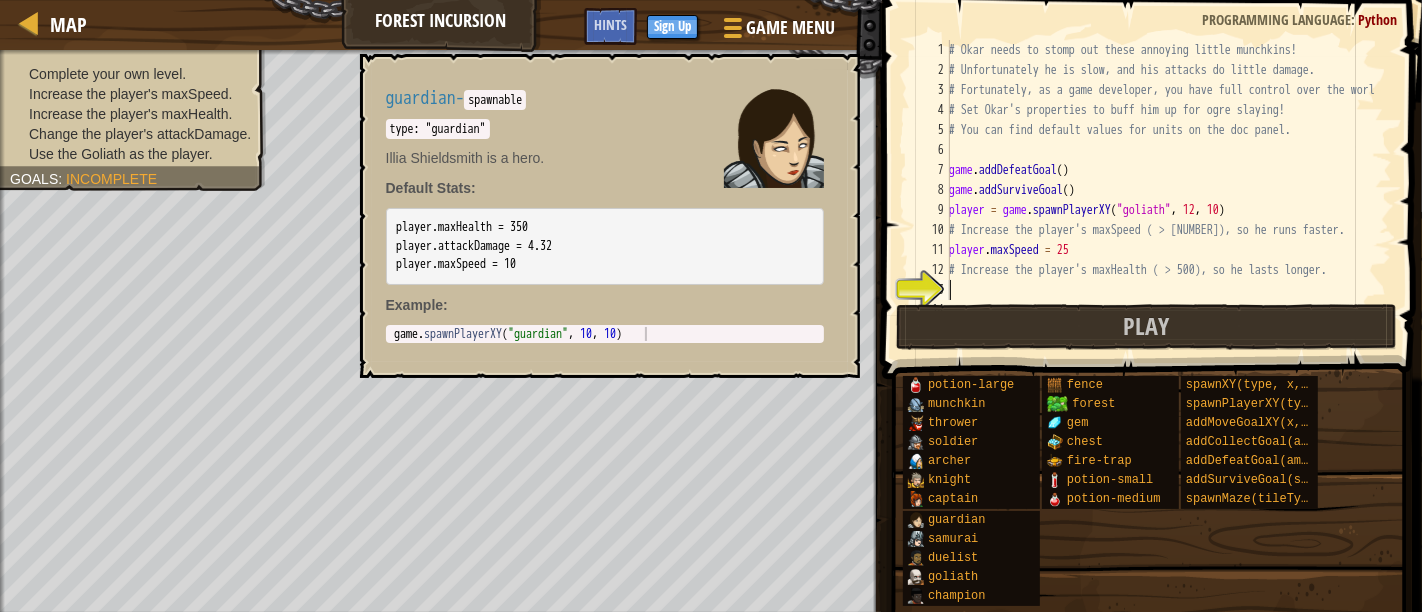 scroll, scrollTop: 100, scrollLeft: 0, axis: vertical 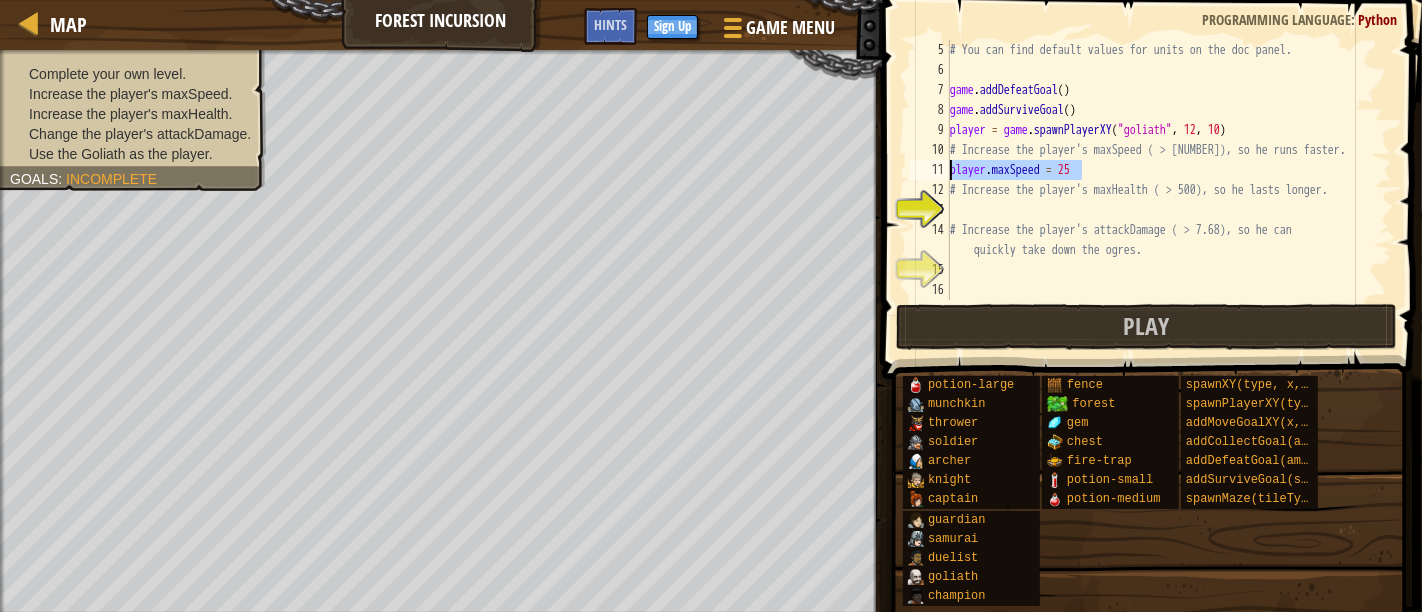 drag, startPoint x: 1100, startPoint y: 169, endPoint x: 953, endPoint y: 171, distance: 147.01361 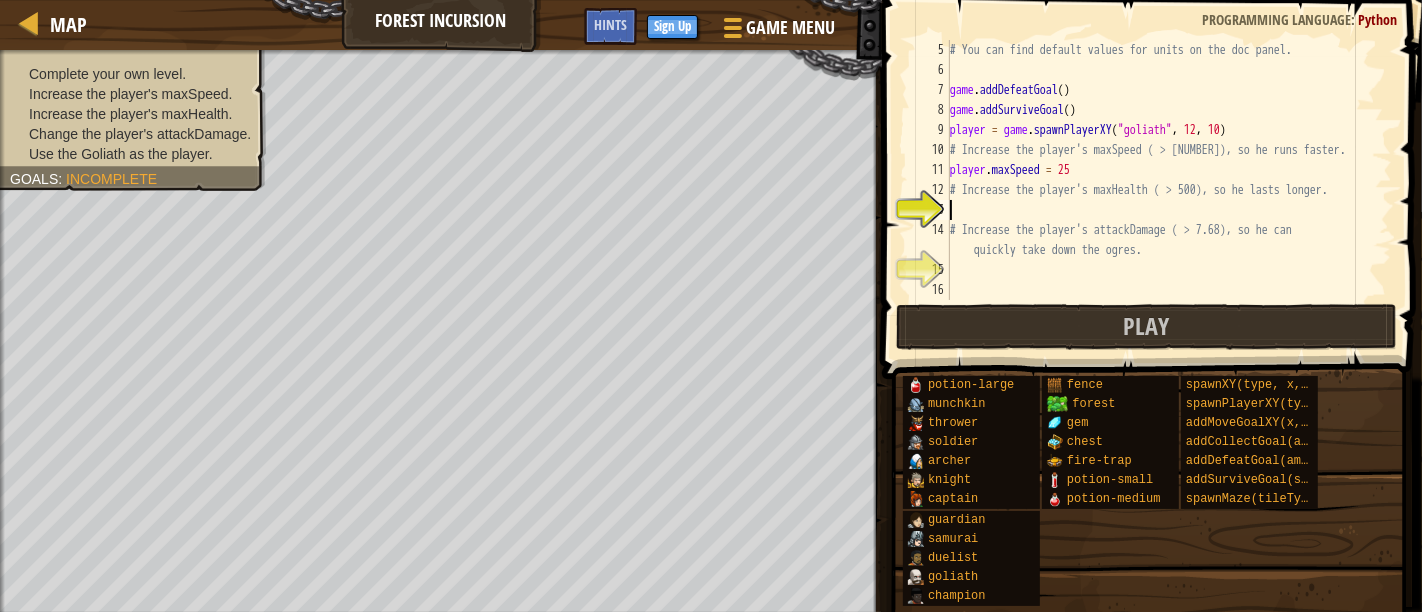 click on "# You can find default values for units on the doc panel. game.addDefeatGoal() game.addSurviveGoal() player = game.spawnPlayerXY("goliath", [NUMBER], [NUMBER]) # Increase the player's maxSpeed ( > 4), so he runs faster. player.maxSpeed = 25 # Increase the player's maxHealth ( > 500), so he lasts longer. # Increase the player's attackDamage ( > 7.68), so he can quickly take down the ogres." at bounding box center [1160, 190] 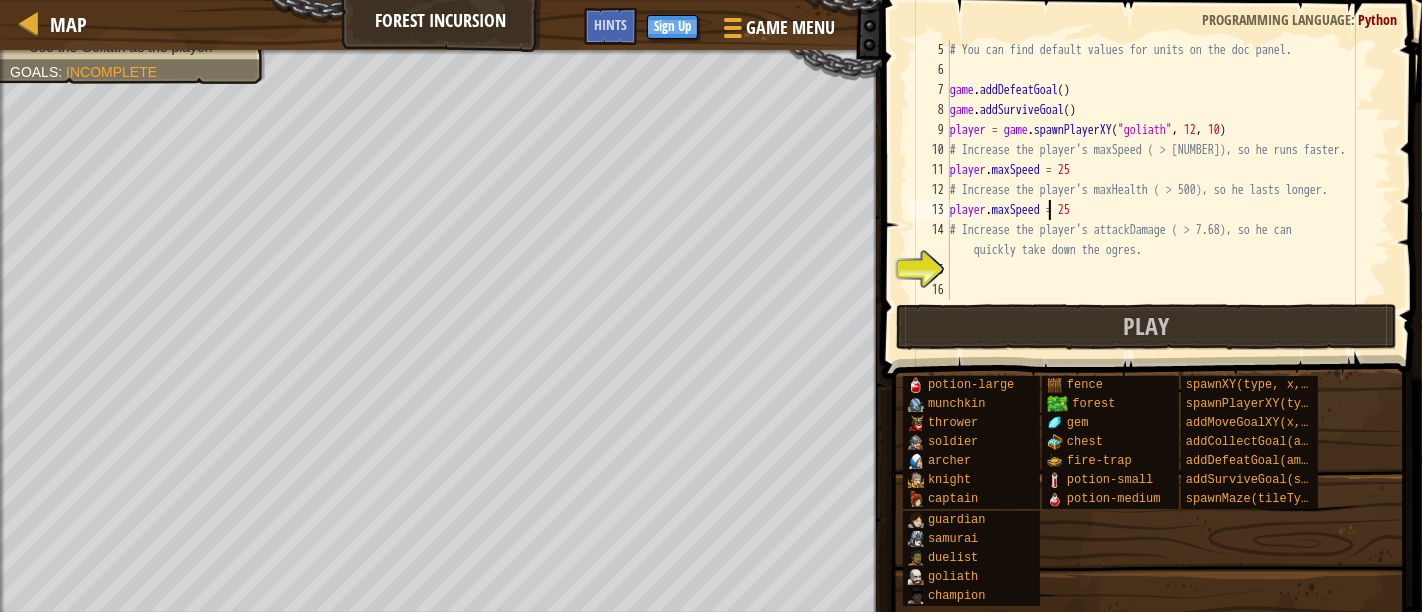 click on "# You can find default values for units on the doc panel. game . addDefeatGoal ( ) game . addSurviveGoal ( ) player   =   game . spawnPlayerXY ( "goliath" ,   12 ,   10 ) # Increase the player's maxSpeed ( > 4), so he runs faster. player . maxSpeed   =   25 # Increase the player's maxHealth ( > 500), so he lasts longer. player . maxSpeed   =   25 # Increase the player's attackDamage ( > 7.68), so he can       quickly take down the ogres." at bounding box center [1160, 190] 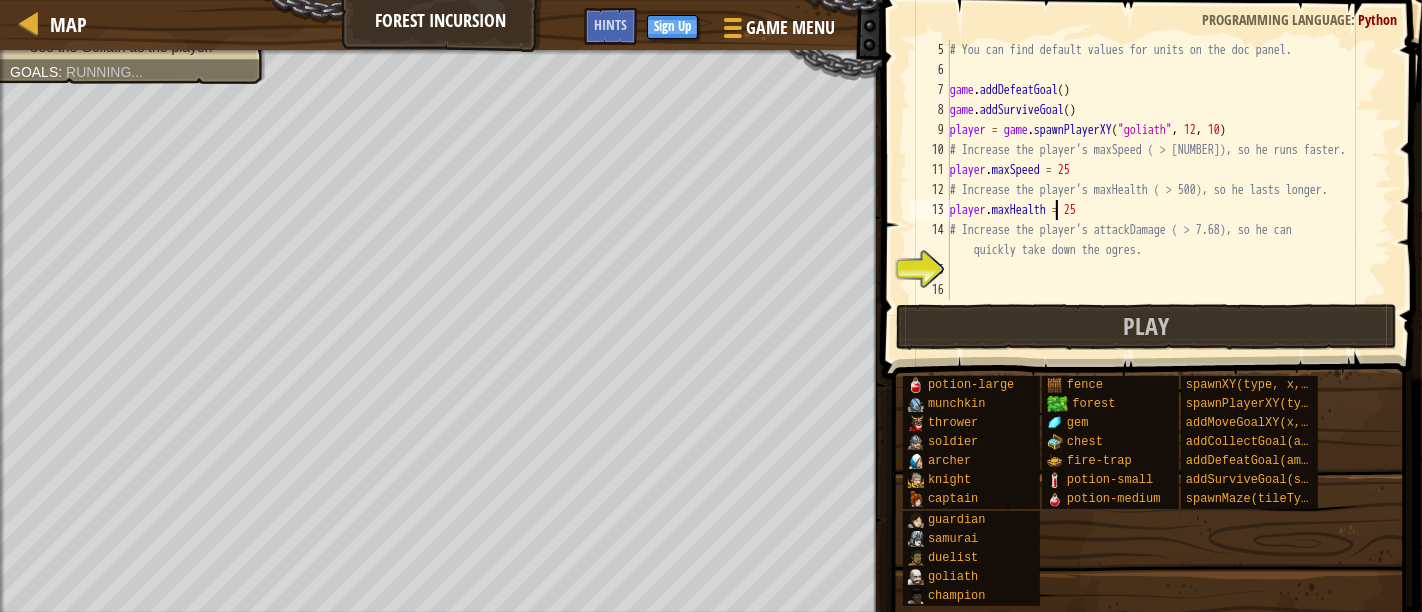 scroll, scrollTop: 8, scrollLeft: 8, axis: both 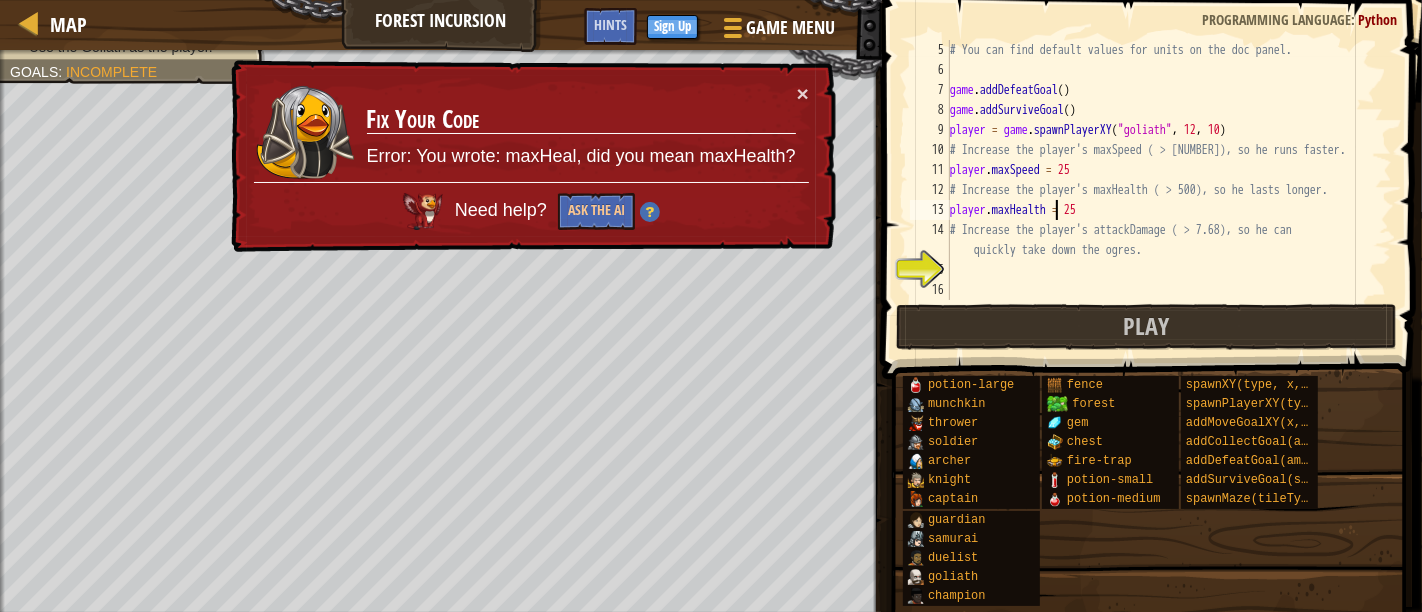 click on "# You can find default values for units on the doc panel. game . addDefeatGoal ( ) game . addSurviveGoal ( ) player   =   game . spawnPlayerXY ( "goliath" ,   12 ,   10 ) # Increase the player's maxSpeed ( > 4), so he runs faster. player . maxSpeed   =   25 # Increase the player's maxHealth ( > 500), so he lasts longer. player . maxHealth   =   25 # Increase the player's attackDamage ( > 7.68), so he can       quickly take down the ogres." at bounding box center [1160, 190] 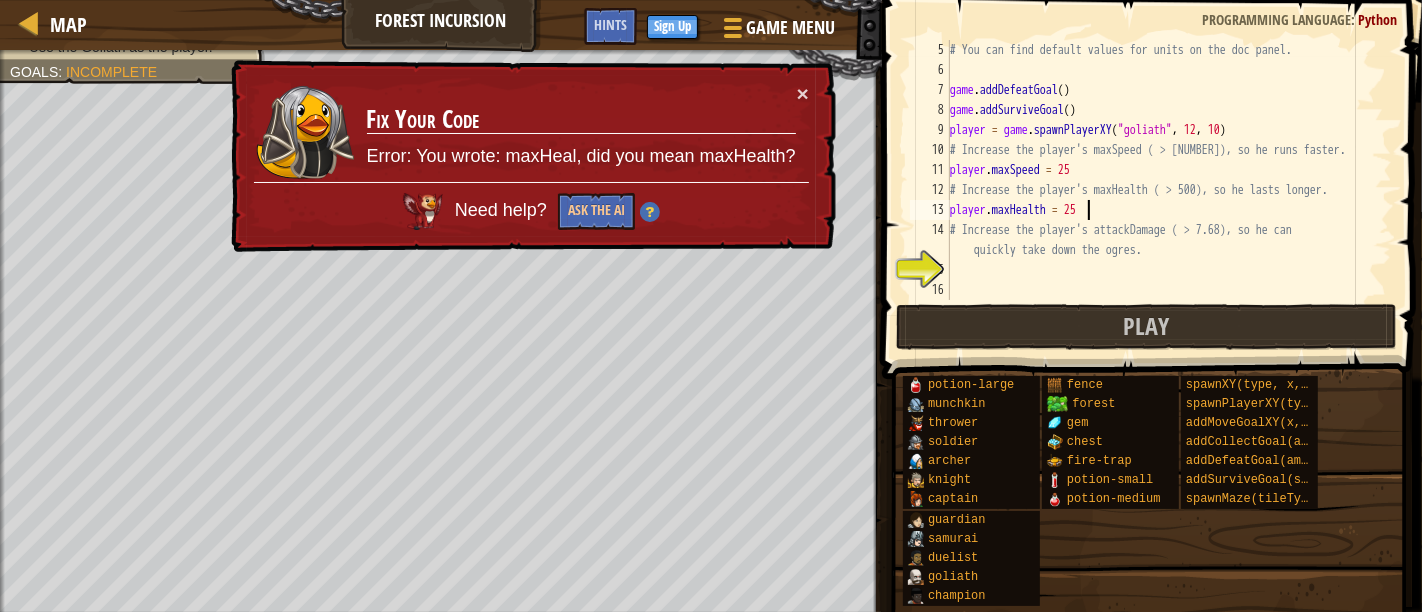 type on "player.maxHealth = [NUMBER]" 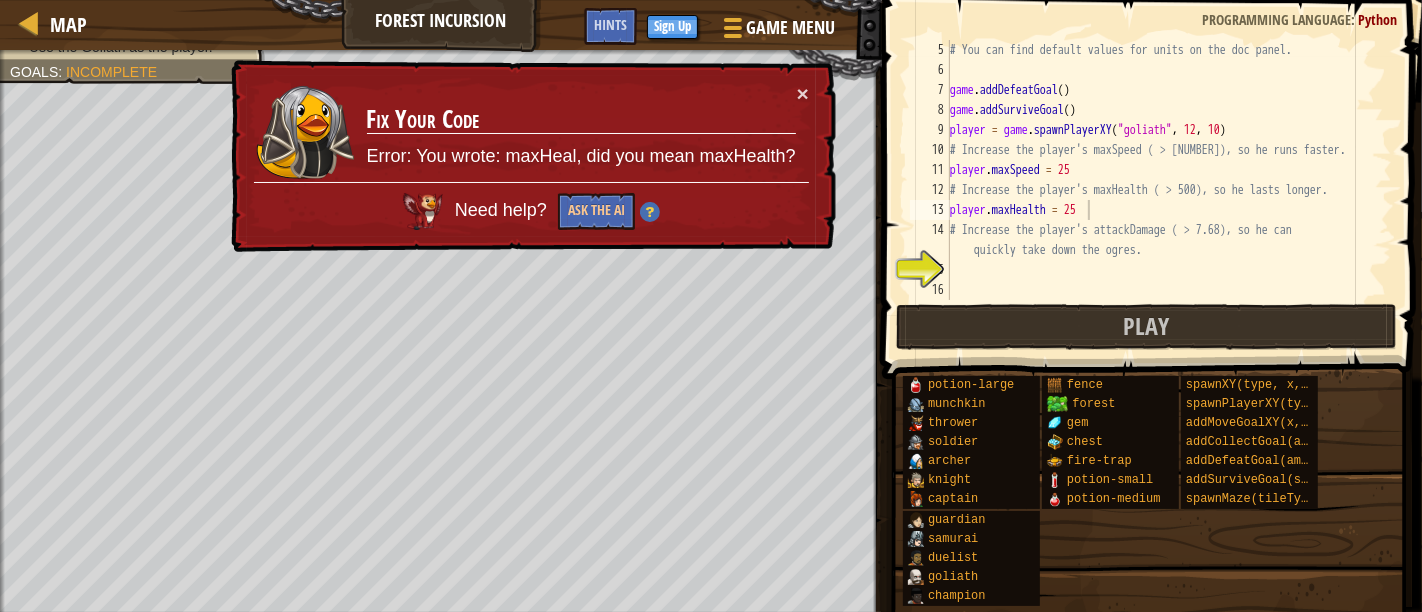 click on "Error: You wrote: maxHeal, did you mean maxHealth?" at bounding box center [580, 157] 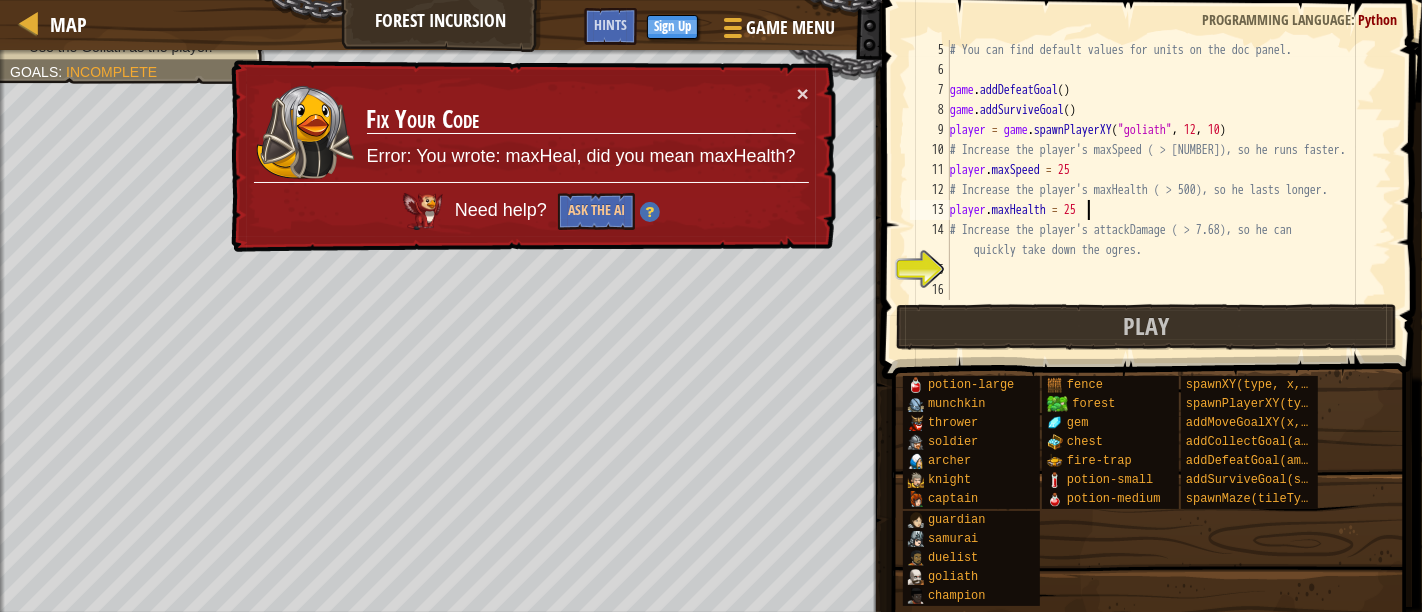click on "# You can find default values for units on the doc panel. game . addDefeatGoal ( ) game . addSurviveGoal ( ) player   =   game . spawnPlayerXY ( "goliath" ,   12 ,   10 ) # Increase the player's maxSpeed ( > 4), so he runs faster. player . maxSpeed   =   25 # Increase the player's maxHealth ( > 500), so he lasts longer. player . maxHealth   =   25 # Increase the player's attackDamage ( > 7.68), so he can       quickly take down the ogres." at bounding box center [1160, 190] 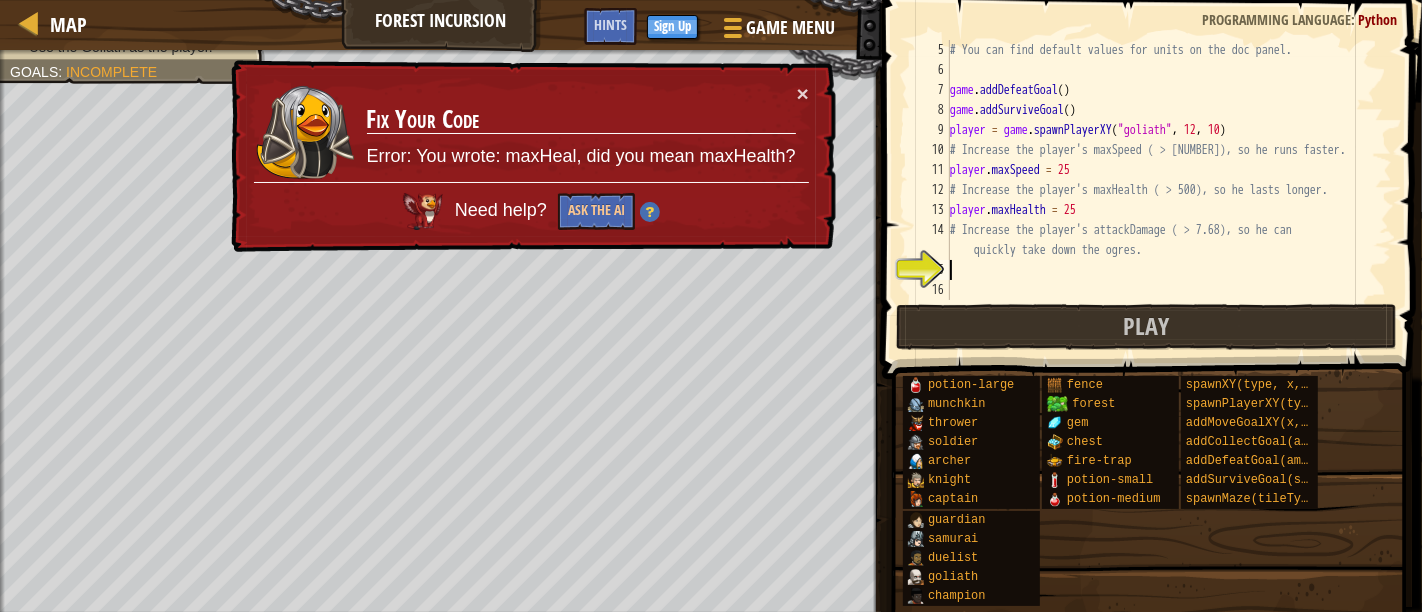 scroll, scrollTop: 8, scrollLeft: 0, axis: vertical 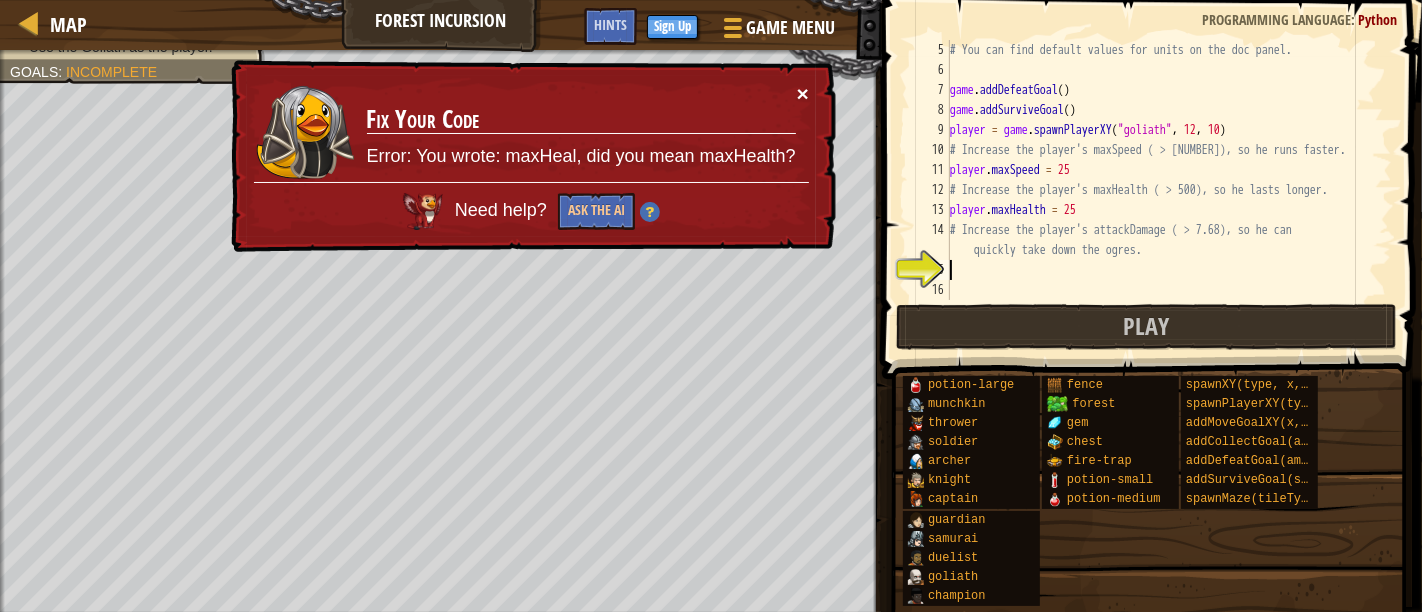 click on "×" at bounding box center [803, 95] 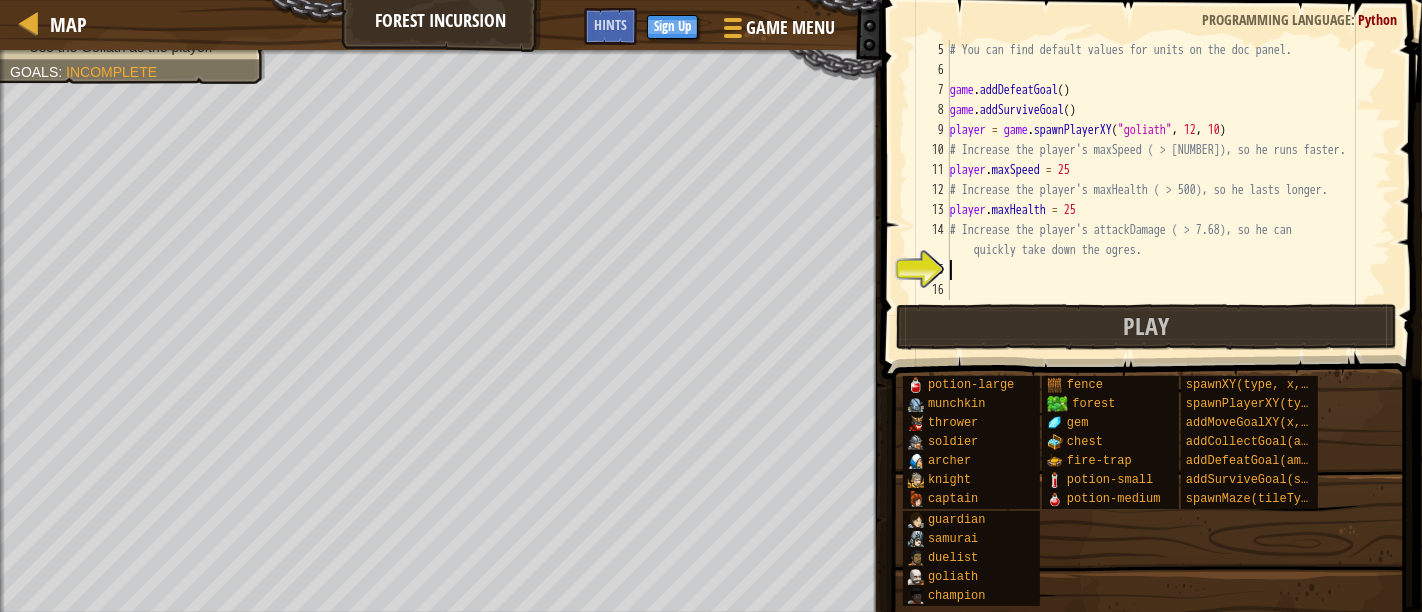 click on "# You can find default values for units on the doc panel. game . addDefeatGoal ( ) game . addSurviveGoal ( ) player   =   game . spawnPlayerXY ( "goliath" ,   12 ,   10 ) # Increase the player's maxSpeed ( > 4), so he runs faster. player . maxSpeed   =   25 # Increase the player's maxHealth ( > 500), so he lasts longer. player . maxHealth   =   25 # Increase the player's attackDamage ( > 7.68), so he can       quickly take down the ogres." at bounding box center (1160, 190) 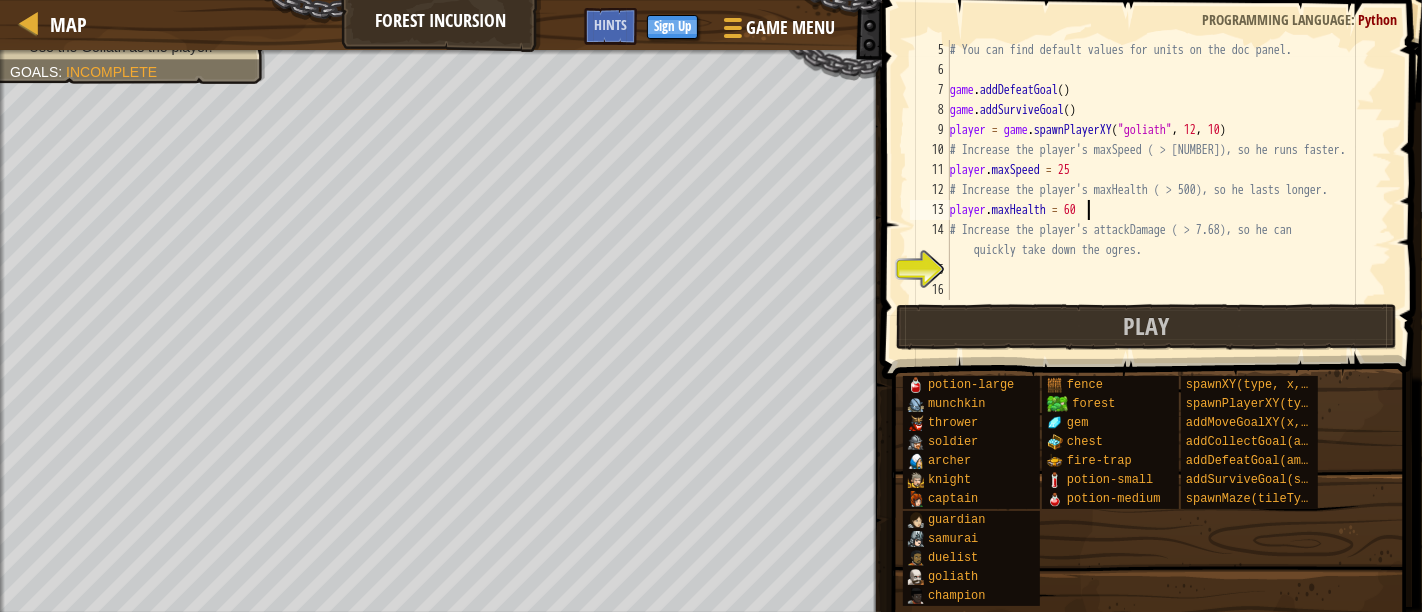 type on "player.maxHealth = 600" 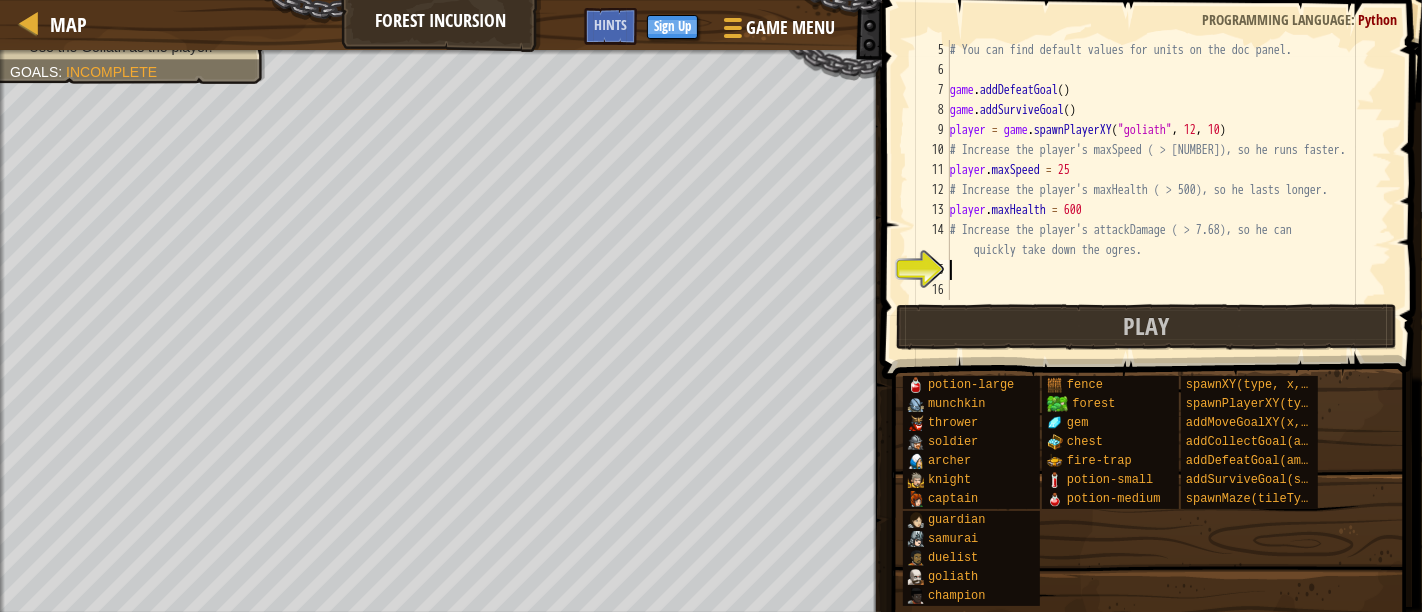 click on "player   =   game . spawnPlayerXY ( "goliath" ,   12 ,   10 ) # Increase the player's maxSpeed ( > 4), so he runs faster. player . maxSpeed   =   25 # Increase the player's maxHealth ( > 500), so he lasts longer. player . maxHealth   =   600 # Increase the player's attackDamage ( > 7.68), so he can  <STUFF> quickly take down the ogres." at bounding box center [1160, 190] 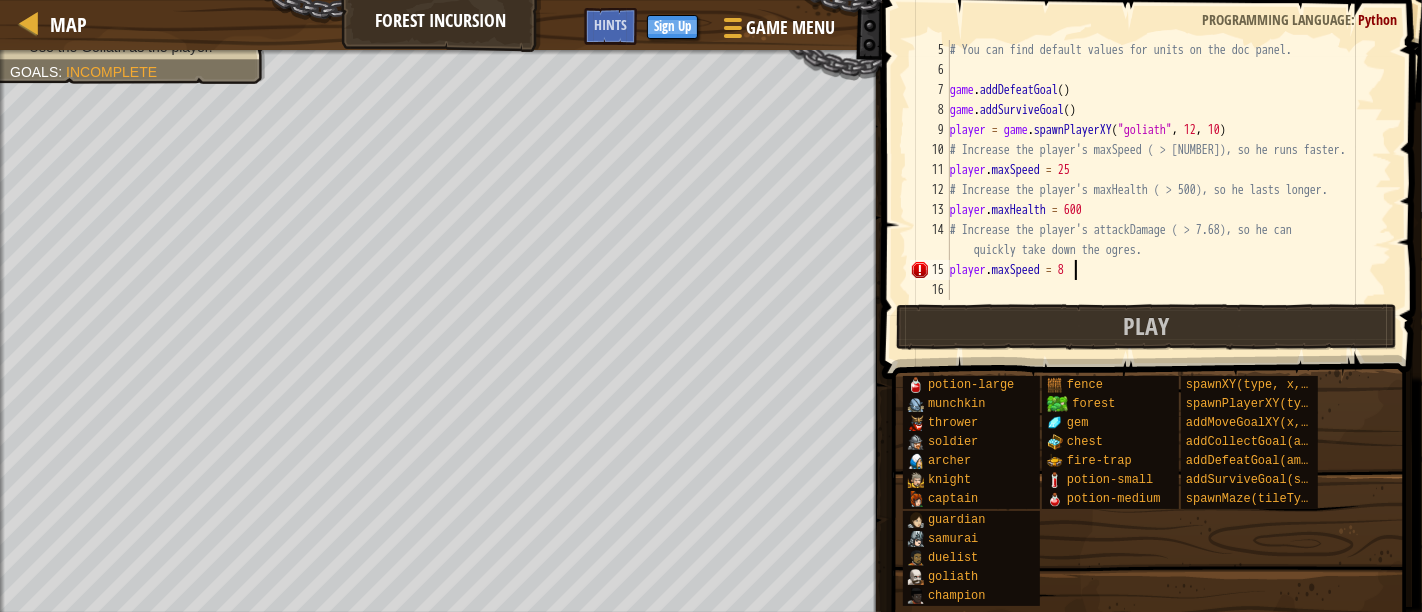 scroll, scrollTop: 8, scrollLeft: 8, axis: both 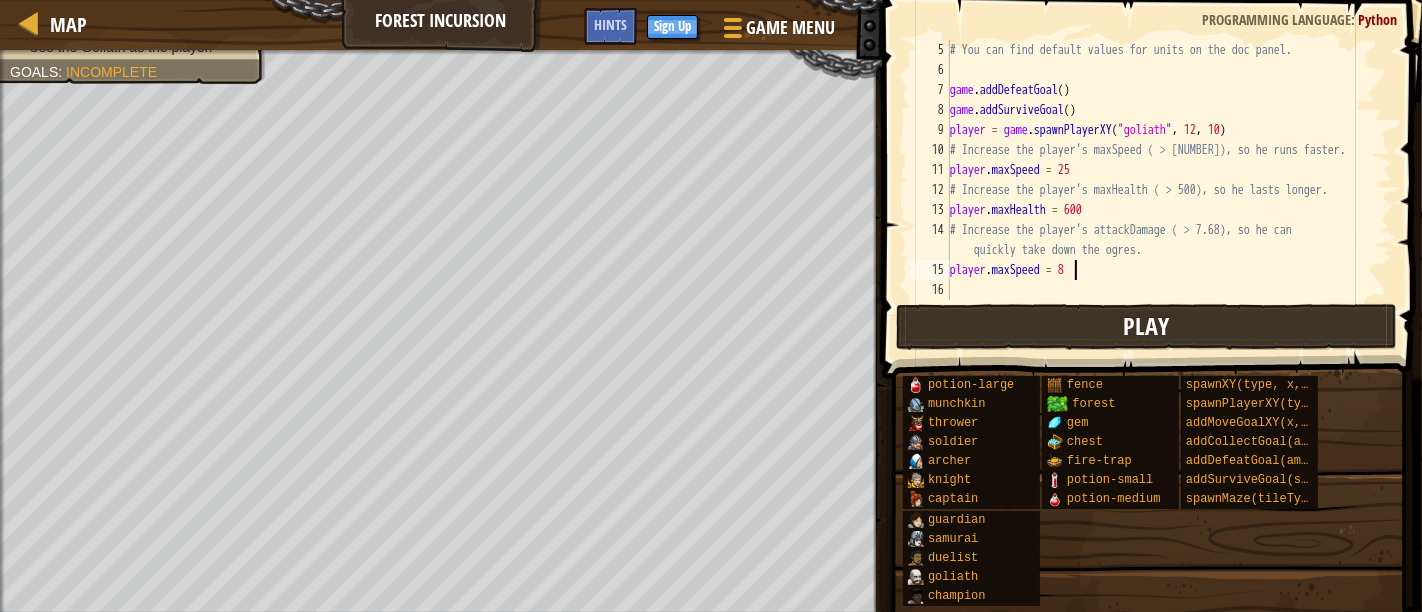 type on "player.maxSpeed = 8" 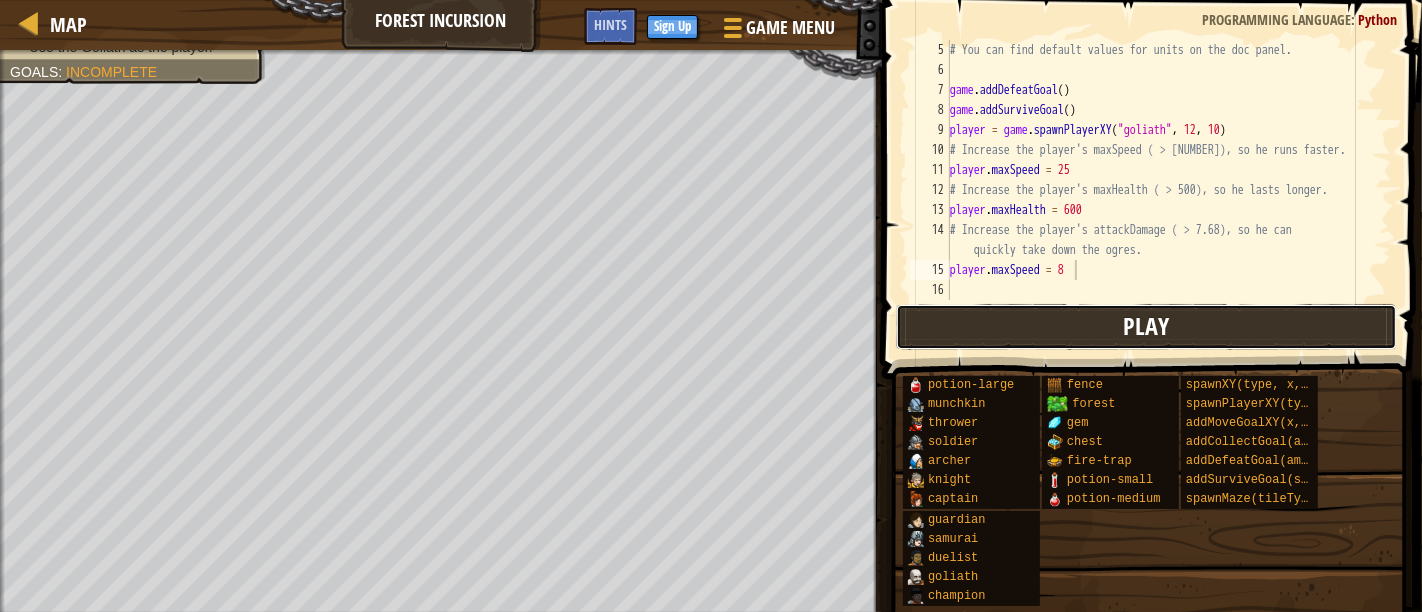 click on "Play" at bounding box center (1146, 326) 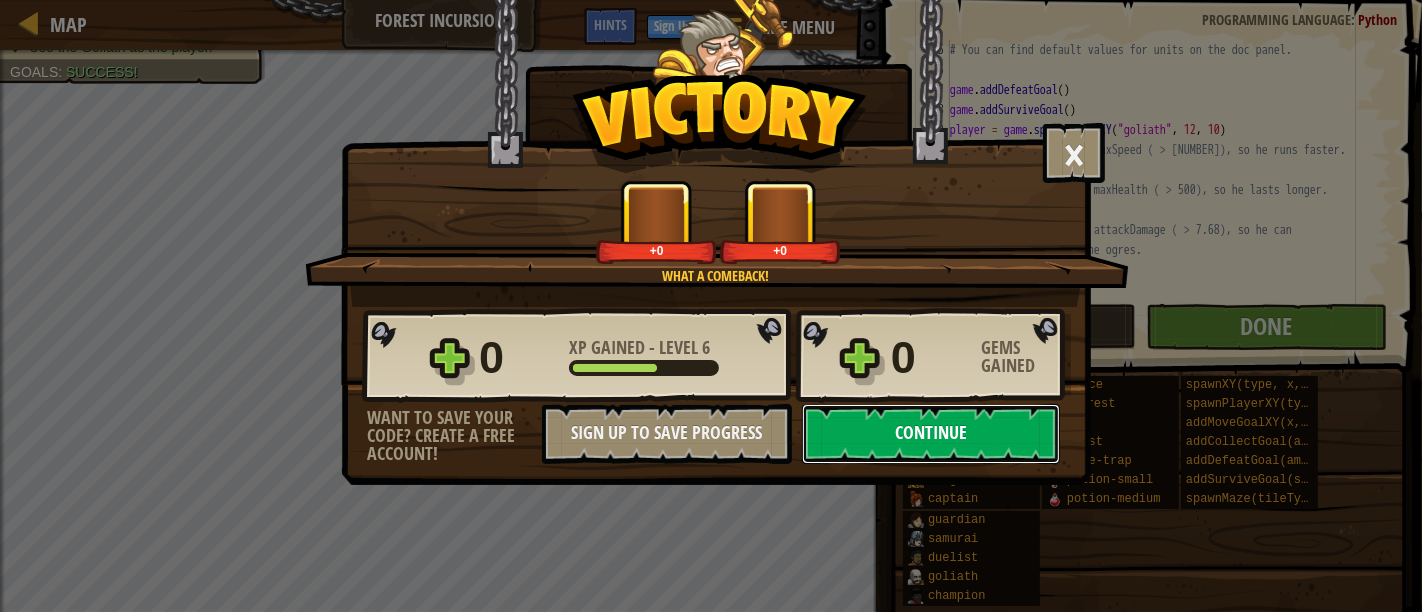 click on "Continue" at bounding box center (931, 434) 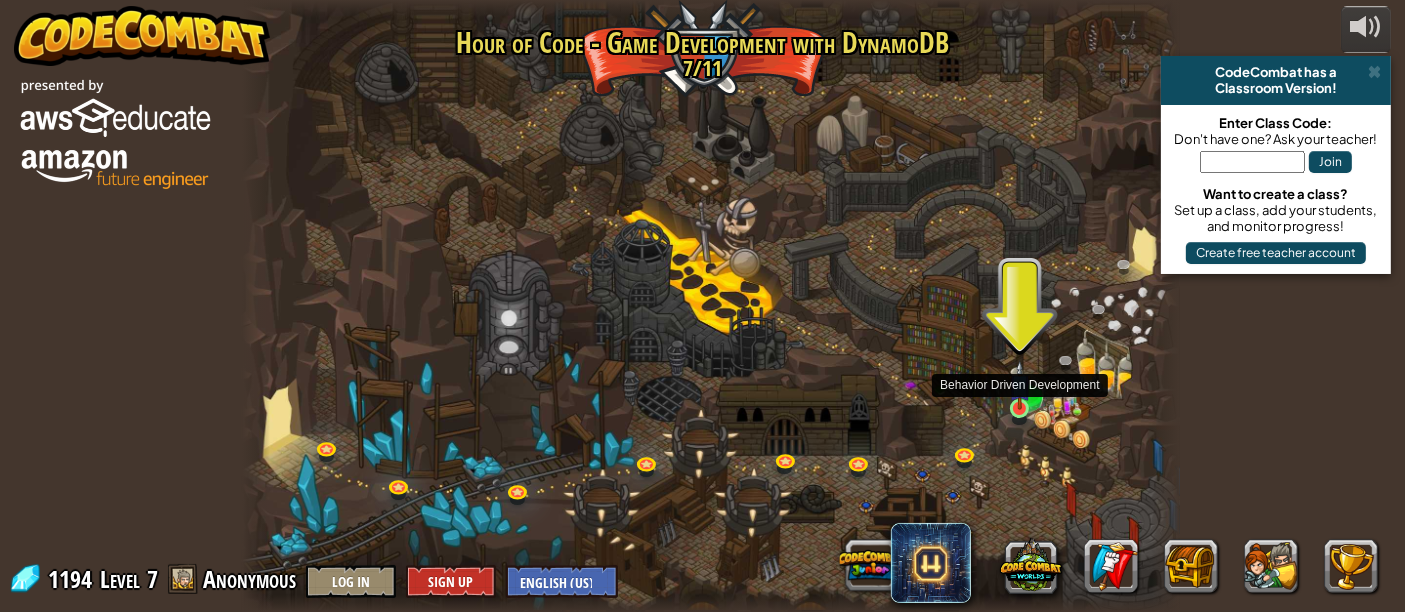 click at bounding box center [1020, 385] 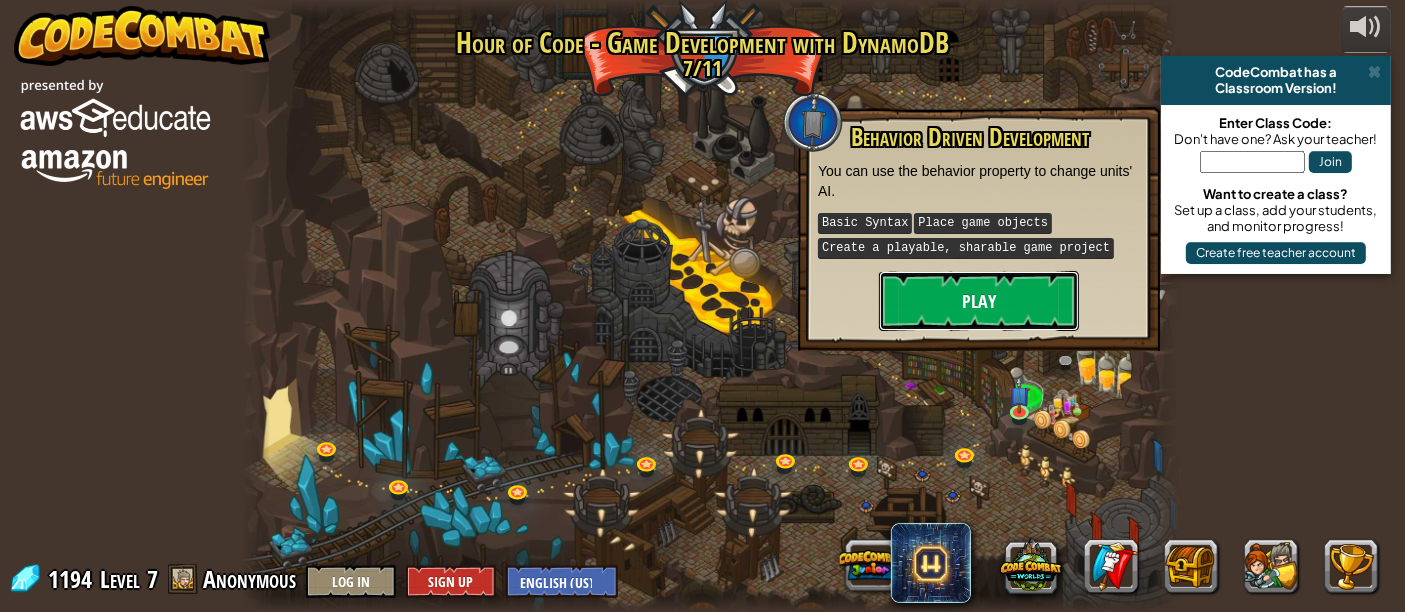 click on "Play" at bounding box center (979, 301) 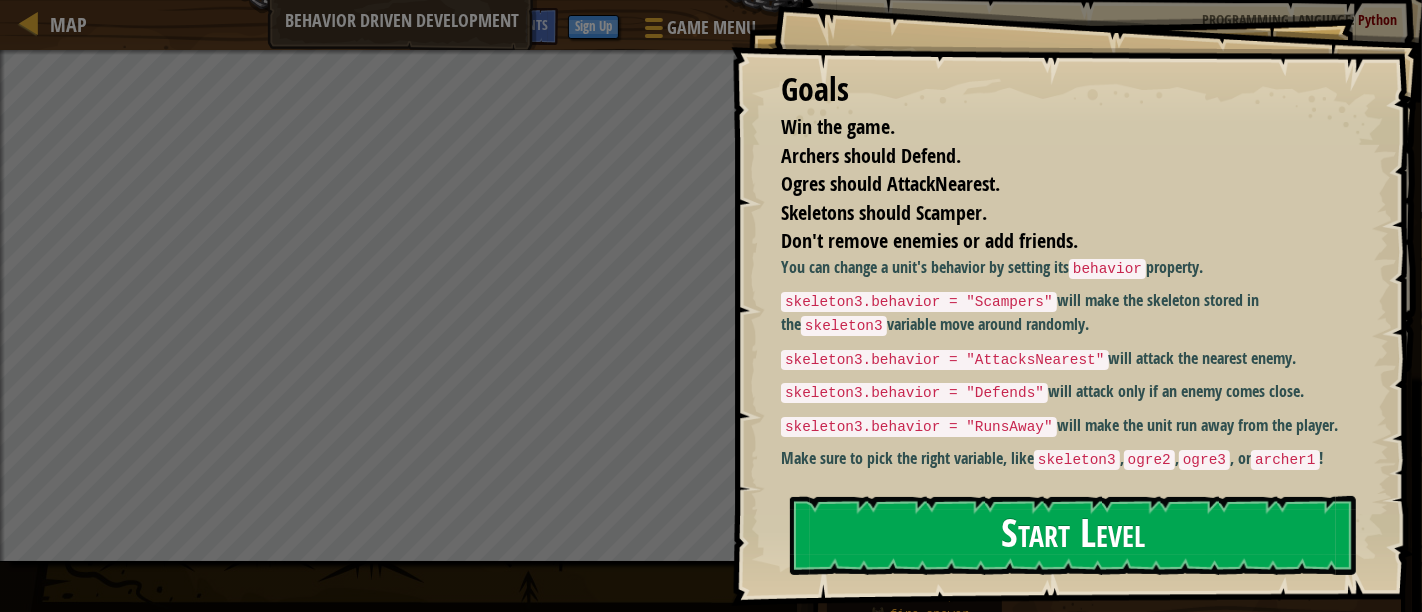 click on "Start Level" at bounding box center [1073, 535] 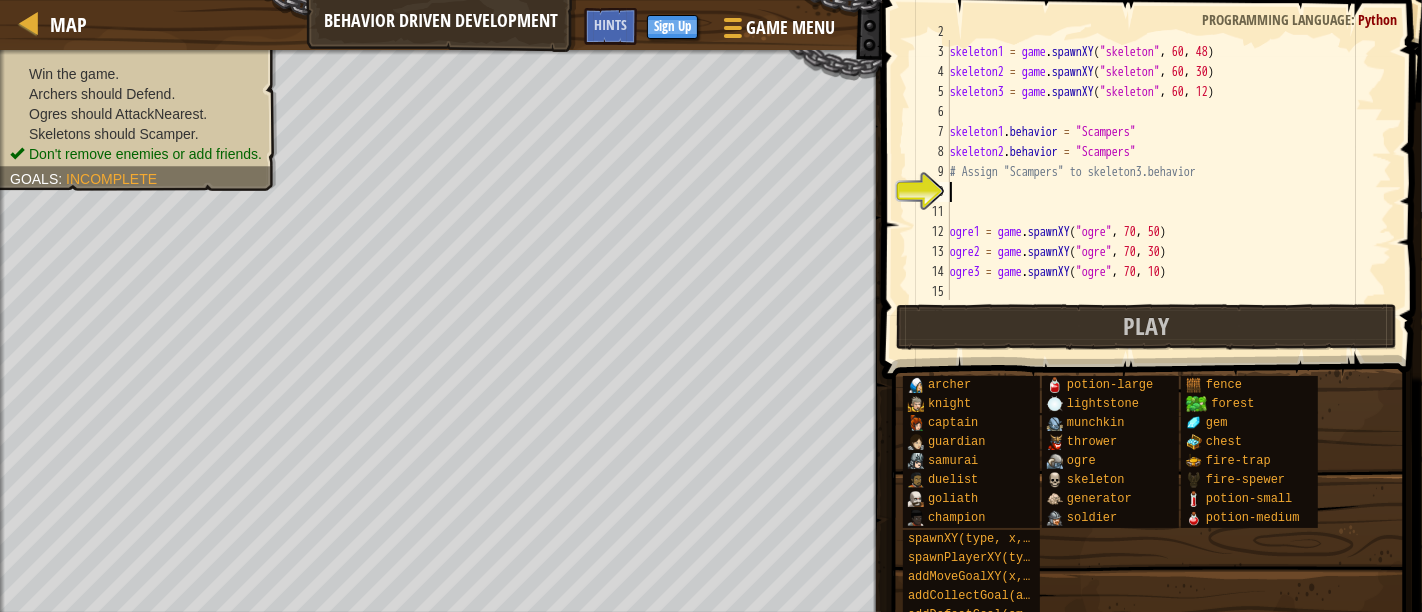 scroll, scrollTop: 49, scrollLeft: 0, axis: vertical 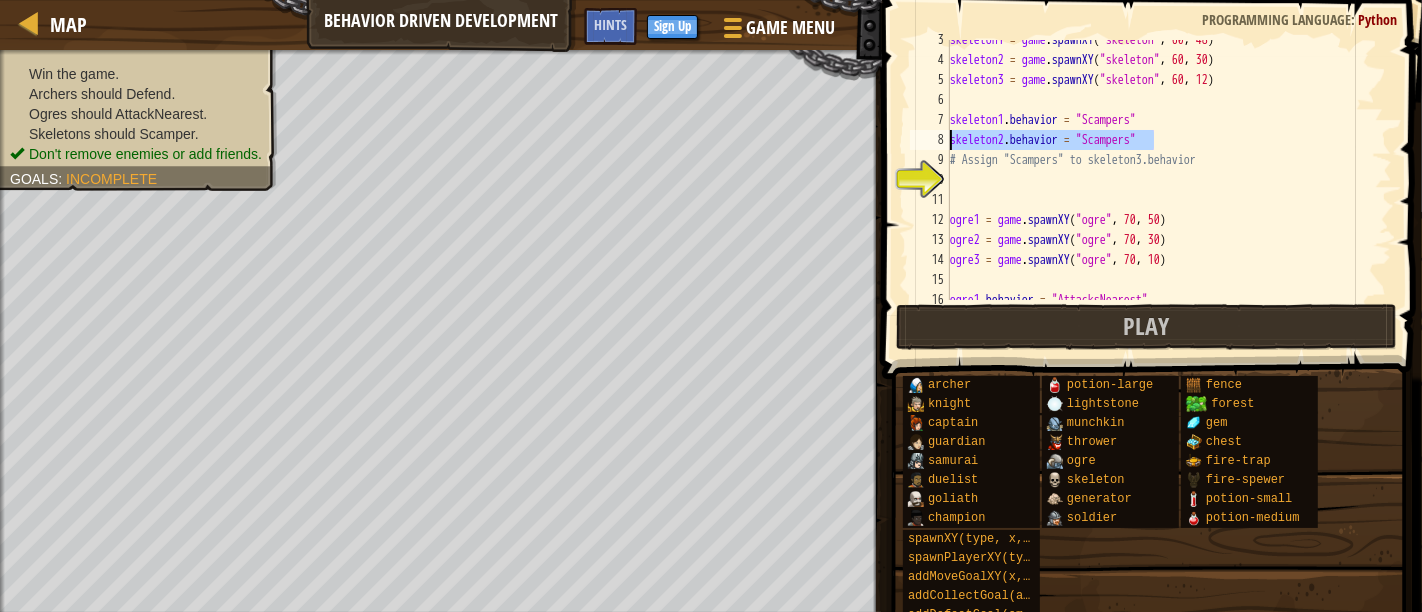 drag, startPoint x: 1160, startPoint y: 142, endPoint x: 946, endPoint y: 140, distance: 214.00934 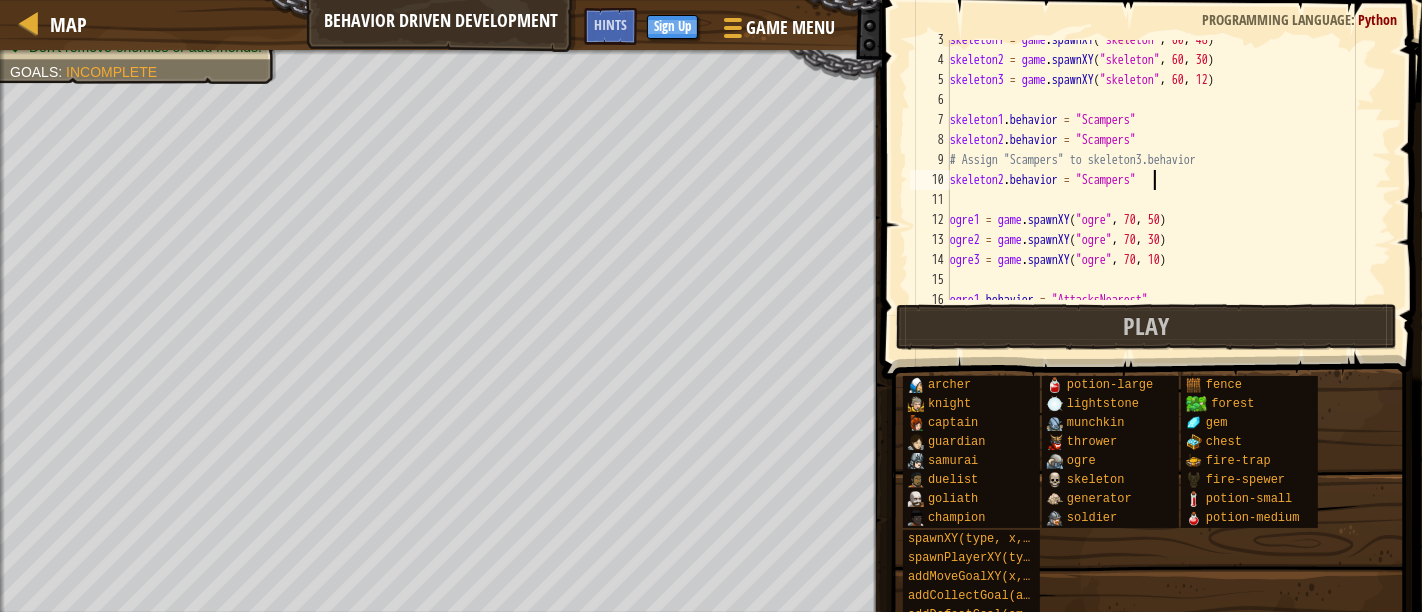 click on "skeleton1   =   game . spawnXY ( "skeleton" ,   60 ,   48 ) skeleton2   =   game . spawnXY ( "skeleton" ,   60 ,   30 ) skeleton3   =   game . spawnXY ( "skeleton" ,   60 ,   12 ) skeleton1 . behavior   =   "Scampers" skeleton2 . behavior   =   "Scampers" # Assign "Scampers" to skeleton3.behavior skeleton2 . behavior   =   "Scampers" ogre1   =   game . spawnXY ( "ogre" ,   70 ,   50 ) ogre2   =   game . spawnXY ( "ogre" ,   70 ,   30 ) ogre3   =   game . spawnXY ( "ogre" ,   70 ,   10 ) ogre1 . behavior   =   "AttacksNearest"" at bounding box center [1160, 180] 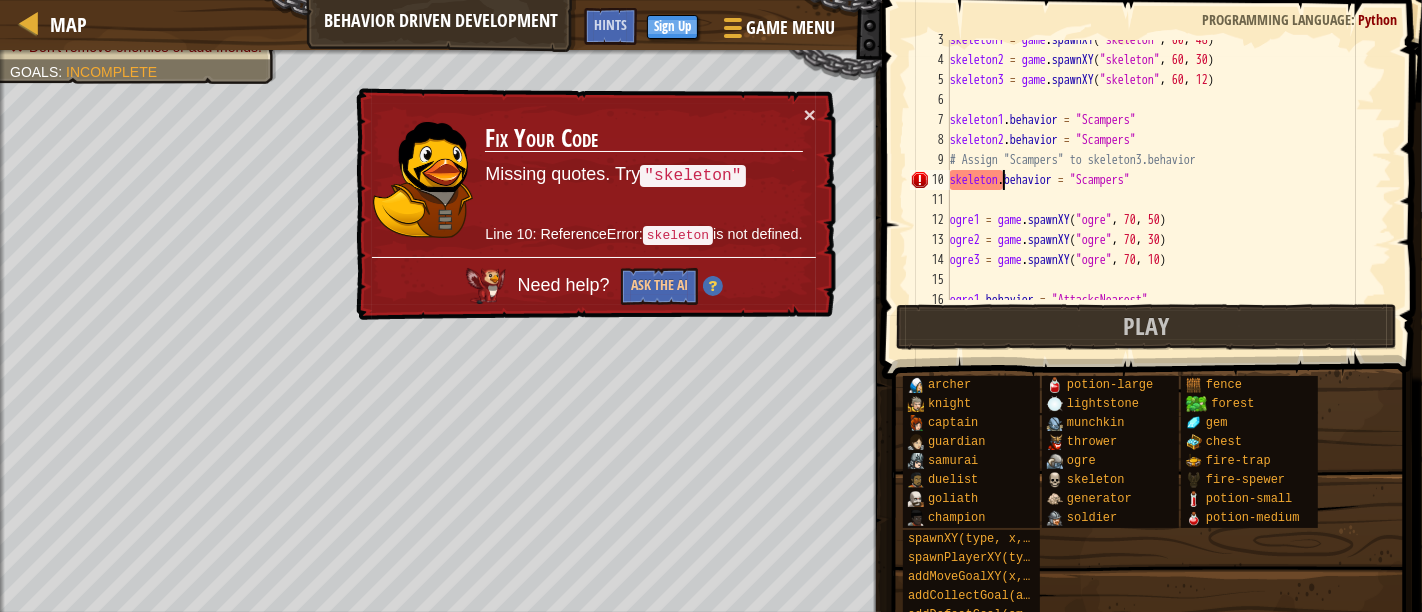 scroll, scrollTop: 9, scrollLeft: 5, axis: both 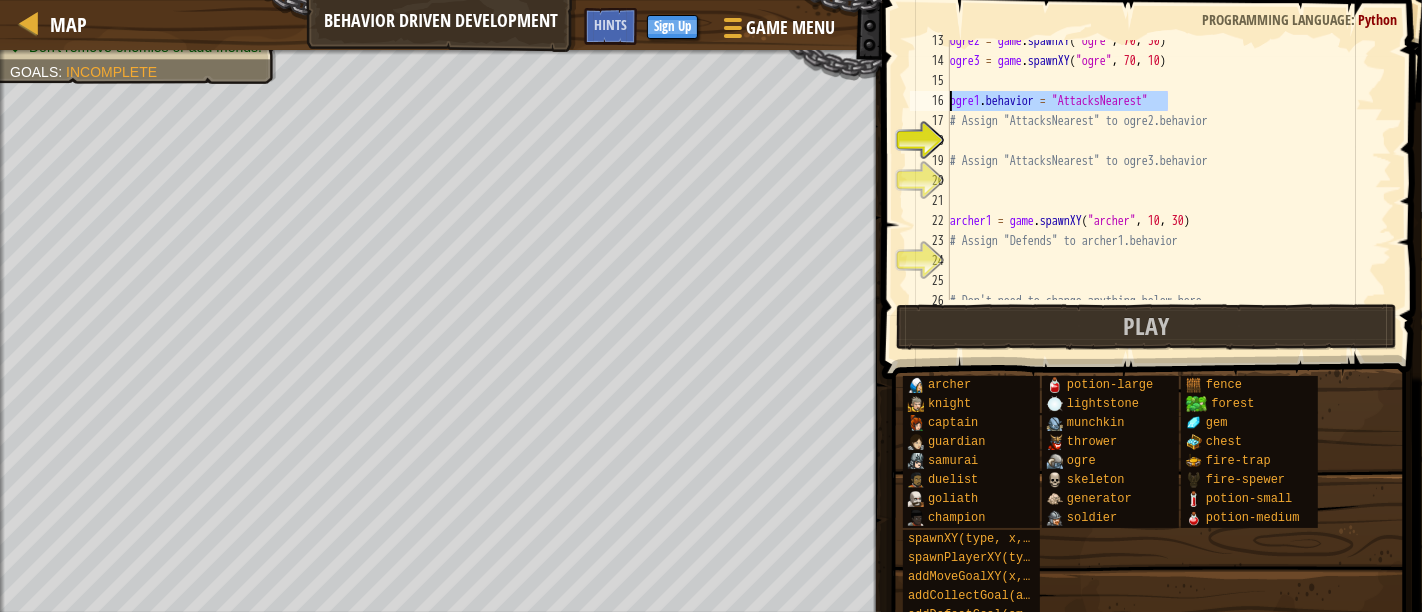 drag, startPoint x: 1171, startPoint y: 98, endPoint x: 950, endPoint y: 105, distance: 221.11082 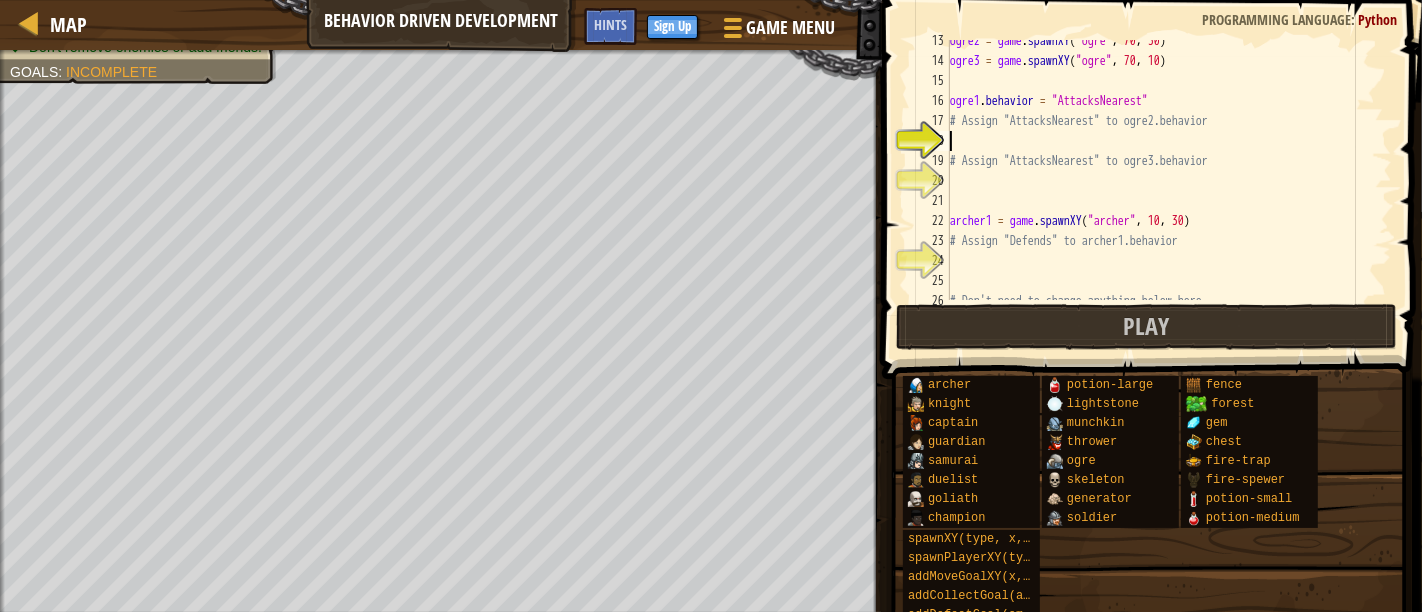 scroll, scrollTop: 9, scrollLeft: 0, axis: vertical 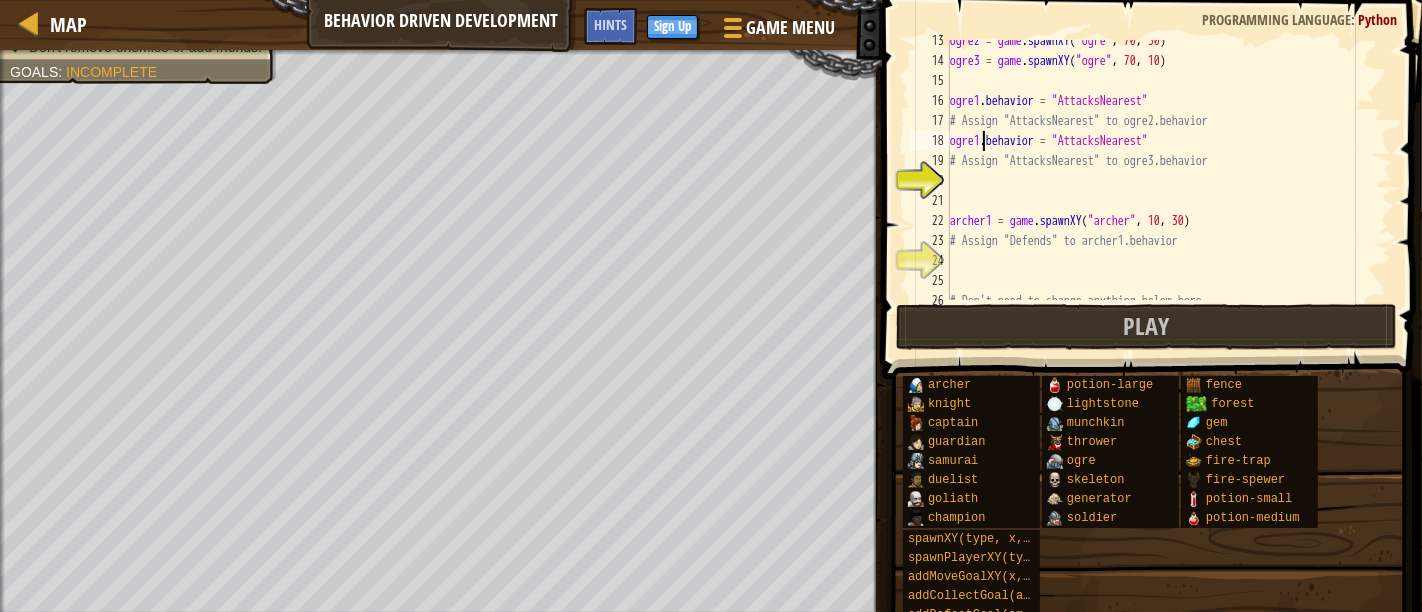click on "ogre2   =   game . spawnXY ( "ogre" ,   70 ,   30 ) ogre3   =   game . spawnXY ( "ogre" ,   70 ,   10 ) ogre1 . behavior   =   "AttacksNearest" # Assign "AttacksNearest" to ogre2.behavior ogre1 . behavior   =   "AttacksNearest" # Assign "AttacksNearest" to ogre3.behavior archer1   =   game . spawnXY ( "archer" ,   10 ,   30 ) # Assign "Defends" to archer1.behavior # Don't need to change anything below here." at bounding box center (1160, 181) 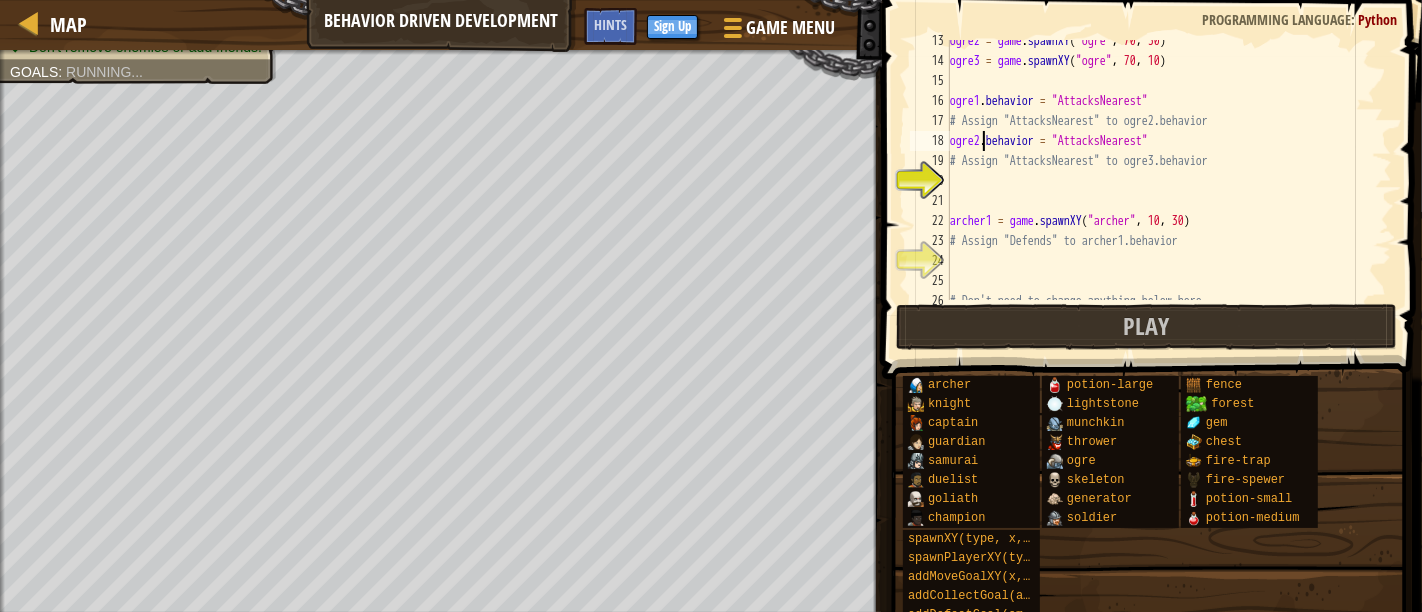 scroll, scrollTop: 9, scrollLeft: 2, axis: both 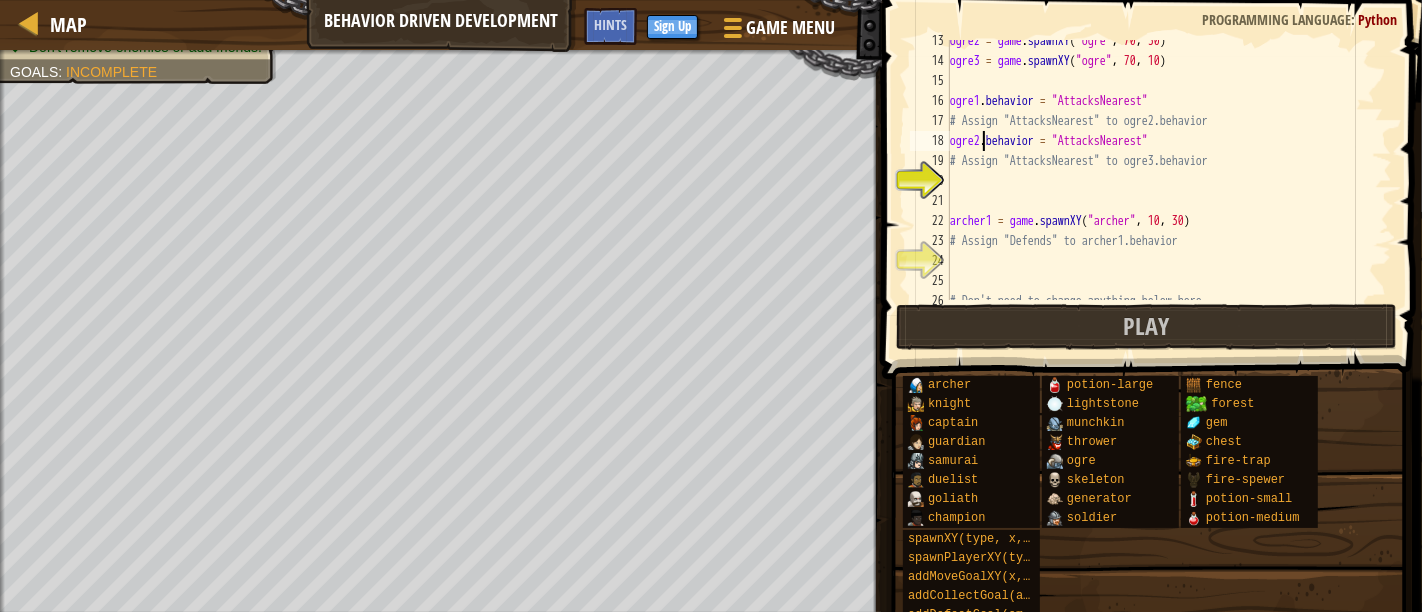 click on "ogre2   =   game . spawnXY ( "ogre" ,   70 ,   30 ) ogre3   =   game . spawnXY ( "ogre" ,   70 ,   10 ) ogre1 . behavior   =   "AttacksNearest" # Assign "AttacksNearest" to ogre2.behavior ogre2 . behavior   =   "AttacksNearest" # Assign "AttacksNearest" to ogre3.behavior archer1   =   game . spawnXY ( "archer" ,   10 ,   30 ) # Assign "Defends" to archer1.behavior # Don't need to change anything below here." at bounding box center [1160, 181] 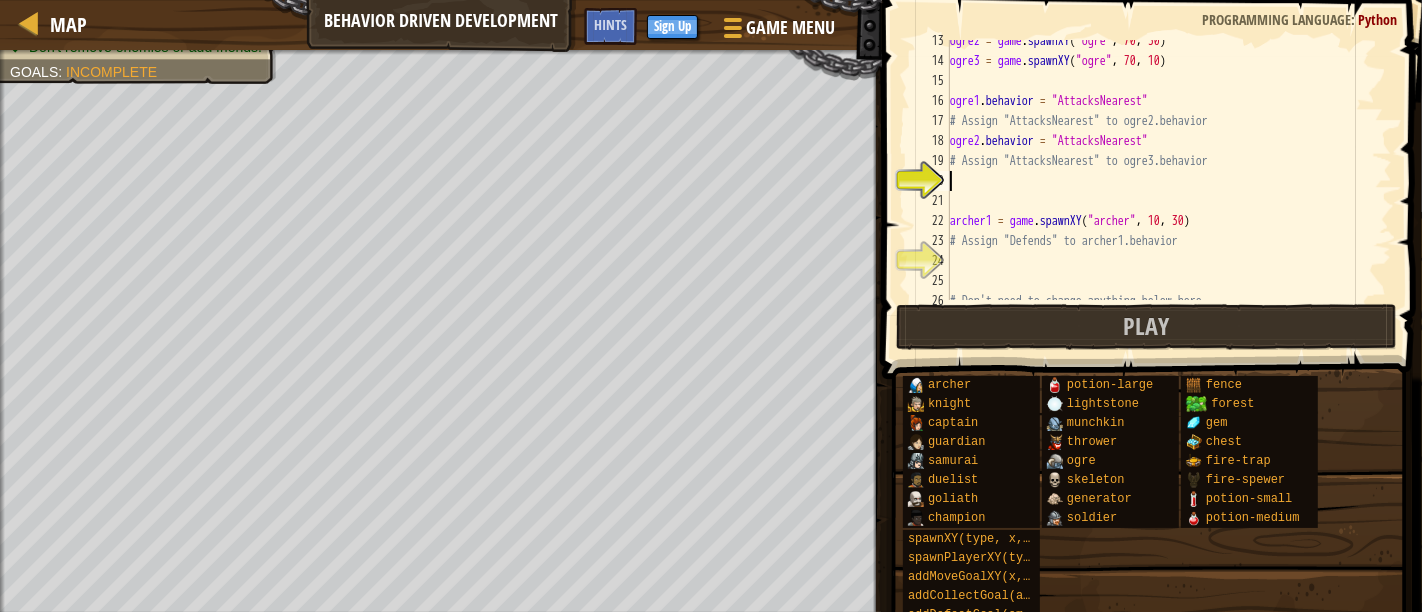 scroll, scrollTop: 9, scrollLeft: 0, axis: vertical 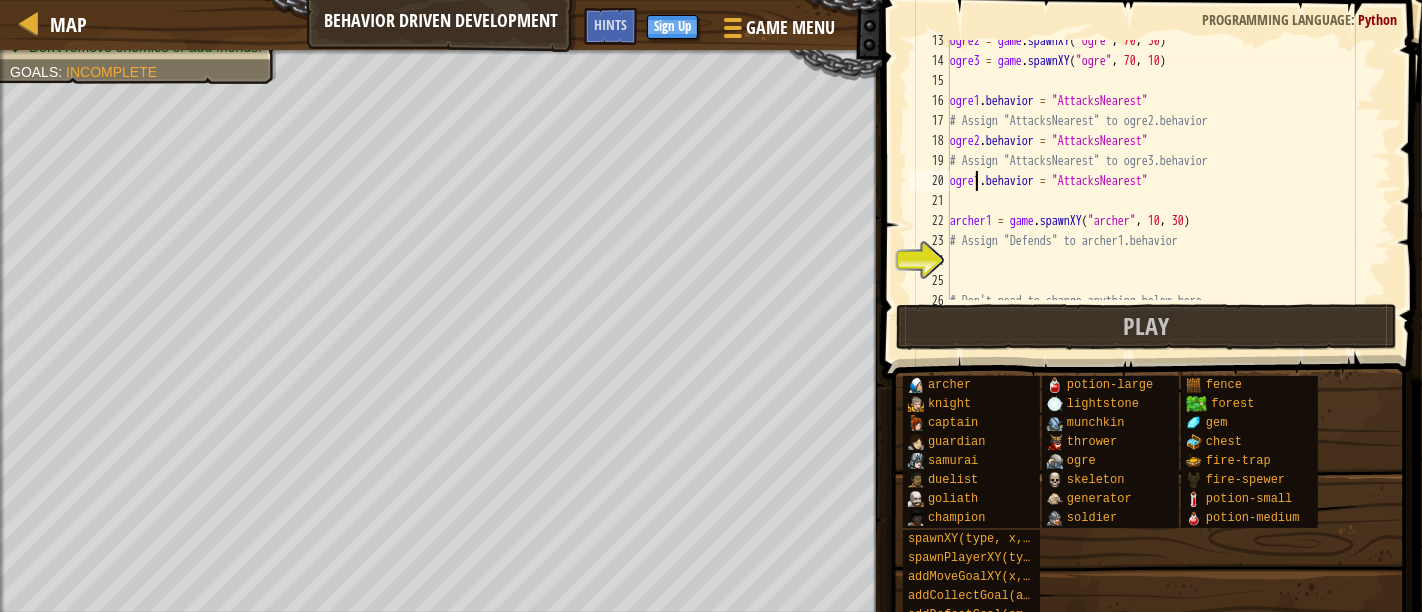 click on "ogre2   =   game . spawnXY ( "ogre" ,   [COORD] ,   [COORD] ) ogre3   =   game . spawnXY ( "ogre" ,   [COORD] ,   [COORD] ) ogre1 . behavior   =   "AttacksNearest" # Assign "AttacksNearest" to ogre2.behavior ogre2 . behavior   =   "AttacksNearest" # Assign "AttacksNearest" to ogre3.behavior ogre1 . behavior   =   "AttacksNearest" archer1   =   game . spawnXY ( "archer" ,   [COORD] ,   [COORD] ) # Assign "Defends" to archer1.behavior # Don't need to change anything below here." at bounding box center (1160, 181) 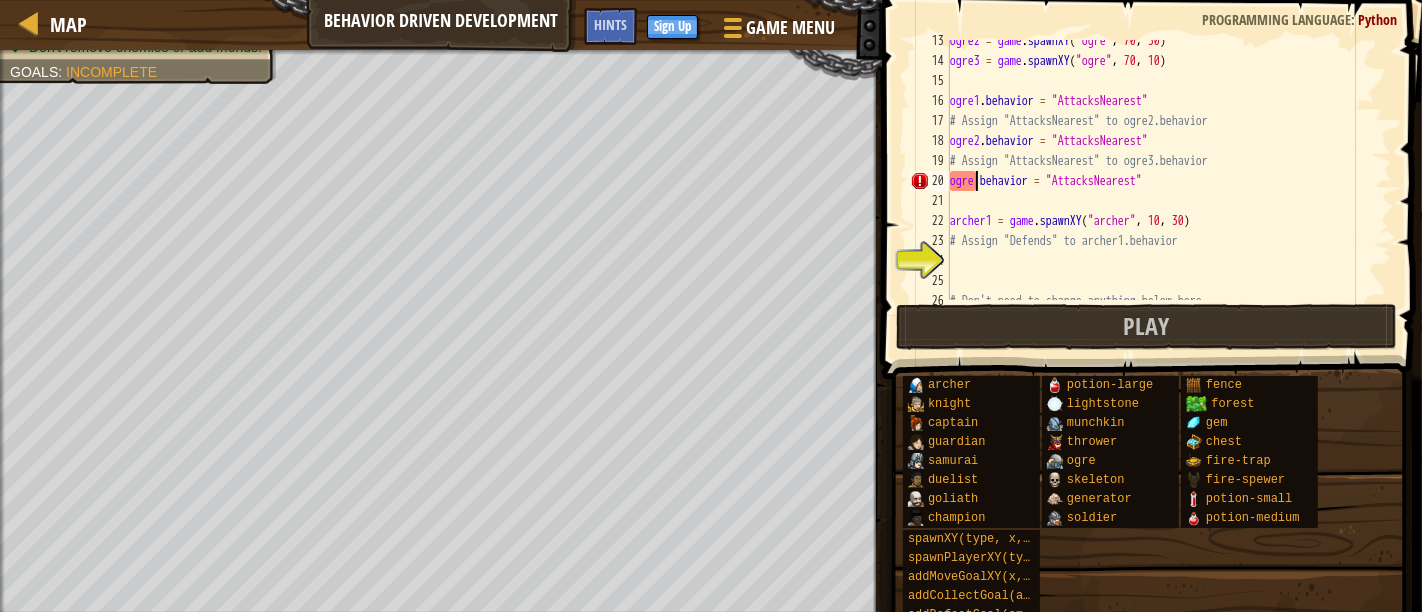 scroll, scrollTop: 9, scrollLeft: 2, axis: both 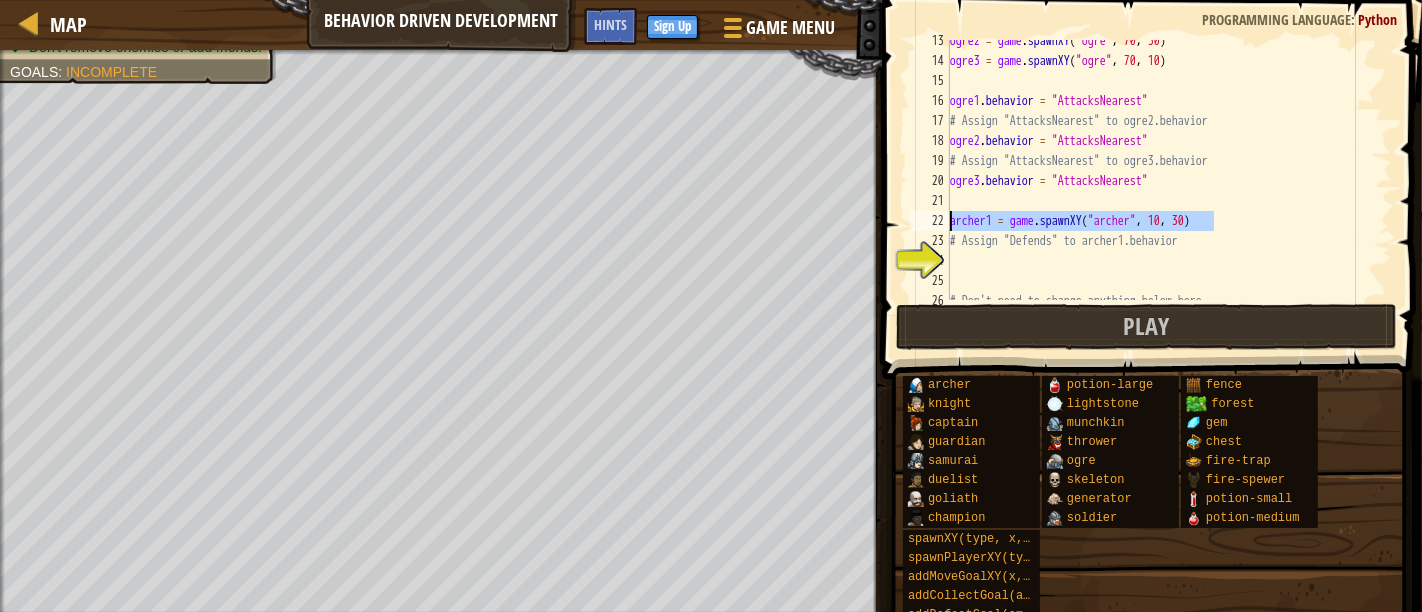 drag, startPoint x: 1235, startPoint y: 214, endPoint x: 951, endPoint y: 223, distance: 284.14258 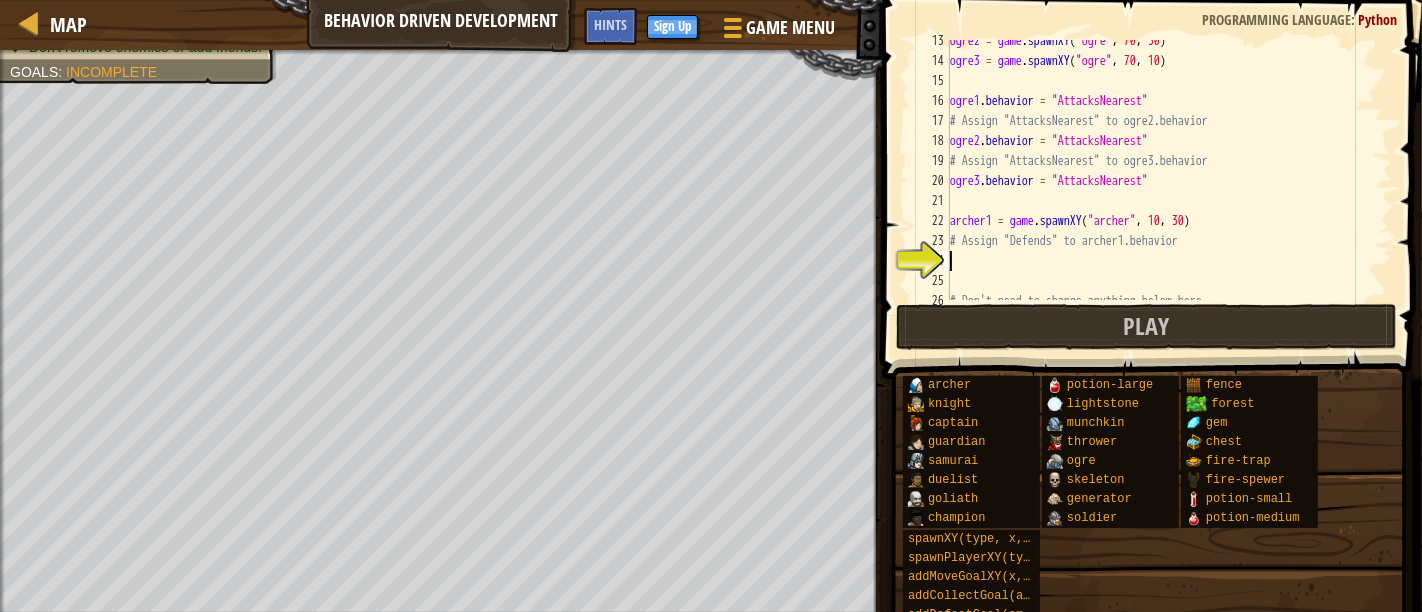 scroll, scrollTop: 9, scrollLeft: 0, axis: vertical 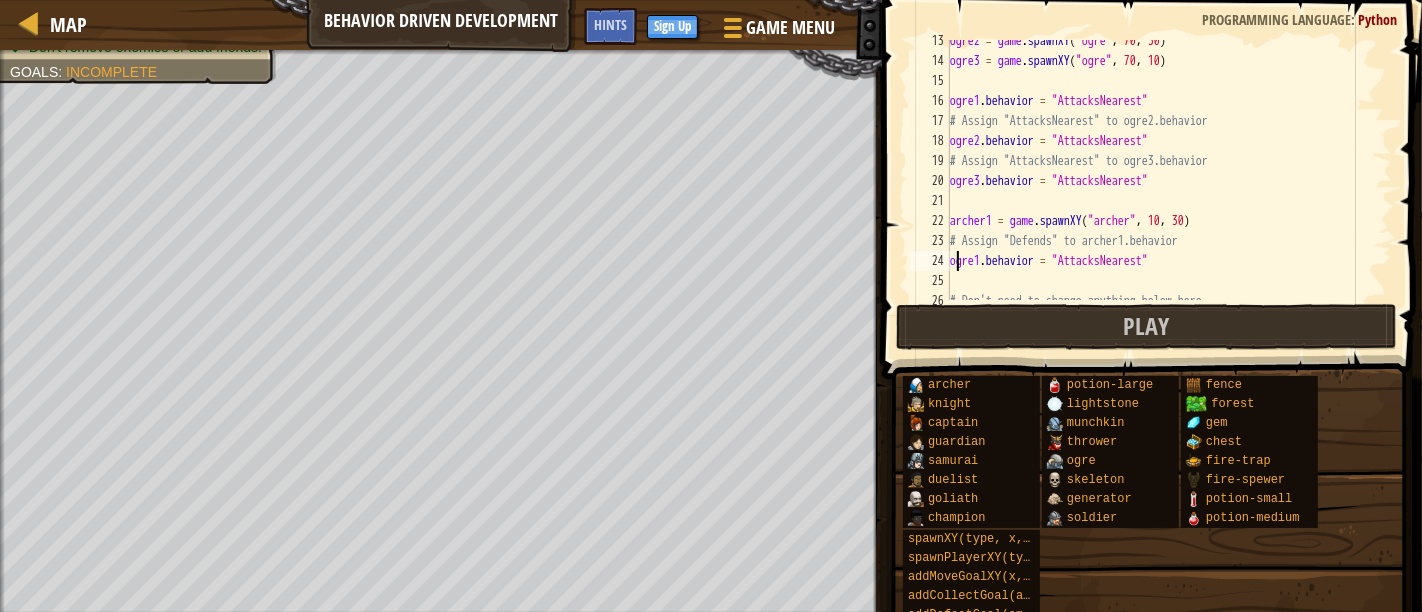 click on "ogre2   =   game . spawnXY ( "ogre" ,   [COORD] ,   [COORD] ) ogre3   =   game . spawnXY ( "ogre" ,   [COORD] ,   [COORD] ) ogre1 . behavior   =   "AttacksNearest" # Assign "AttacksNearest" to ogre2.behavior ogre2 . behavior   =   "AttacksNearest" # Assign "AttacksNearest" to ogre3.behavior ogre3 . behavior   =   "AttacksNearest" archer1   =   game . spawnXY ( "archer" ,   [COORD] ,   [COORD] ) # Assign "Defends" to archer1.behavior ogre1 . behavior   =   "AttacksNearest" # Don't need to change anything below here." at bounding box center [1160, 181] 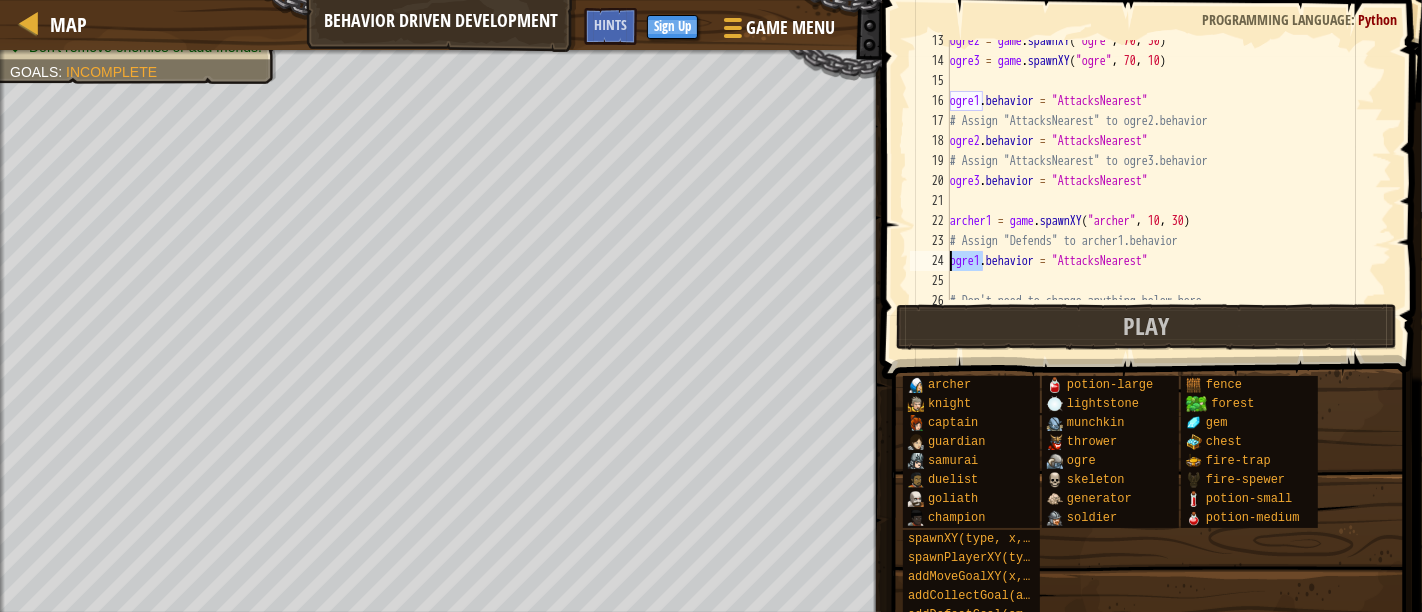 click on "ogre2   =   game . spawnXY ( "ogre" ,   [COORD] ,   [COORD] ) ogre3   =   game . spawnXY ( "ogre" ,   [COORD] ,   [COORD] ) ogre1 . behavior   =   "AttacksNearest" # Assign "AttacksNearest" to ogre2.behavior ogre2 . behavior   =   "AttacksNearest" # Assign "AttacksNearest" to ogre3.behavior ogre3 . behavior   =   "AttacksNearest" archer1   =   game . spawnXY ( "archer" ,   [COORD] ,   [COORD] ) # Assign "Defends" to archer1.behavior ogre1 . behavior   =   "AttacksNearest" # Don't need to change anything below here." at bounding box center [1160, 181] 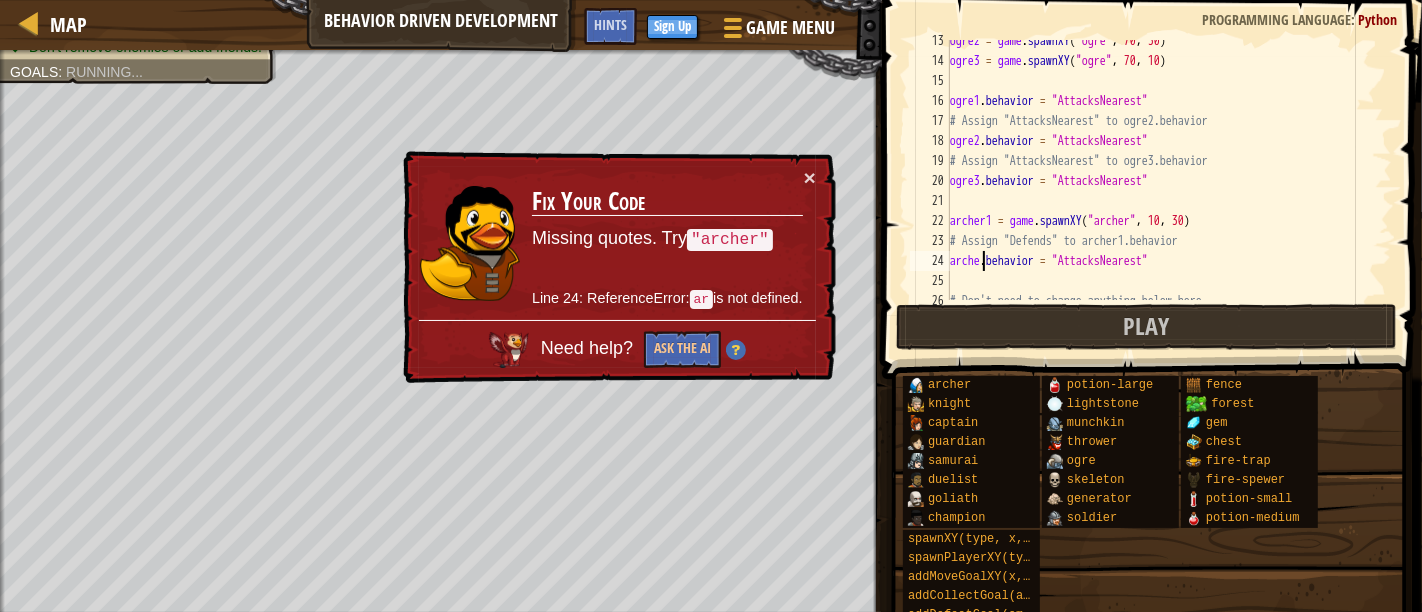 scroll, scrollTop: 9, scrollLeft: 3, axis: both 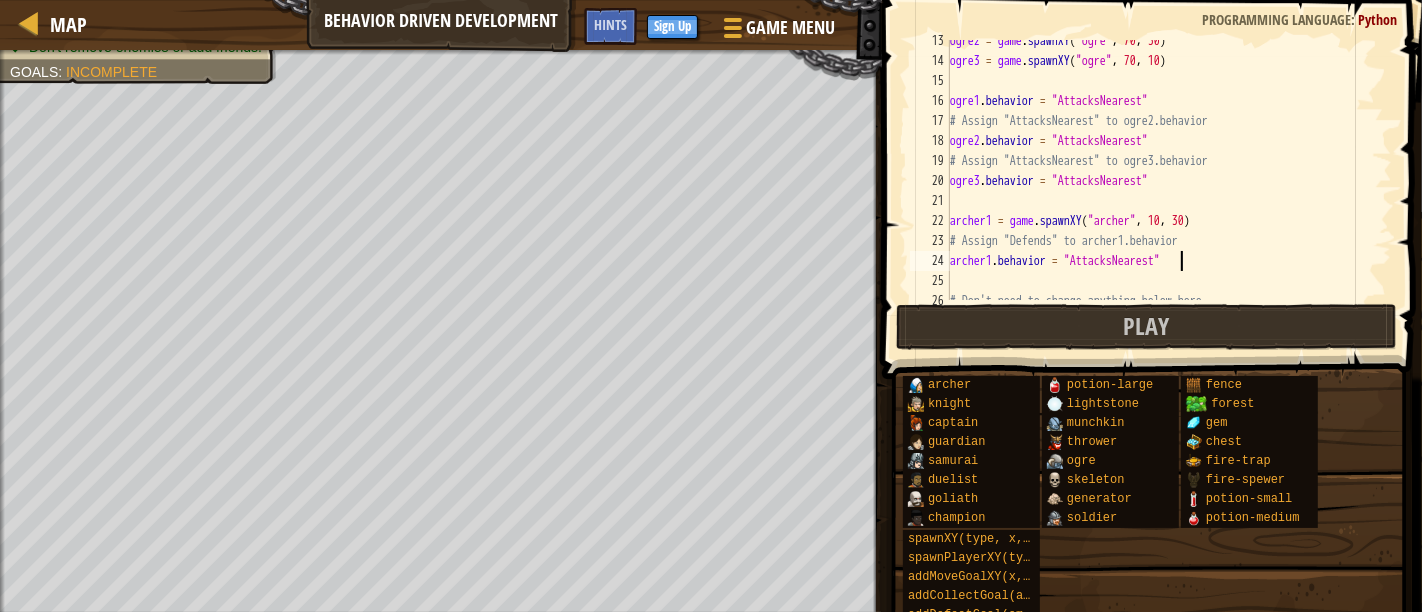 click on "ogre2   =   game . spawnXY ( "ogre" ,   70 ,   30 ) ogre3   =   game . spawnXY ( "ogre" ,   70 ,   10 ) ogre1 . behavior   =   "AttacksNearest" # Assign "AttacksNearest" to ogre2.behavior ogre2 . behavior   =   "AttacksNearest" # Assign "AttacksNearest" to ogre3.behavior ogre3 . behavior   =   "AttacksNearest" archer1   =   game . spawnXY ( "archer" ,   10 ,   30 ) # Assign "Defends" to archer1.behavior archer1 . behavior   =   "AttacksNearest" # Don't need to change anything below here." at bounding box center [1160, 181] 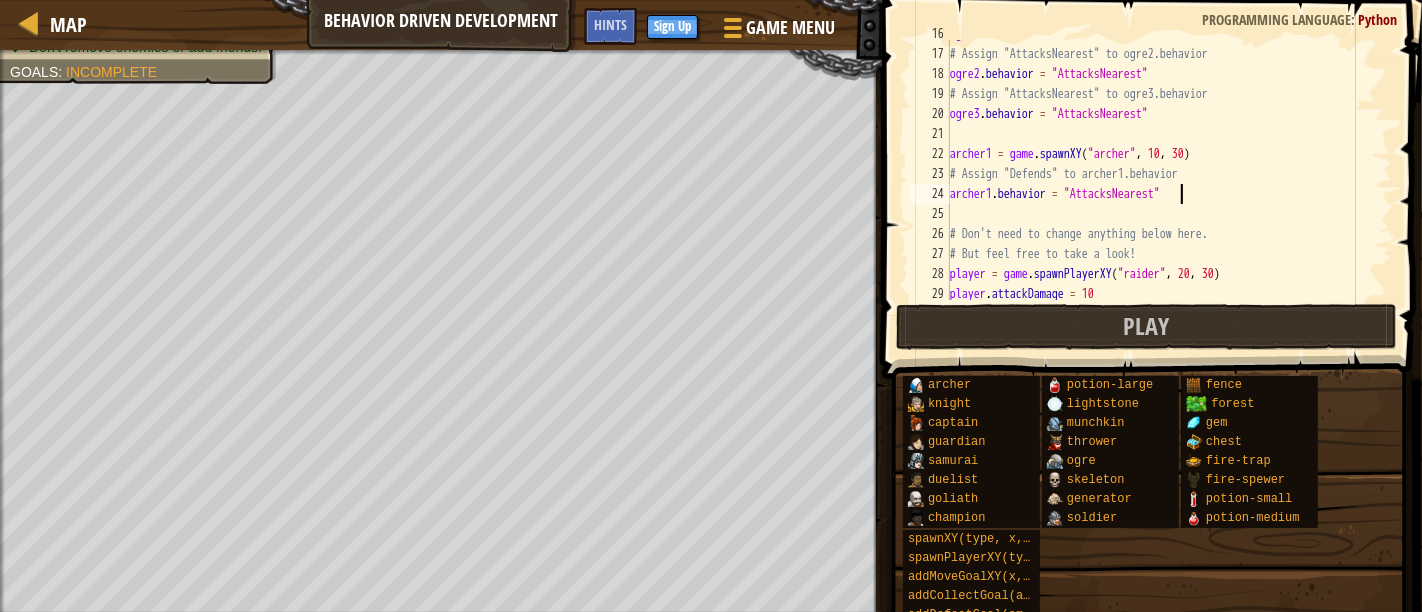 click on "ogre1 . behavior   =   "AttacksNearest" # Assign "AttacksNearest" to ogre2.behavior ogre2 . behavior   =   "AttacksNearest" # Assign "AttacksNearest" to ogre3.behavior ogre3 . behavior   =   "AttacksNearest" archer1   =   game . spawnXY ( "archer" ,   10 ,   30 ) # Assign "Defends" to archer1.behavior archer1 . behavior   =   "AttacksNearest" # Don't need to change anything below here. # But feel free to take a look! player   =   game . spawnPlayerXY ( "raider" ,   20 ,   30 ) player . attackDamage   =   10" at bounding box center [1160, 174] 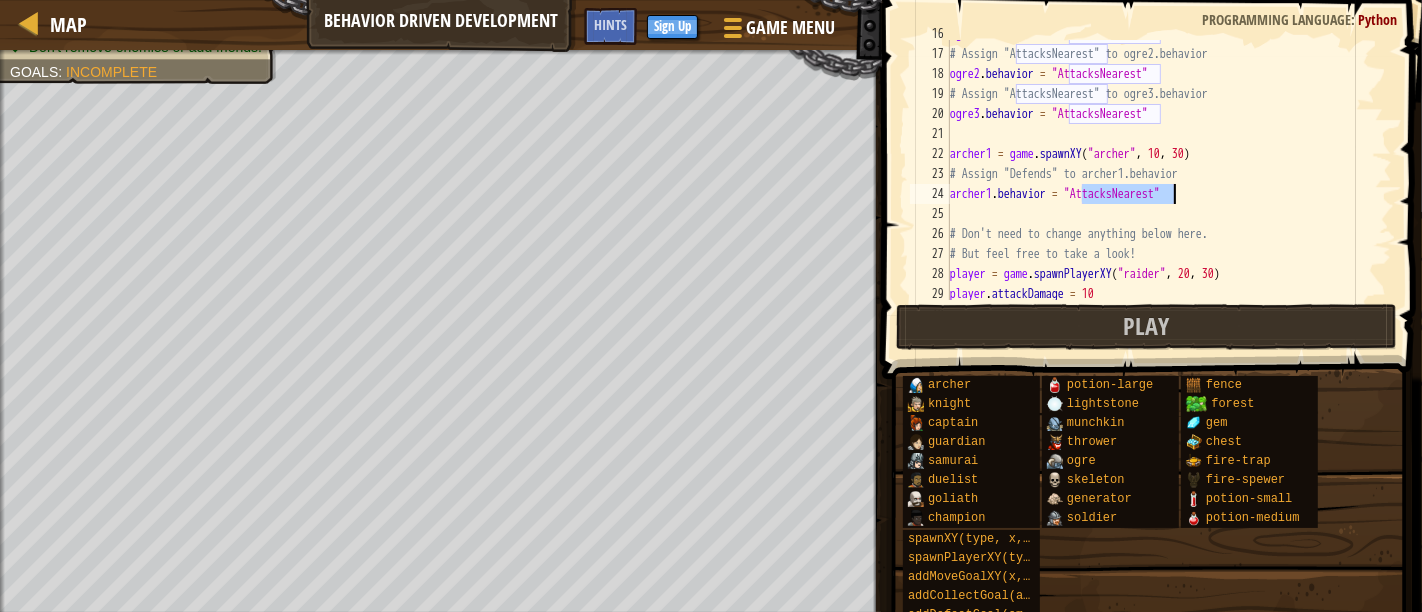 click on "ogre1 . behavior   =   "AttacksNearest" # Assign "AttacksNearest" to ogre2.behavior ogre2 . behavior   =   "AttacksNearest" # Assign "AttacksNearest" to ogre3.behavior ogre3 . behavior   =   "AttacksNearest" archer1   =   game . spawnXY ( "archer" ,   10 ,   30 ) # Assign "Defends" to archer1.behavior archer1 . behavior   =   "AttacksNearest" # Don't need to change anything below here. # But feel free to take a look! player   =   game . spawnPlayerXY ( "raider" ,   20 ,   30 ) player . attackDamage   =   10" at bounding box center [1160, 174] 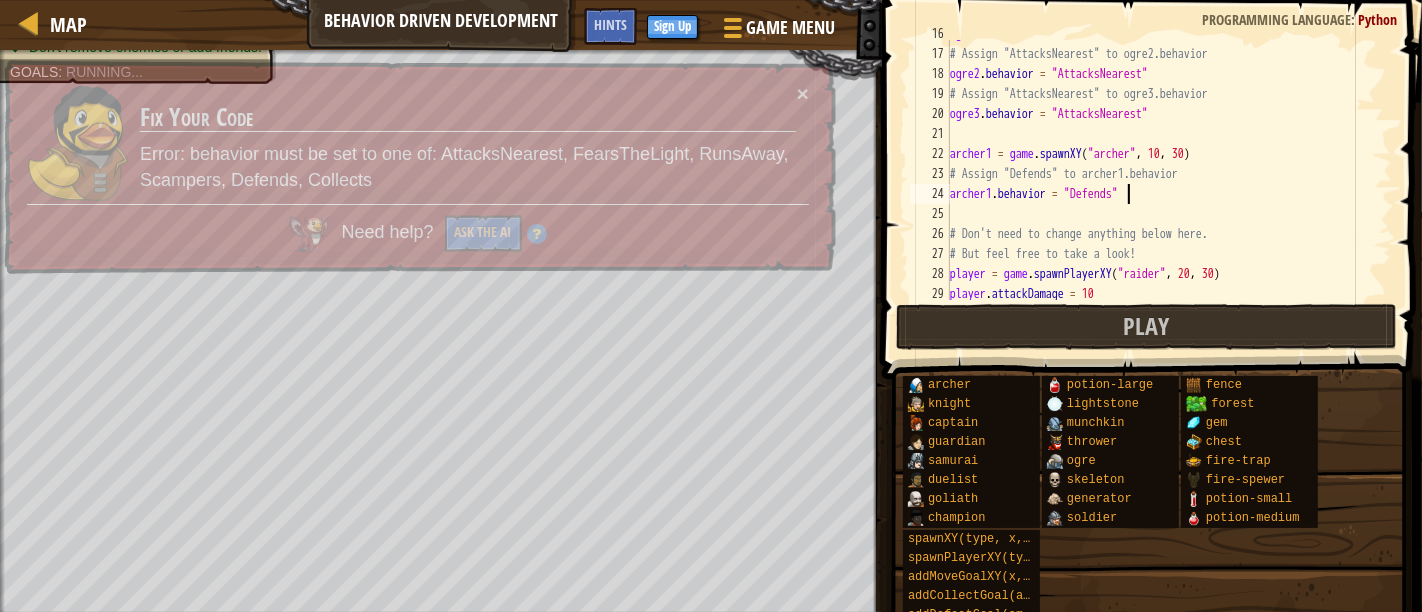 scroll, scrollTop: 9, scrollLeft: 14, axis: both 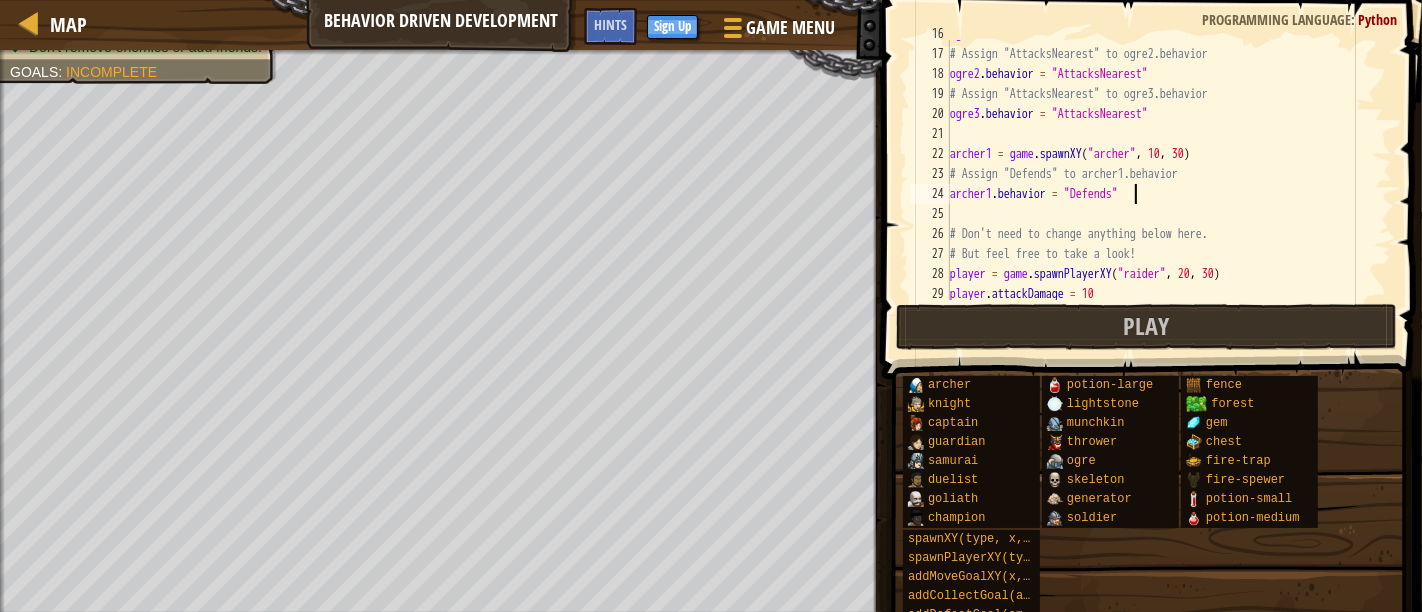 click on "ogre1 . behavior   =   "AttacksNearest" # Assign "AttacksNearest" to ogre2.behavior ogre2 . behavior   =   "AttacksNearest" # Assign "AttacksNearest" to ogre3.behavior ogre3 . behavior   =   "AttacksNearest" archer1   =   game . spawnXY ( "archer" ,   10 ,   30 ) # Assign "Defends" to archer1.behavior archer1 . behavior   =   "Defends" # Don't need to change anything below here. # But feel free to take a look! player   =   game . spawnPlayerXY ( "raider" ,   20 ,   30 ) player . attackDamage   =   10" at bounding box center (1160, 174) 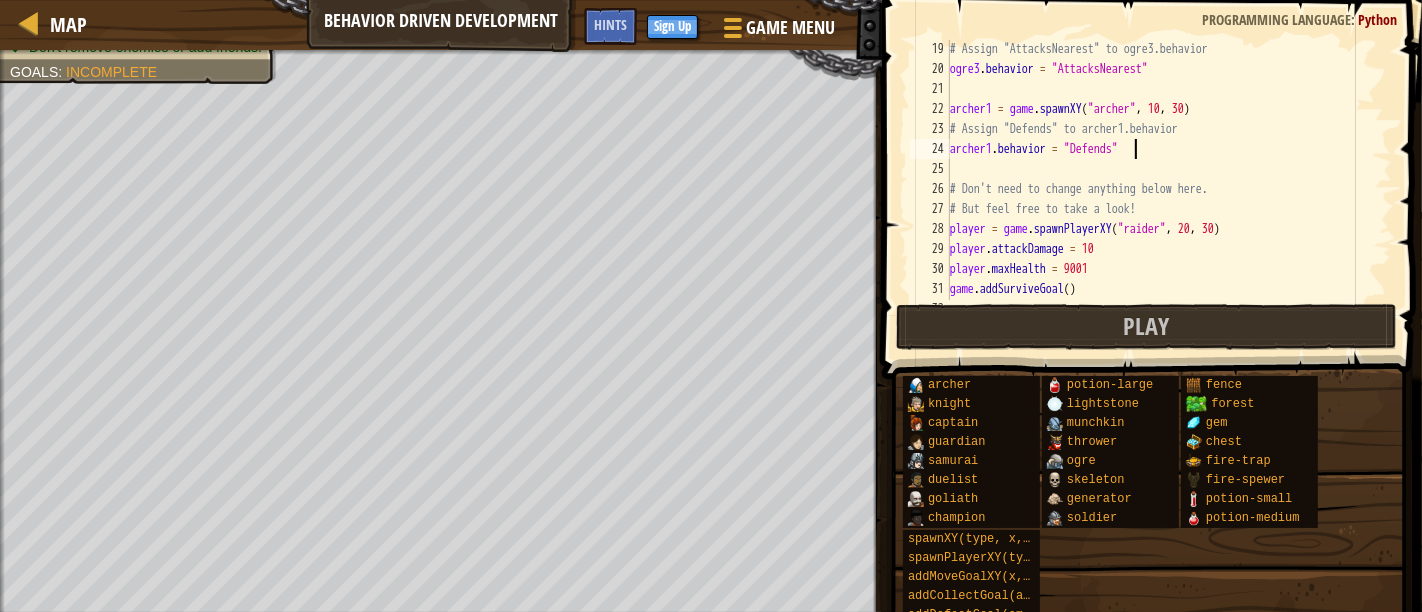 scroll, scrollTop: 294, scrollLeft: 0, axis: vertical 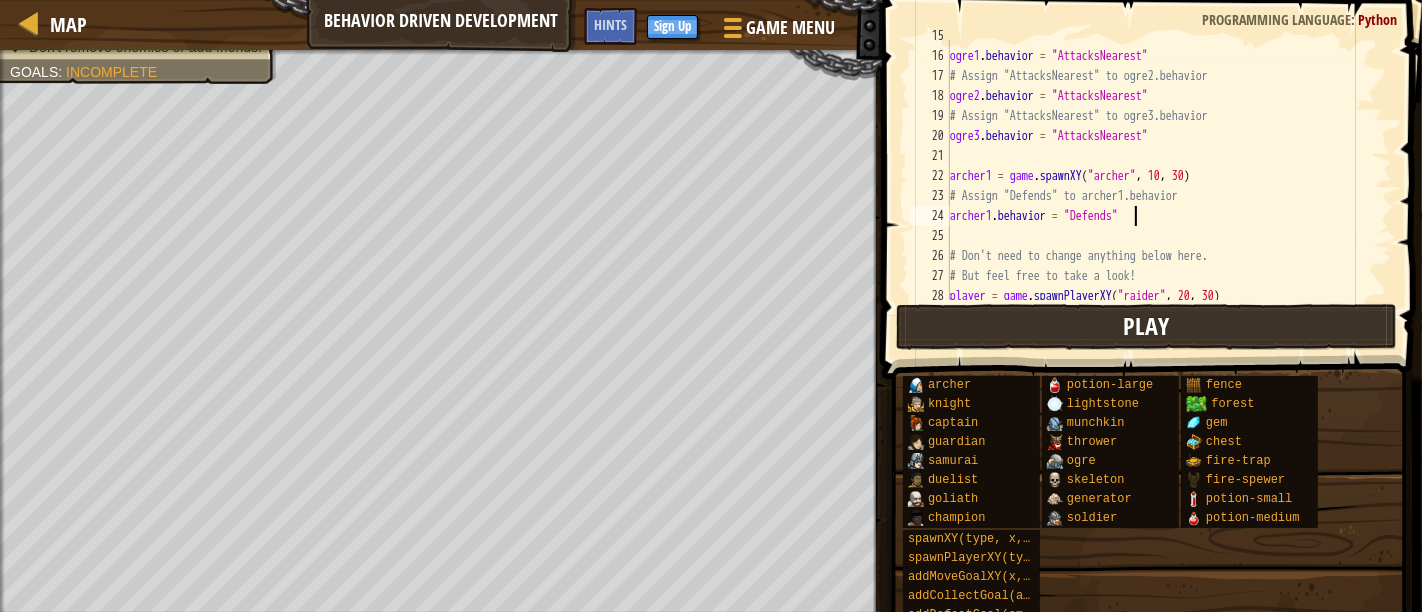 type on "archer1.behavior = "Defends"" 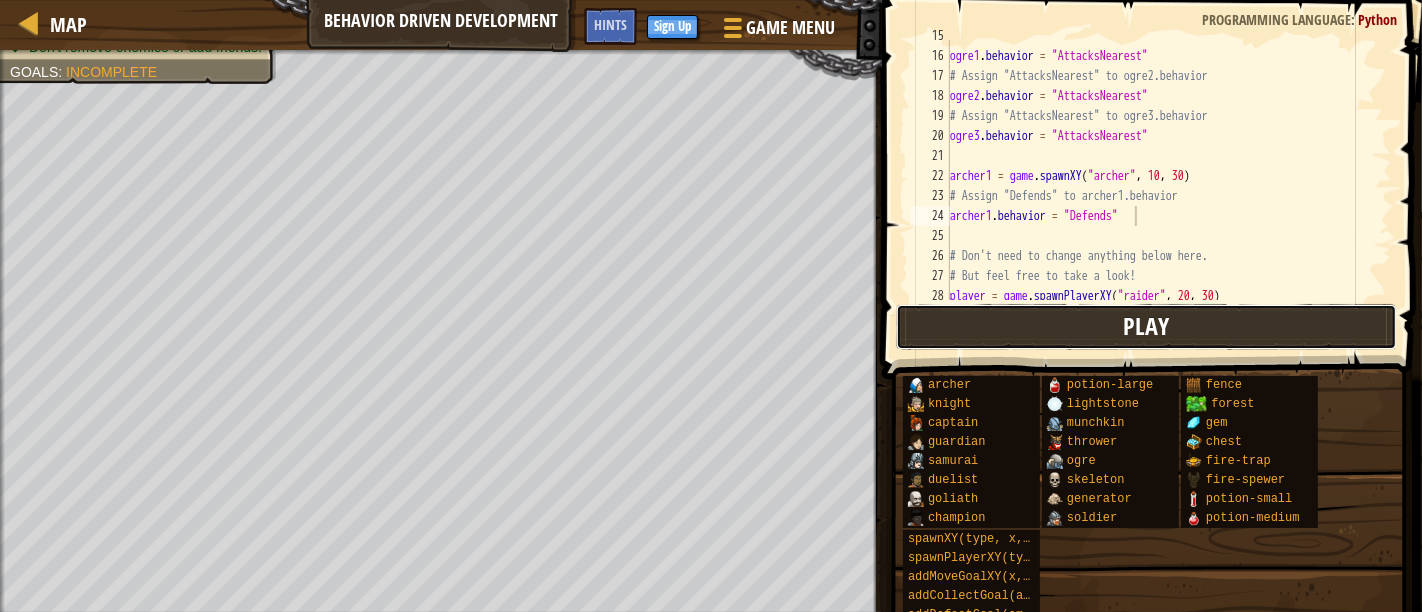 click on "Play" at bounding box center (1146, 327) 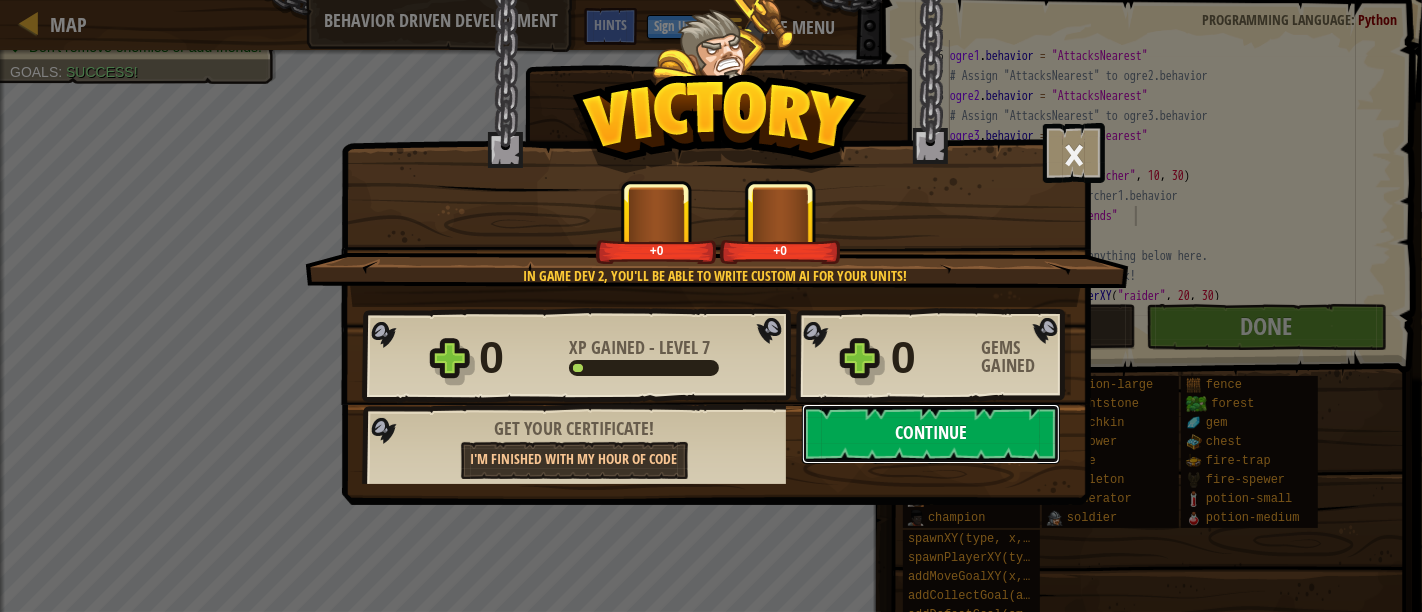 click on "Continue" at bounding box center (931, 434) 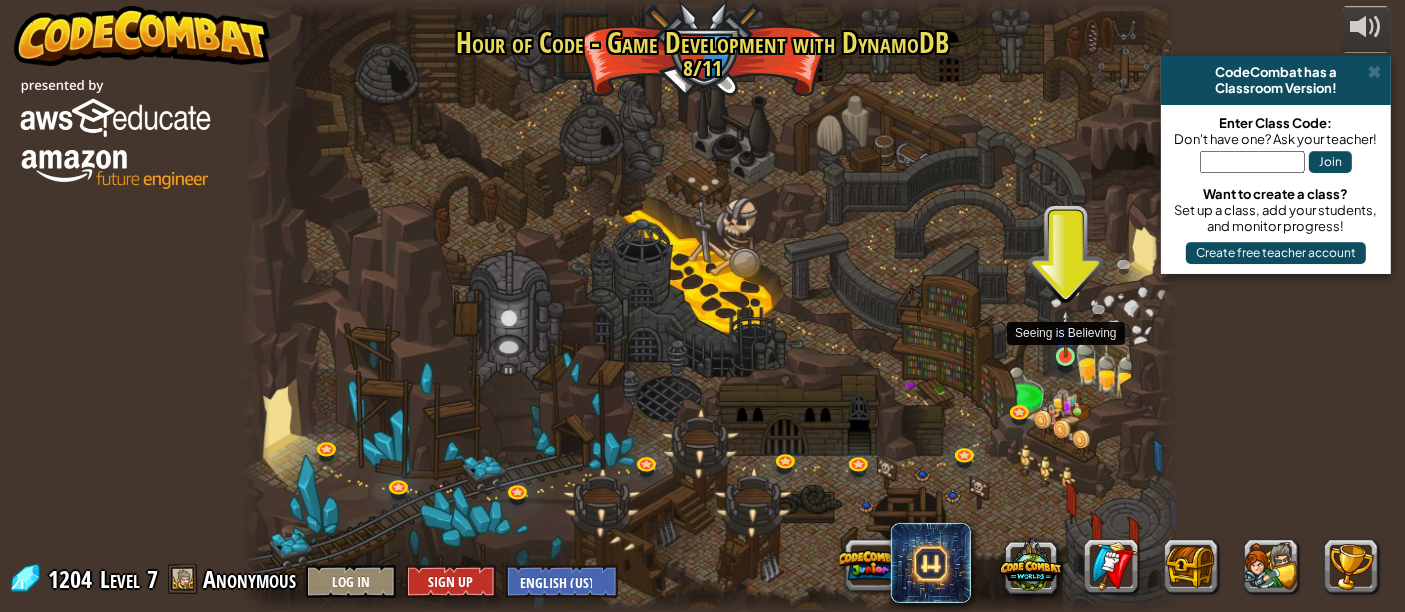 click at bounding box center (1066, 334) 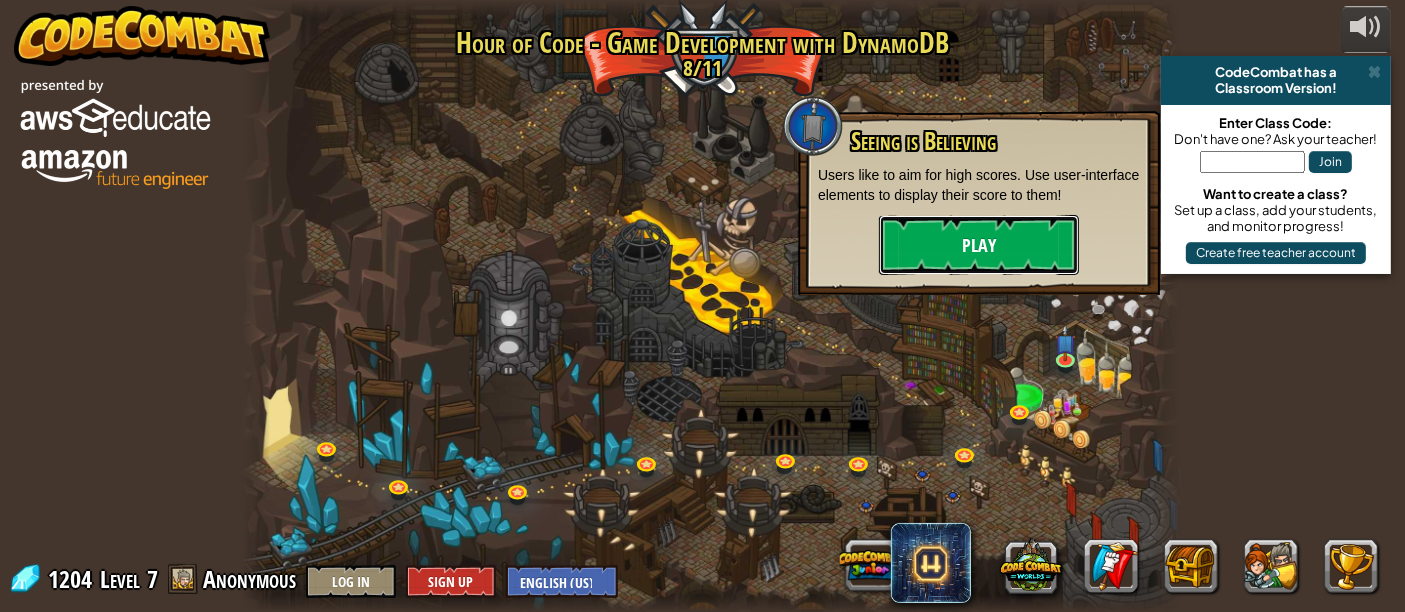 click on "Play" at bounding box center (979, 245) 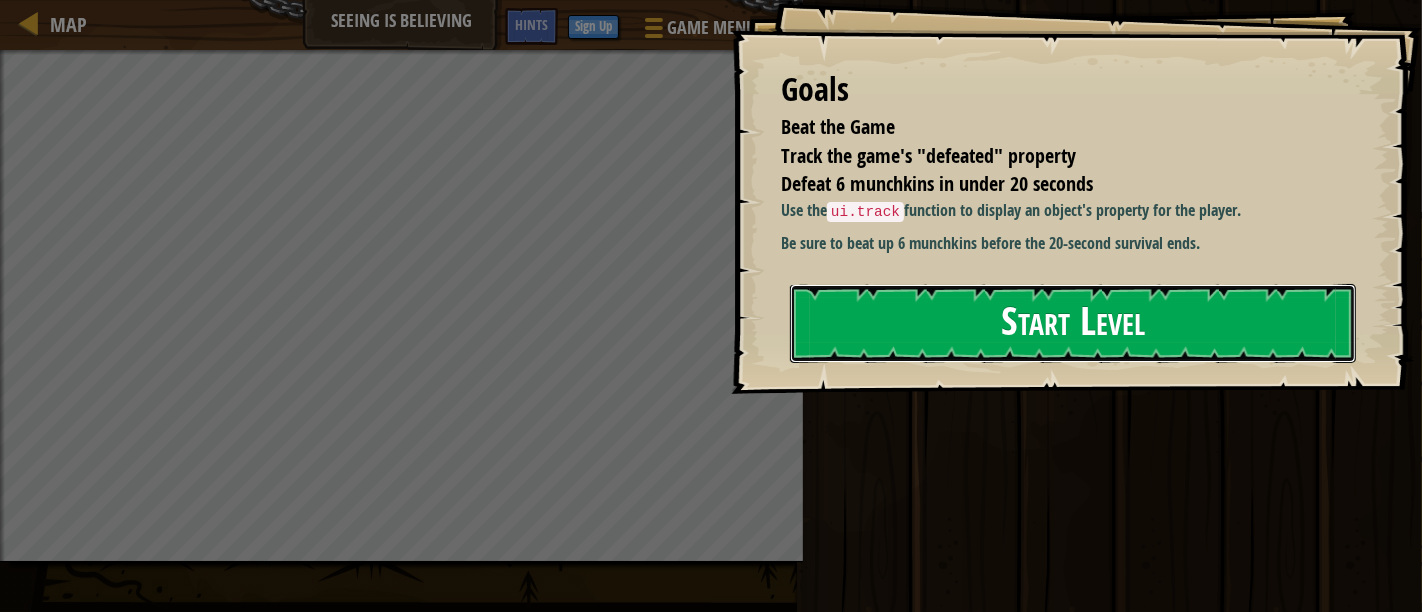click on "Start Level" at bounding box center [1073, 323] 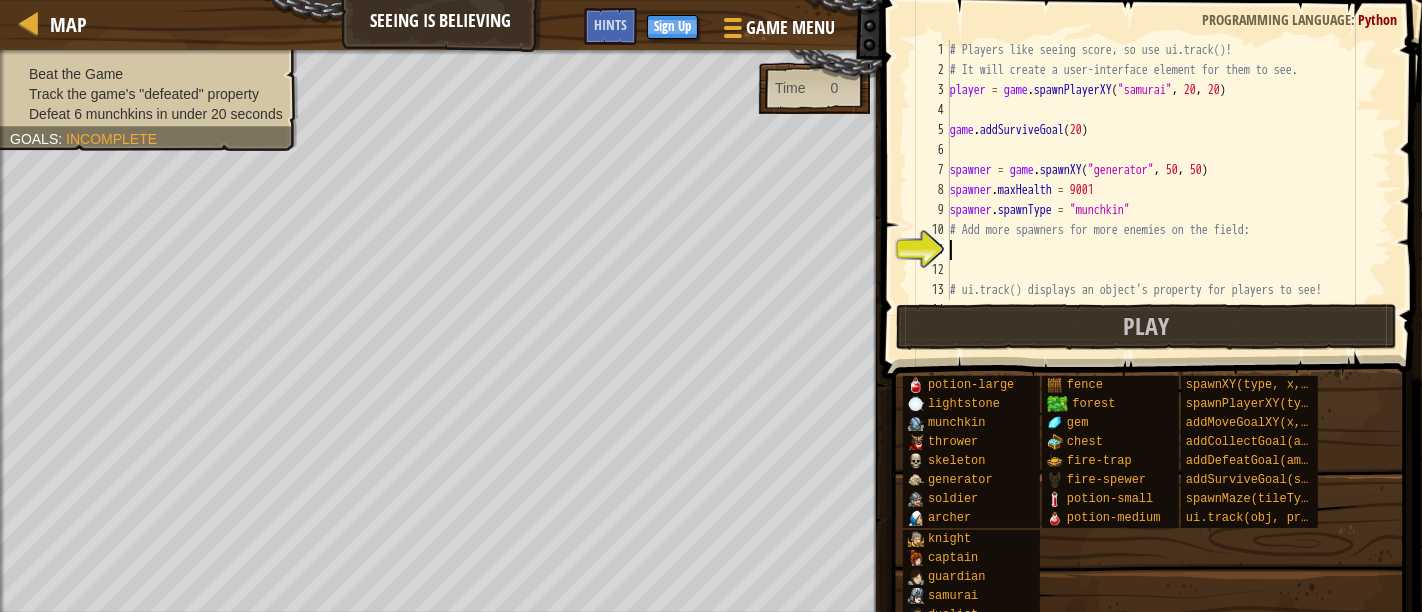 scroll, scrollTop: 69, scrollLeft: 0, axis: vertical 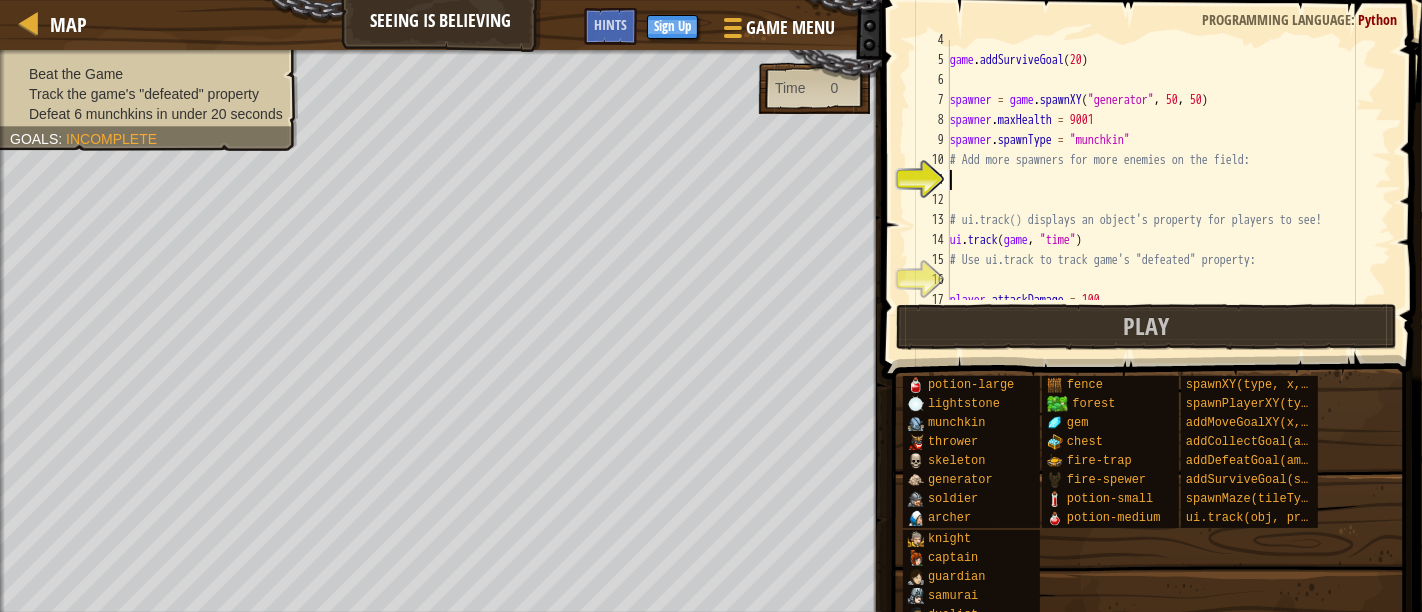 click on "game . addSurviveGoal ( 20 ) spawner   =   game . spawnXY ( "generator" ,   50 ,   50 ) spawner . maxHealth   =   9001 spawner . spawnType   =   "munchkin" # Add more spawners for more enemies on the field: # ui.track() displays an object's property for players to see! ui . track ( game ,   "time" ) # Use ui.track to track game's "defeated" property: player . attackDamage   =   100" at bounding box center [1160, 180] 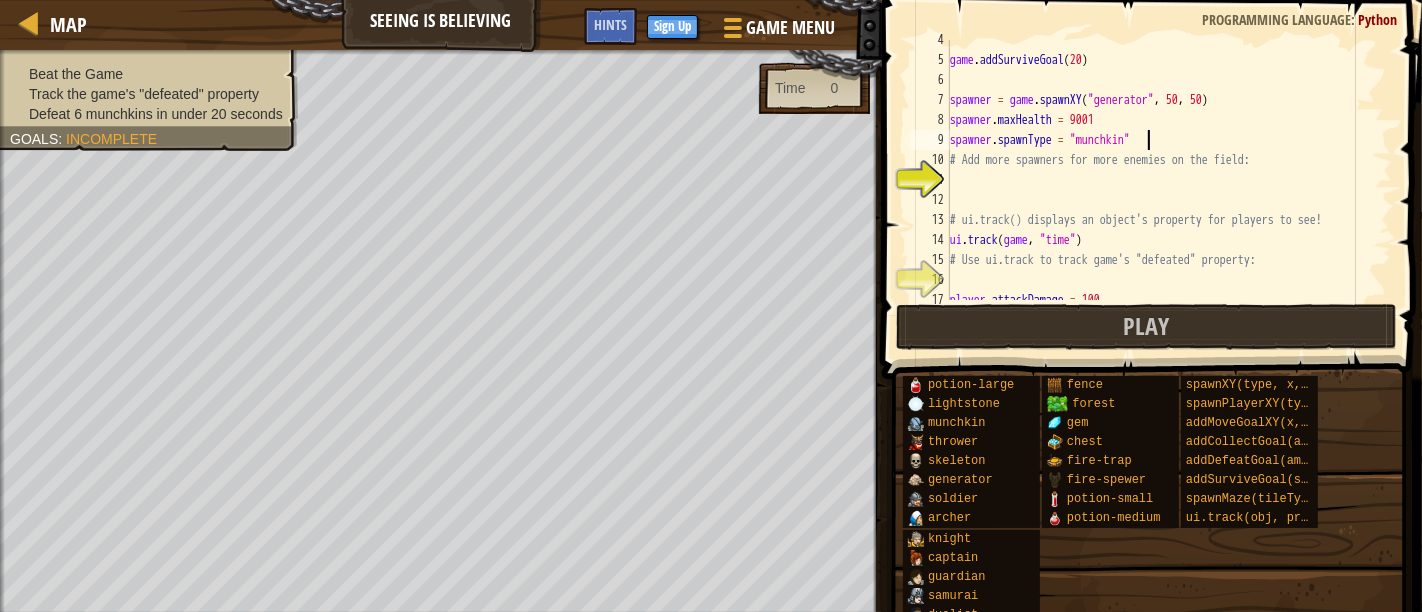 click on "game . addSurviveGoal ( 20 ) spawner   =   game . spawnXY ( "generator" ,   50 ,   50 ) spawner . maxHealth   =   9001 spawner . spawnType   =   "munchkin" # Add more spawners for more enemies on the field: # ui.track() displays an object's property for players to see! ui . track ( game ,   "time" ) # Use ui.track to track game's "defeated" property: player . attackDamage   =   100" at bounding box center [1160, 180] 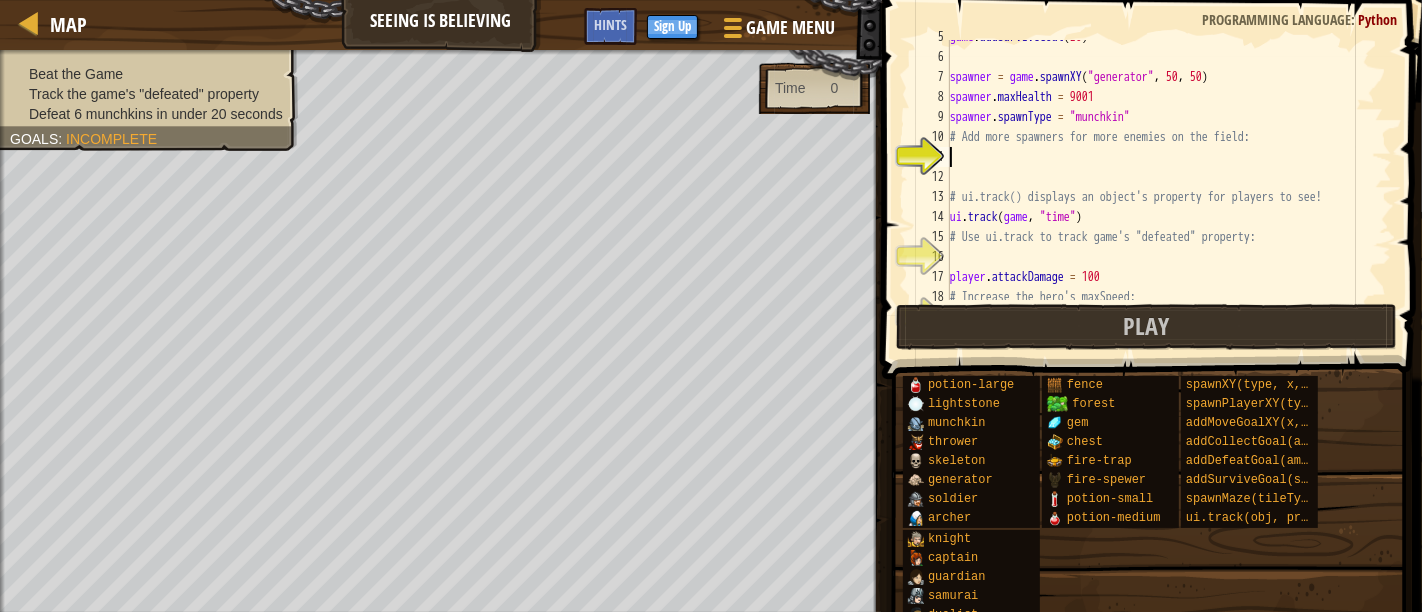 scroll, scrollTop: 93, scrollLeft: 0, axis: vertical 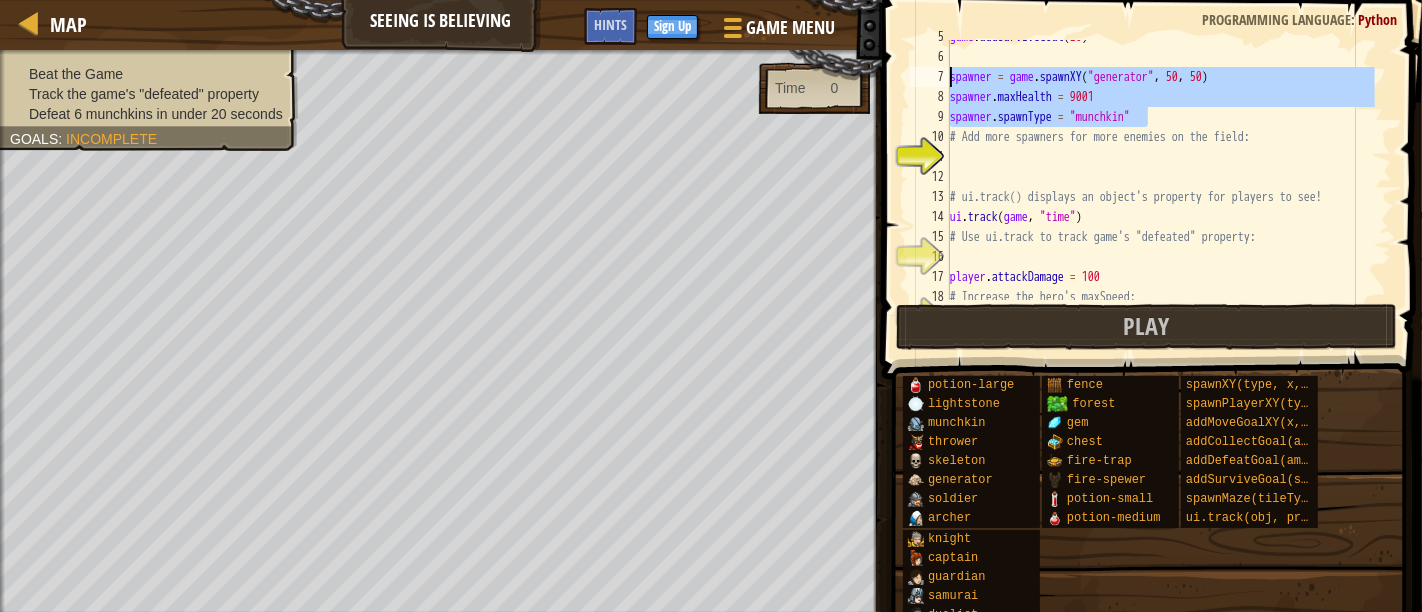 drag, startPoint x: 1160, startPoint y: 117, endPoint x: 948, endPoint y: 82, distance: 214.86972 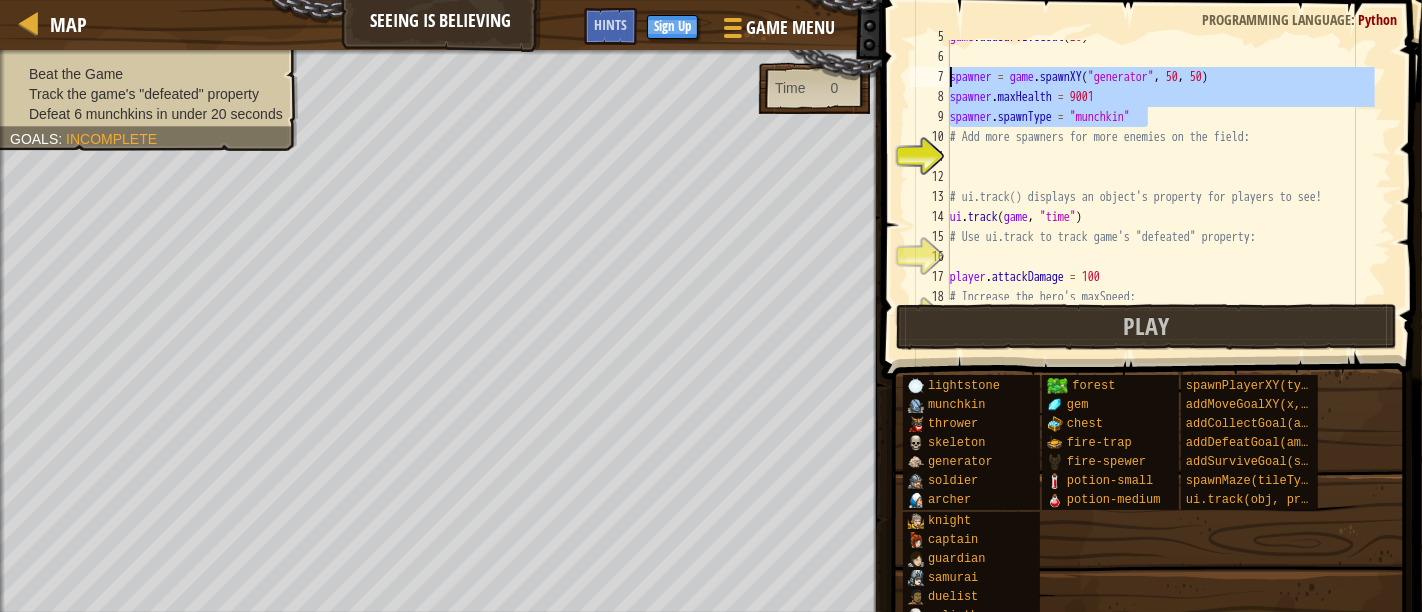 scroll, scrollTop: 0, scrollLeft: 0, axis: both 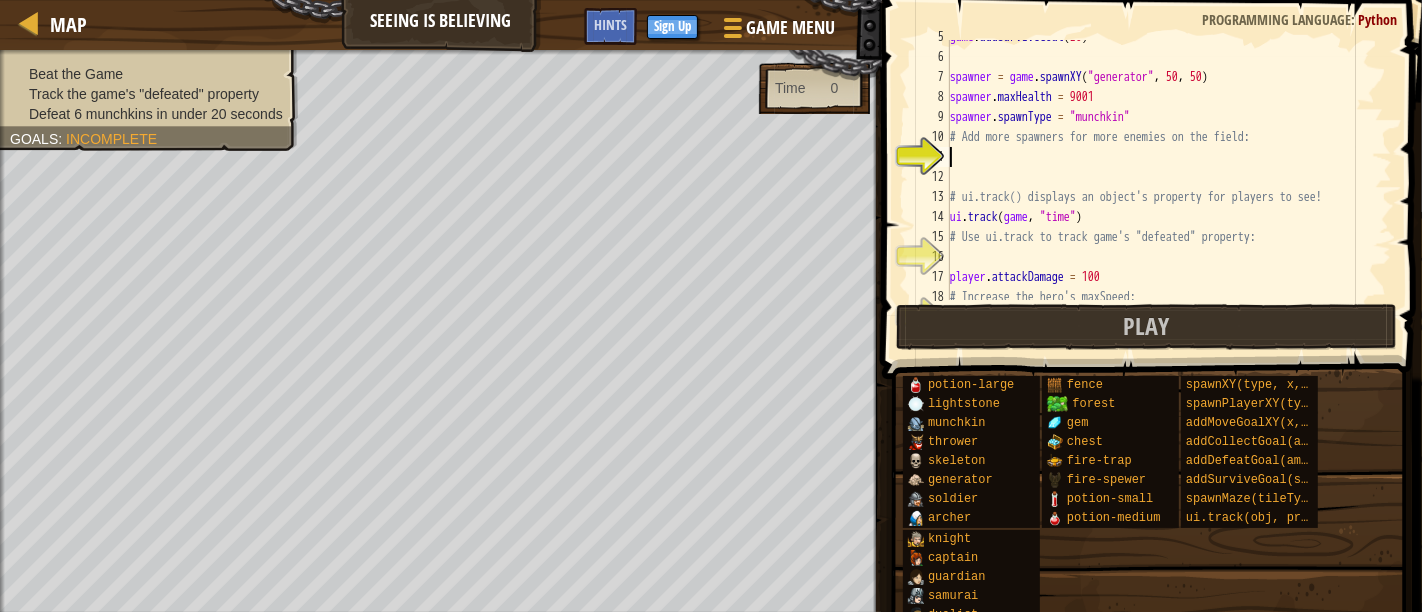 click on "game . addSurviveGoal ( 20 ) spawner   =   game . spawnXY ( "generator" ,   [COORD] ,   [COORD] ) spawner . maxHealth   =   9001 spawner . spawnType   =   "munchkin" # Add more spawners for more enemies on the field: # ui.track() displays an object's property for players to see! ui . track ( game ,   "time" ) # Use ui.track to track game's "defeated" property: player . attackDamage   =   [NUMBER] # Increase the hero's maxSpeed:" at bounding box center (1160, 177) 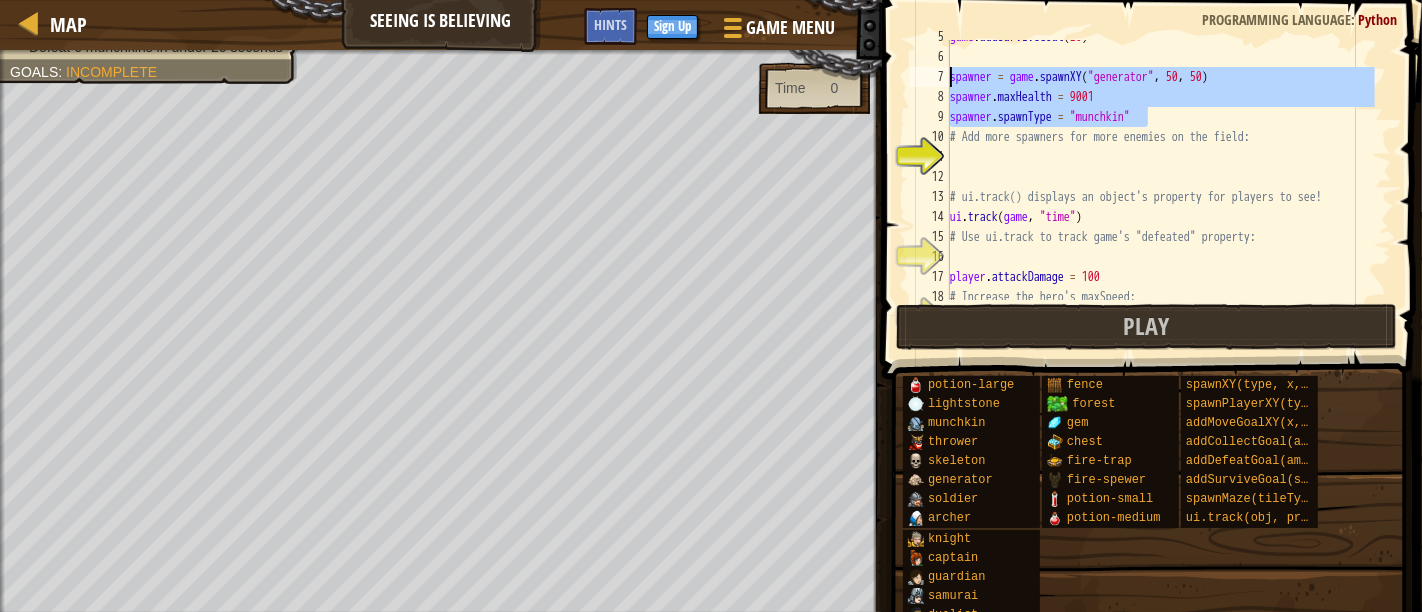 drag, startPoint x: 1159, startPoint y: 112, endPoint x: 946, endPoint y: 77, distance: 215.85643 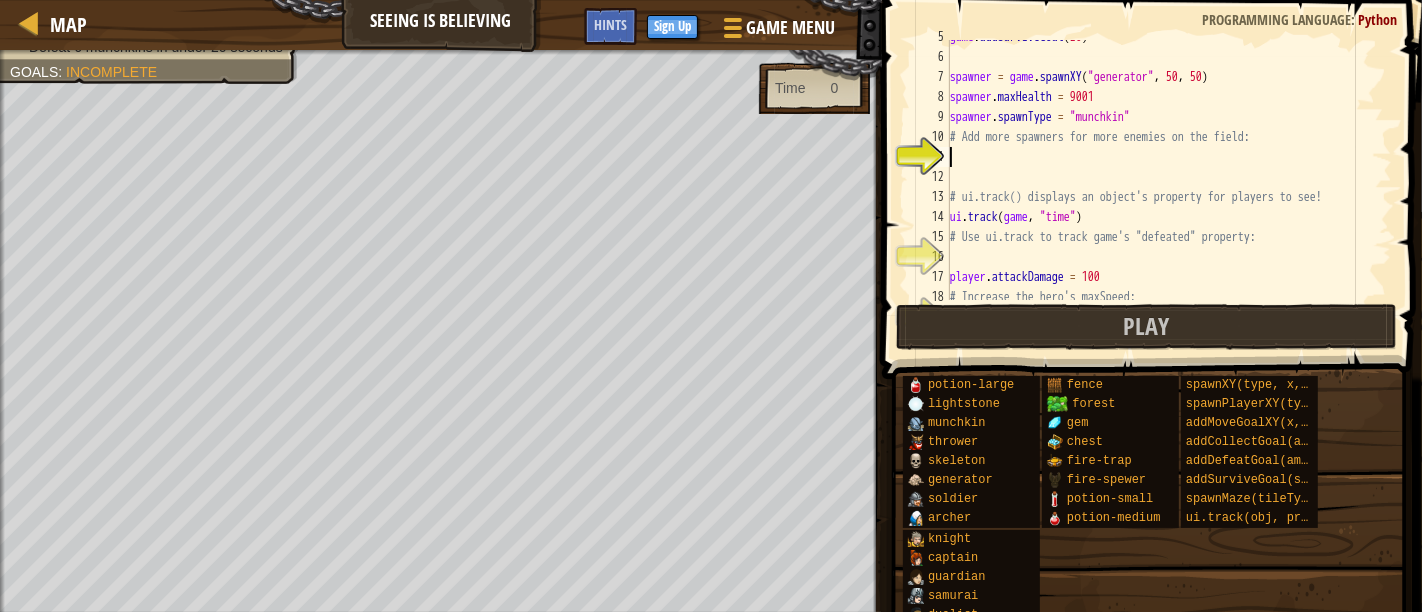 click on "game . addSurviveGoal ( 20 ) spawner   =   game . spawnXY ( "generator" ,   [COORD] ,   [COORD] ) spawner . maxHealth   =   9001 spawner . spawnType   =   "munchkin" # Add more spawners for more enemies on the field: # ui.track() displays an object's property for players to see! ui . track ( game ,   "time" ) # Use ui.track to track game's "defeated" property: player . attackDamage   =   [NUMBER] # Increase the hero's maxSpeed:" at bounding box center [1160, 177] 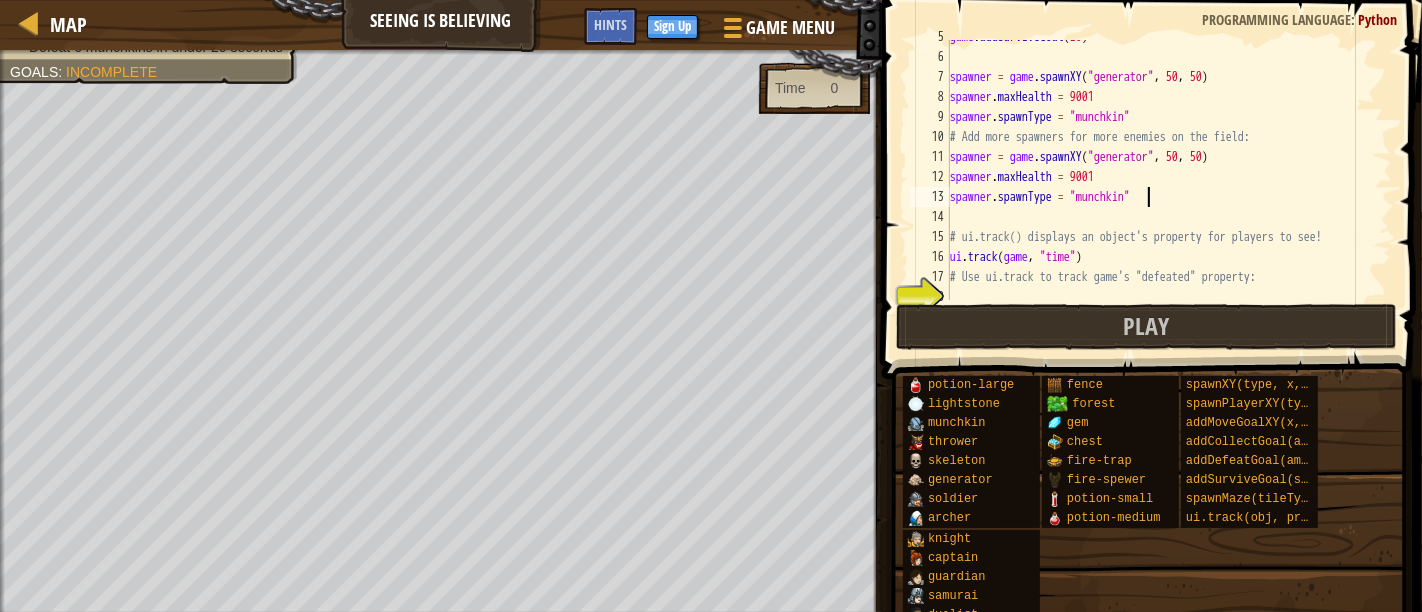 click on "game . addSurviveGoal ( 20 ) spawner   =   game . spawnXY ( "generator" ,   50 ,   50 ) spawner . maxHealth   =   9001 spawner . spawnType   =   "munchkin" # Add more spawners for more enemies on the field: spawner   =   game . spawnXY ( "generator" ,   50 ,   50 ) spawner . maxHealth   =   9001 spawner . spawnType   =   "munchkin" # ui.track() displays an object's property for players to see! ui . track ( game ,   "time" ) # Use ui.track to track game's "defeated" property:" at bounding box center [1160, 177] 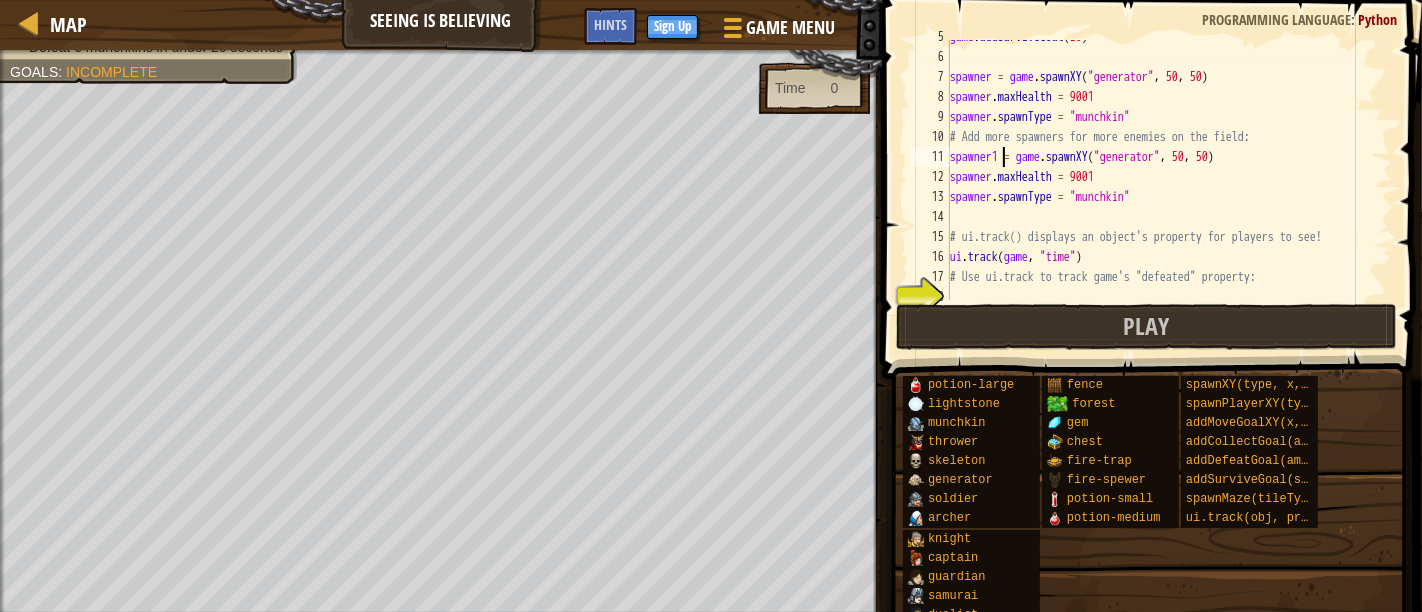 scroll, scrollTop: 9, scrollLeft: 3, axis: both 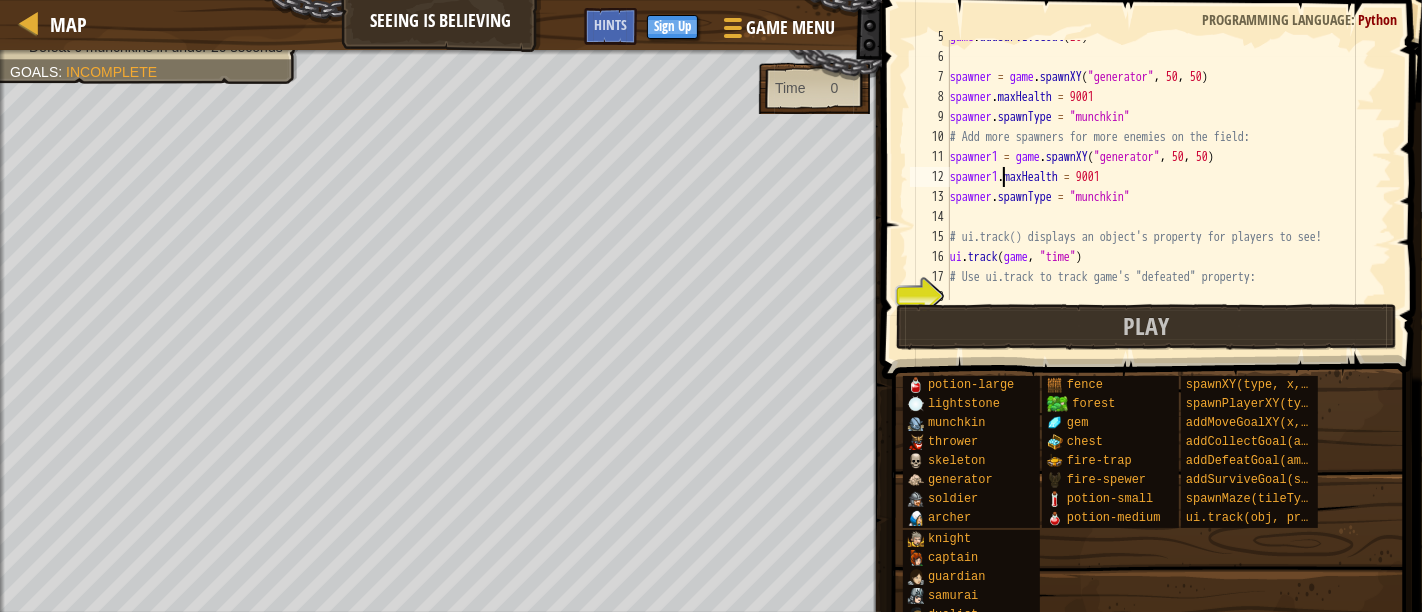 click on "game . addSurviveGoal ( 20 ) spawner   =   game . spawnXY ( "generator" ,   50 ,   50 ) spawner . maxHealth   =   9001 spawner . spawnType   =   "munchkin" # Add more spawners for more enemies on the field: spawner1   =   game . spawnXY ( "generator" ,   50 ,   50 ) spawner1 . maxHealth   =   9001 spawner . spawnType   =   "munchkin" # ui.track() displays an object's property for players to see! ui . track ( game ,   "time" ) # Use ui.track to track game's "defeated" property:" at bounding box center [1160, 177] 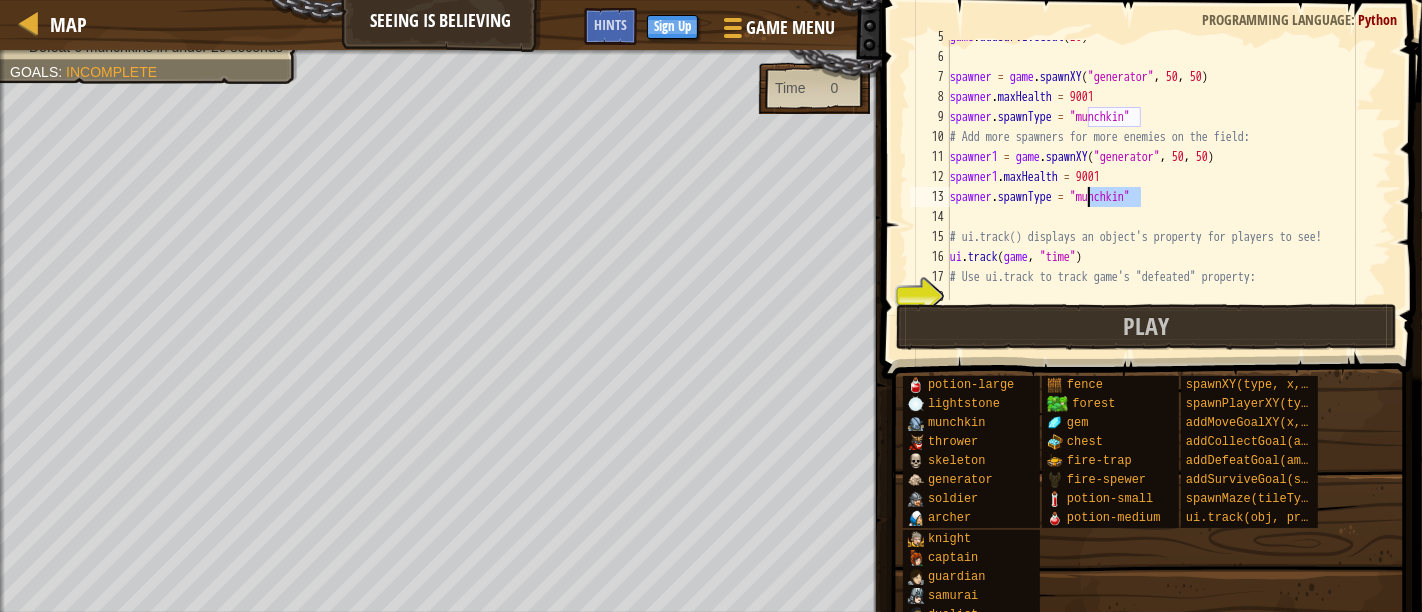 click on "game . addSurviveGoal ( 20 ) spawner   =   game . spawnXY ( "generator" ,   50 ,   50 ) spawner . maxHealth   =   9001 spawner . spawnType   =   "munchkin" # Add more spawners for more enemies on the field: spawner1   =   game . spawnXY ( "generator" ,   50 ,   50 ) spawner1 . maxHealth   =   9001 spawner . spawnType   =   "munchkin" # ui.track() displays an object's property for players to see! ui . track ( game ,   "time" ) # Use ui.track to track game's "defeated" property:" at bounding box center (1160, 177) 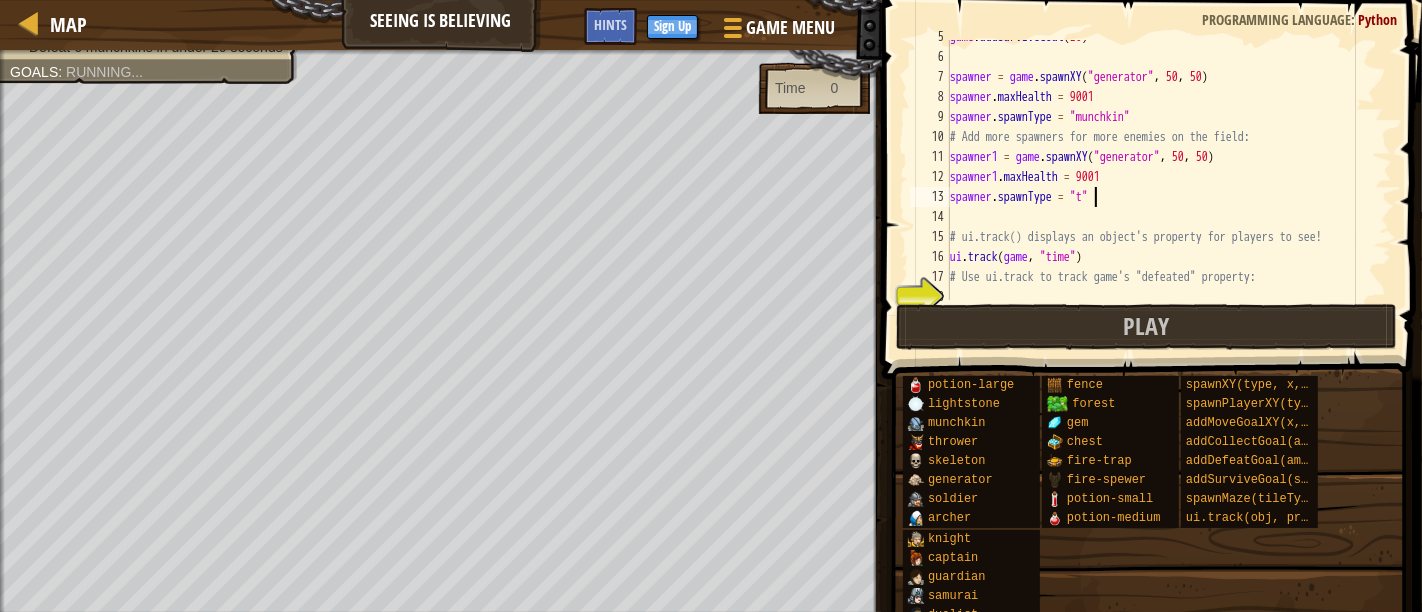 scroll, scrollTop: 9, scrollLeft: 11, axis: both 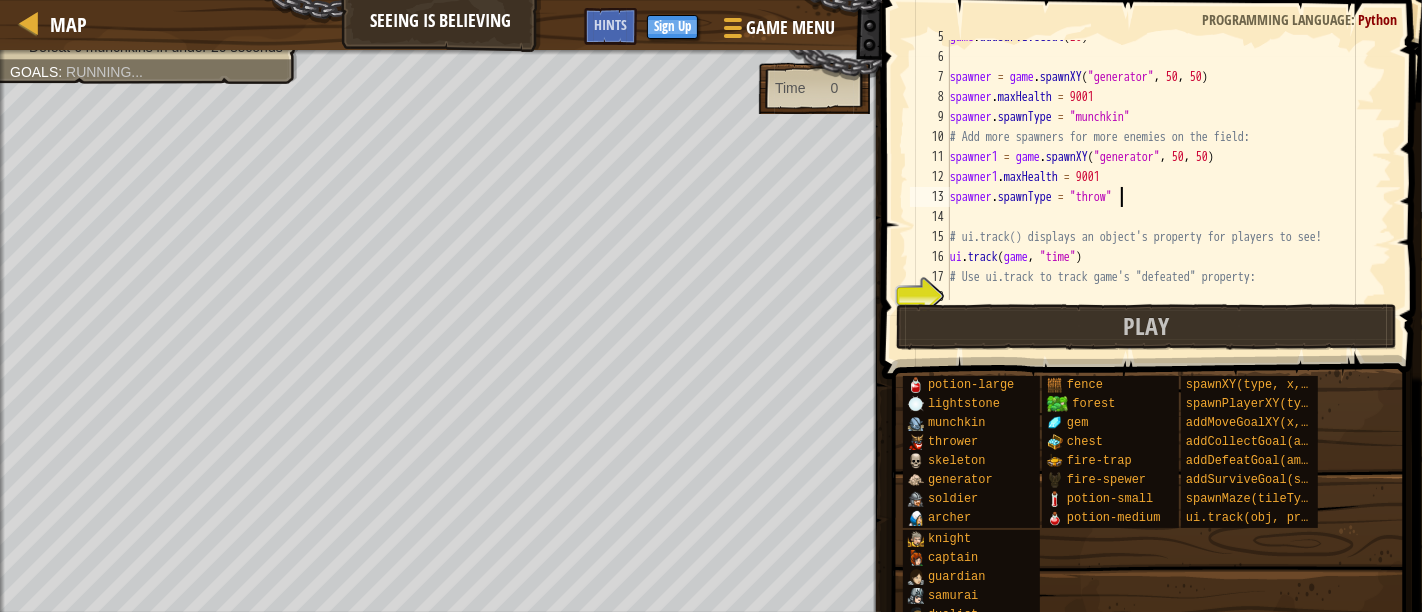 type on "spawner.spawnType = "thrower"" 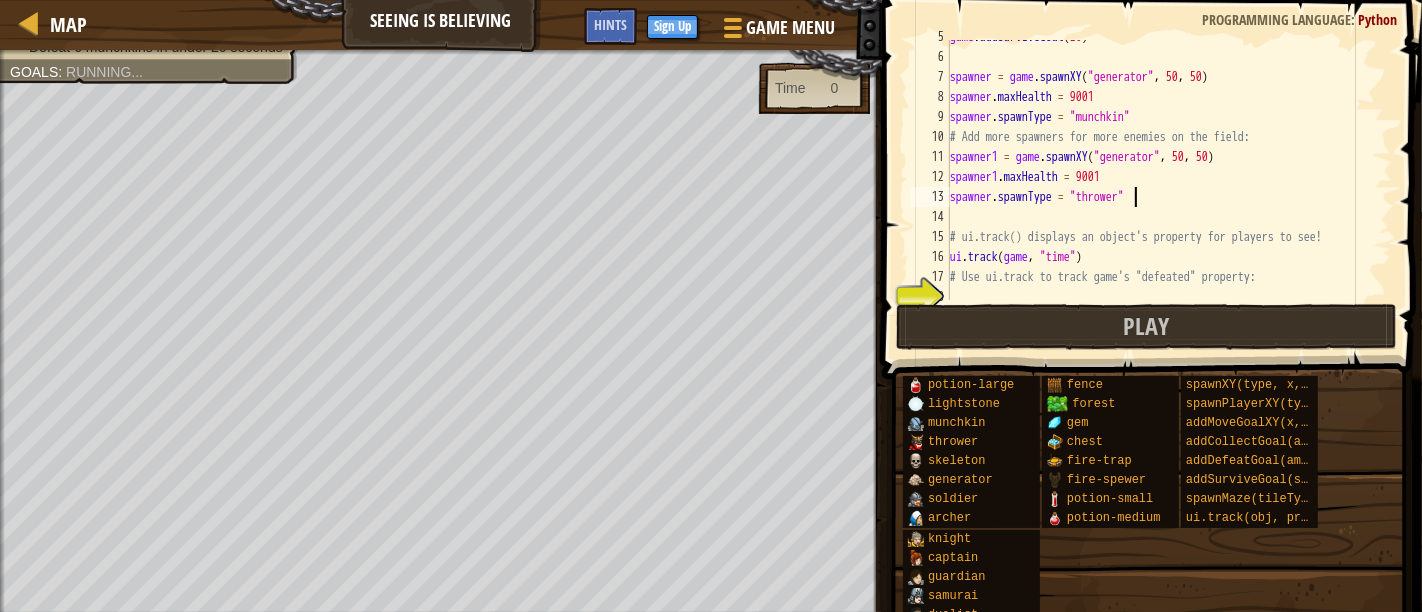 scroll, scrollTop: 9, scrollLeft: 14, axis: both 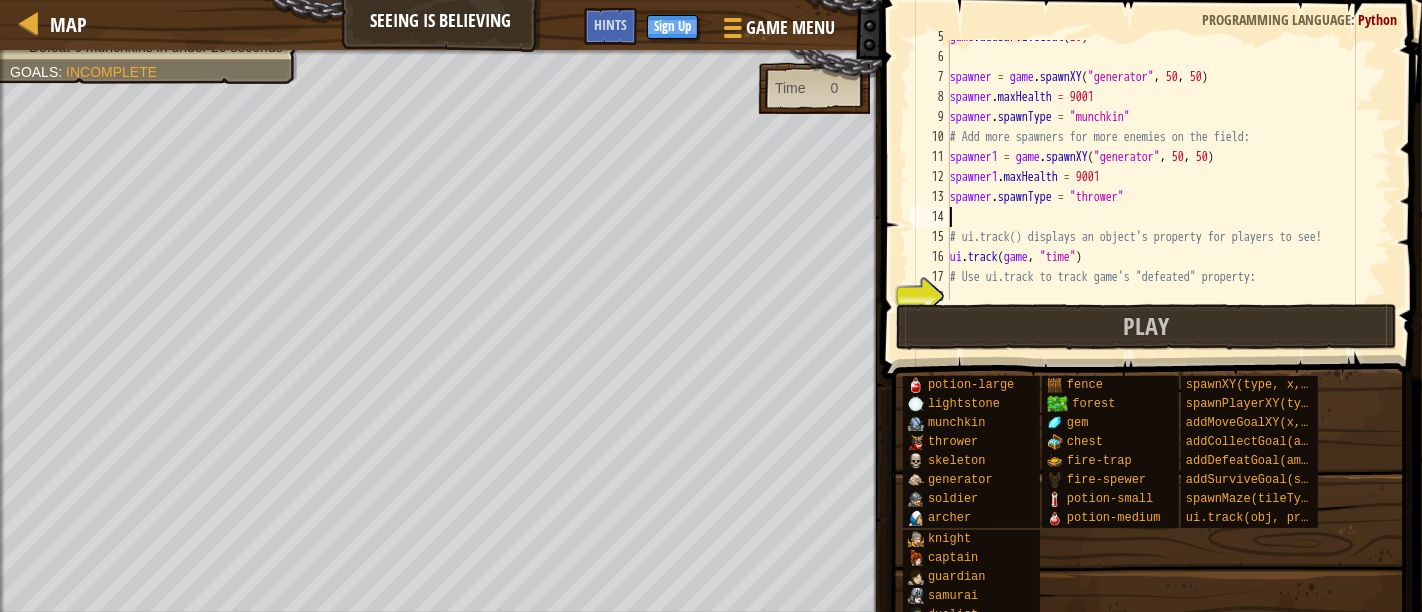 click on "game . addSurviveGoal ( 20 ) spawner   =   game . spawnXY ( "generator" ,   [COORD] ,   [COORD] ) spawner . maxHealth   =   9001 spawner . spawnType   =   "munchkin" # Add more spawners for more enemies on the field: spawner1   =   game . spawnXY ( "generator" ,   [COORD] ,   [COORD] ) spawner1 . maxHealth   =   9001 spawner . spawnType   =   "thrower" # ui.track() displays an object's property for players to see! ui . track ( game ,   "time" ) # Use ui.track to track game's "defeated" property:" at bounding box center (1160, 177) 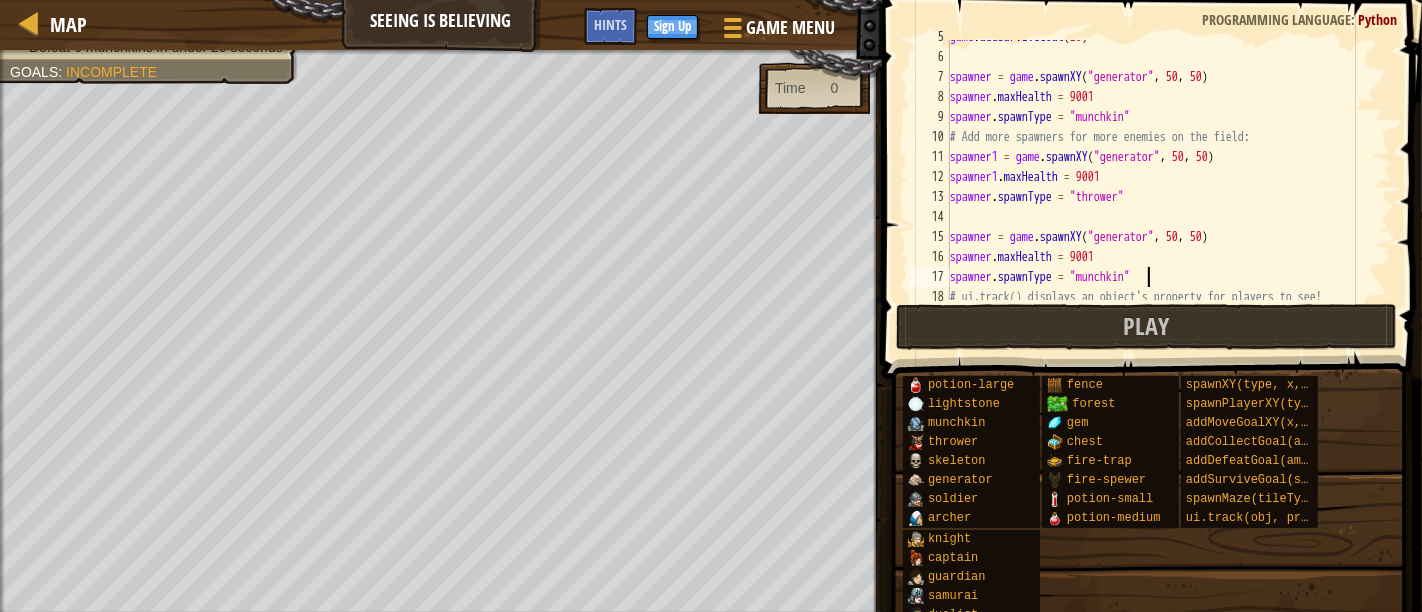 click on "game.addSurviveGoal(20) spawner = game.spawnXY("generator", [NUMBER], [NUMBER]) spawner.maxHealth = 9001 spawner.spawnType = "munchkin" # Add more spawners for more enemies on the field: spawner1 = game.spawnXY("generator", [NUMBER], [NUMBER]) spawner.maxHealth = 9001 spawner.spawnType = "thrower" spawner = game.spawnXY("generator", [NUMBER], [NUMBER]) spawner.maxHealth = 9001 spawner.spawnType = "munchkin" # ui.track() displays an object's property for players to see!" at bounding box center [1160, 177] 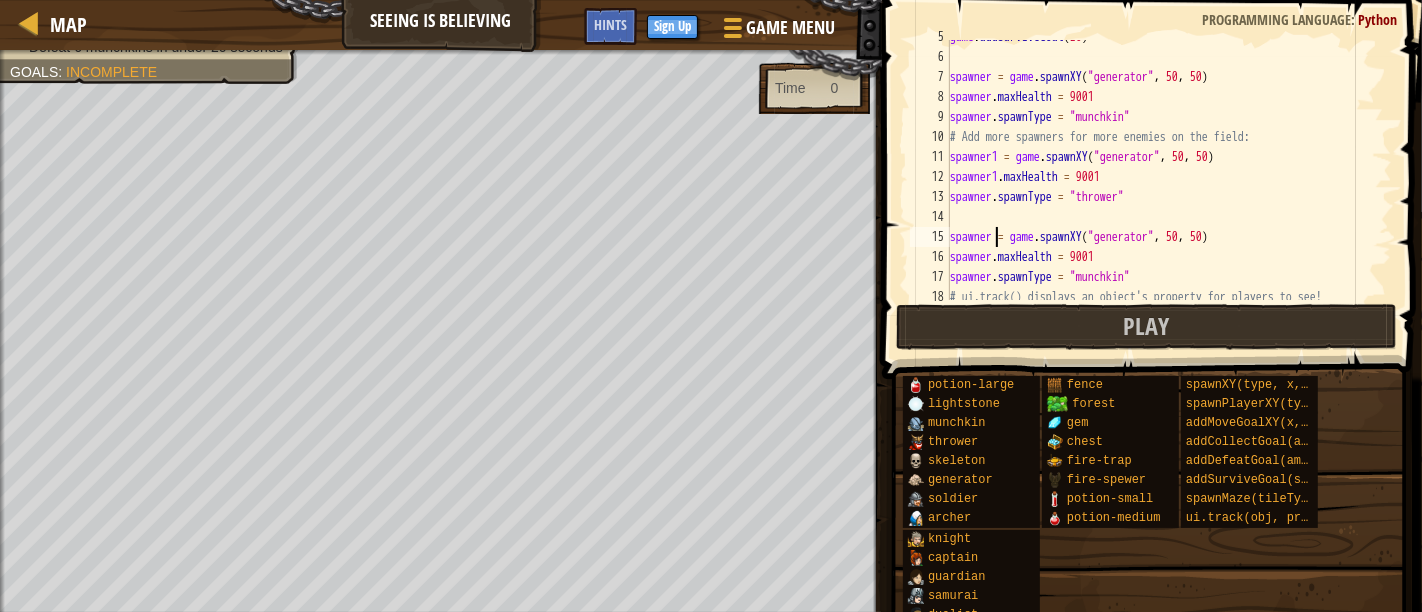 scroll, scrollTop: 9, scrollLeft: 3, axis: both 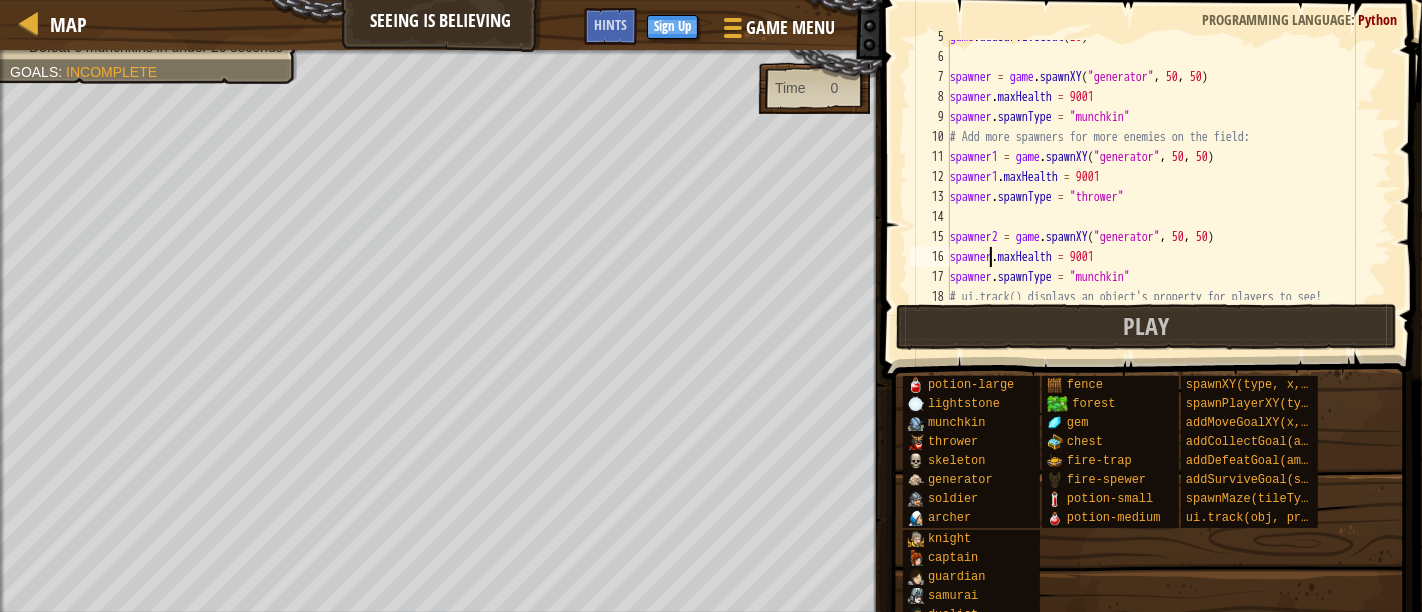 click on "game.addSurviveGoal(20) spawner = game.spawnXY("generator", [NUMBER], [NUMBER]) spawner.maxHealth = 9001 spawner.spawnType = "munchkin" # Add more spawners for more enemies on the field: spawner1 = game.spawnXY("generator", [NUMBER], [NUMBER]) spawner1.maxHealth = 9001 spawner.spawnType = "thrower" spawner2 = game.spawnXY("generator", [NUMBER], [NUMBER]) spawner.maxHealth = 9001 spawner.spawnType = "munchkin" # ui.track() displays an object's property for players to see!" at bounding box center [1160, 177] 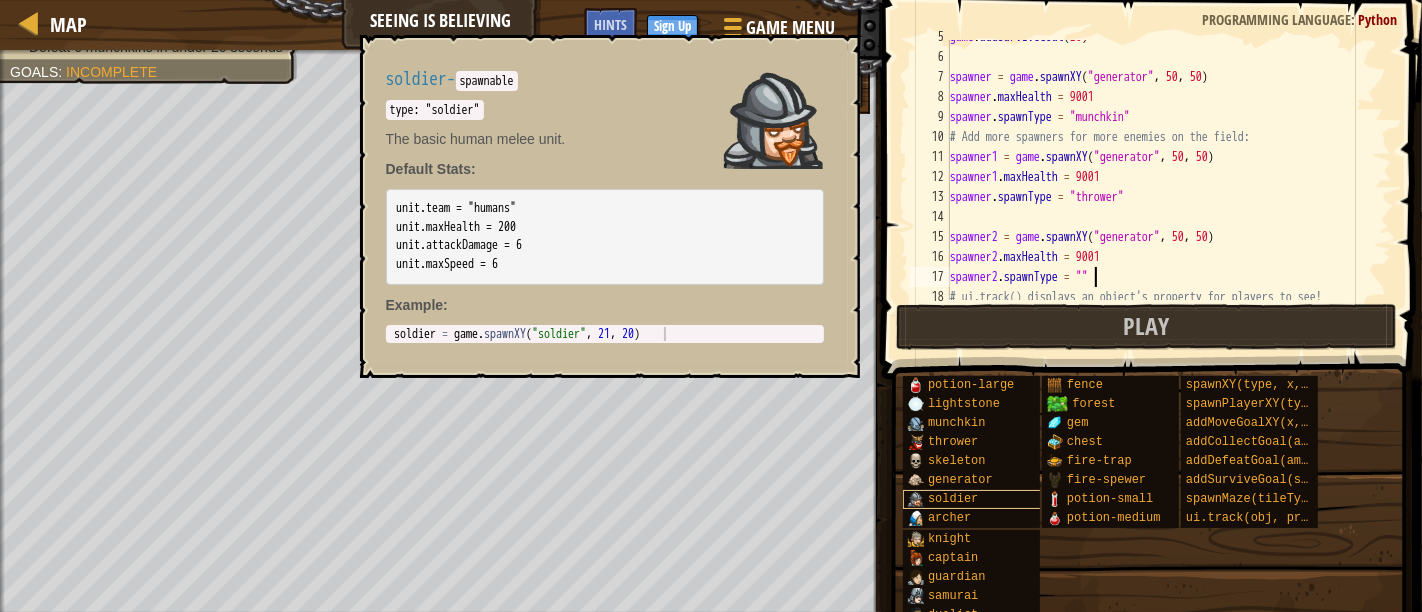 scroll, scrollTop: 51, scrollLeft: 0, axis: vertical 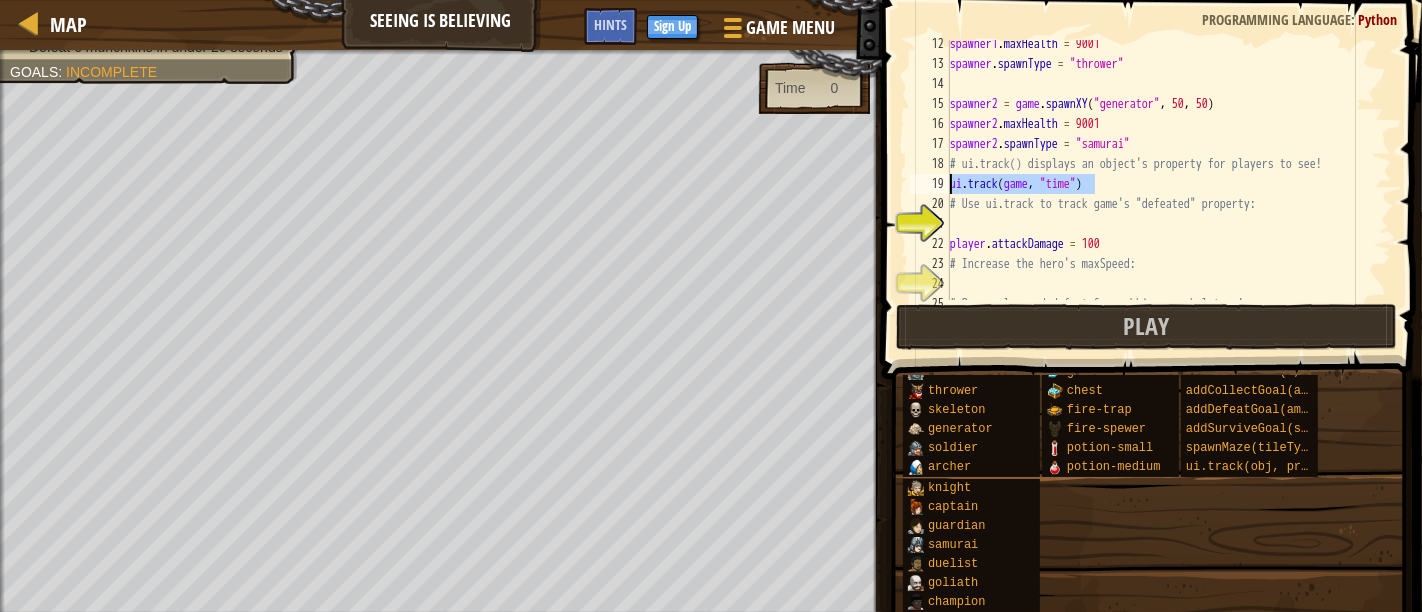 drag, startPoint x: 1132, startPoint y: 186, endPoint x: 946, endPoint y: 177, distance: 186.21762 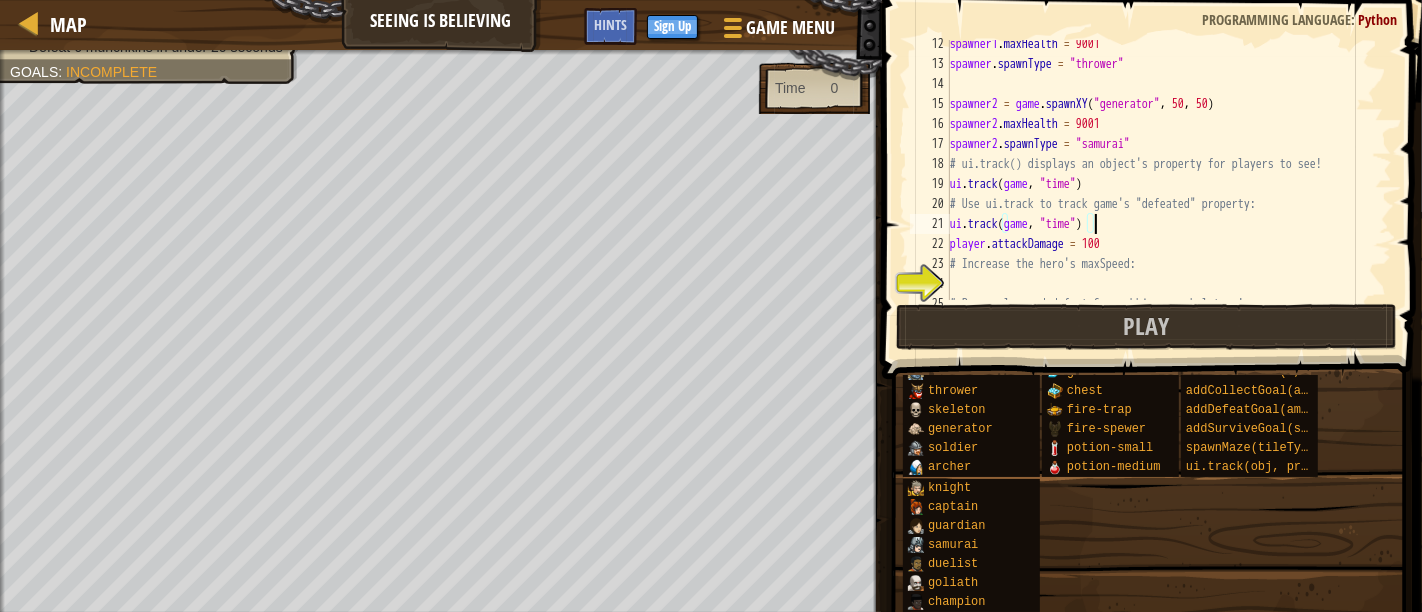 click on "spawner1 . maxHealth   =   9001 spawner . spawnType   =   "thrower" spawner2   =   game . spawnXY ( "generator" ,   [COORD] ,   [COORD] ) spawner2 . maxHealth   =   9001 spawner2 . spawnType   =   "samurai" # ui.track() displays an object's property for players to see! ui . track ( game ,   "time" ) # Use ui.track to track game's "defeated" property: ui . track ( game ,   "time" ) player . attackDamage   =   [NUMBER] # Increase the hero's maxSpeed: # Press play and defeat 6 munchkins or skeletons!" at bounding box center (1160, 184) 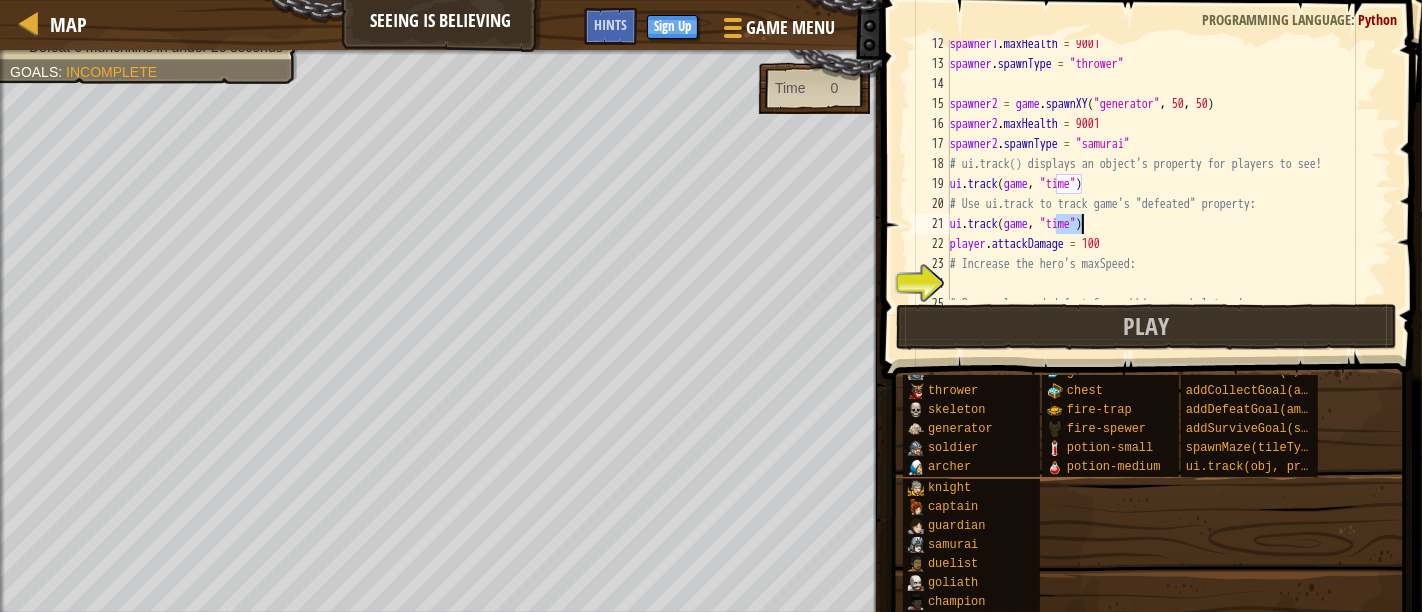 click on "spawner1 . maxHealth   =   9001 spawner . spawnType   =   "thrower" spawner2   =   game . spawnXY ( "generator" ,   [COORD] ,   [COORD] ) spawner2 . maxHealth   =   9001 spawner2 . spawnType   =   "samurai" # ui.track() displays an object's property for players to see! ui . track ( game ,   "time" ) # Use ui.track to track game's "defeated" property: ui . track ( game ,   "time" ) player . attackDamage   =   [NUMBER] # Increase the hero's maxSpeed: # Press play and defeat 6 munchkins or skeletons!" at bounding box center [1160, 184] 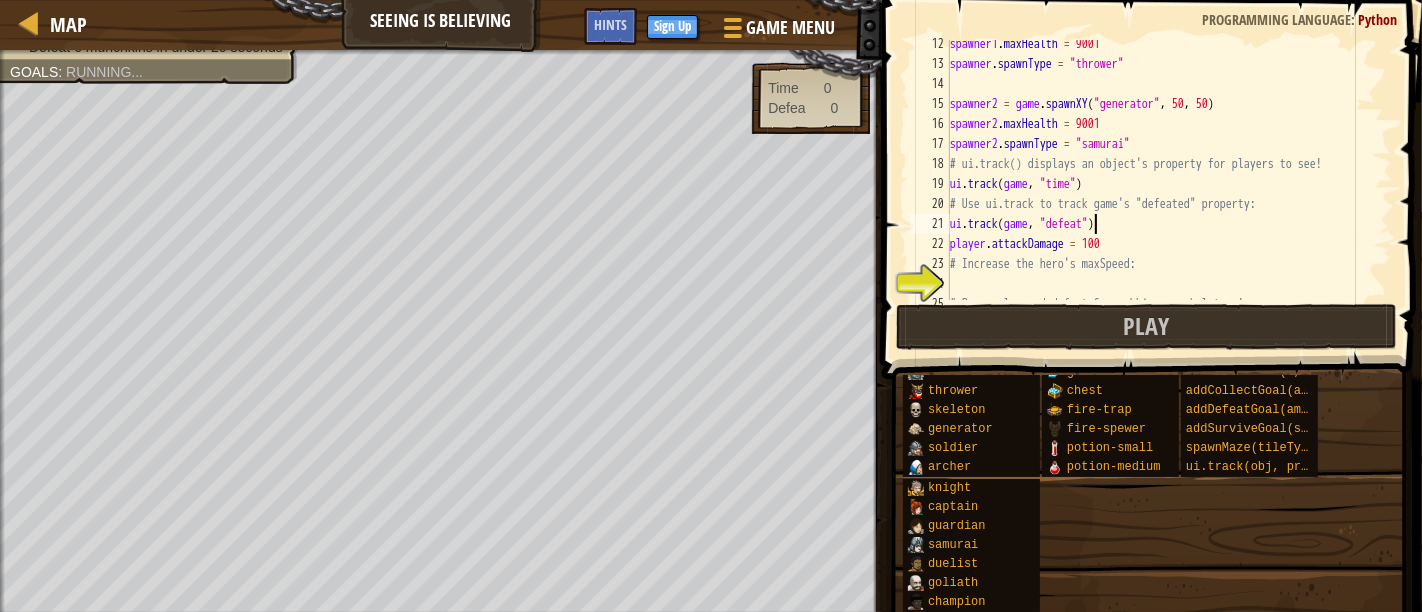 scroll, scrollTop: 9, scrollLeft: 12, axis: both 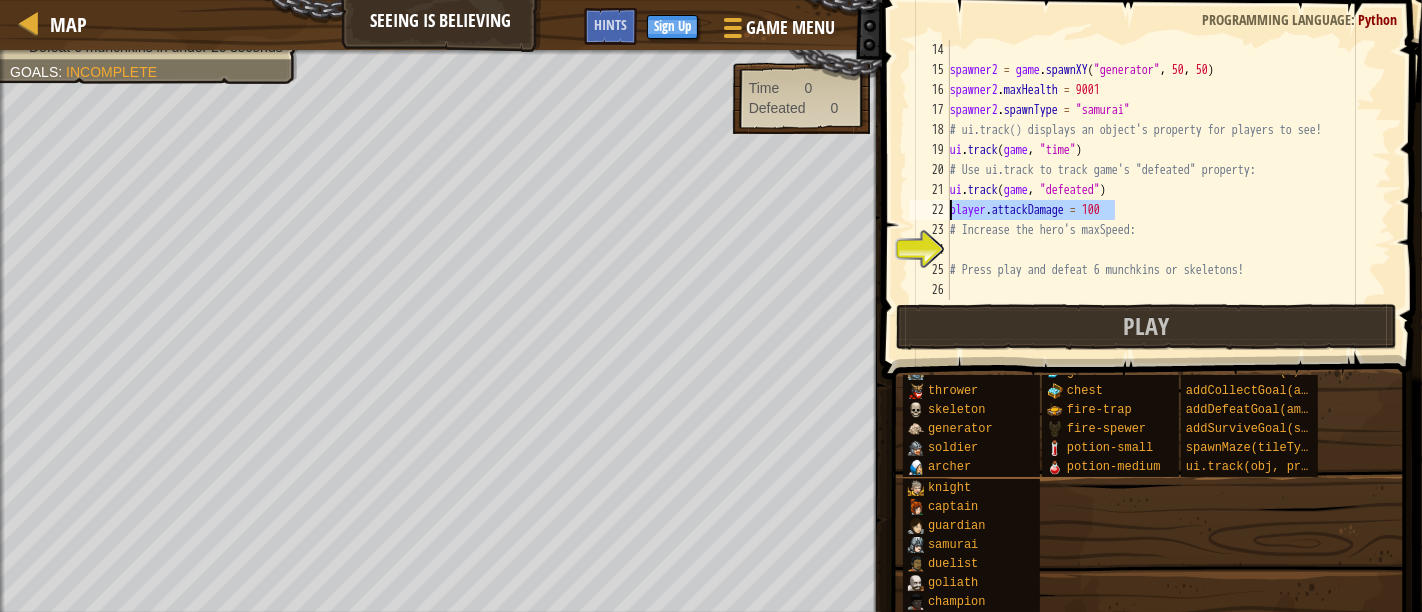 drag, startPoint x: 1122, startPoint y: 211, endPoint x: 952, endPoint y: 210, distance: 170.00294 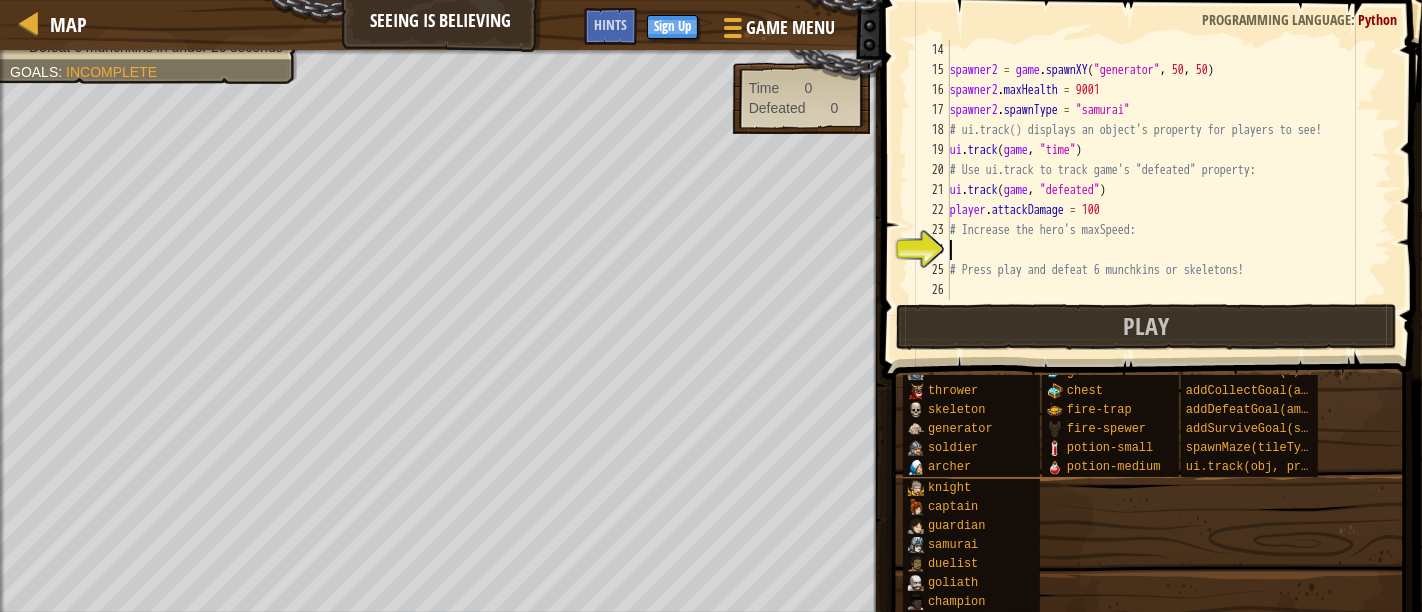 click on "spawner2   =   game . spawnXY ( "generator" ,   [COORD] ,   [COORD] ) spawner2 . maxHealth   =   9001 spawner2 . spawnType   =   "samurai" # ui.track() displays an object's property for players to see! ui . track ( game ,   "time" ) # Use ui.track to track game's "defeated" property: player . attackDamage   =   [NUMBER] # Increase the hero's maxSpeed: # Press play and defeat 6 munchkins or skeletons!" at bounding box center [1160, 190] 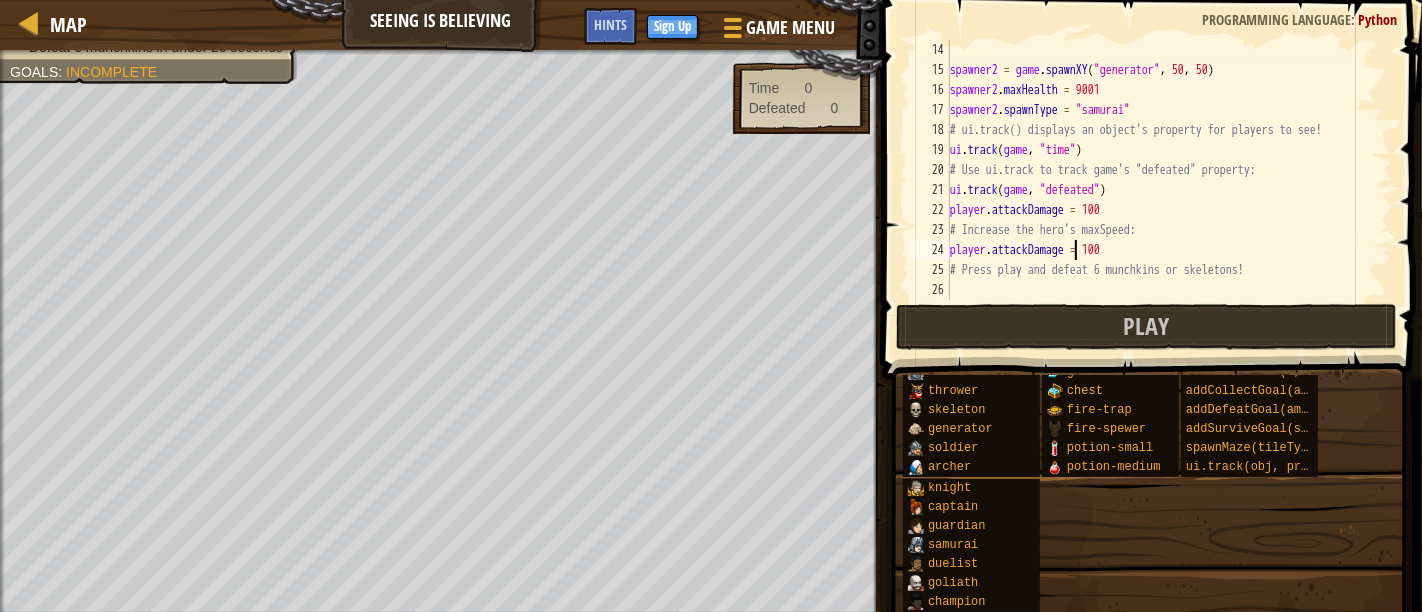 click on "spawner2   =   game . spawnXY ( "generator" ,   50 ,   50 ) spawner2 . maxHealth   =   9001 spawner2 . spawnType   =   "samurai" # ui.track() displays an object's property for players to see! ui . track ( game ,   "time" ) # Use ui.track to track game's "defeated" property: ui . track ( game ,   "defeated" ) player . attackDamage   =   100 # Increase the hero's maxSpeed: player . attackDamage   =   100 # Press play and defeat 6 munchkins or skeletons!" at bounding box center (1160, 190) 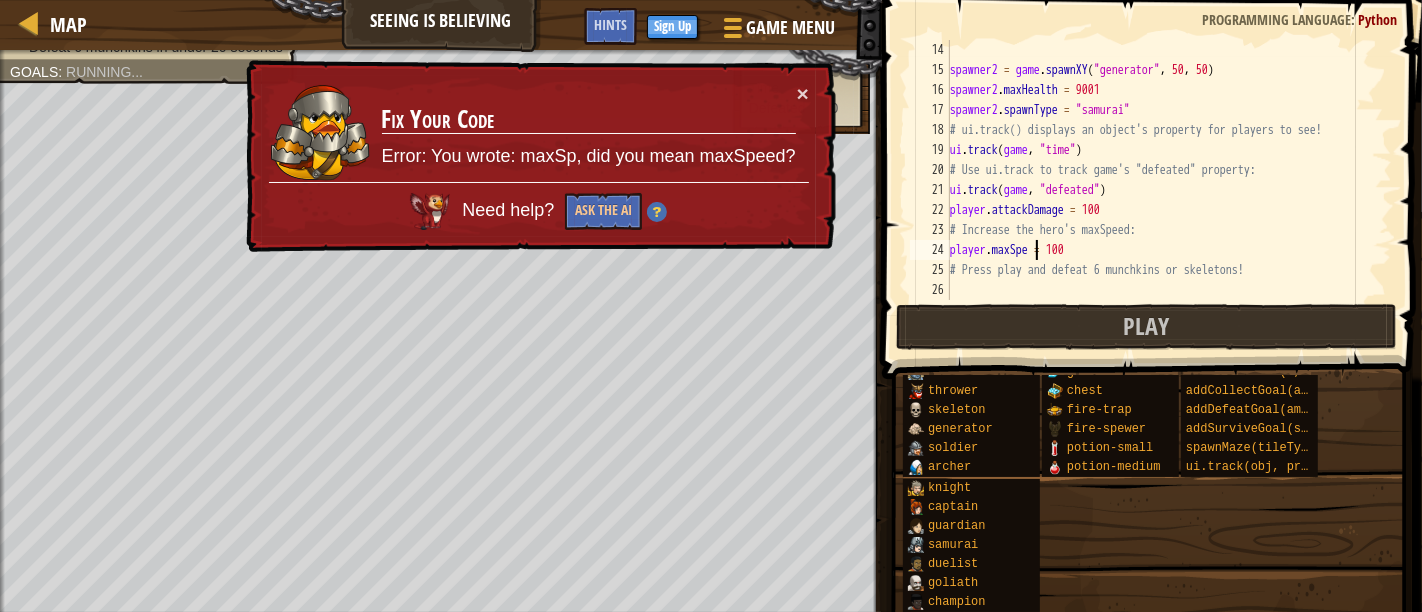 scroll, scrollTop: 9, scrollLeft: 7, axis: both 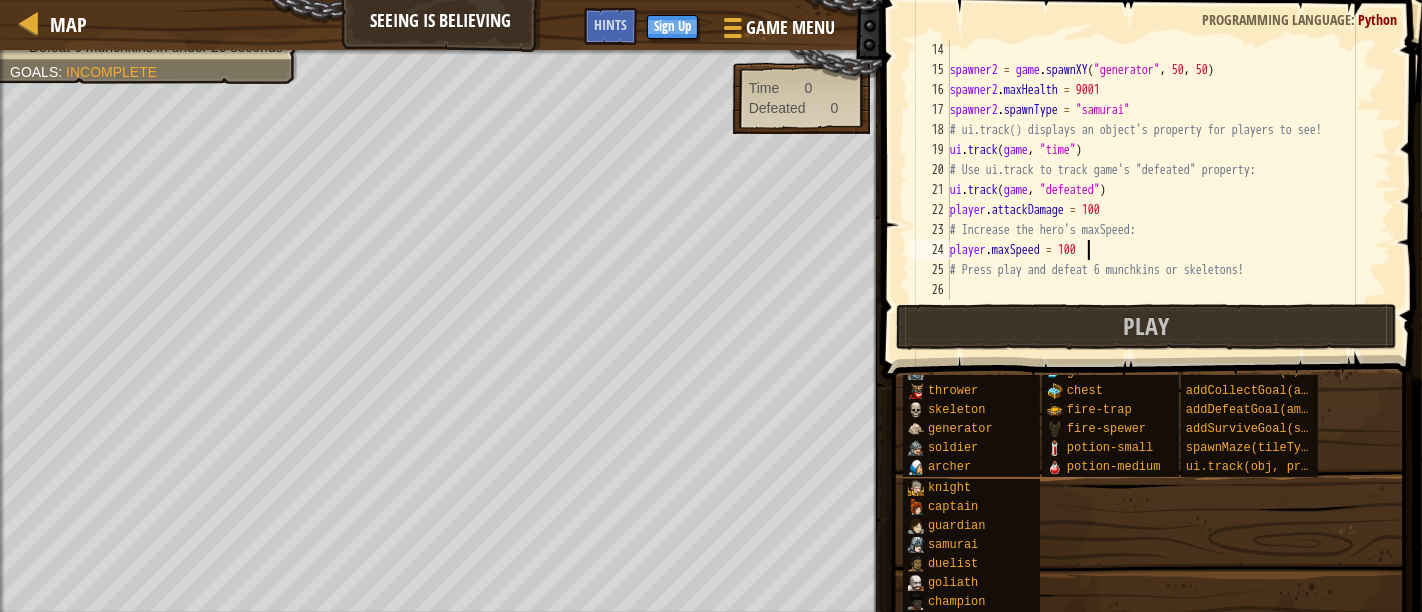 click on "spawner2   =   game . spawnXY ( "generator" ,   [COORD] ,   [COORD] ) spawner2 . maxHealth   =   9001 spawner2 . spawnType   =   "samurai" # ui.track() displays an object's property for players to see! ui . track ( game ,   "time" ) # Use ui.track to track game's "defeated" property: ui . track ( game ,   "defeated" ) player . attackDamage   =   [NUMBER] # Increase the hero's maxSpeed: player . maxSpeed   =   [NUMBER] # Press play and defeat 6 munchkins or skeletons!" at bounding box center [1160, 190] 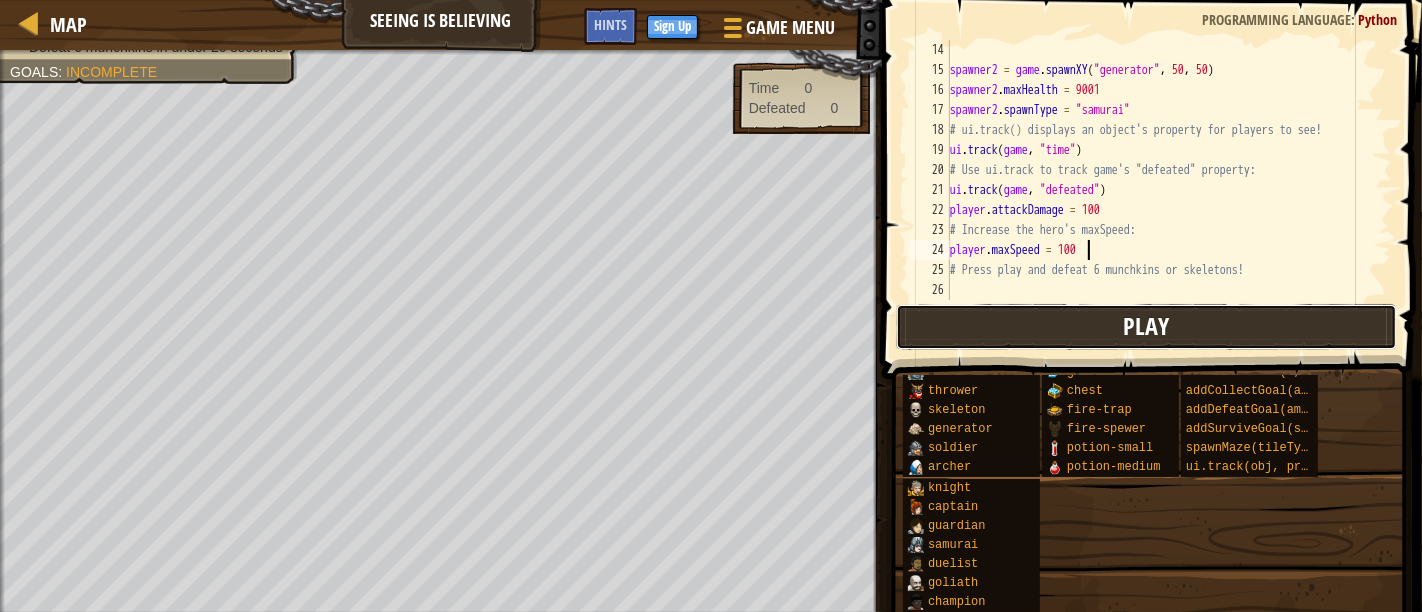 click on "Play" at bounding box center [1146, 327] 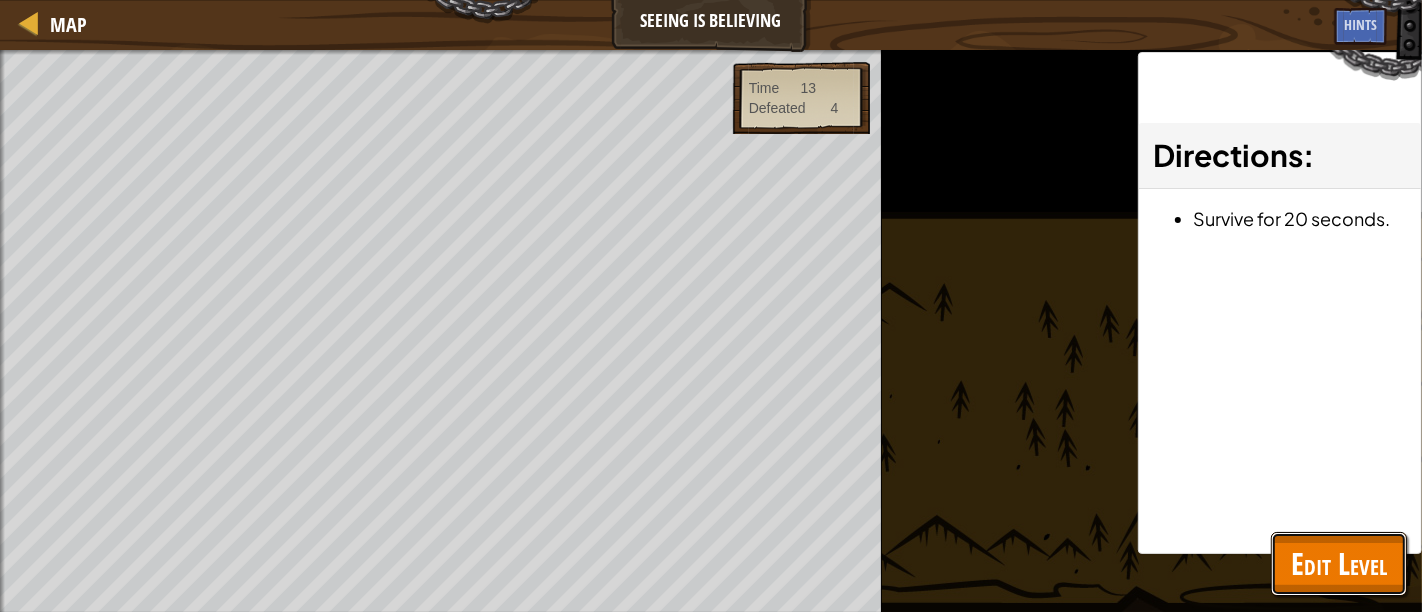 click on "Edit Level" at bounding box center (1339, 563) 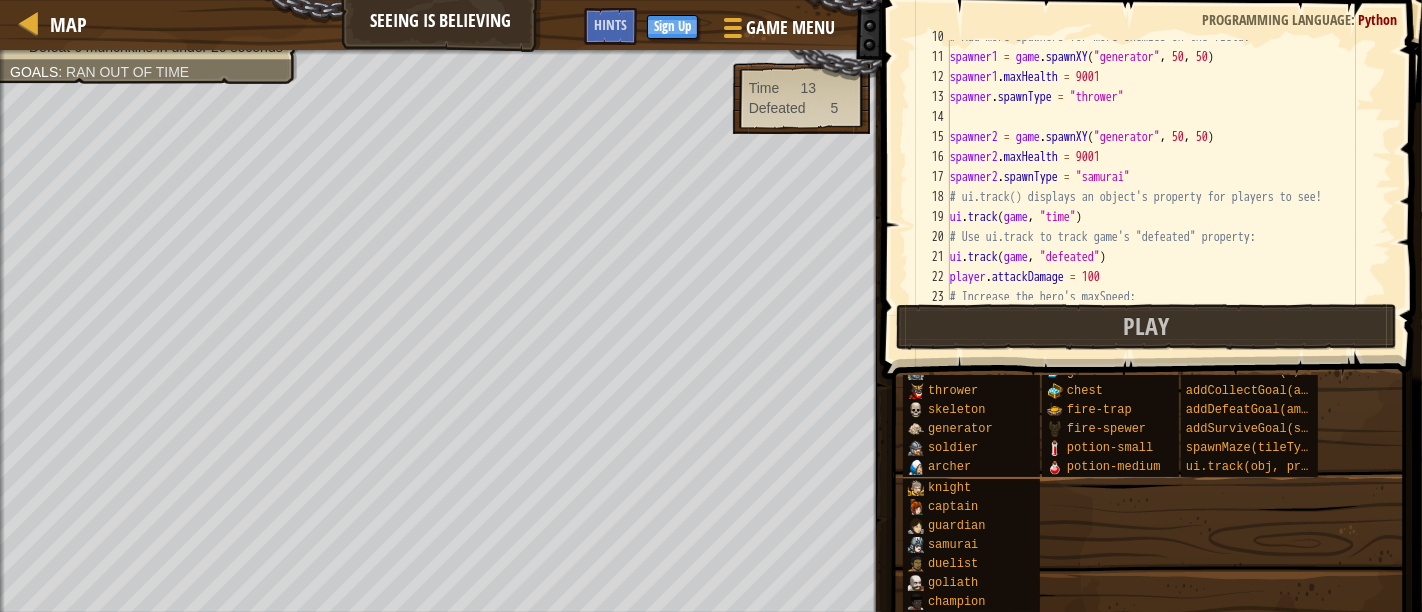 scroll, scrollTop: 0, scrollLeft: 0, axis: both 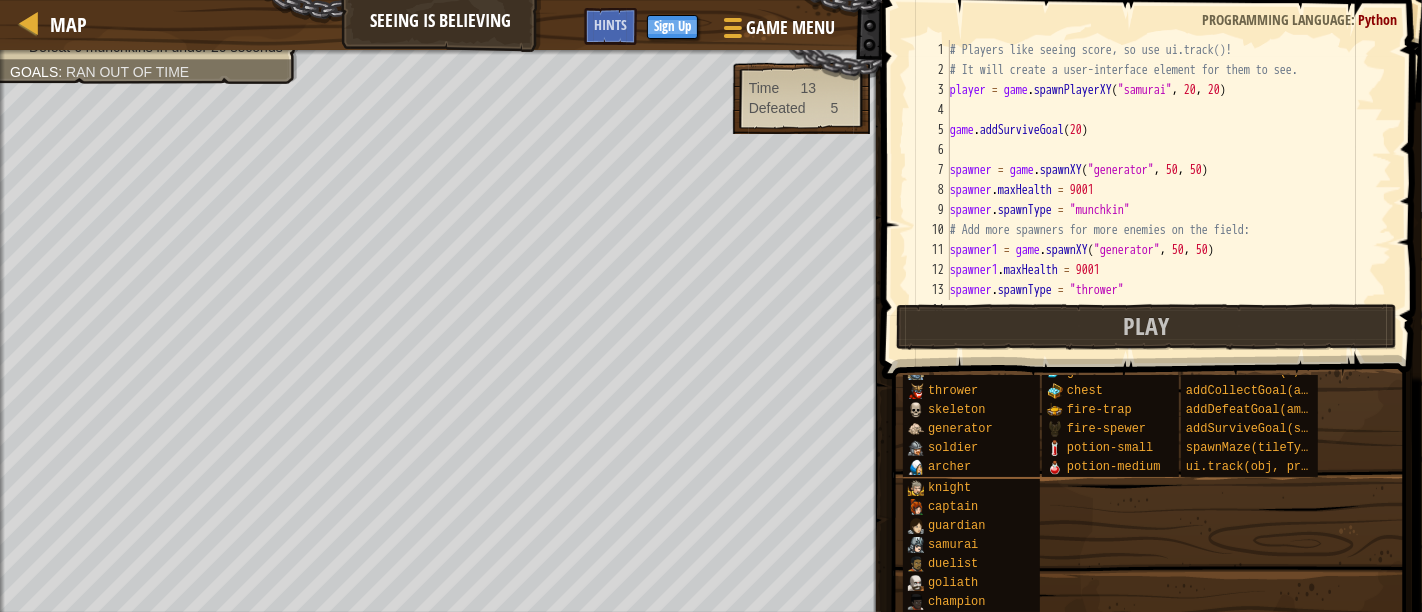 click on "# Players like seeing score, so use ui.track()! # It will create a user-interface element for them to see. player   =   game . spawnPlayerXY ( "samurai" ,   20 ,   20 ) game . addSurviveGoal ( 20 ) spawner   =   game . spawnXY ( "generator" ,   50 ,   50 ) spawner . maxHealth   =   9001 spawner . spawnType   =   "munchkin" # Add more spawners for more enemies on the field: spawner1   =   game . spawnXY ( "generator" ,   50 ,   50 ) spawner1 . maxHealth   =   9001 spawner . spawnType   =   "thrower"" at bounding box center (1160, 190) 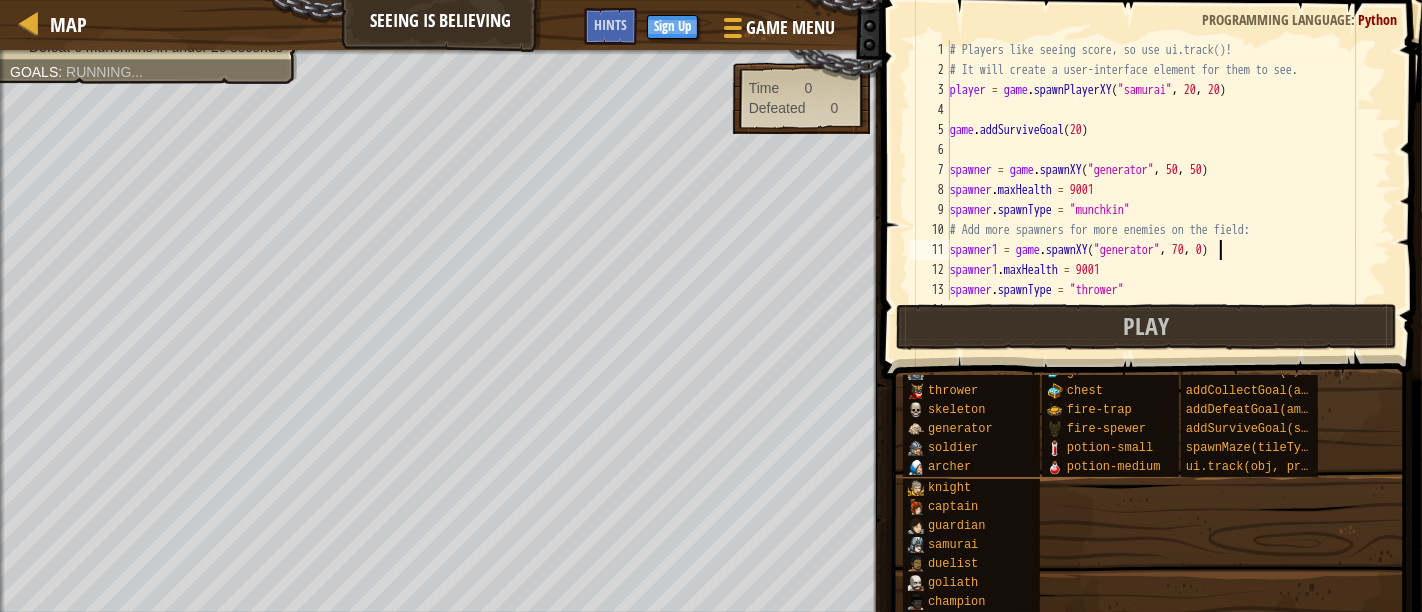 scroll, scrollTop: 9, scrollLeft: 22, axis: both 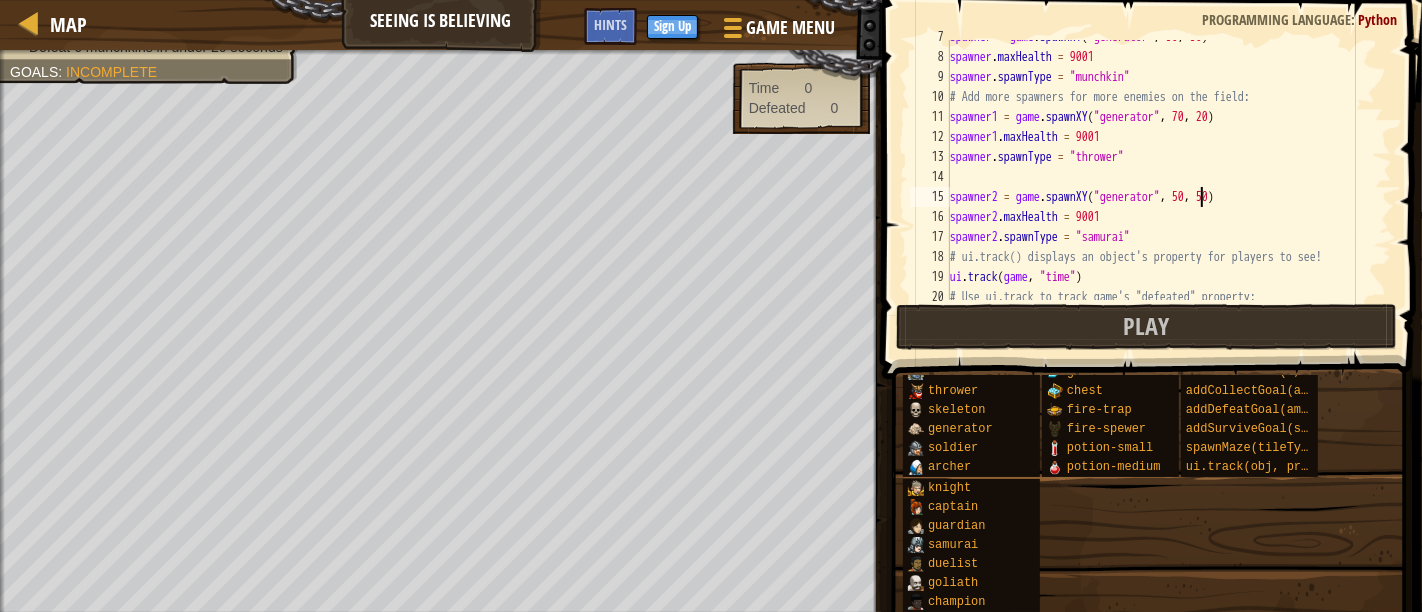 click on "spawner   =   game . spawnXY ( "generator" ,   50 ,   50 ) spawner . maxHealth   =   9001 spawner . spawnType   =   "munchkin" # Add more spawners for more enemies on the field: spawner1   =   game . spawnXY ( "generator" ,   70 ,   20 ) spawner1 . maxHealth   =   9001 spawner . spawnType   =   "thrower" spawner2   =   game . spawnXY ( "generator" ,   50 ,   50 ) spawner2 . maxHealth   =   9001 spawner2 . spawnType   =   "samurai" # ui.track() displays an object's property for players to see! ui . track ( game ,   "time" ) # Use ui.track to track game's "defeated" property:" at bounding box center [1160, 177] 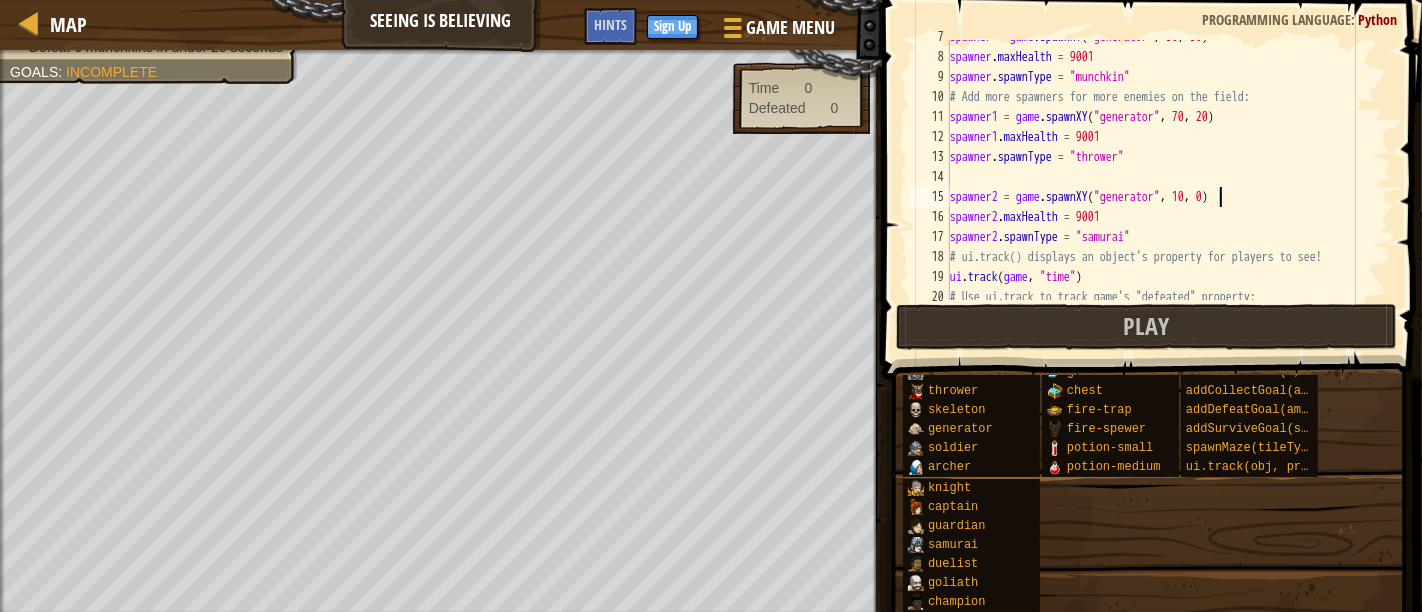scroll, scrollTop: 9, scrollLeft: 22, axis: both 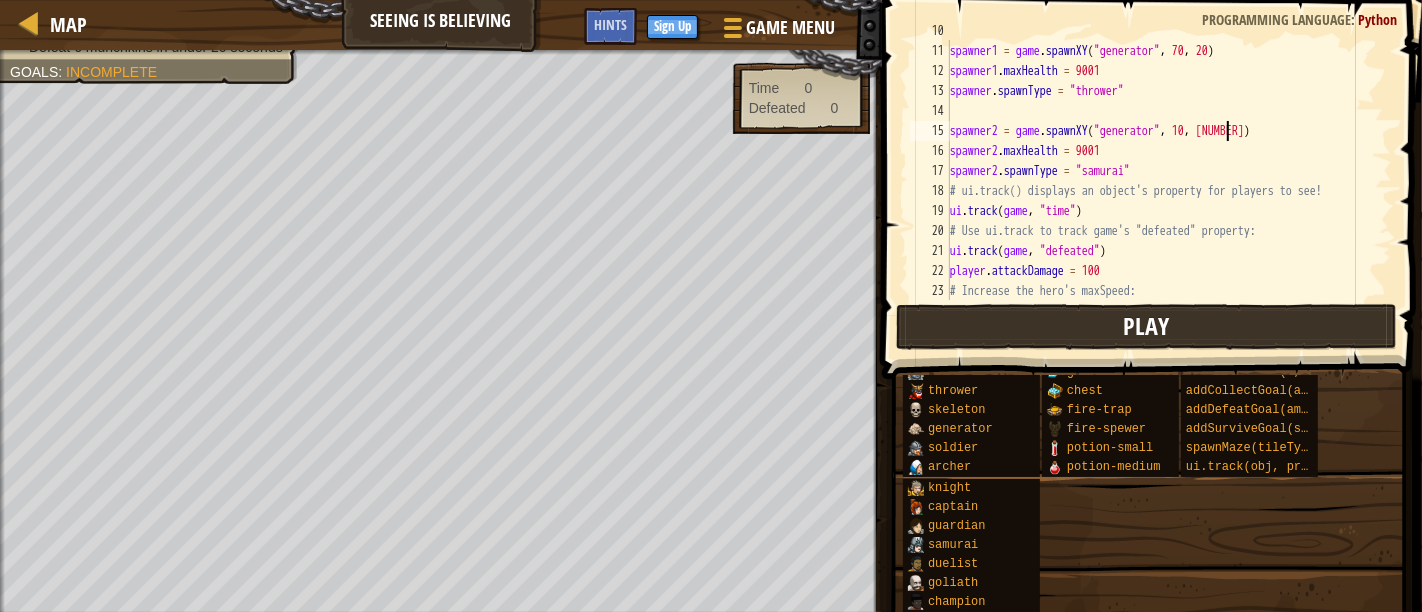 type on "spawner2 = game.spawnXY("generator", 10, 40)" 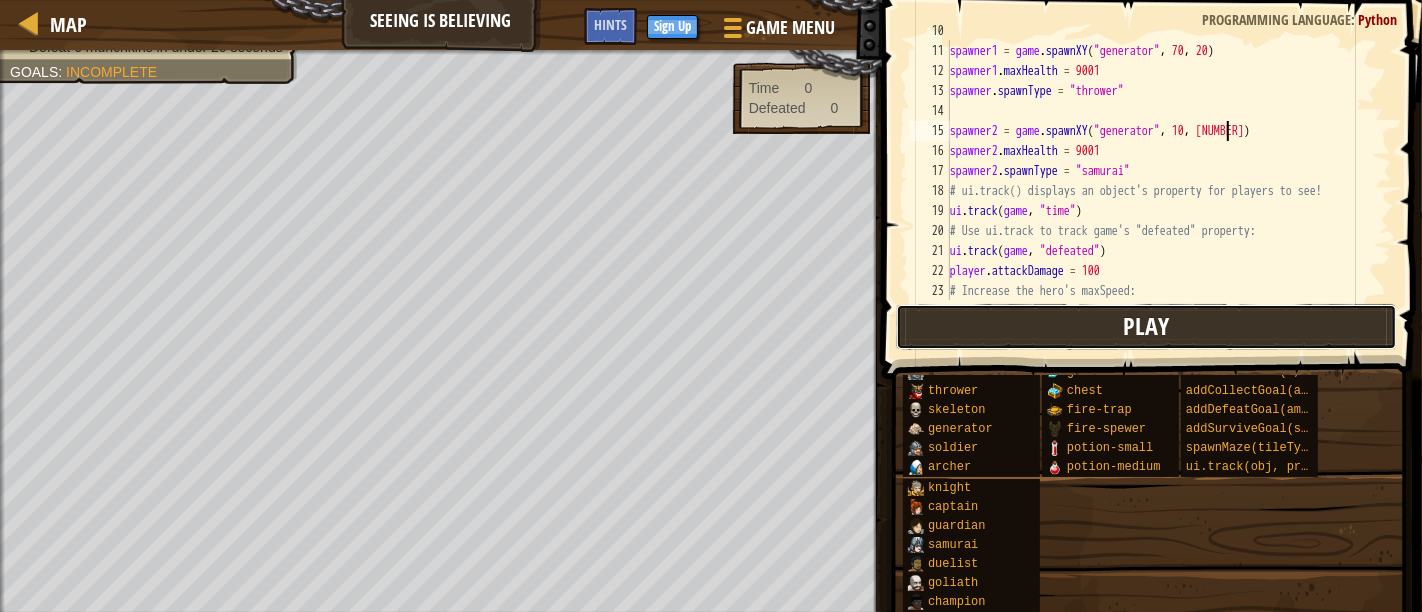 click on "Play" at bounding box center (1146, 327) 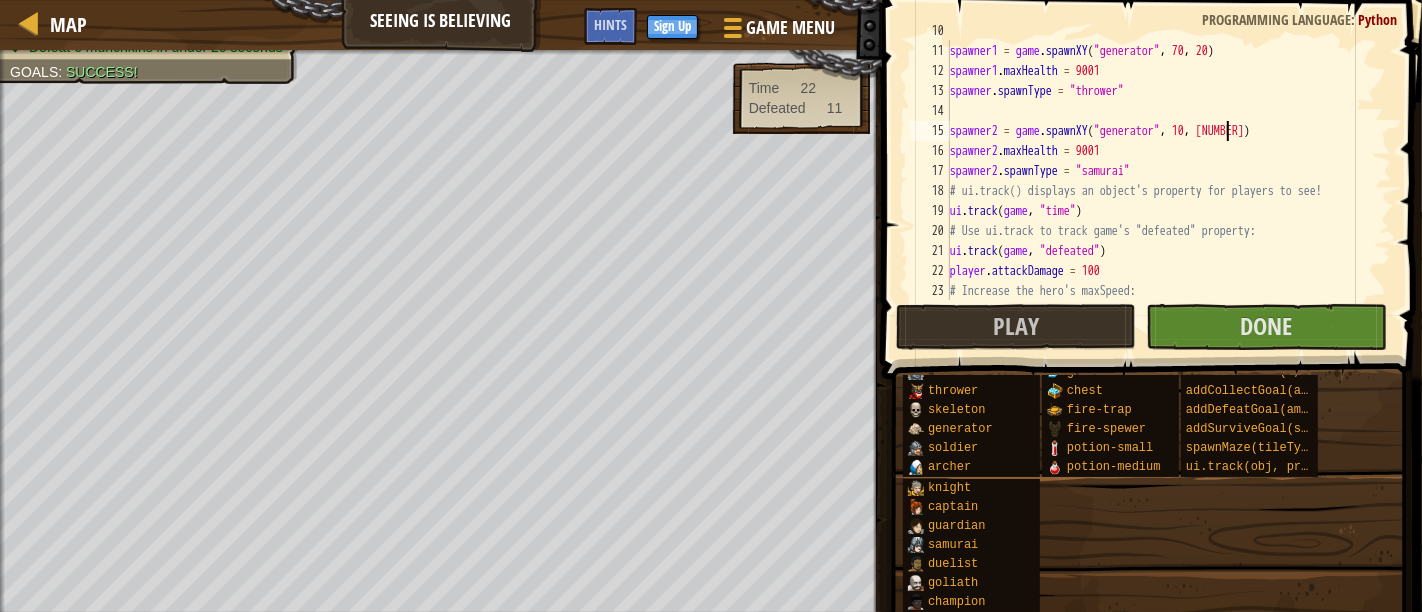 click on "Map Seeing is Believing Game Menu Done Sign Up Hints 1     הההההההההההההההההההההההההההההההההההההההההההההההההההההההההההההההההההההההההההההההההההההההההההההההההההההההההההההההההההההההההההההההההההההההההההההההההההההההההההההההההההההההההההההההההההההההההההההההההההההההההההההההההההההההההההההההההההההההההההההההההההההההההההההההה XXXXXXXXXXXXXXXXXXXXXXXXXXXXXXXXXXXXXXXXXXXXXXXXXXXXXXXXXXXXXXXXXXXXXXXXXXXXXXXXXXXXXXXXXXXXXXXXXXXXXXXXXXXXXXXXXXXXXXXXXXXXXXXXXXXXXXXXXXXXXXXXXXXXXXXXXXXXXXXXXXXXXXXXXXXXXXXXXXXXXXXXXXXXXXXXXXXXXXXXXXXXXXXXXXXXXXXXXXXXXXXXXXXXXXXXXXXXXXXXXXXXXXXXXXXXXXXX Solution × Hints spawner2 = game.spawnXY("[enemy_type]", 10, 40) 10 11 12 13 14 15 16 17 18 19 20 21 22 23 24 # Add more spawners for more enemies on the field: spawner1   =   game . spawnXY ( "[enemy_type]" ,   ,)" at bounding box center (711, 20) 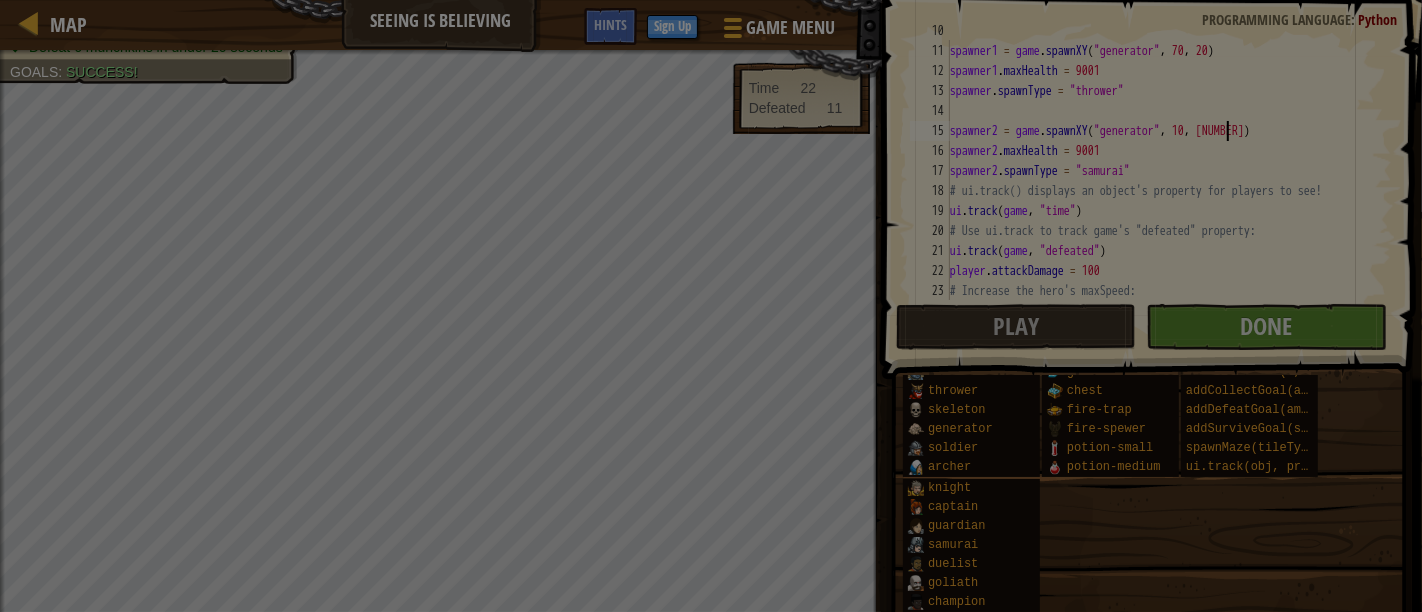 click on "Map Seeing is Believing Game Menu Done Sign Up Hints 1     הההההההההההההההההההההההההההההההההההההההההההההההההההההההההההההההההההההההההההההההההההההההההההההההההההההההההההההההההההההההההההההההההההההההההההההההההההההההההההההההההההההההההההההההההההההההההההההההההההההההההההההההההההההההההההההההההההההההההההההההההההההההההההההההה XXXXXXXXXXXXXXXXXXXXXXXXXXXXXXXXXXXXXXXXXXXXXXXXXXXXXXXXXXXXXXXXXXXXXXXXXXXXXXXXXXXXXXXXXXXXXXXXXXXXXXXXXXXXXXXXXXXXXXXXXXXXXXXXXXXXXXXXXXXXXXXXXXXXXXXXXXXXXXXXXXXXXXXXXXXXXXXXXXXXXXXXXXXXXXXXXXXXXXXXXXXXXXXXXXXXXXXXXXXXXXXXXXXXXXXXXXXXXXXXXXXXXXXXXXXXXXXX Solution × Hints spawner2 = game.spawnXY("[enemy_type]", 10, 40) 10 11 12 13 14 15 16 17 18 19 20 21 22 23 24 # Add more spawners for more enemies on the field: spawner1   =   game . spawnXY ( "[enemy_type]" ,   ,)" at bounding box center [711, 21] 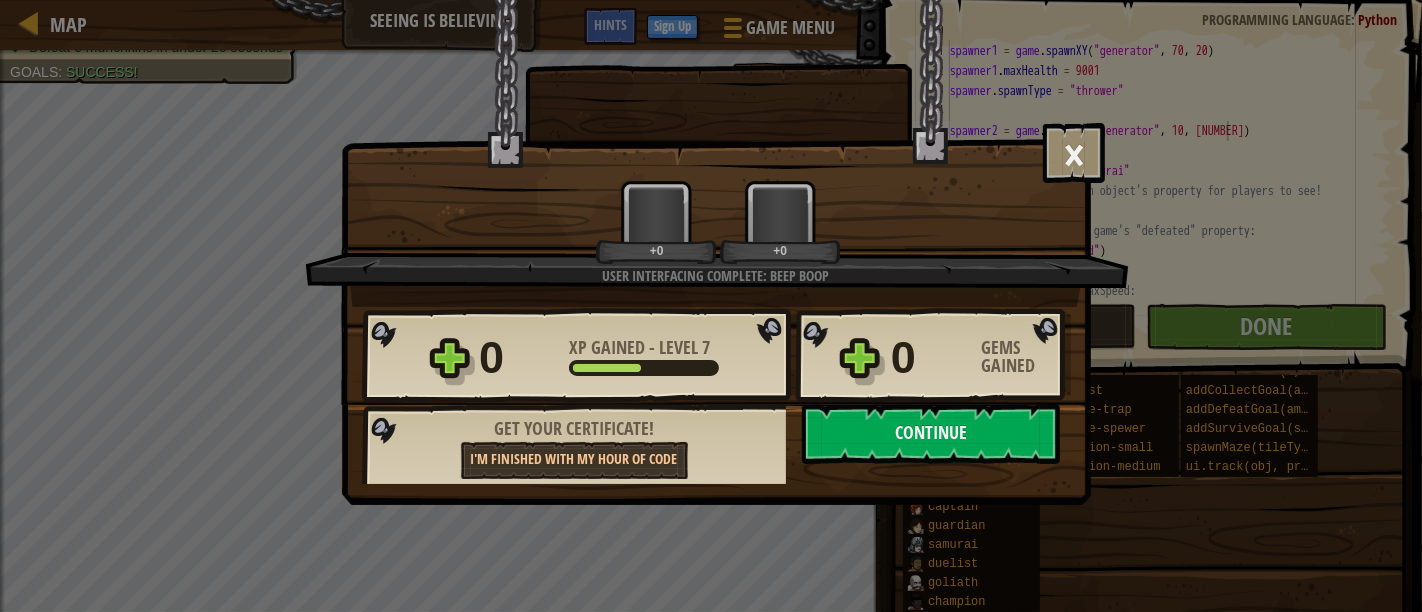 click on "+0 +0" at bounding box center [718, 222] 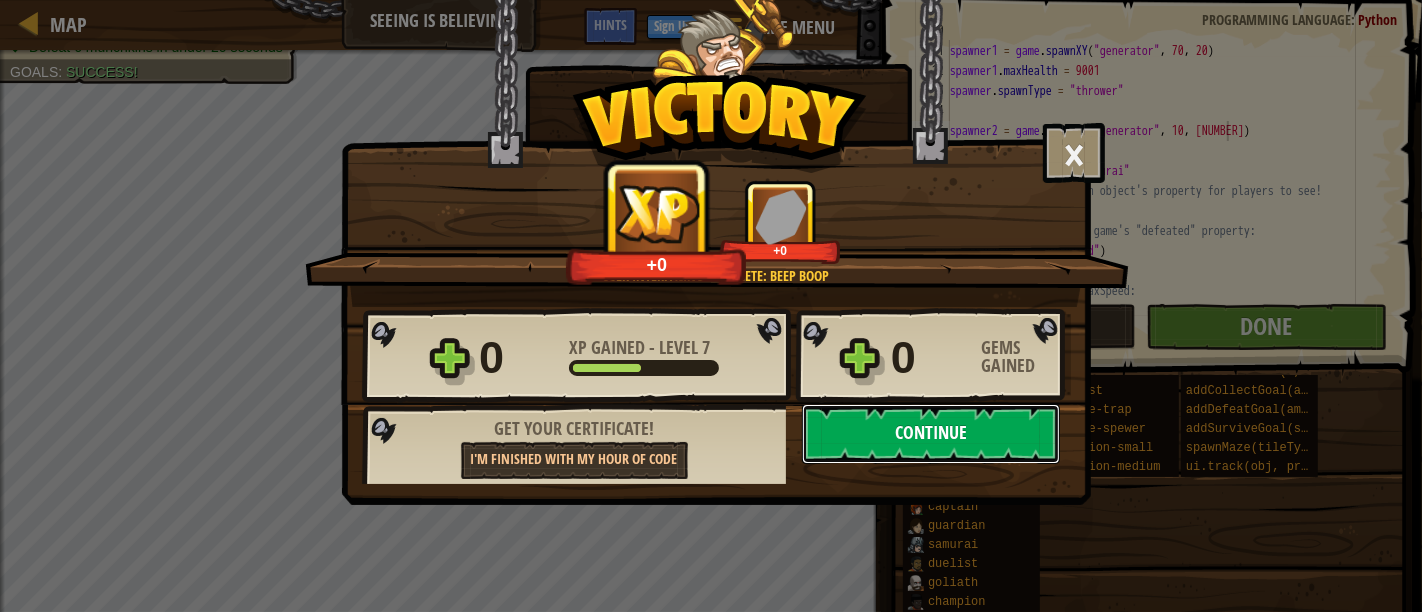 click on "Continue" at bounding box center [931, 434] 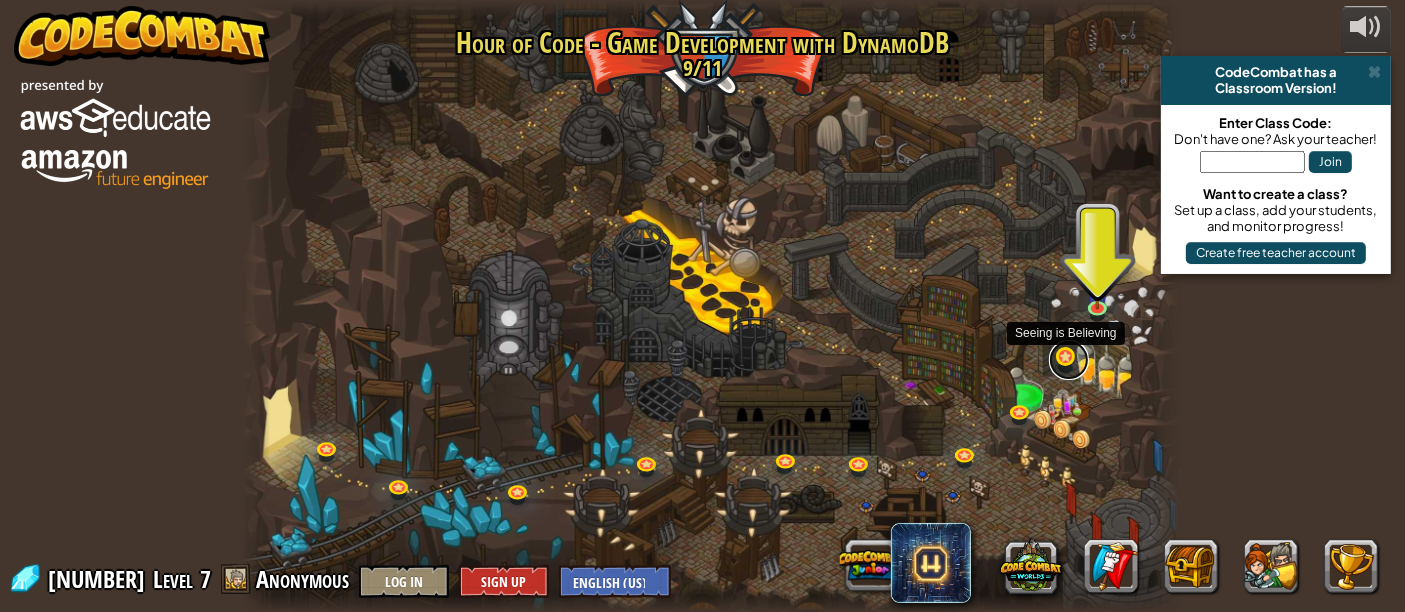 click at bounding box center [1069, 360] 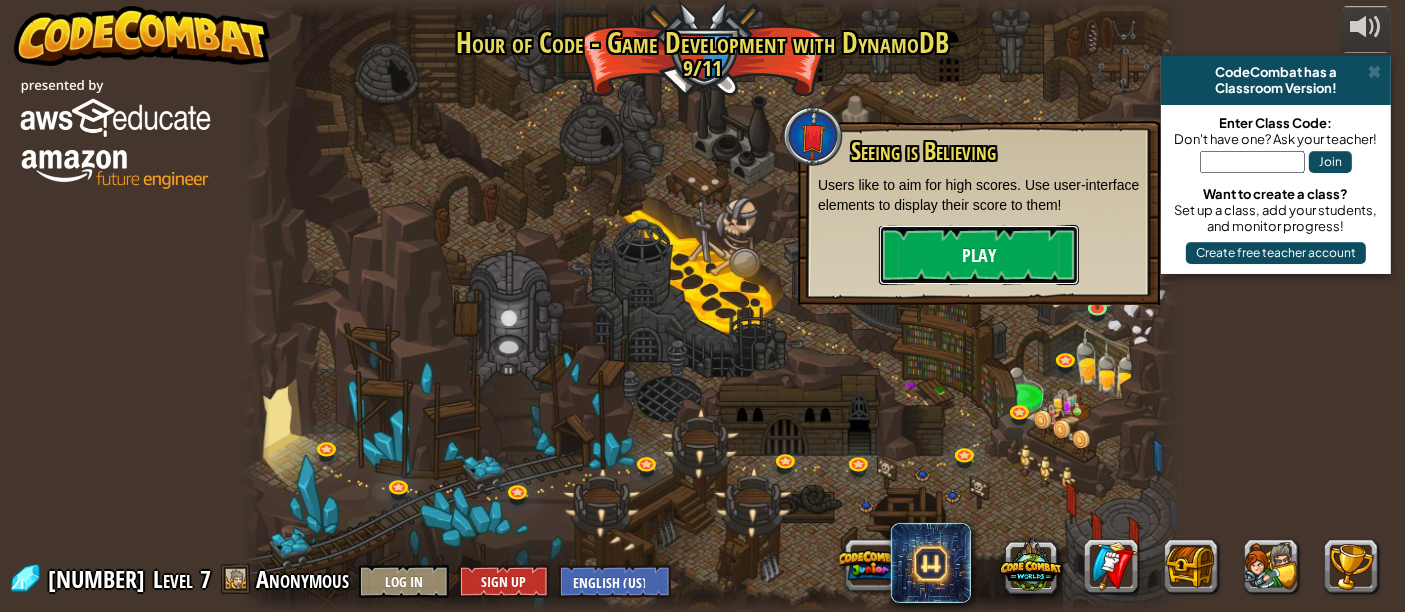 click on "Play" at bounding box center (979, 255) 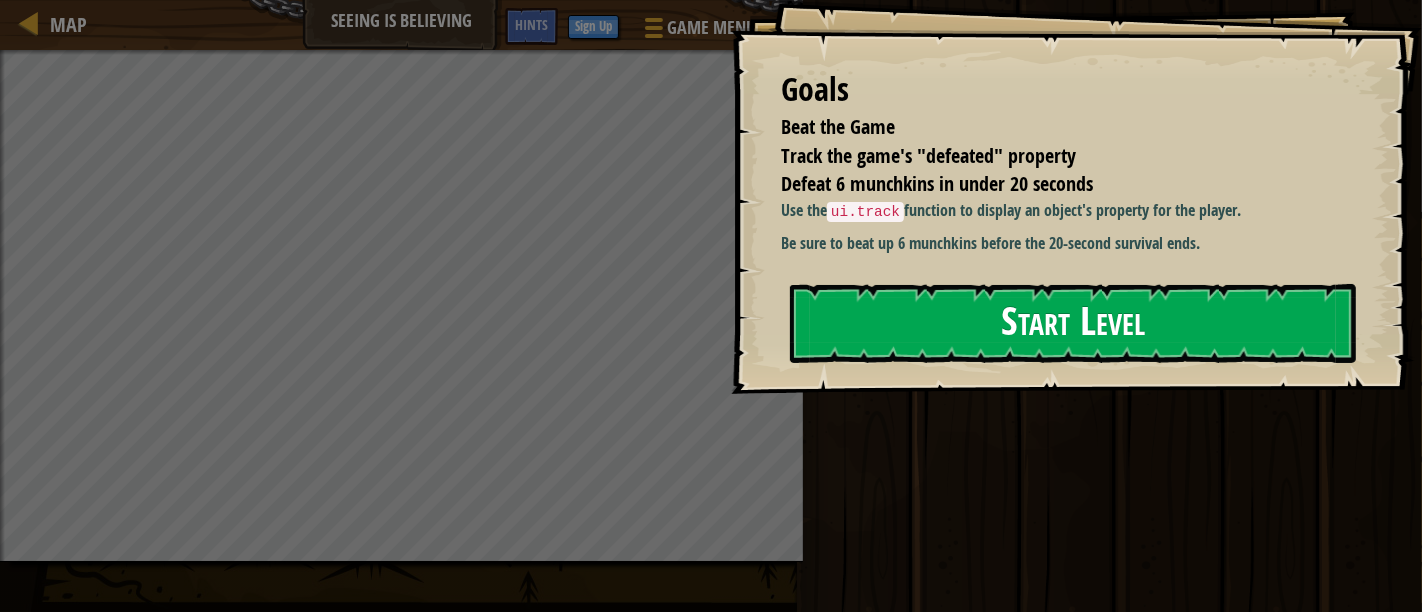 click on "Start Level" at bounding box center [1073, 323] 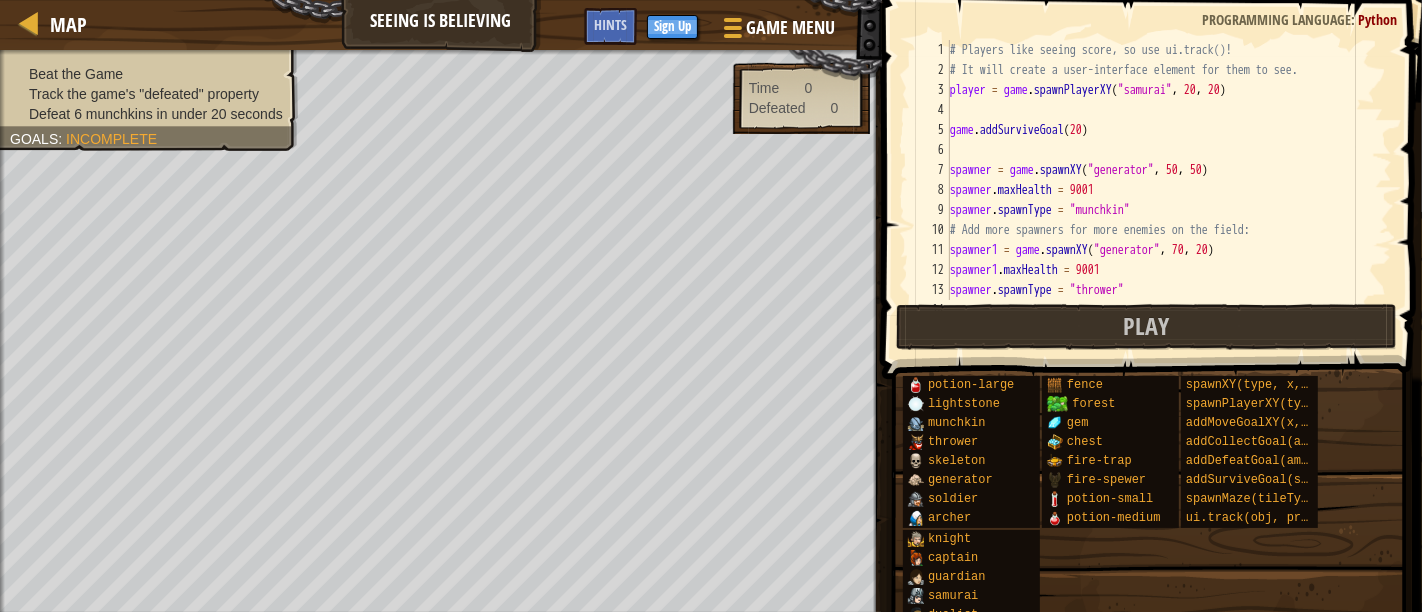 scroll, scrollTop: 66, scrollLeft: 0, axis: vertical 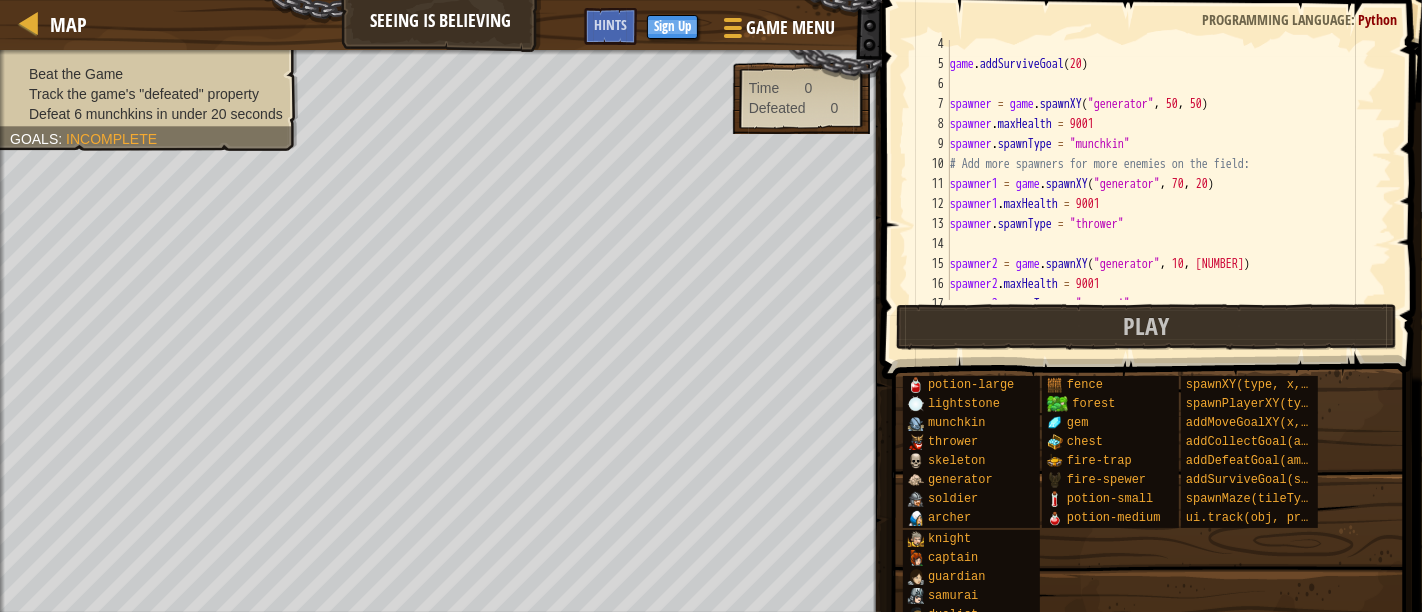 click on "game . addSurviveGoal ( 20 ) spawner   =   game . spawnXY ( "generator" ,   50 ,   50 ) spawner . maxHealth   =   9001 spawner . spawnType   =   "munchkin" # Add more spawners for more enemies on the field: spawner1   =   game . spawnXY ( "generator" ,   70 ,   20 ) spawner1 . maxHealth   =   9001 spawner . spawnType   =   "thrower" spawner2   =   game . spawnXY ( "generator" ,   10 ,   40 ) spawner2 . maxHealth   =   9001 spawner2 . spawnType   =   "samurai"" at bounding box center [1160, 184] 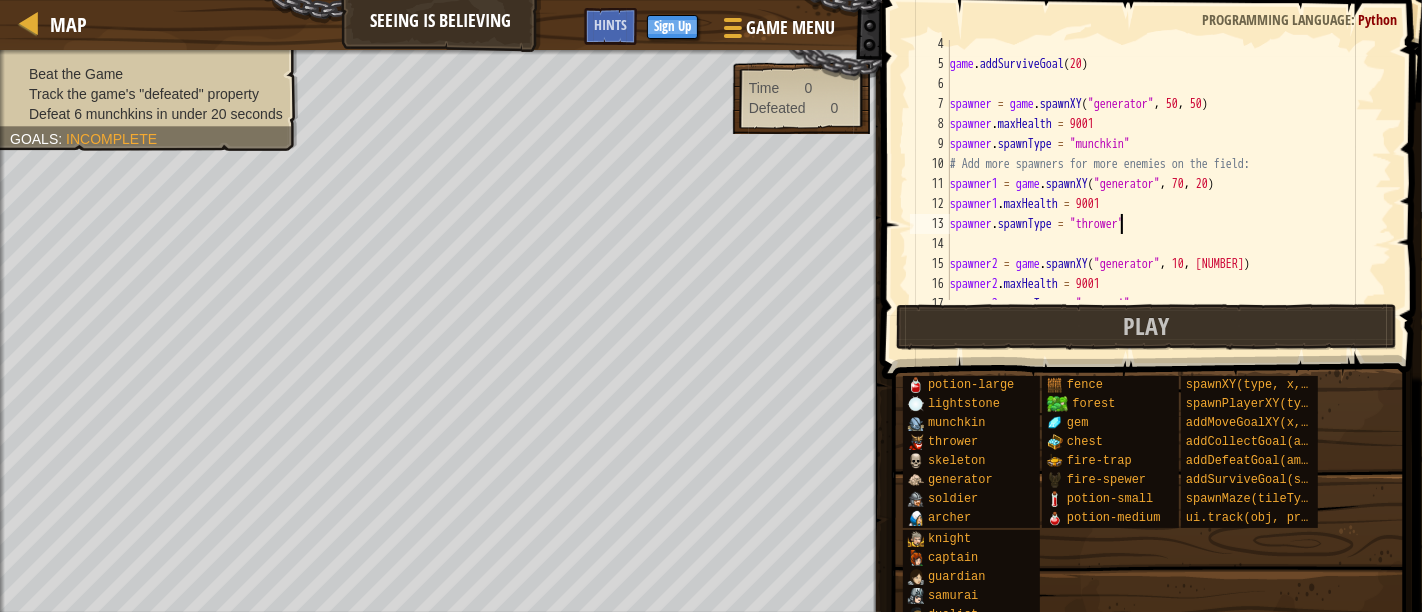 click on "game . addSurviveGoal ( 20 ) spawner   =   game . spawnXY ( "generator" ,   50 ,   50 ) spawner . maxHealth   =   9001 spawner . spawnType   =   "munchkin" # Add more spawners for more enemies on the field: spawner1   =   game . spawnXY ( "generator" ,   70 ,   20 ) spawner1 . maxHealth   =   9001 spawner . spawnType   =   "thrower" spawner2   =   game . spawnXY ( "generator" ,   10 ,   40 ) spawner2 . maxHealth   =   9001 spawner2 . spawnType   =   "samurai"" at bounding box center (1160, 184) 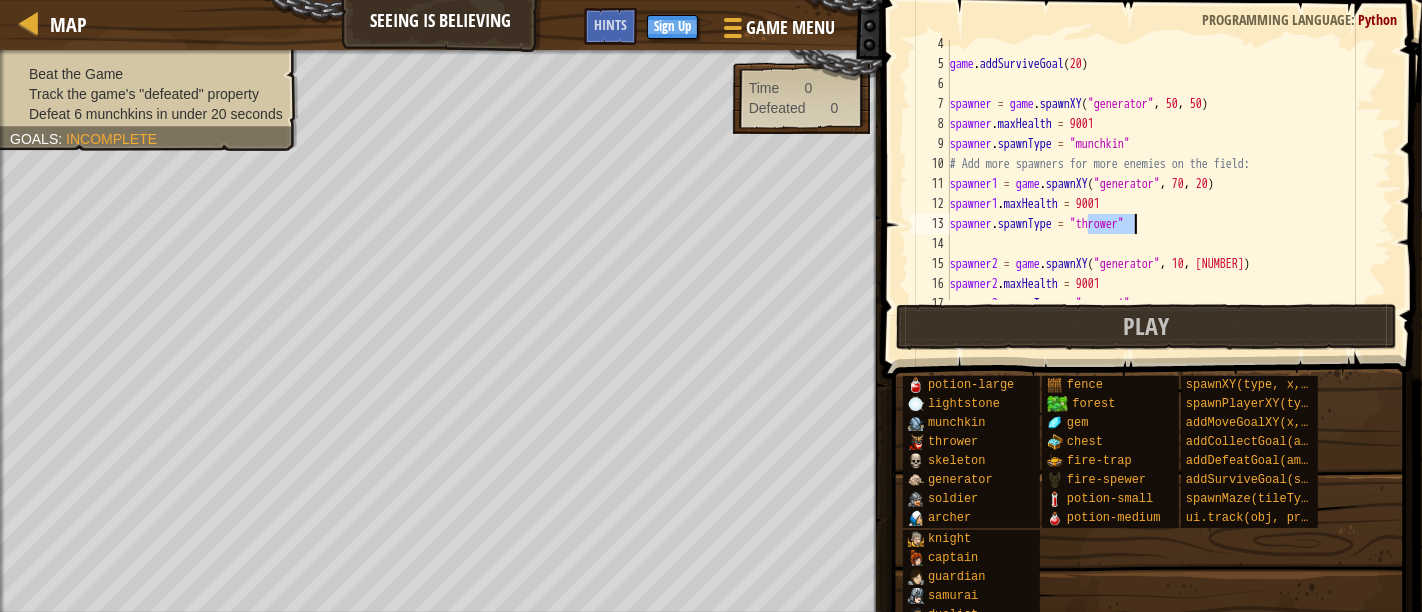 scroll, scrollTop: 66, scrollLeft: 0, axis: vertical 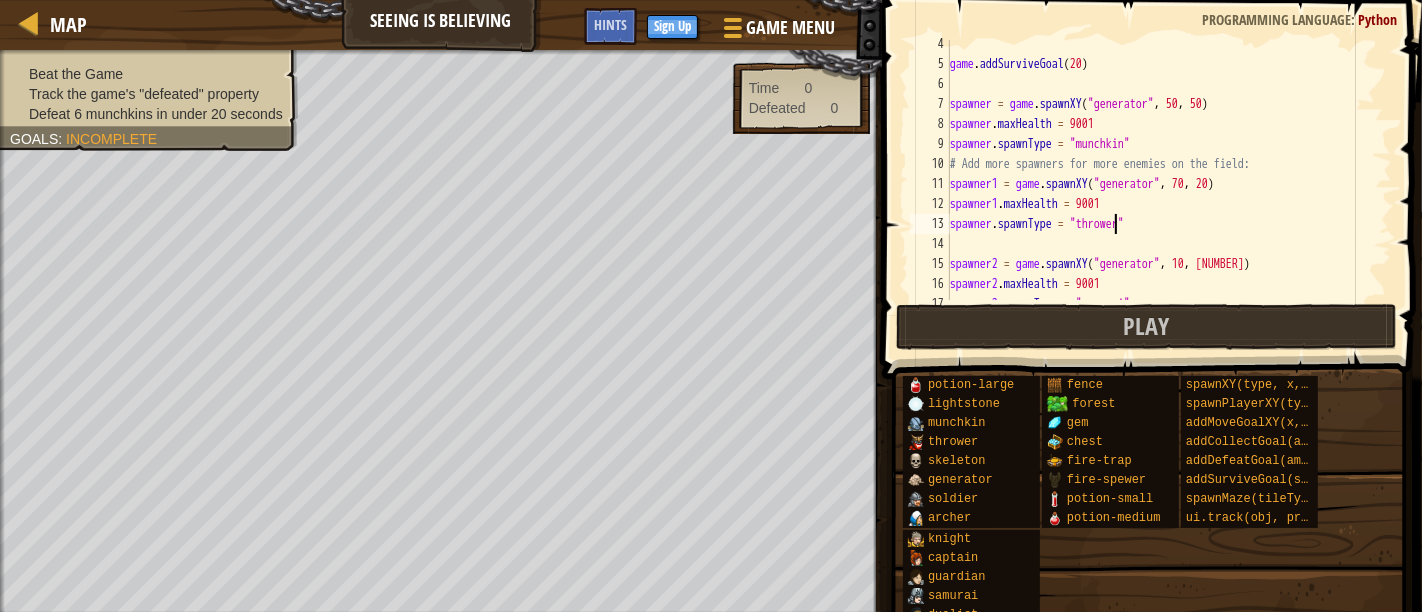 click on "game . addSurviveGoal ( 20 ) spawner   =   game . spawnXY ( "generator" ,   50 ,   50 ) spawner . maxHealth   =   9001 spawner . spawnType   =   "munchkin" # Add more spawners for more enemies on the field: spawner1   =   game . spawnXY ( "generator" ,   70 ,   20 ) spawner1 . maxHealth   =   9001 spawner . spawnType   =   "thrower" spawner2   =   game . spawnXY ( "generator" ,   10 ,   40 ) spawner2 . maxHealth   =   9001 spawner2 . spawnType   =   "samurai"" at bounding box center [1160, 184] 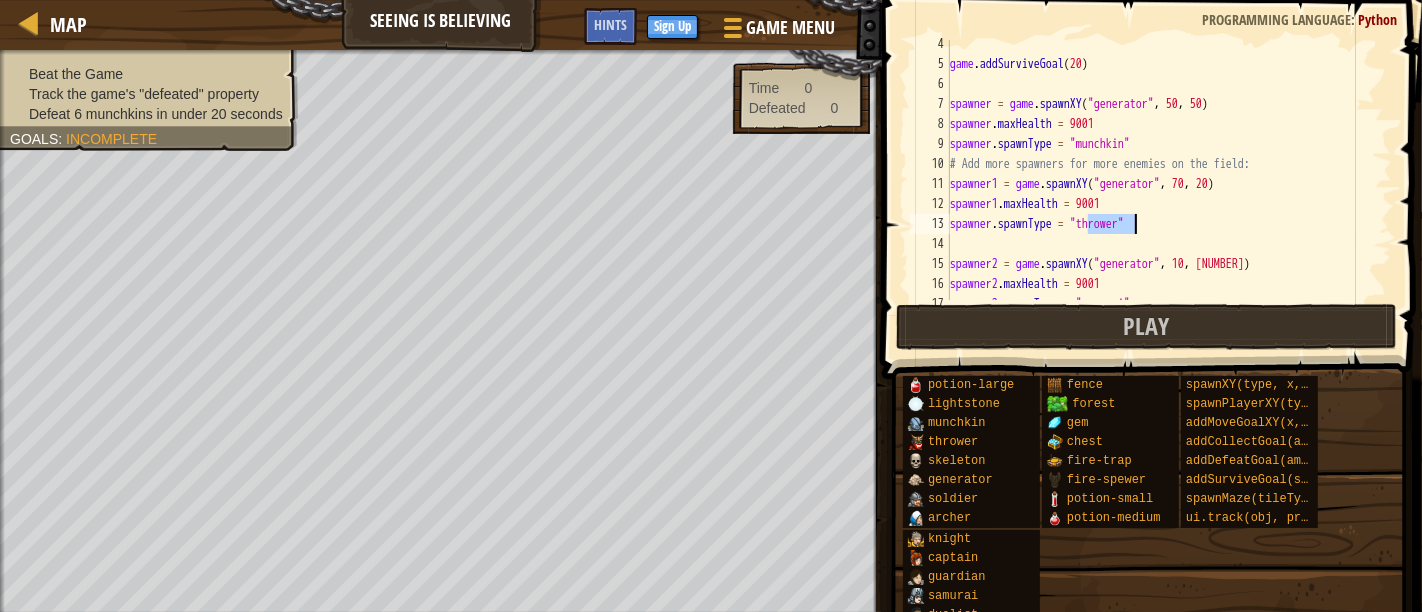 click on "game . addSurviveGoal ( 20 ) spawner   =   game . spawnXY ( "generator" ,   50 ,   50 ) spawner . maxHealth   =   9001 spawner . spawnType   =   "munchkin" # Add more spawners for more enemies on the field: spawner1   =   game . spawnXY ( "generator" ,   70 ,   20 ) spawner1 . maxHealth   =   9001 spawner . spawnType   =   "thrower" spawner2   =   game . spawnXY ( "generator" ,   10 ,   40 ) spawner2 . maxHealth   =   9001 spawner2 . spawnType   =   "samurai"" at bounding box center [1160, 184] 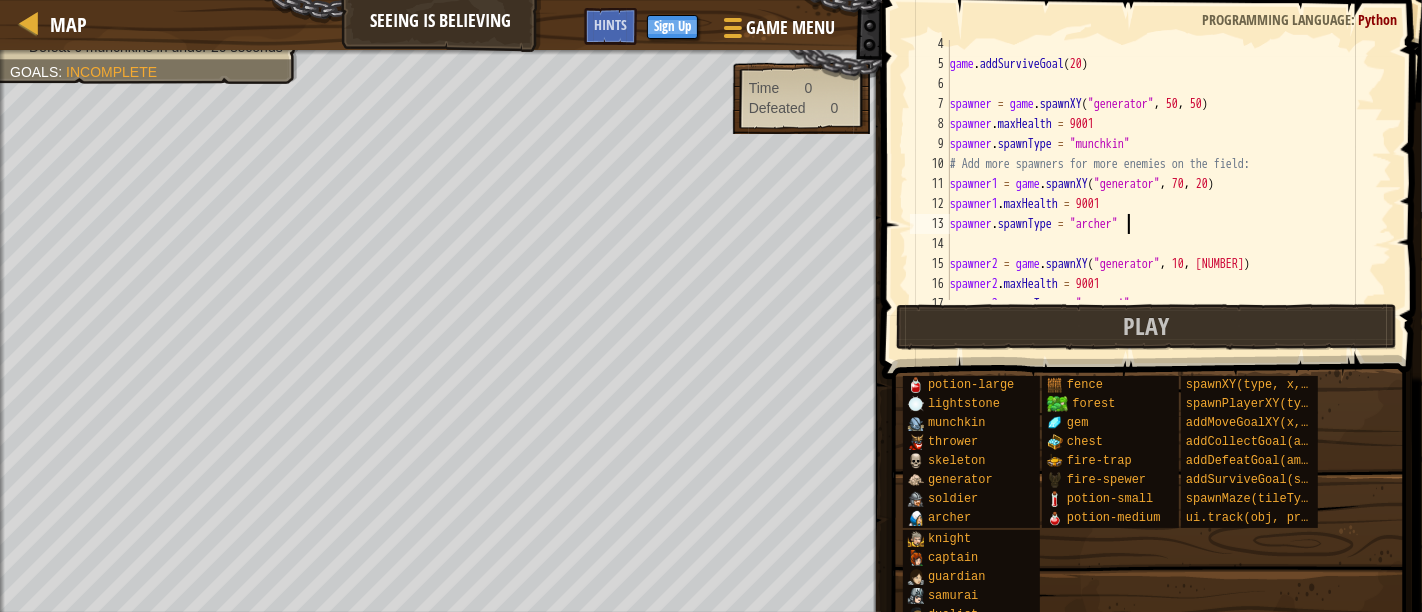 scroll, scrollTop: 8, scrollLeft: 14, axis: both 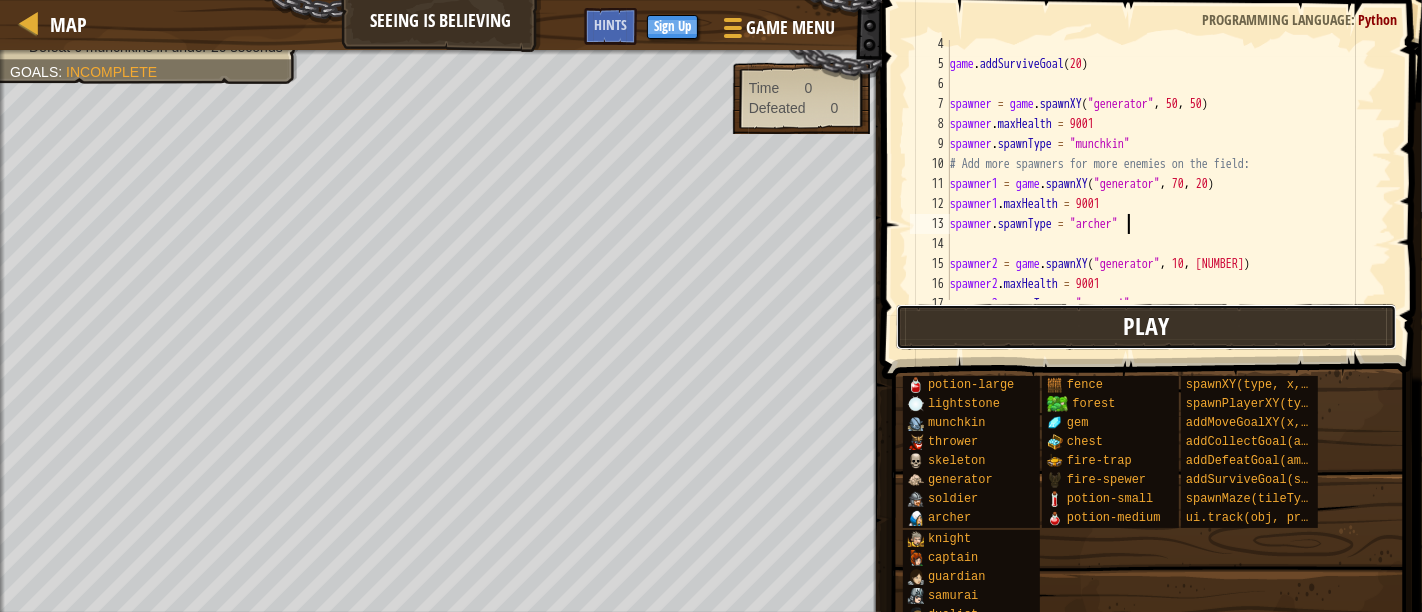 click on "Play" at bounding box center (1146, 327) 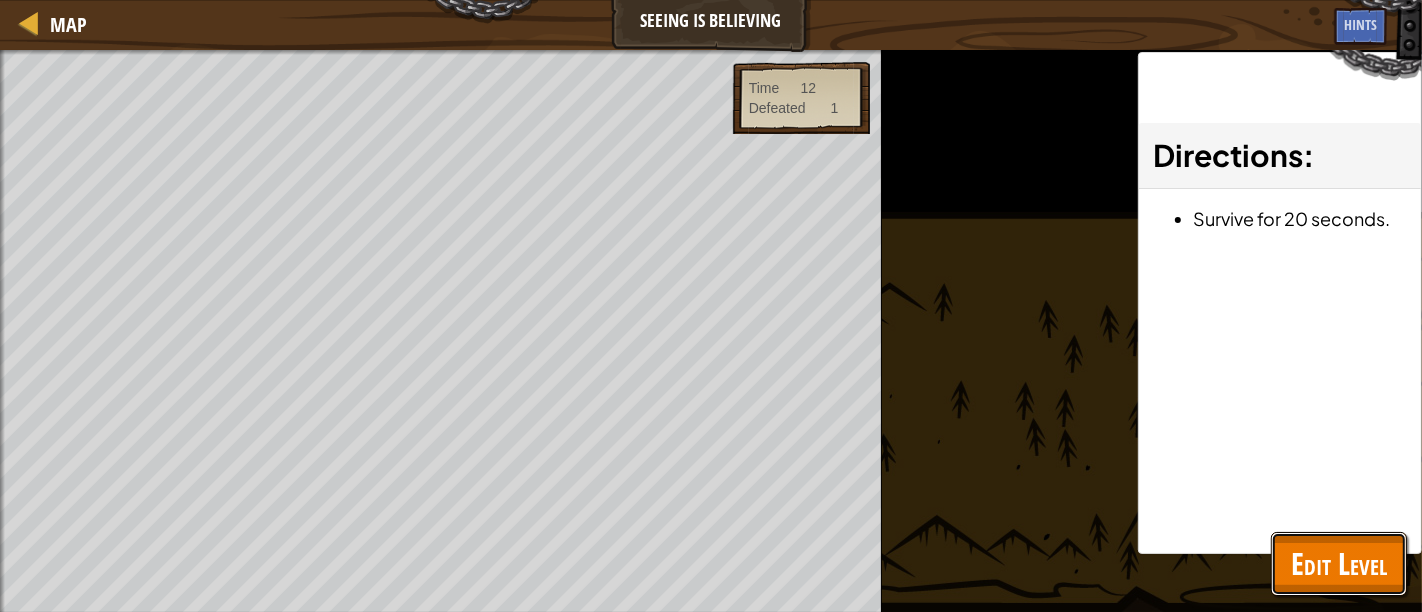 click on "Edit Level" at bounding box center [1339, 563] 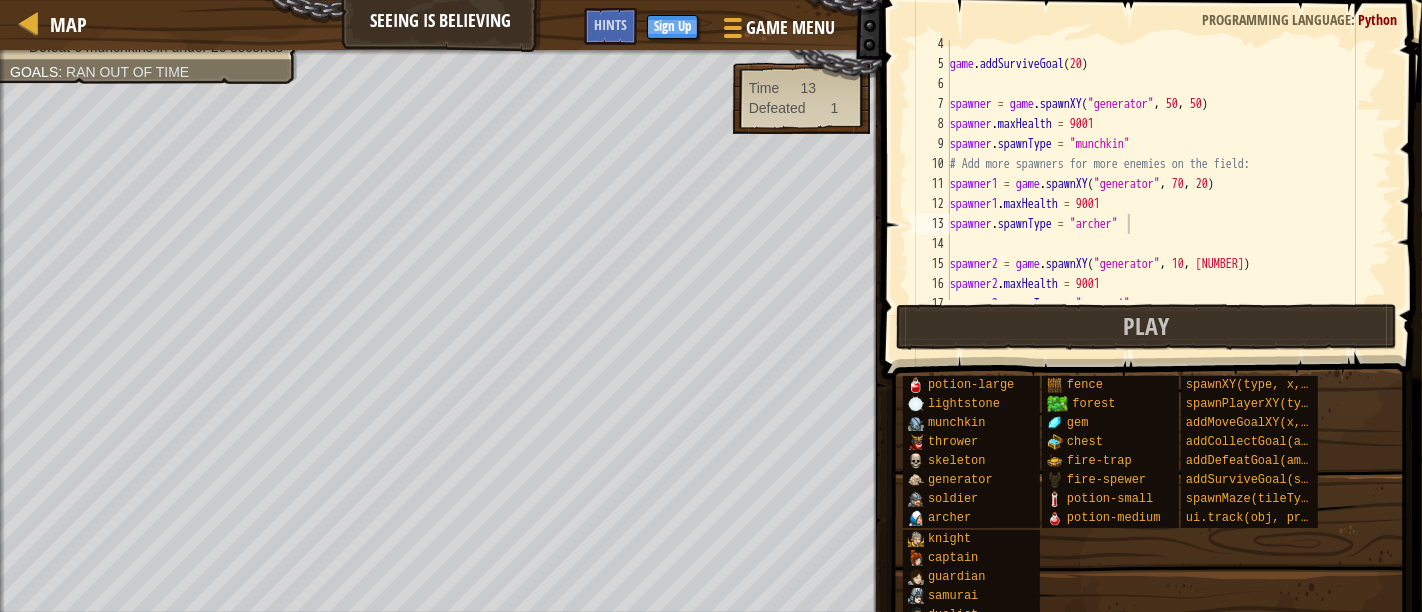 click on "game . addSurviveGoal ( 20 ) spawner   =   game . spawnXY ( "generator" ,   50 ,   50 ) spawner . maxHealth   =   9001 spawner . spawnType   =   "munchkin" # Add more spawners for more enemies on the field: spawner1   =   game . spawnXY ( "generator" ,   70 ,   20 ) spawner1 . maxHealth   =   9001 spawner . spawnType   =   "archer" spawner2   =   game . spawnXY ( "generator" ,   10 ,   40 ) spawner2 . maxHealth   =   9001 spawner2 . spawnType   =   "samurai"" at bounding box center (1160, 184) 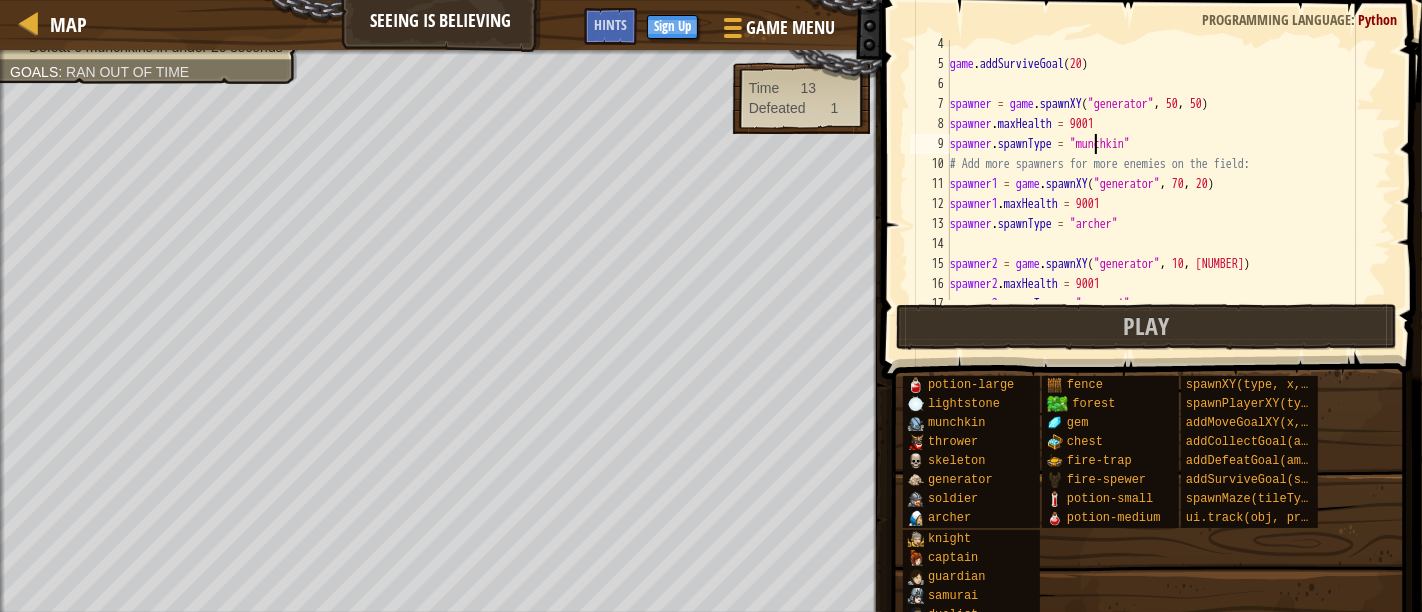 click on "game . addSurviveGoal ( 20 ) spawner   =   game . spawnXY ( "generator" ,   50 ,   50 ) spawner . maxHealth   =   9001 spawner . spawnType   =   "munchkin" # Add more spawners for more enemies on the field: spawner1   =   game . spawnXY ( "generator" ,   70 ,   20 ) spawner1 . maxHealth   =   9001 spawner . spawnType   =   "archer" spawner2   =   game . spawnXY ( "generator" ,   10 ,   40 ) spawner2 . maxHealth   =   9001 spawner2 . spawnType   =   "samurai"" at bounding box center (1160, 184) 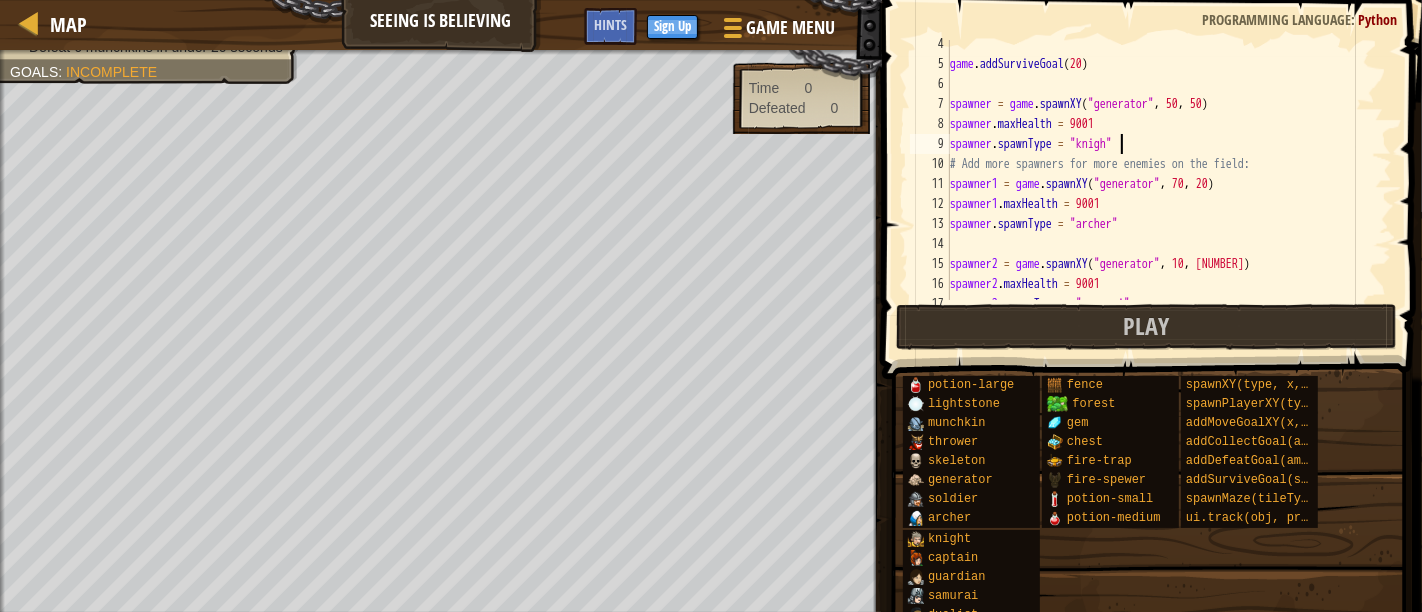 scroll, scrollTop: 8, scrollLeft: 14, axis: both 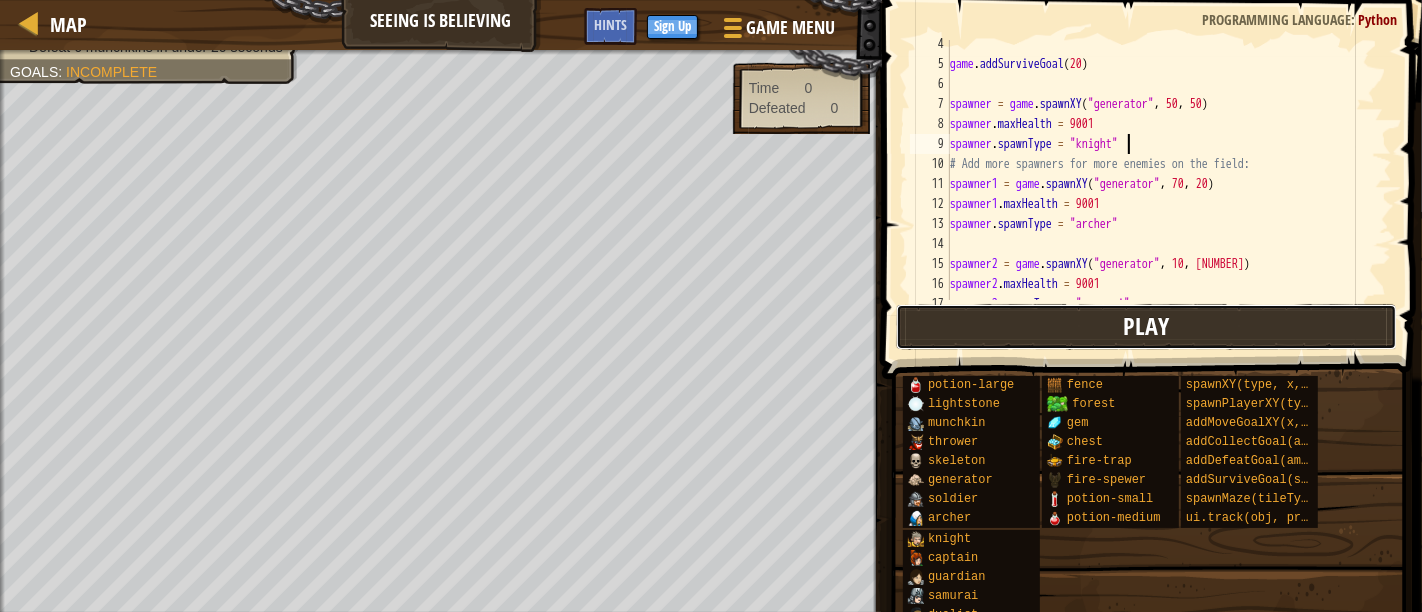 click on "Play" at bounding box center (1146, 327) 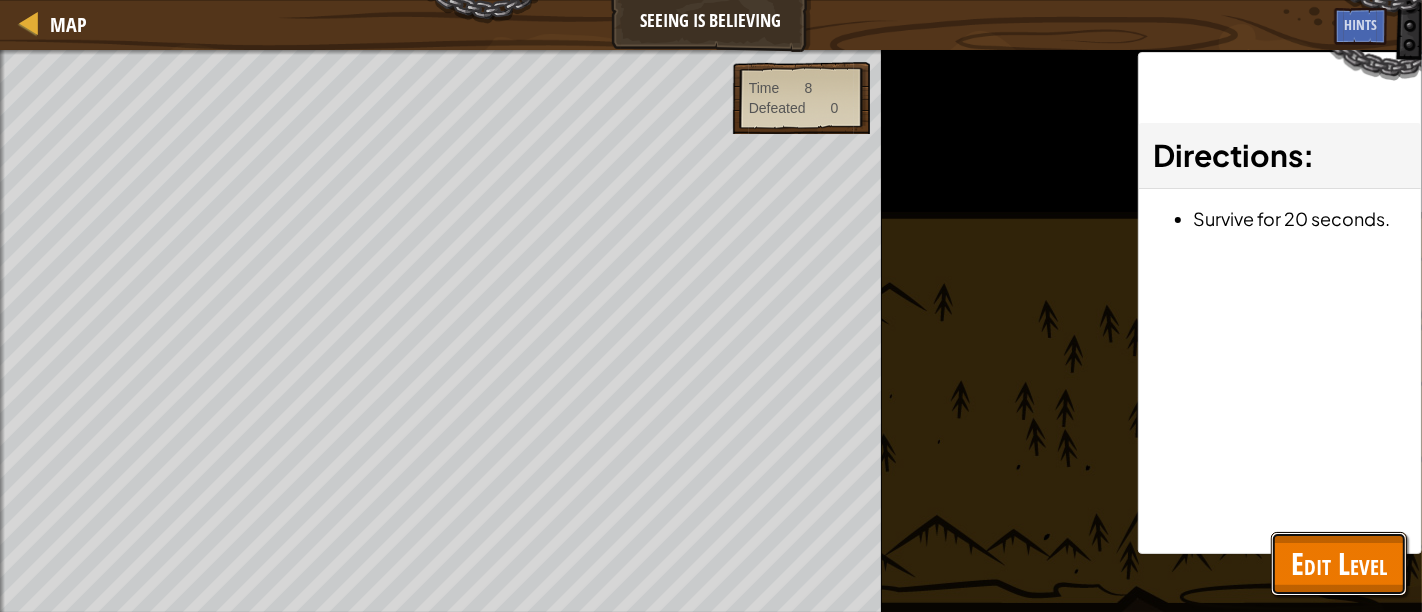 click on "Edit Level" at bounding box center (1339, 563) 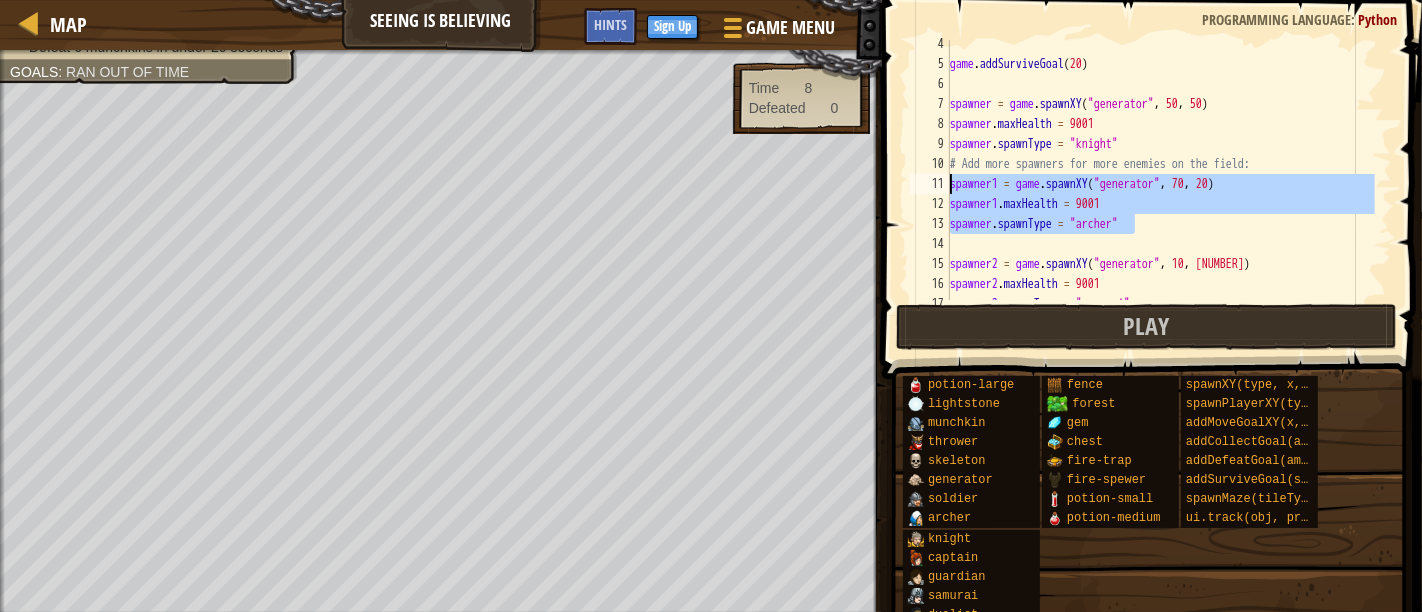 drag, startPoint x: 1163, startPoint y: 231, endPoint x: 948, endPoint y: 183, distance: 220.29298 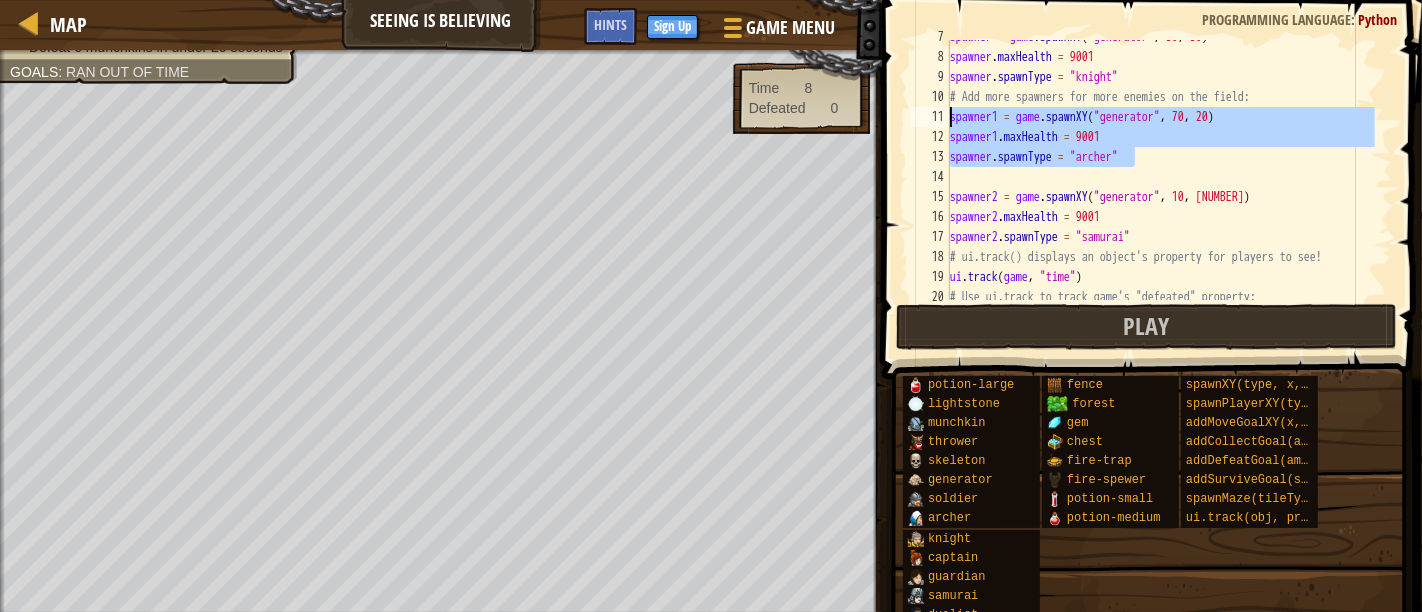 scroll, scrollTop: 199, scrollLeft: 0, axis: vertical 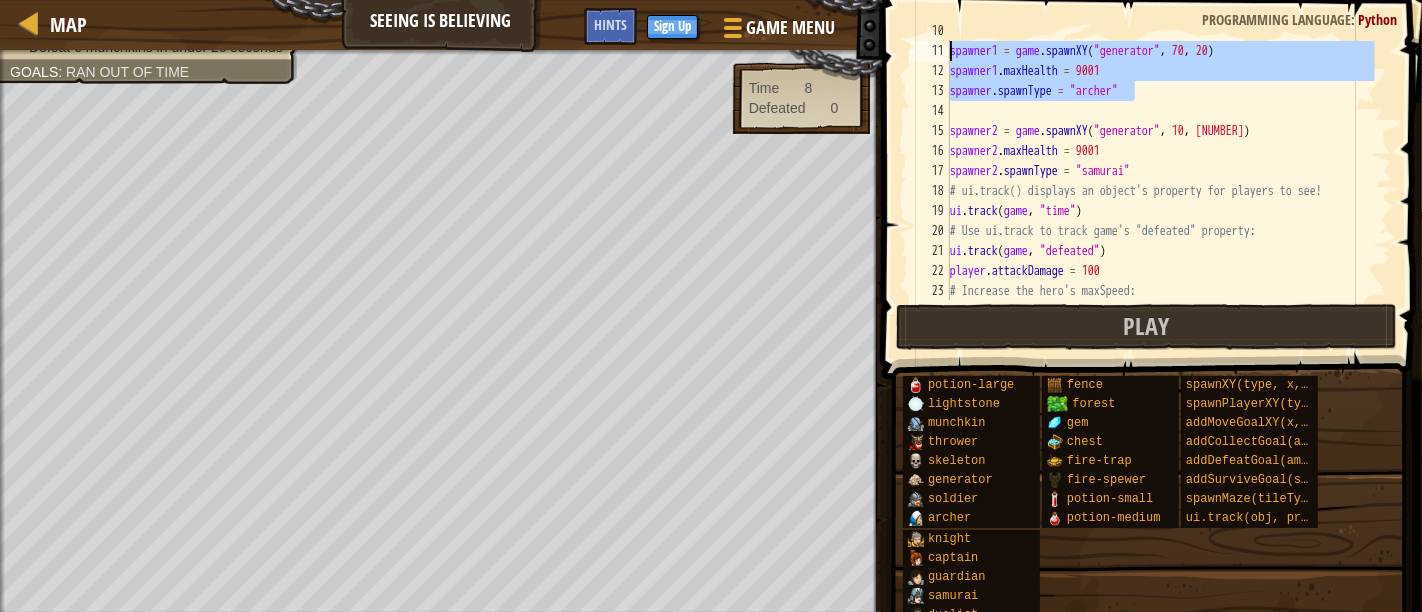 click on "# Add more spawners for more enemies on the field: spawner1   =   game . spawnXY ( "generator" ,   70 ,   20 ) spawner1 . maxHealth   =   9001 spawner . spawnType   =   "archer" spawner2   =   game . spawnXY ( "generator" ,   10 ,   40 ) spawner2 . maxHealth   =   9001 spawner2 . spawnType   =   "samurai" # ui.track() displays an object's property for players to see! ui . track ( game ,   "time" ) # Use ui.track to track game's "defeated" property: player . attackDamage   =   100 # Increase the hero's maxSpeed:" at bounding box center (1160, 170) 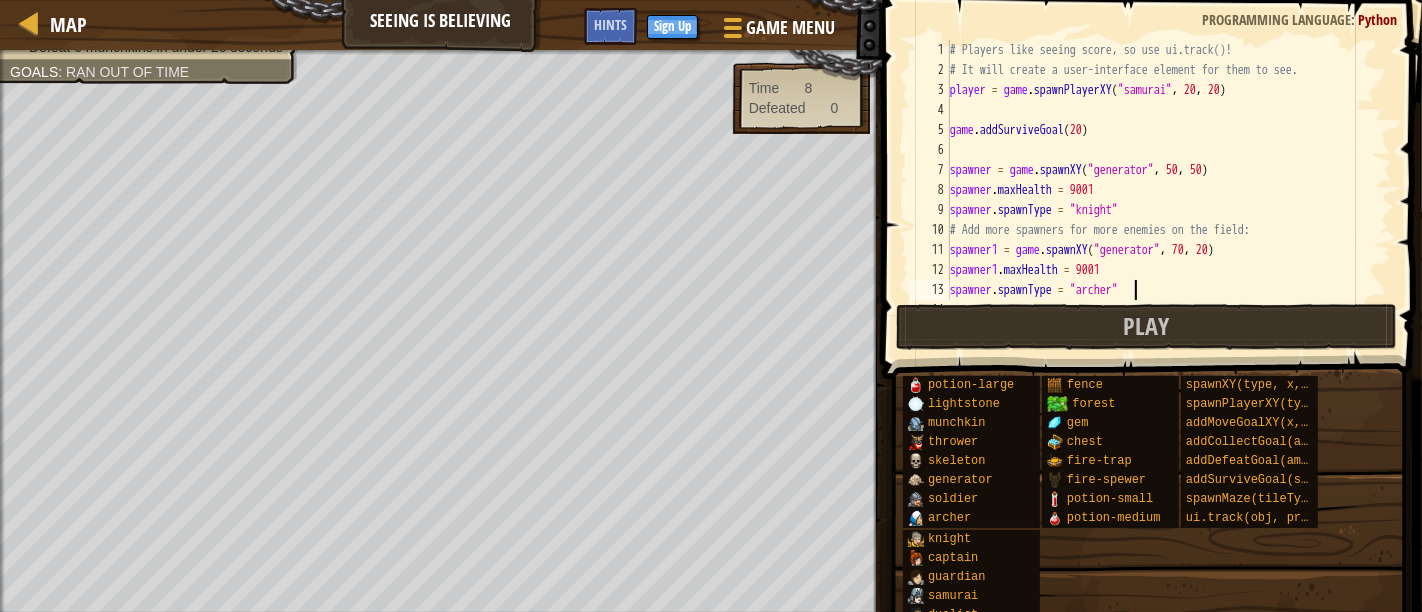 scroll, scrollTop: 133, scrollLeft: 0, axis: vertical 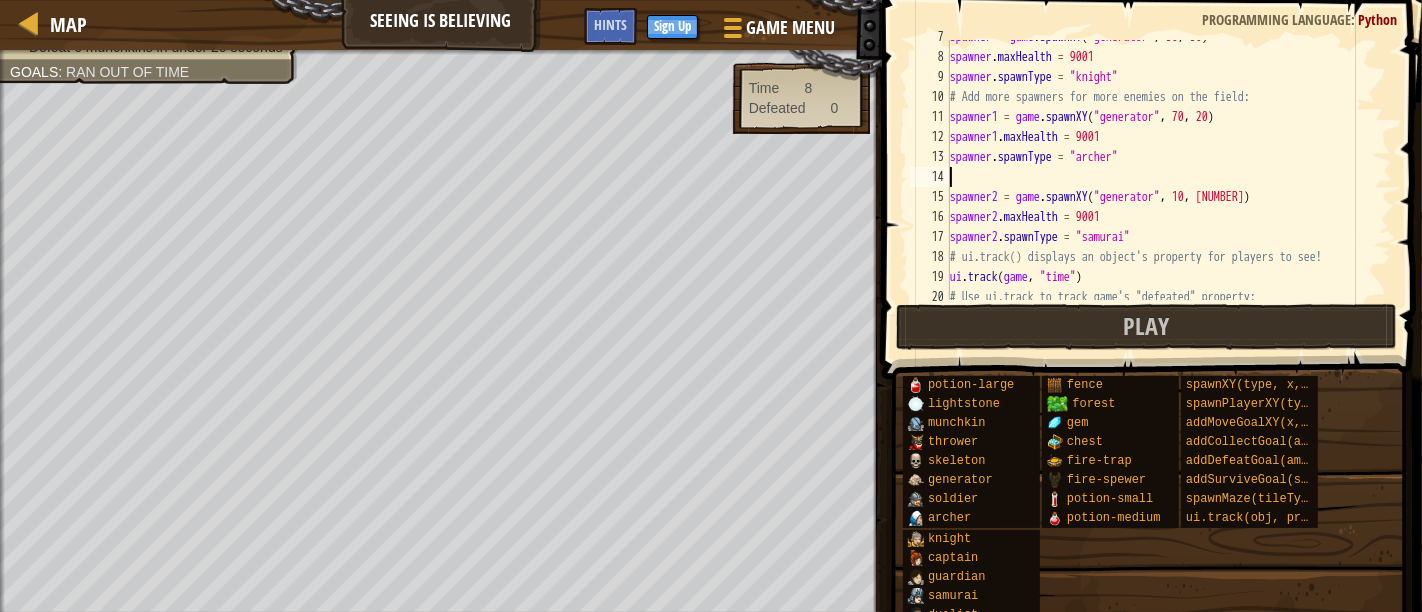 paste on "spawner.spawnType = "archer"" 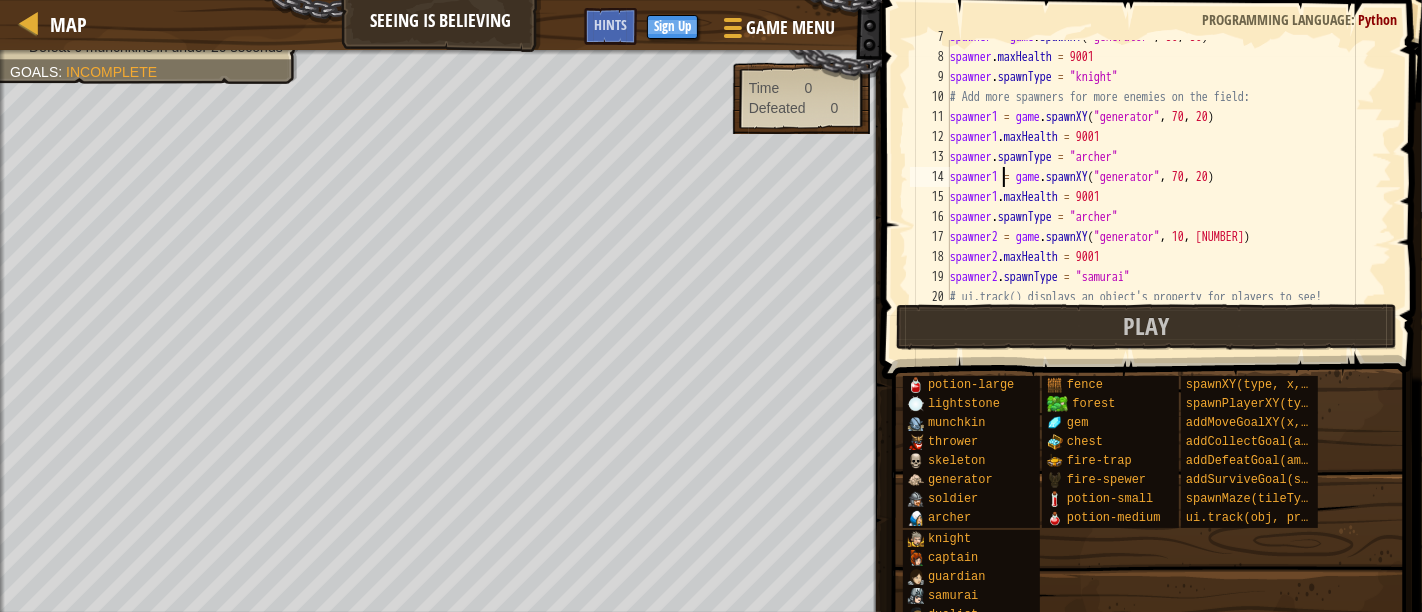 drag, startPoint x: 1000, startPoint y: 174, endPoint x: 1011, endPoint y: 182, distance: 13.601471 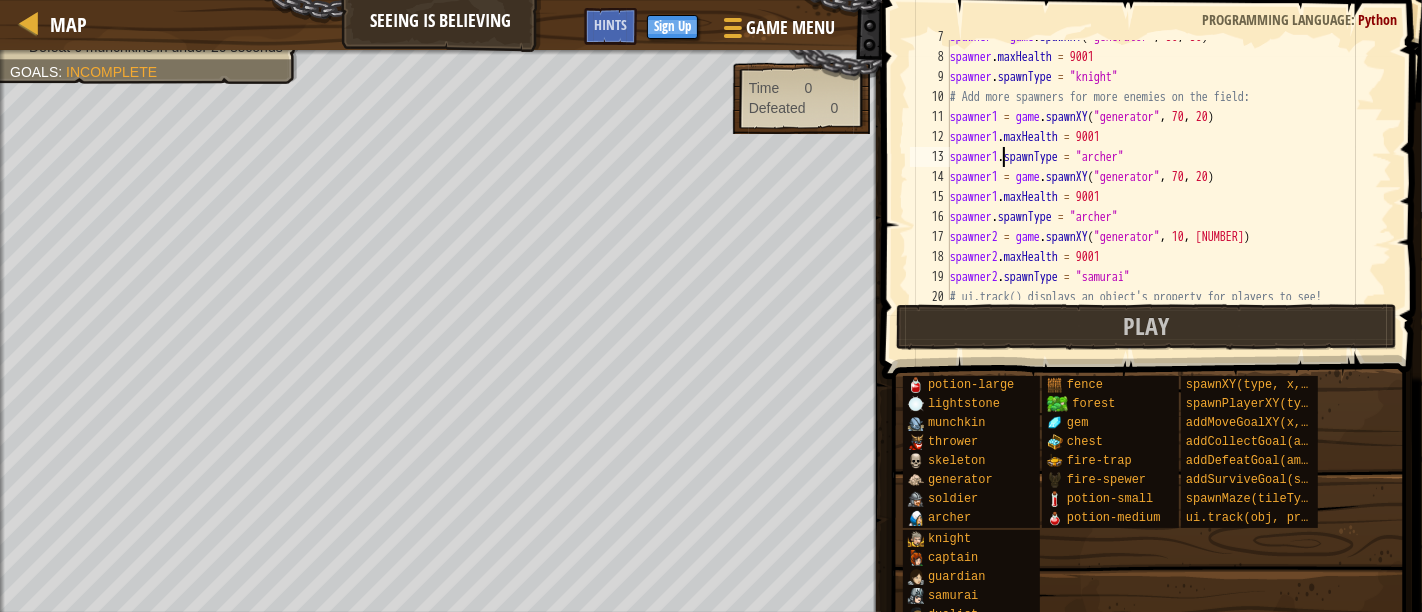 scroll, scrollTop: 9, scrollLeft: 3, axis: both 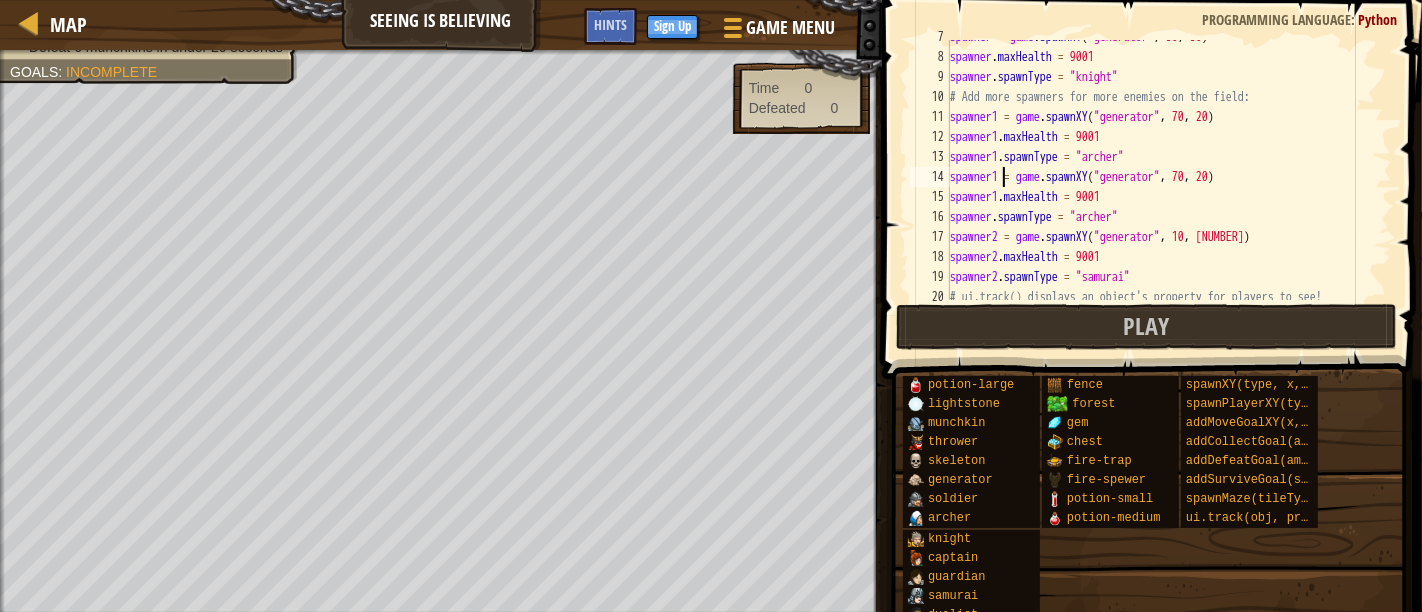 click on "spawner   =   game . spawnXY ( "generator" ,   [COORD] ,   [COORD] ) spawner . maxHealth   =   9001 spawner . spawnType   =   "knight" # Add more spawners for more enemies on the field: spawner1   =   game . spawnXY ( "generator" ,   [COORD] ,   [COORD] ) spawner1 . maxHealth   =   9001 spawner1 . spawnType   =   "archer" spawner1   =   game . spawnXY ( "generator" ,   [COORD] ,   [COORD] ) spawner1 . maxHealth   =   9001 spawner . spawnType   =   "archer" spawner2   =   game . spawnXY ( "generator" ,   [COORD] ,   [COORD] ) spawner2 . maxHealth   =   9001 spawner2 . spawnType   =   "samurai" # ui.track() displays an object's property for players to see!" at bounding box center [1160, 177] 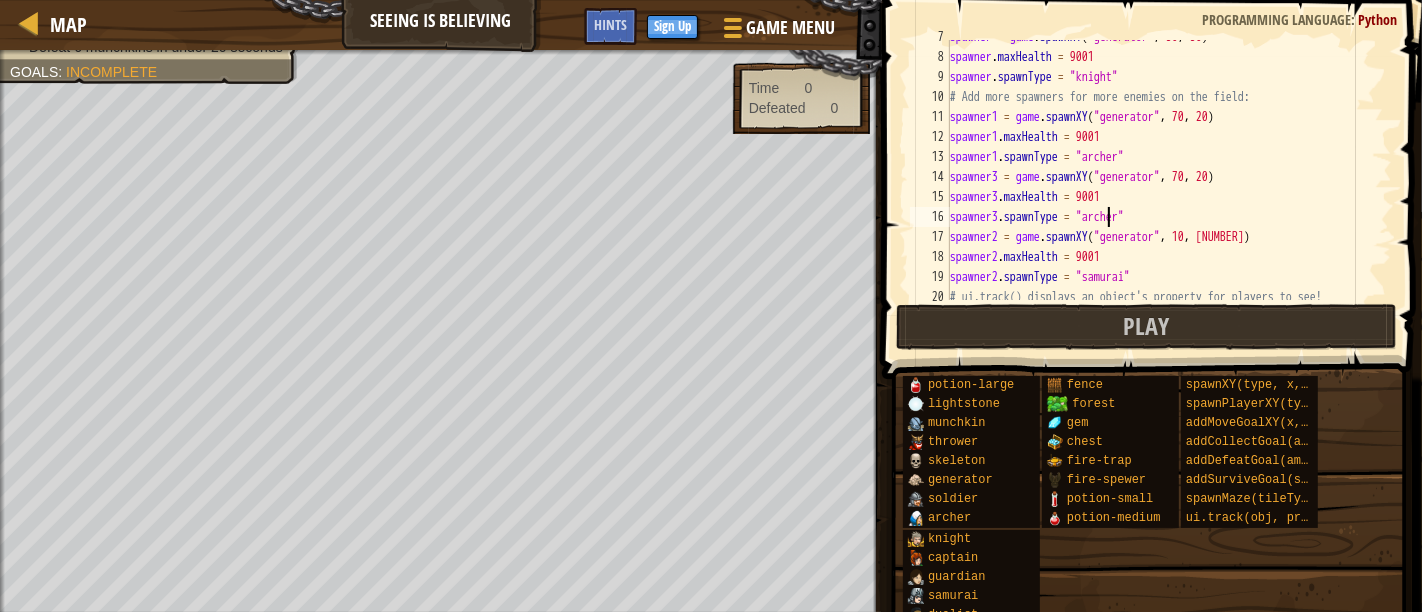 click on "spawner   =   game . spawnXY ( "generator" ,   50 ,   50 ) spawner . maxHealth   =   9001 spawner . spawnType   =   "knight" # Add more spawners for more enemies on the field: spawner1   =   game . spawnXY ( "generator" ,   70 ,   20 ) spawner1 . maxHealth   =   9001 spawner3   =   game . spawnXY ( "generator" ,   70 ,   20 ) spawner3 . maxHealth   =   9001 spawner3 . spawnType   =   "archer" spawner2   =   game . spawnXY ( "generator" ,   10 ,   40 ) spawner2 . maxHealth   =   9001 spawner2 . spawnType   =   "samurai" # ui.track() displays an object's property for players to see!" at bounding box center [1160, 177] 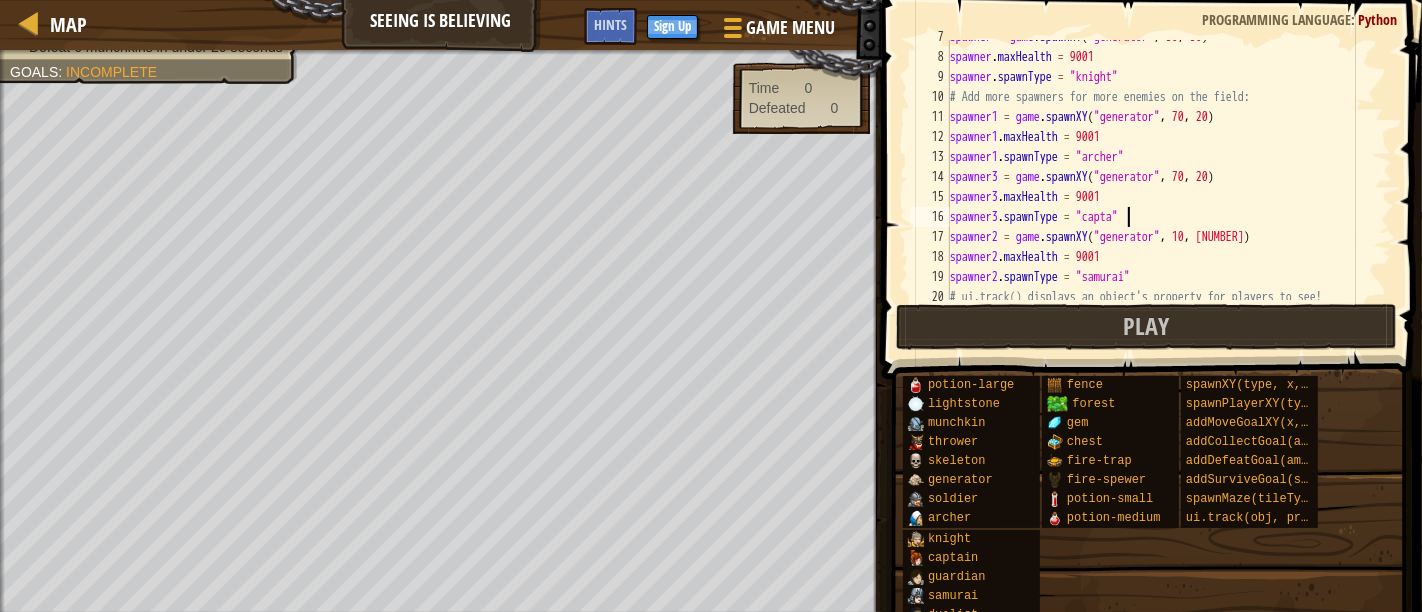 scroll, scrollTop: 9, scrollLeft: 14, axis: both 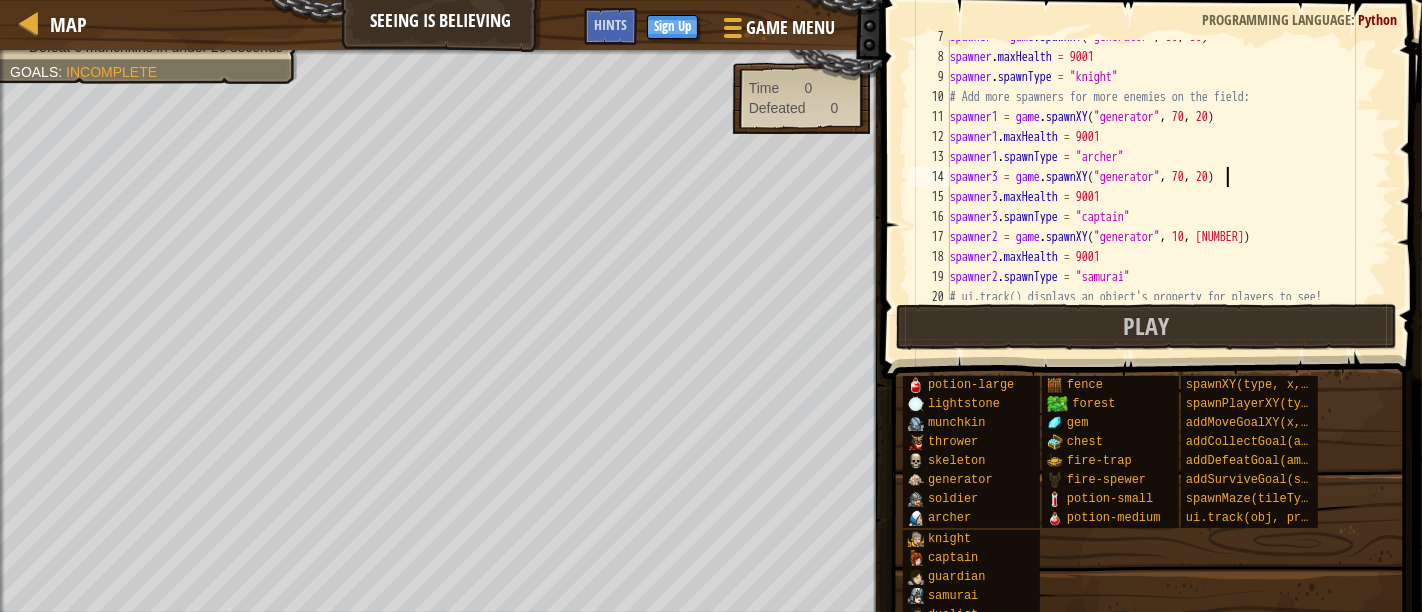 click on "spawner   =   game . spawnXY ( "generator" ,   50 ,   50 ) spawner . maxHealth   =   9001 spawner . spawnType   =   "knight" # Add more spawners for more enemies on the field: spawner1   =   game . spawnXY ( "generator" ,   70 ,   20 ) spawner1 . maxHealth   =   9001 spawner1 . spawnType   =   "archer" spawner3   =   game . spawnXY ( "generator" ,   70 ,   20 ) spawner3 . maxHealth   =   9001 spawner3 . spawnType   =   "captain" spawner2   =   game . spawnXY ( "generator" ,   10 ,   40 ) spawner2 . maxHealth   =   9001 spawner2 . spawnType   =   "samurai" # ui.track() displays an object's property for players to see!" at bounding box center [1160, 177] 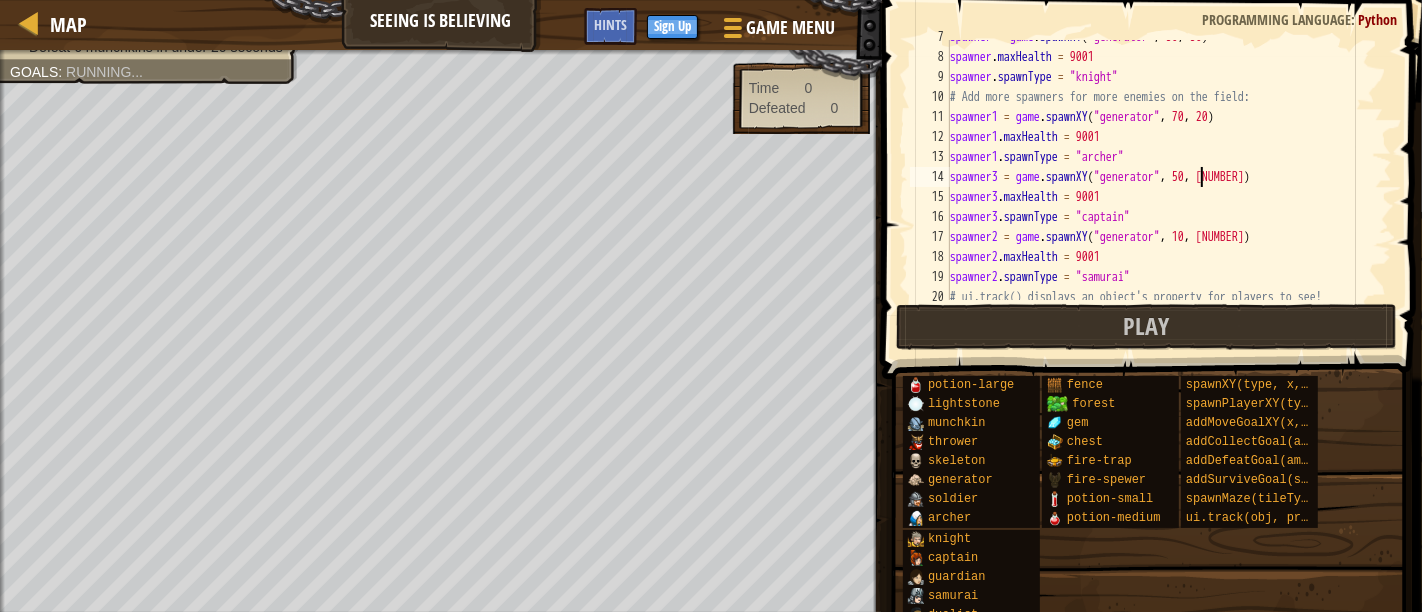 scroll, scrollTop: 9, scrollLeft: 20, axis: both 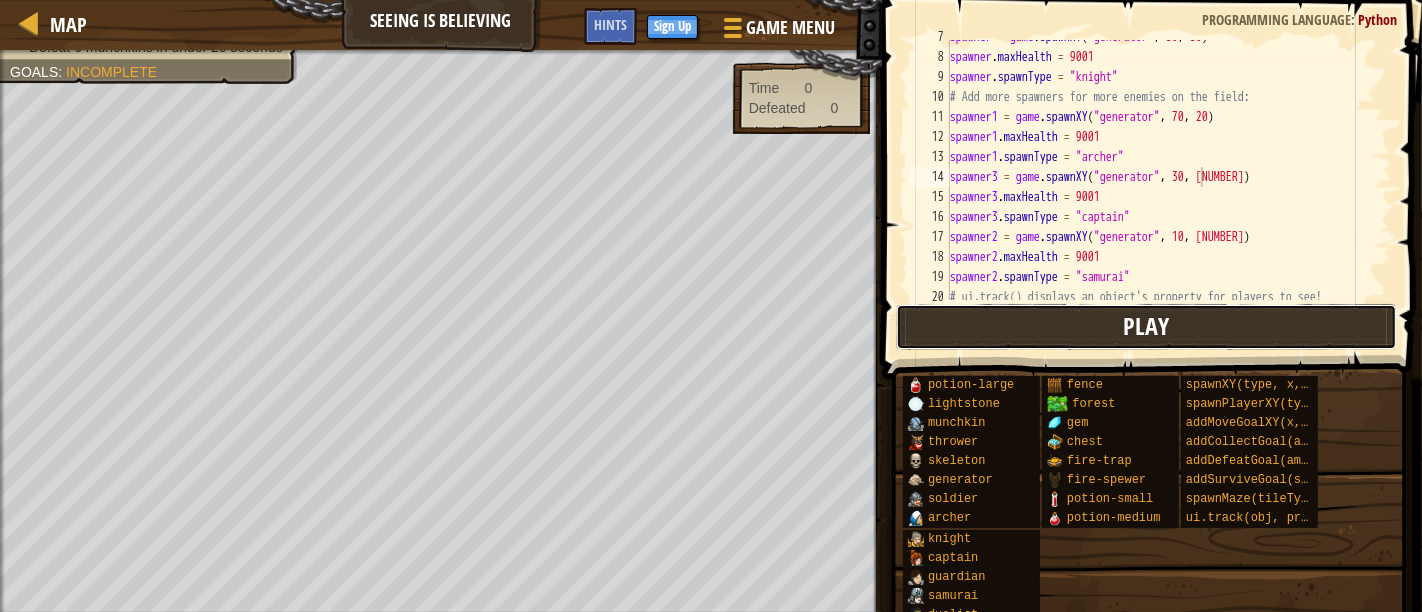 click on "Play" at bounding box center [1146, 327] 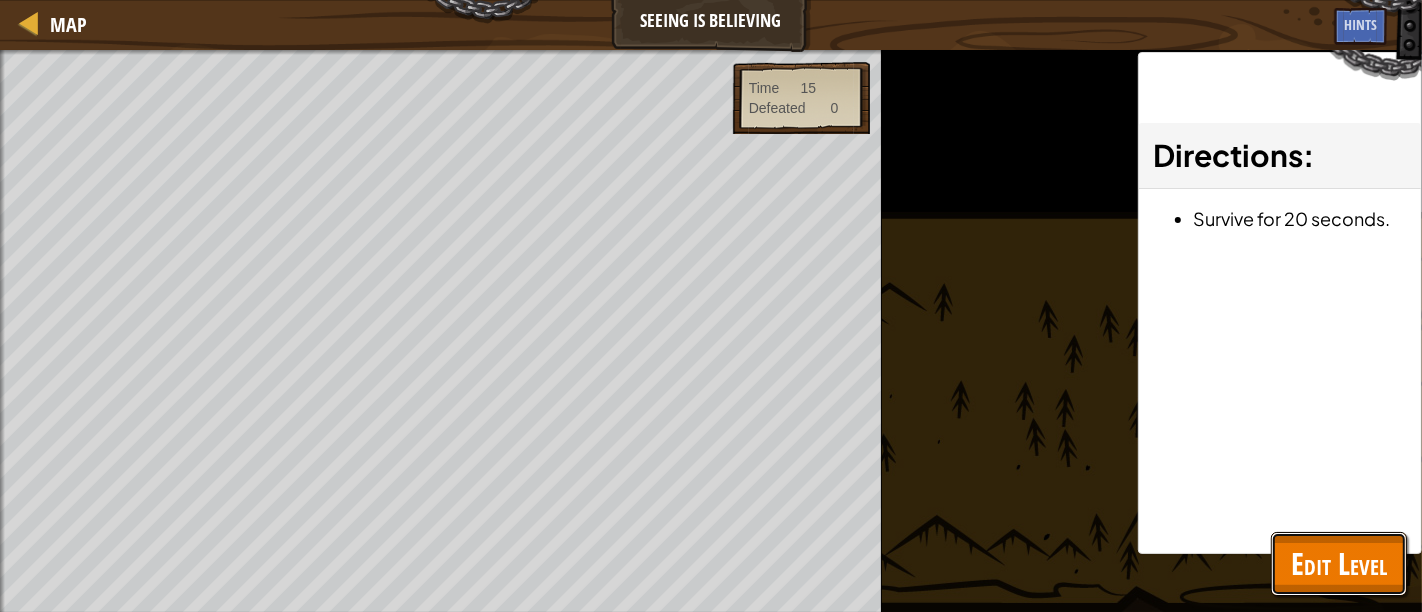click on "Edit Level" at bounding box center (1339, 563) 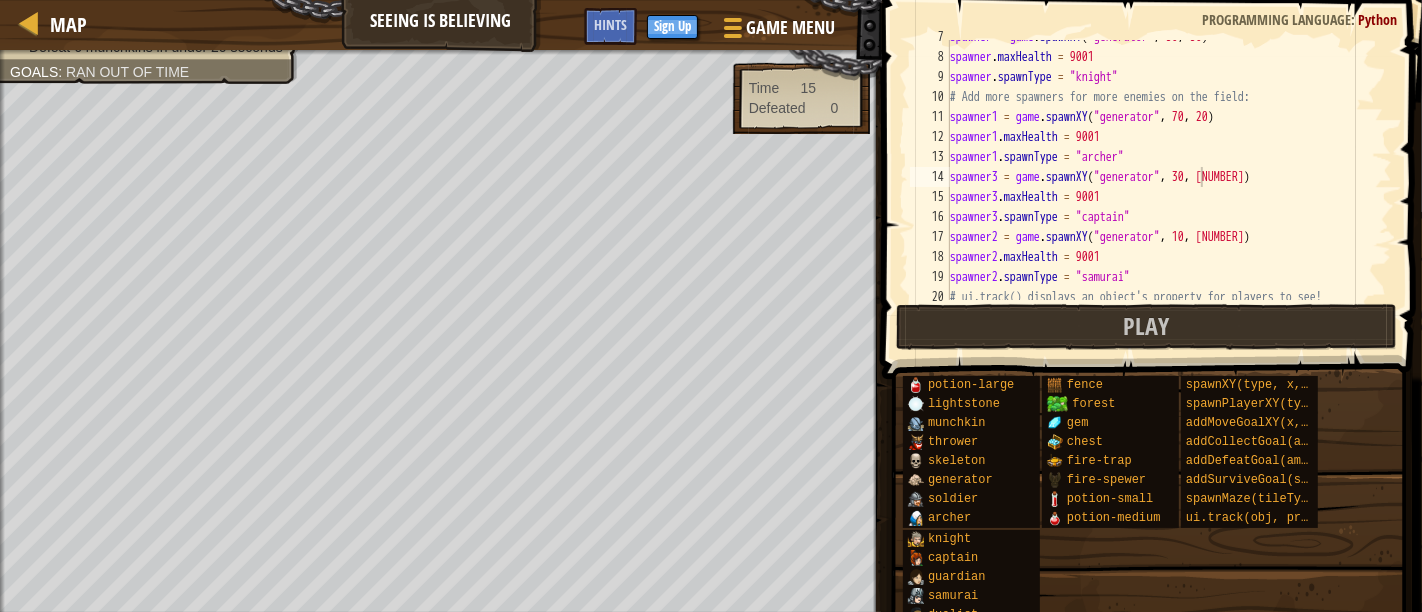 scroll, scrollTop: 0, scrollLeft: 0, axis: both 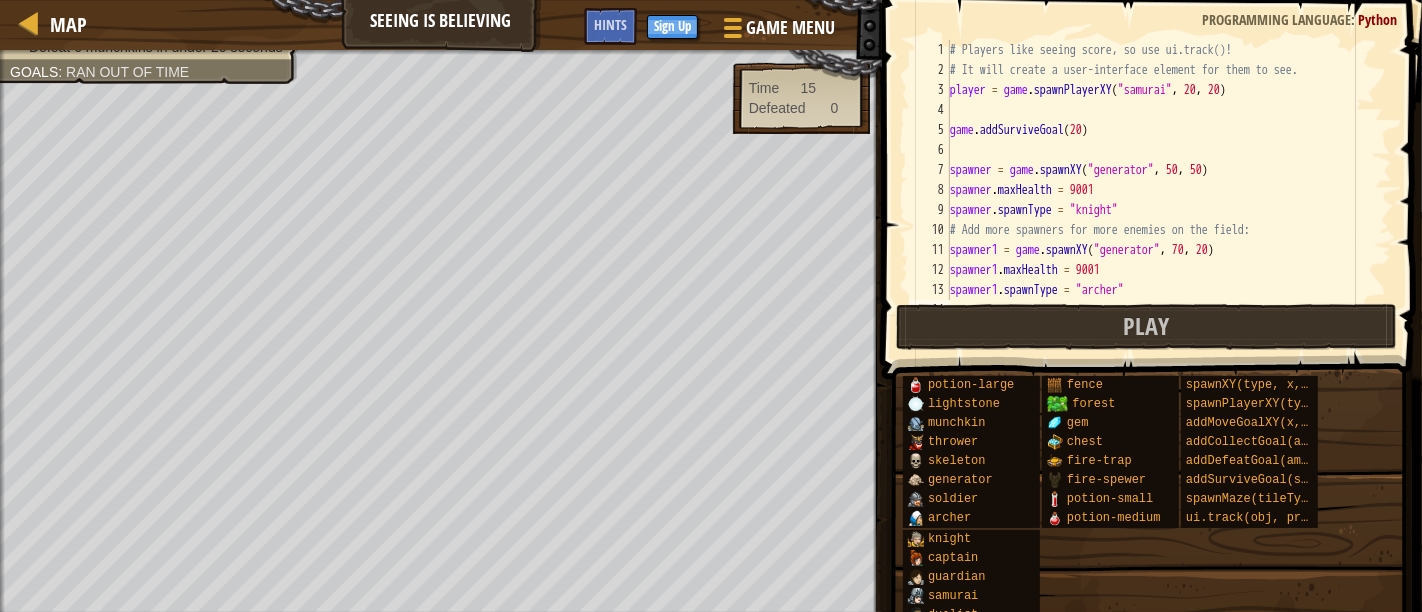 click on "player   =   game . spawnPlayerXY ( "samurai" ,   20 ,   20 ) game . addSurviveGoal ( 20 ) spawner   =   game . spawnXY ( "generator" ,   50 ,   50 ) spawner . maxHealth   =   9001 spawner . spawnType   =   "knight" # Add more spawners for more enemies on the field: spawner1   =   game . spawnXY ( "generator" ,   70 ,   20 ) spawner1 . maxHealth   =   9001 spawner1 . spawnType   =   "archer" spawner3   =   game . spawnXY ( "generator" ,   30 ,   40 )" at bounding box center [1160, 190] 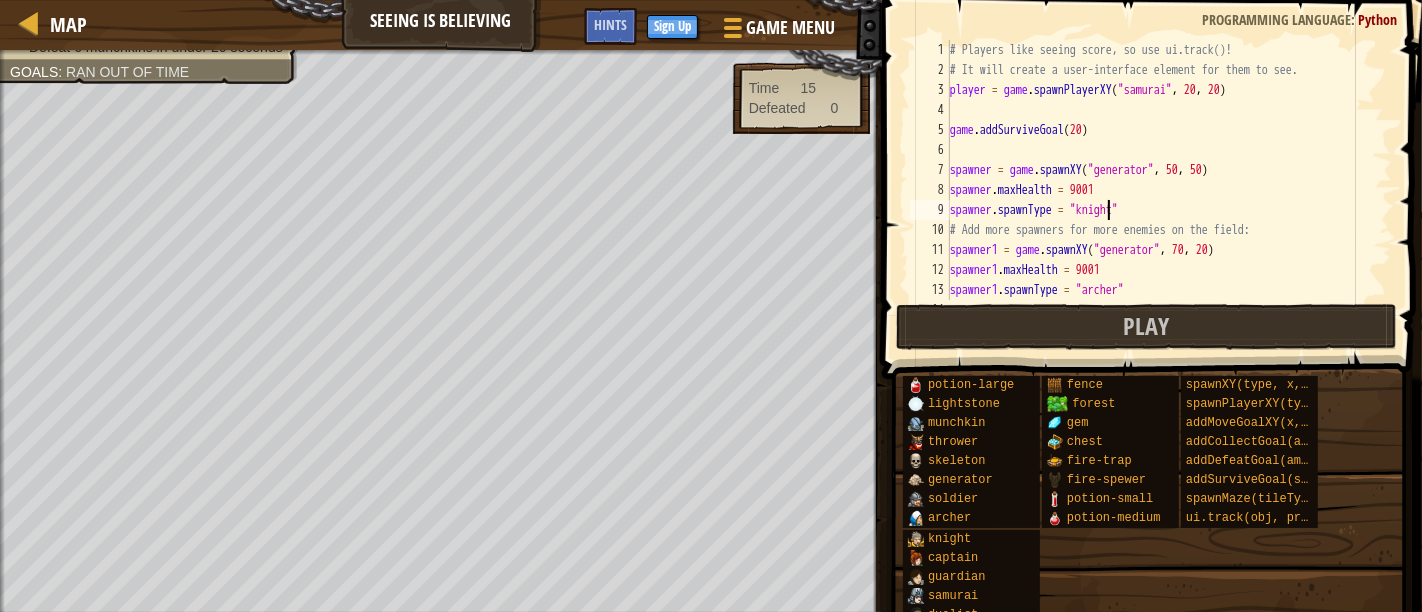 click on "player   =   game . spawnPlayerXY ( "samurai" ,   20 ,   20 ) game . addSurviveGoal ( 20 ) spawner   =   game . spawnXY ( "generator" ,   50 ,   50 ) spawner . maxHealth   =   9001 spawner . spawnType   =   "knight" # Add more spawners for more enemies on the field: spawner1   =   game . spawnXY ( "generator" ,   70 ,   20 ) spawner1 . maxHealth   =   9001 spawner1 . spawnType   =   "archer" spawner3   =   game . spawnXY ( "generator" ,   30 ,   40 )" at bounding box center (1160, 190) 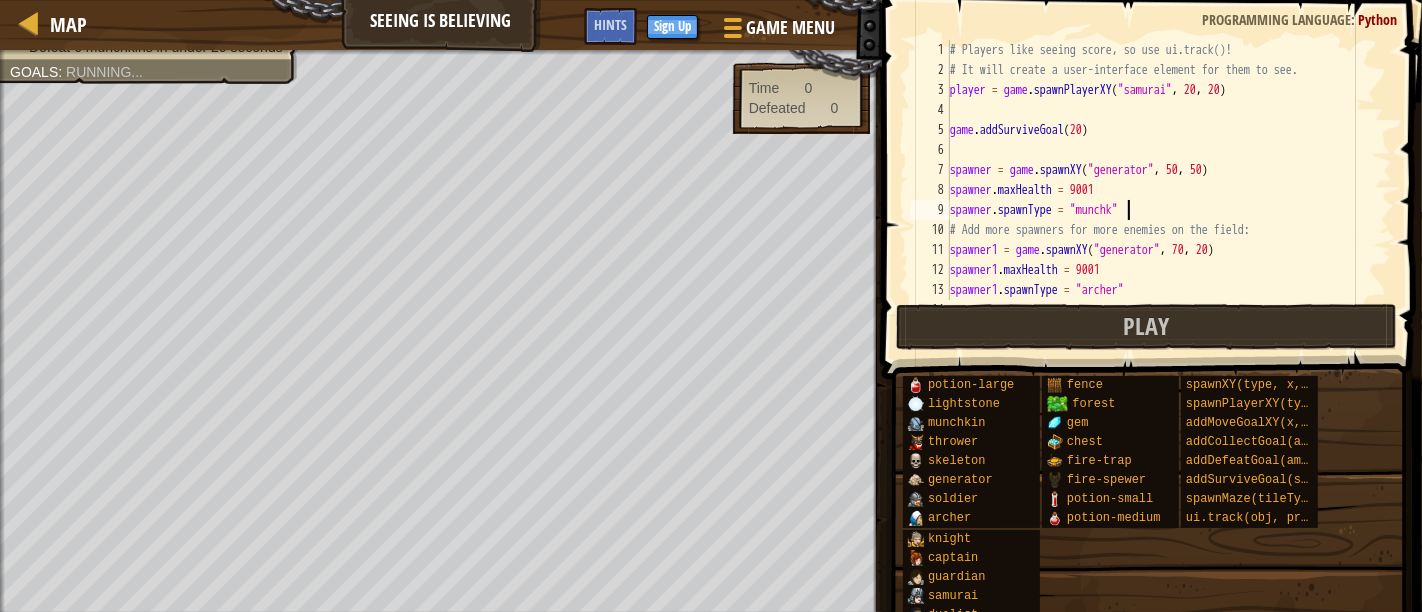 scroll, scrollTop: 9, scrollLeft: 14, axis: both 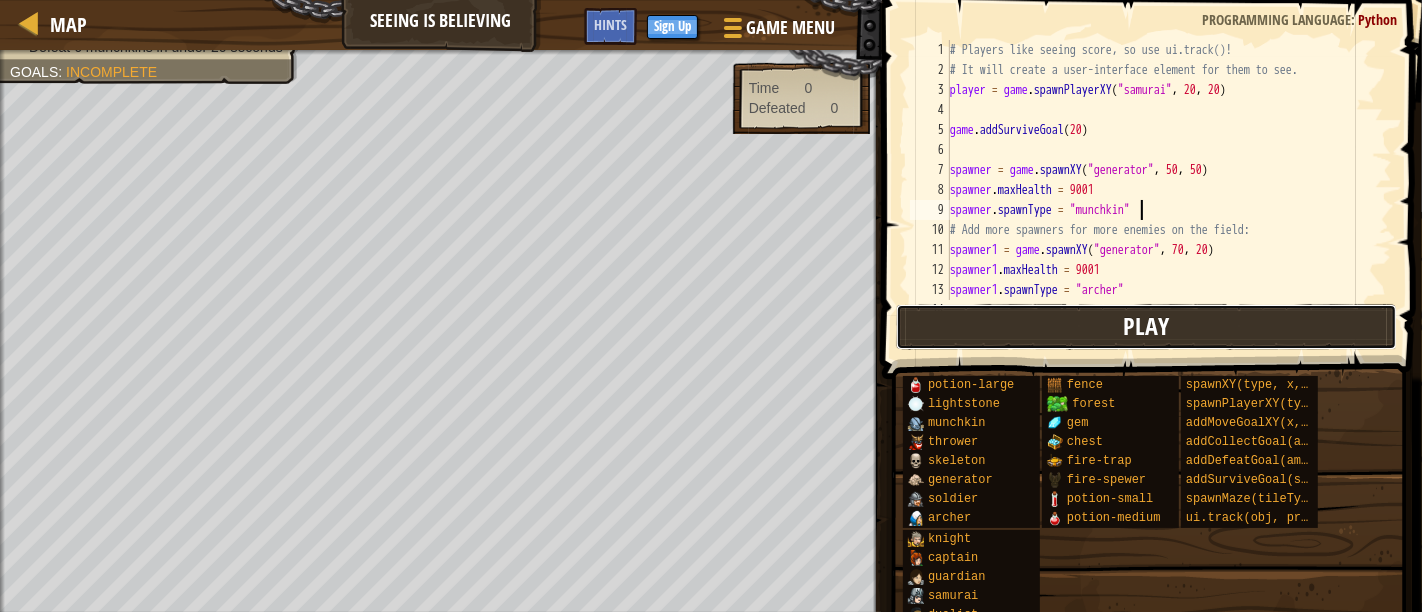 click on "Play" at bounding box center (1146, 327) 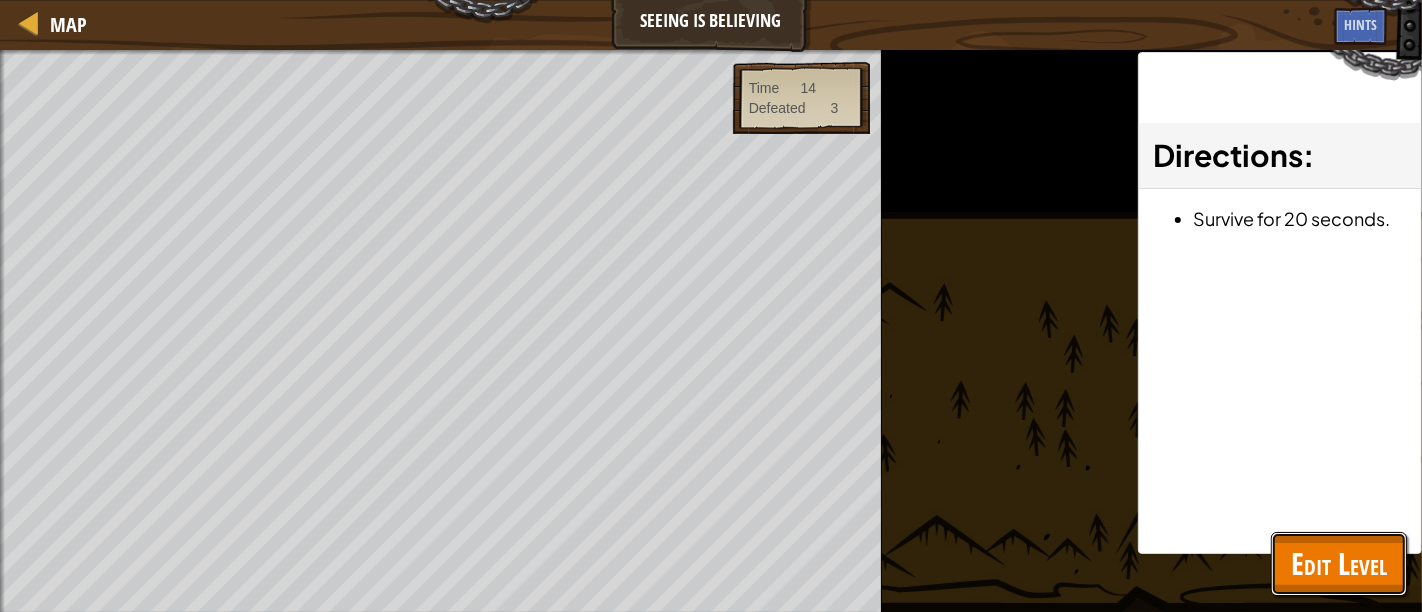 click on "Edit Level" at bounding box center (1339, 563) 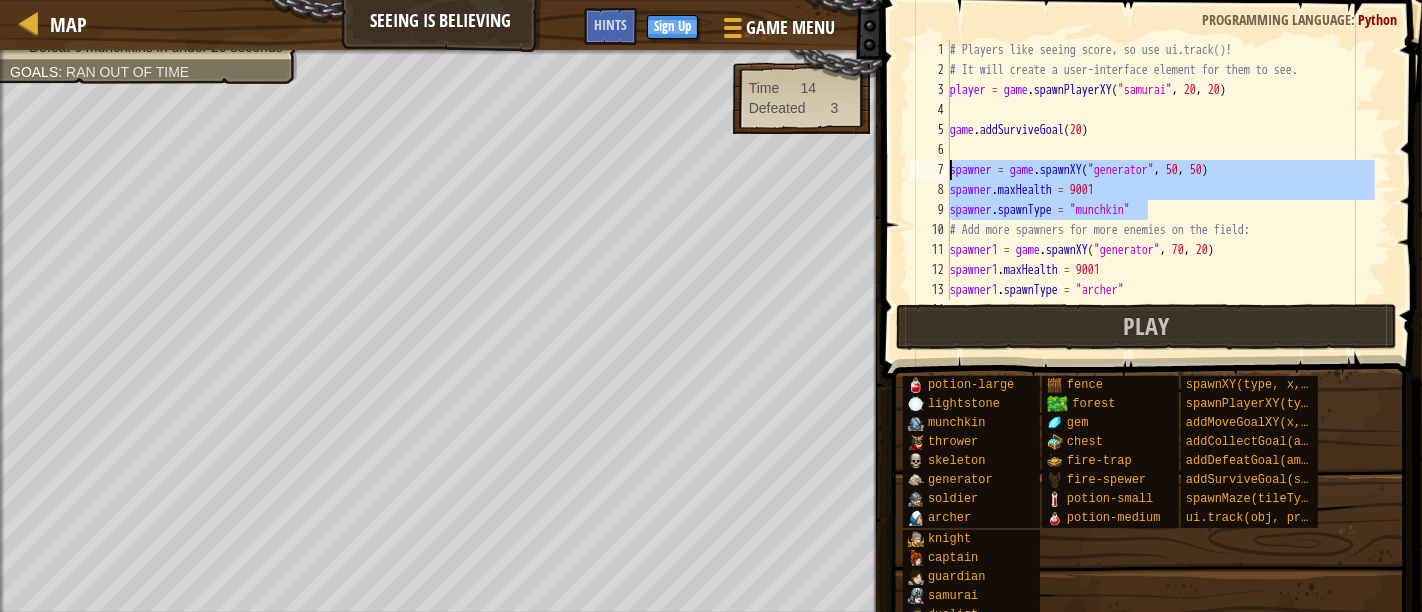 drag, startPoint x: 1174, startPoint y: 215, endPoint x: 942, endPoint y: 178, distance: 234.9319 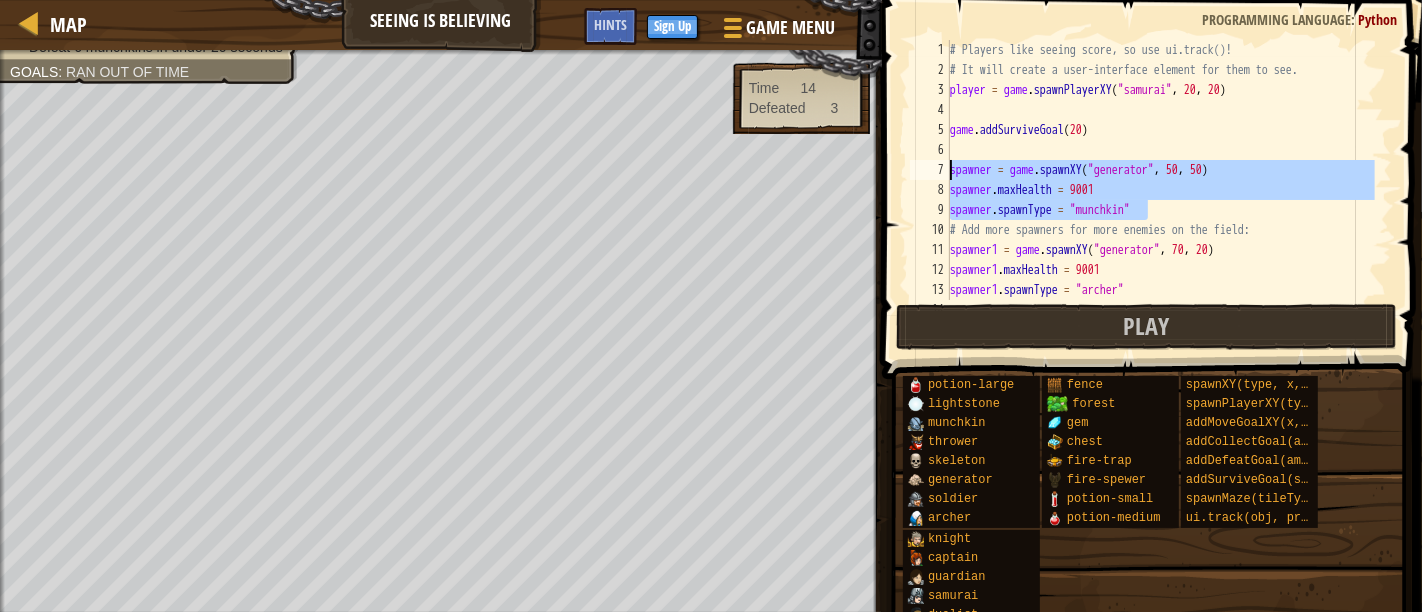 click on "# Players like seeing score, so use ui.track()! # It will create a user-interface element for them to see. player   =   game . spawnPlayerXY ( "samurai" ,   20 ,   20 ) game . addSurviveGoal ( 20 ) spawner   =   game . spawnXY ( "generator" ,   50 ,   50 ) spawner . maxHealth   =   9001 spawner . spawnType   =   "munchkin" # Add more spawners for more enemies on the field: spawner1   =   game . spawnXY ( "generator" ,   70 ,   20 ) spawner1 . maxHealth   =   9001 spawner1 . spawnType   =   "archer" spawner3   =   game . spawnXY ( "generator" ,   30 ,   40 )" at bounding box center [1160, 170] 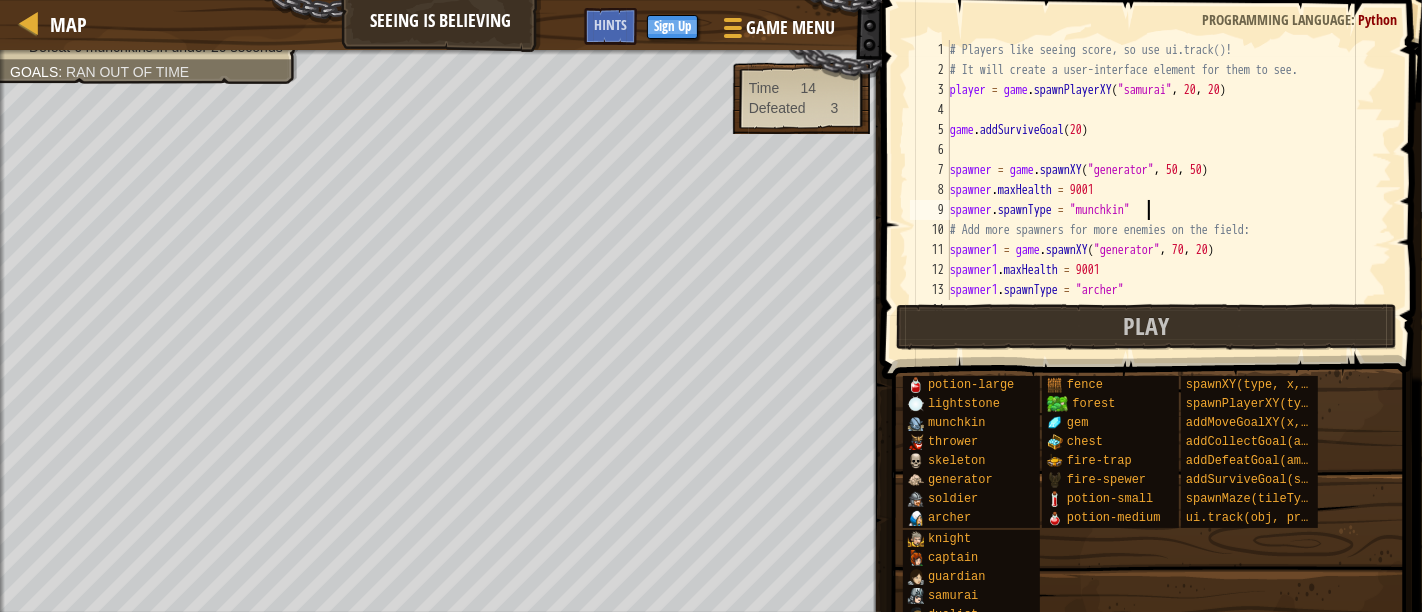 scroll, scrollTop: 9, scrollLeft: 0, axis: vertical 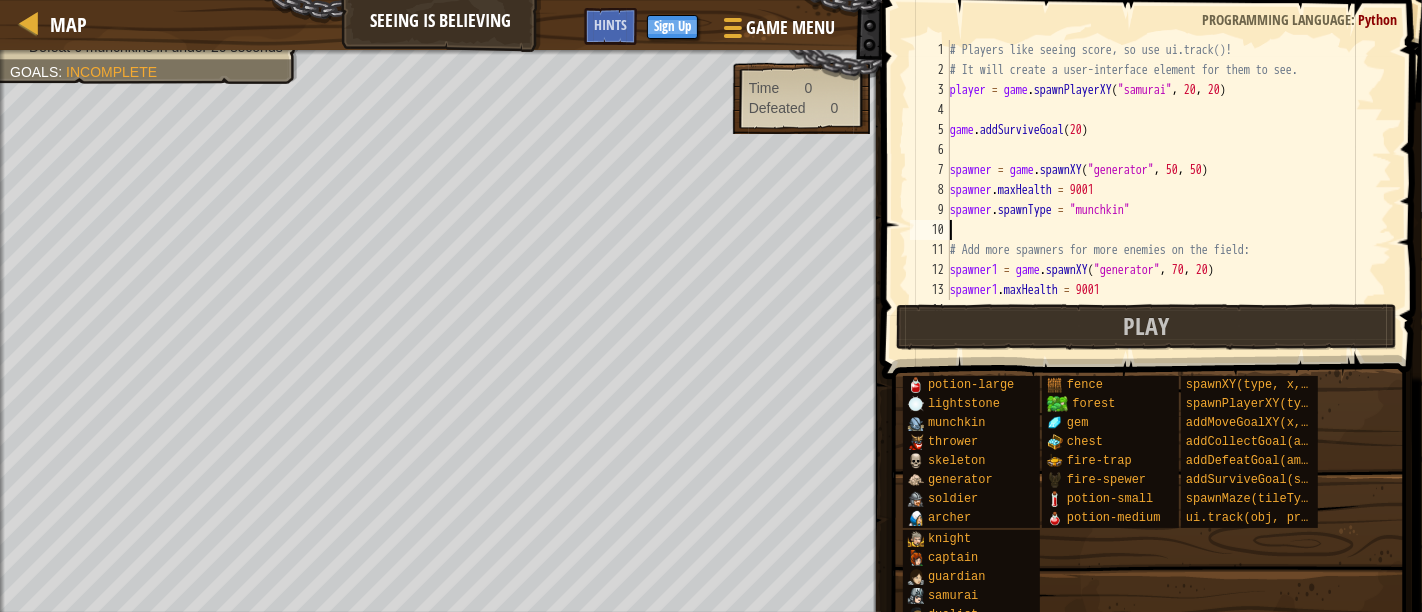 paste on "spawner.spawnType = "munchkin"" 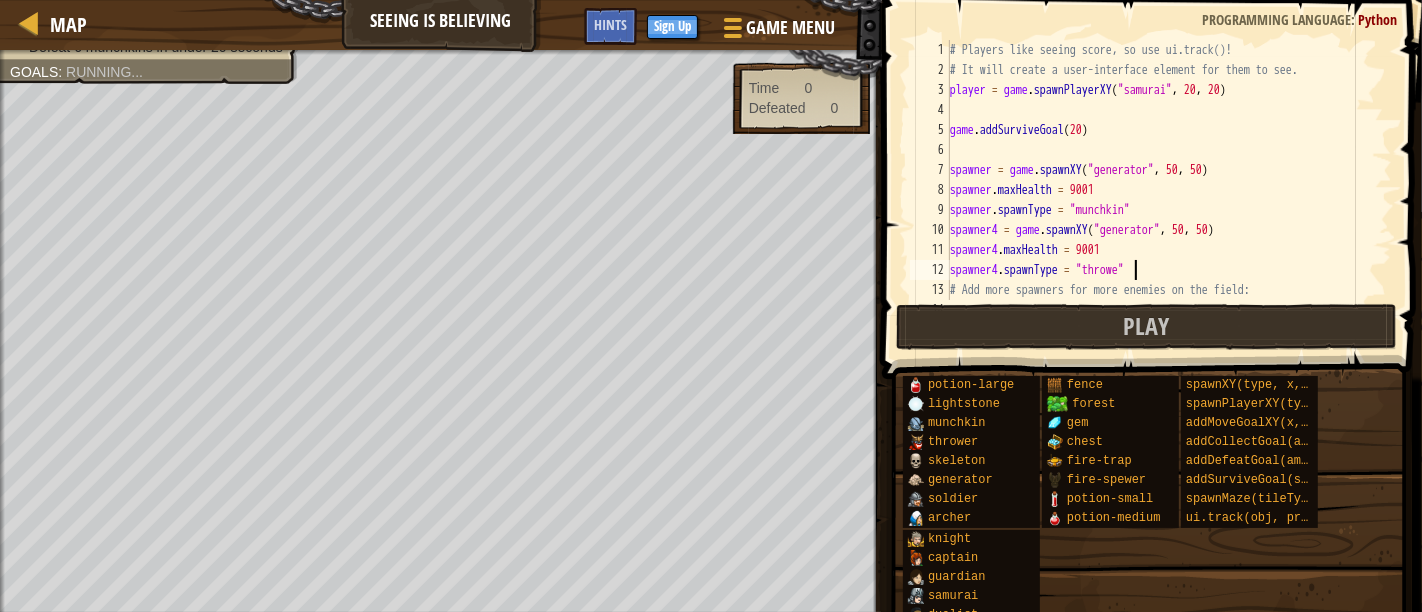 scroll, scrollTop: 9, scrollLeft: 14, axis: both 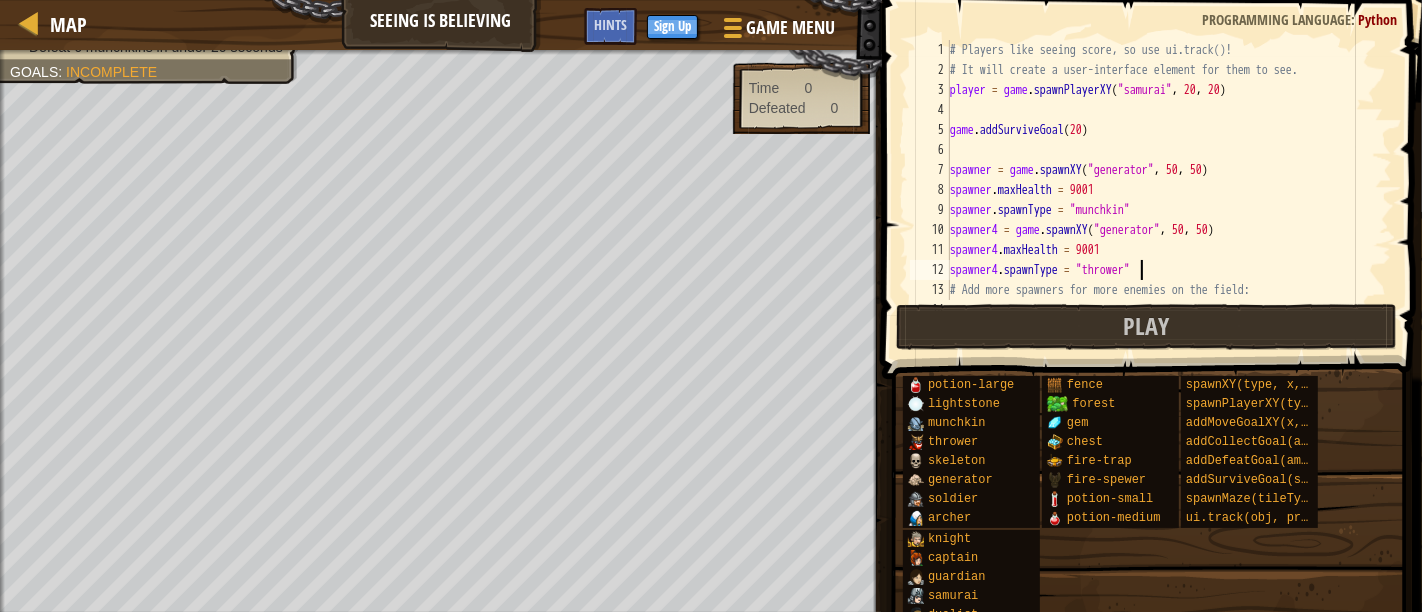 click on "# Players like seeing score, so use ui.track()! # It will create a user-interface element for them to see. player   =   game . spawnPlayerXY ( "samurai" ,   20 ,   20 ) game . addSurviveGoal ( 20 ) spawner   =   game . spawnXY ( "generator" ,   50 ,   50 ) spawner . maxHealth   =   9001 spawner . spawnType   =   "munchkin" spawner4   =   game . spawnXY ( "generator" ,   50 ,   50 ) spawner4 . maxHealth   =   9001 spawner4 . spawnType   =   "thrower" # Add more spawners for more enemies on the field: spawner1   =   game . spawnXY ( "generator" ,   70 ,   20 )" at bounding box center [1160, 190] 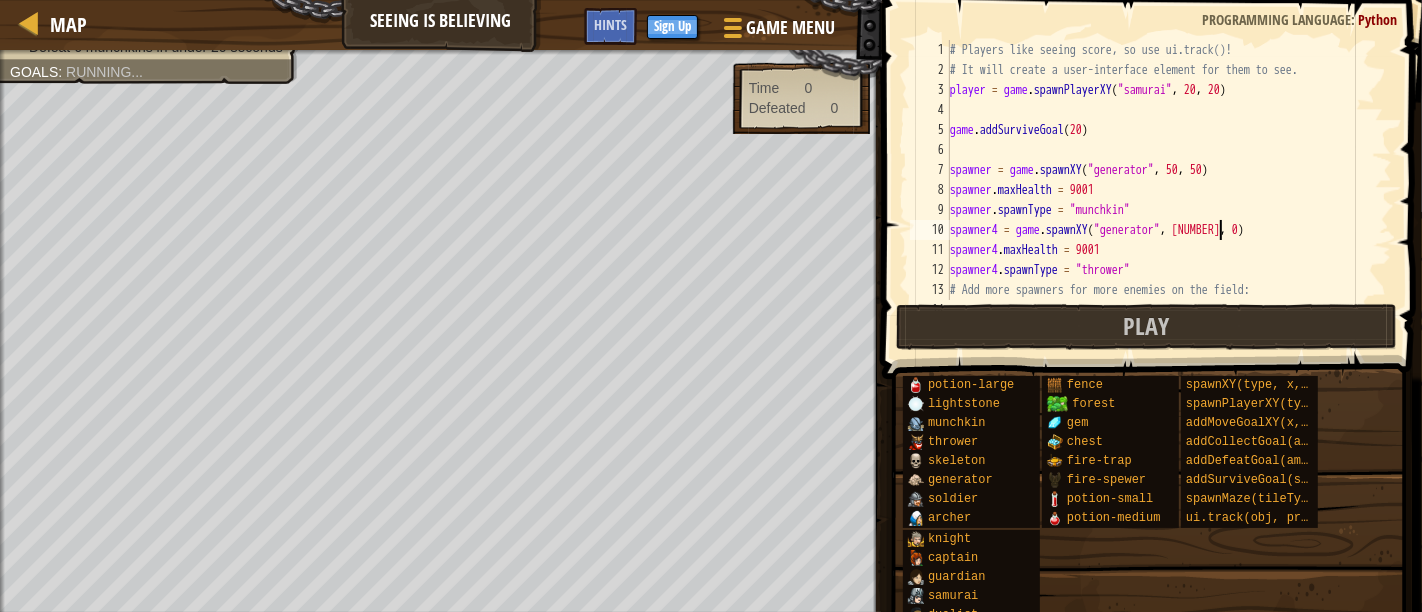 scroll, scrollTop: 9, scrollLeft: 22, axis: both 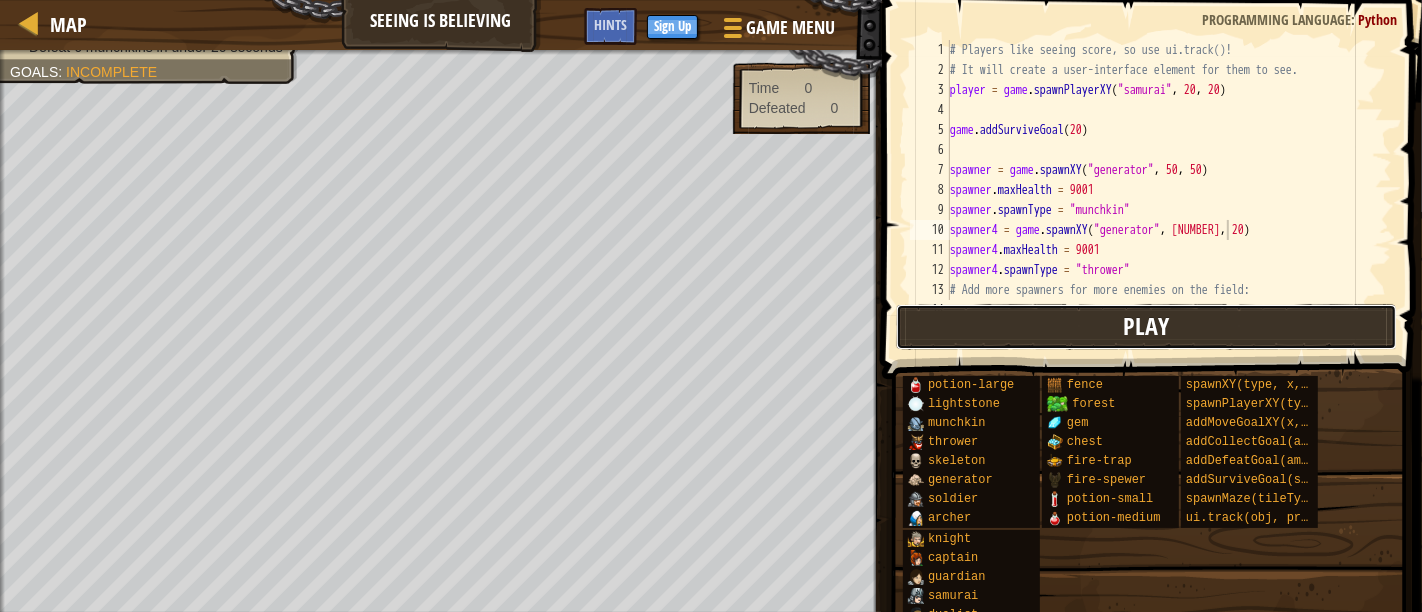click on "Play" at bounding box center [1146, 327] 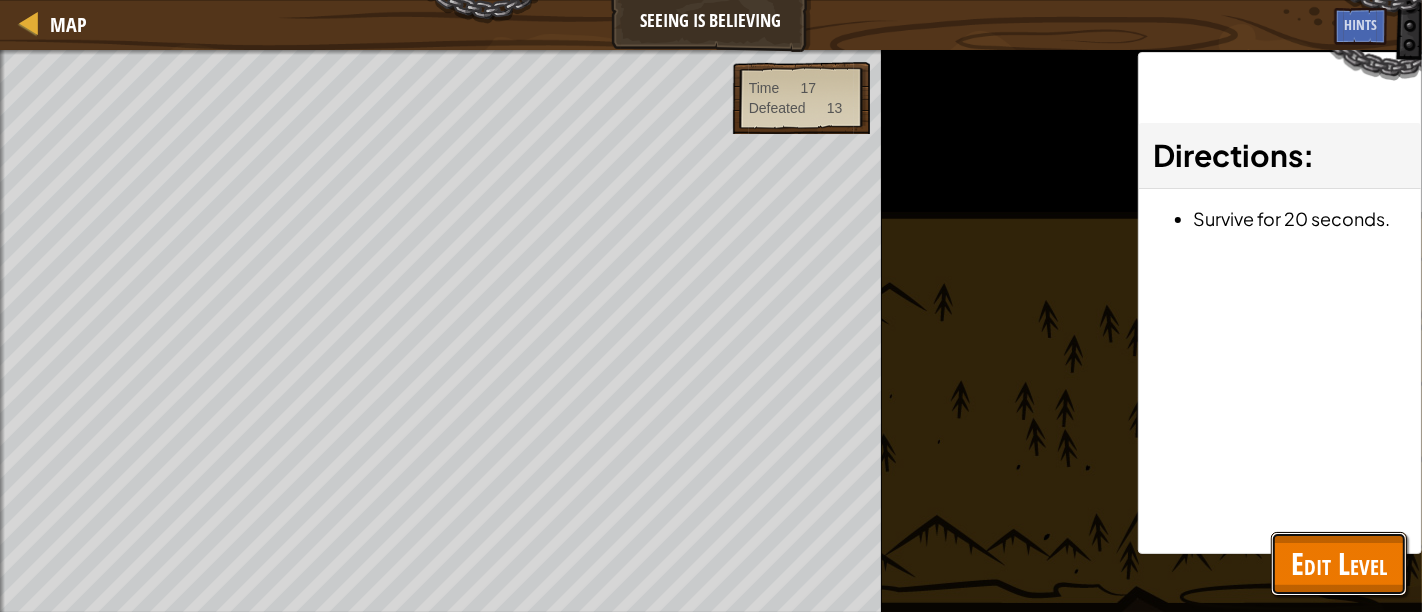 click on "Edit Level" at bounding box center [1339, 563] 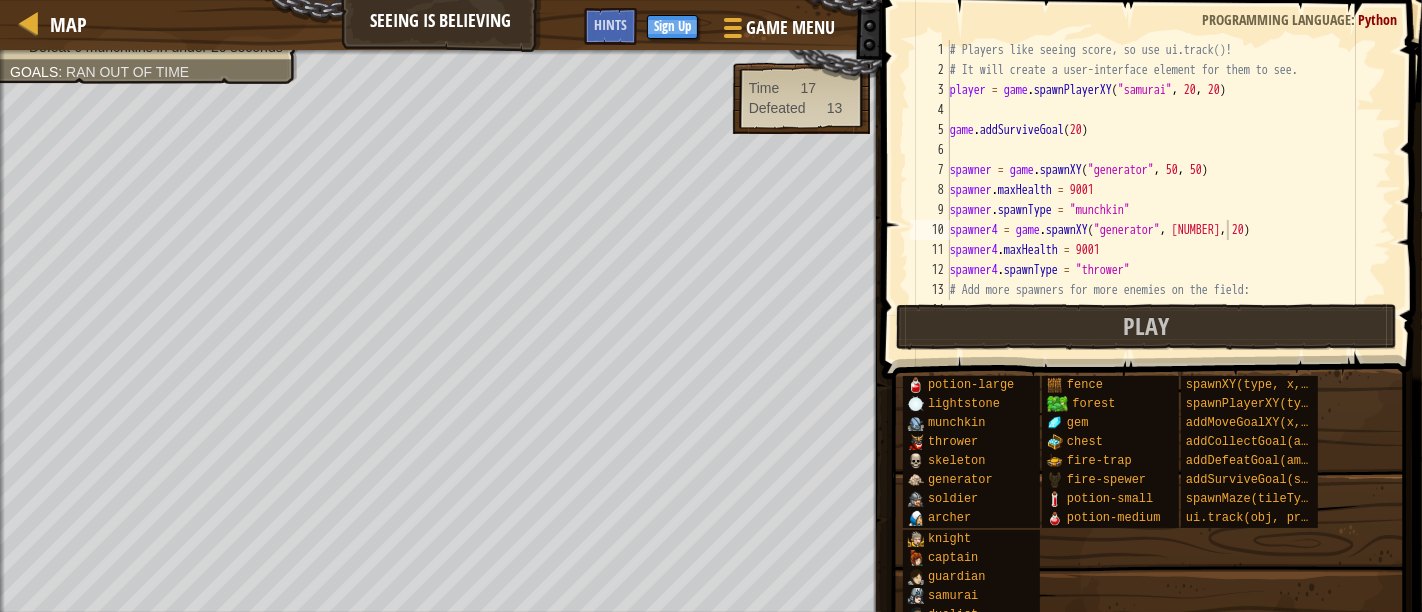scroll, scrollTop: 9, scrollLeft: 14, axis: both 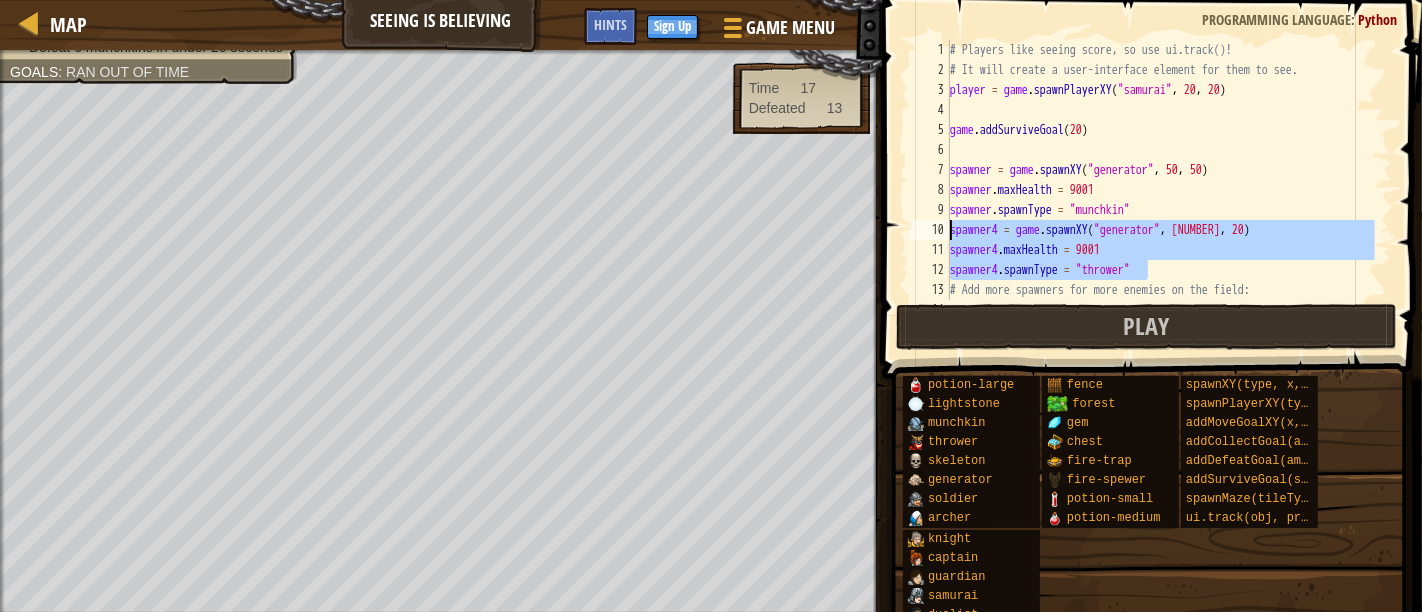 drag, startPoint x: 1188, startPoint y: 271, endPoint x: 949, endPoint y: 237, distance: 241.4063 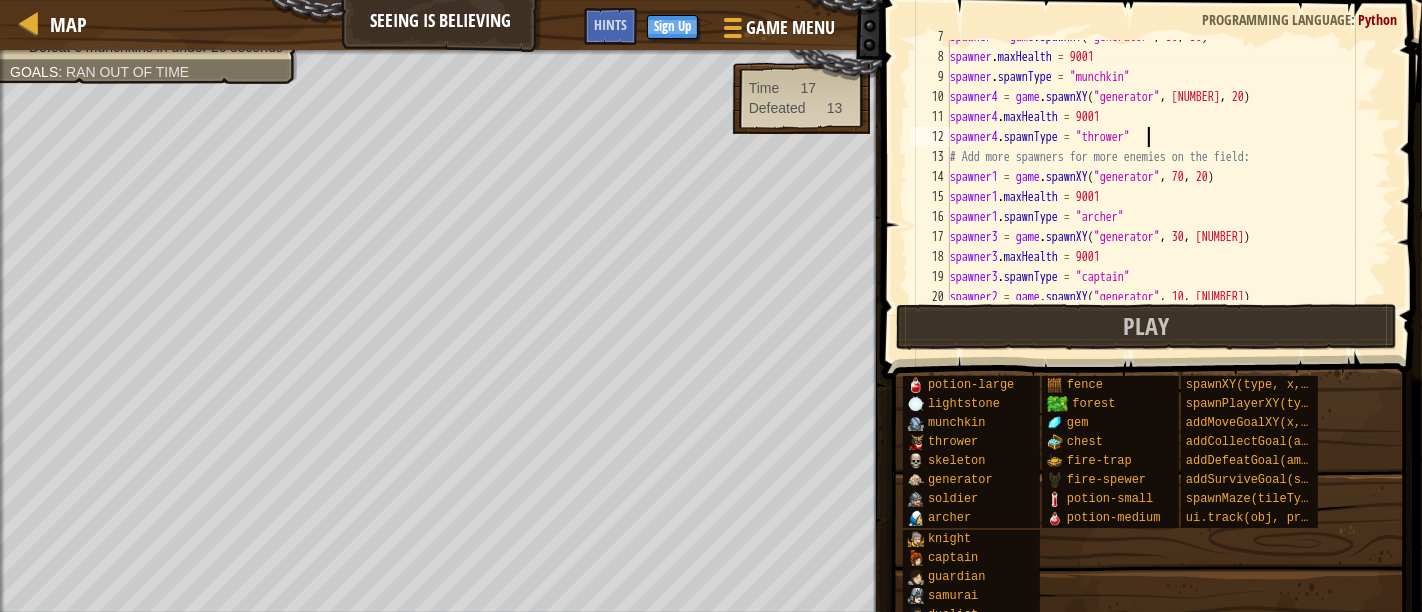 scroll, scrollTop: 199, scrollLeft: 0, axis: vertical 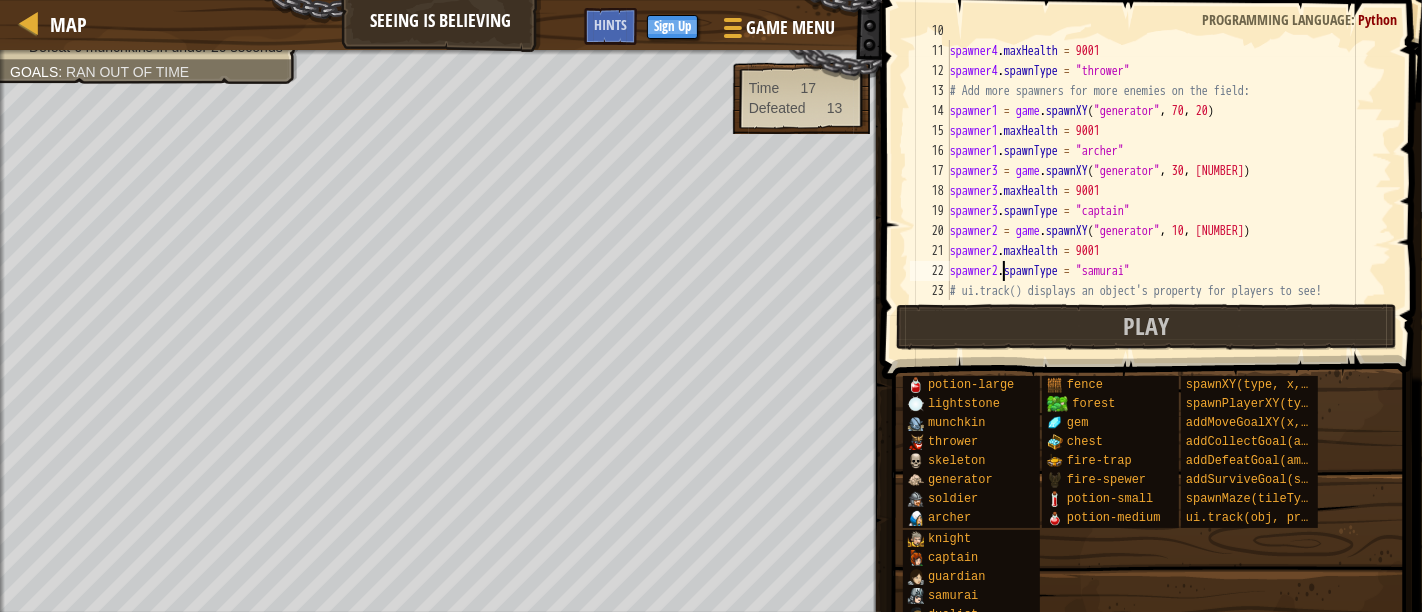 click on "spawner4   =   game . spawnXY ( "generator" ,   40 ,   20 ) spawner4 . maxHealth   =   9001 spawner4 . spawnType   =   "thrower" # Add more spawners for more enemies on the field: spawner1   =   game . spawnXY ( "generator" ,   70 ,   20 ) spawner1 . maxHealth   =   9001 spawner1 . spawnType   =   "archer" spawner3   =   game . spawnXY ( "generator" ,   30 ,   40 ) spawner3 . maxHealth   =   9001 spawner3 . spawnType   =   "captain" spawner2   =   game . spawnXY ( "generator" ,   10 ,   40 ) spawner2 . maxHealth   =   9001 spawner2 . spawnType   =   "samurai" # ui.track() displays an object's property for players to see!" at bounding box center (1160, 171) 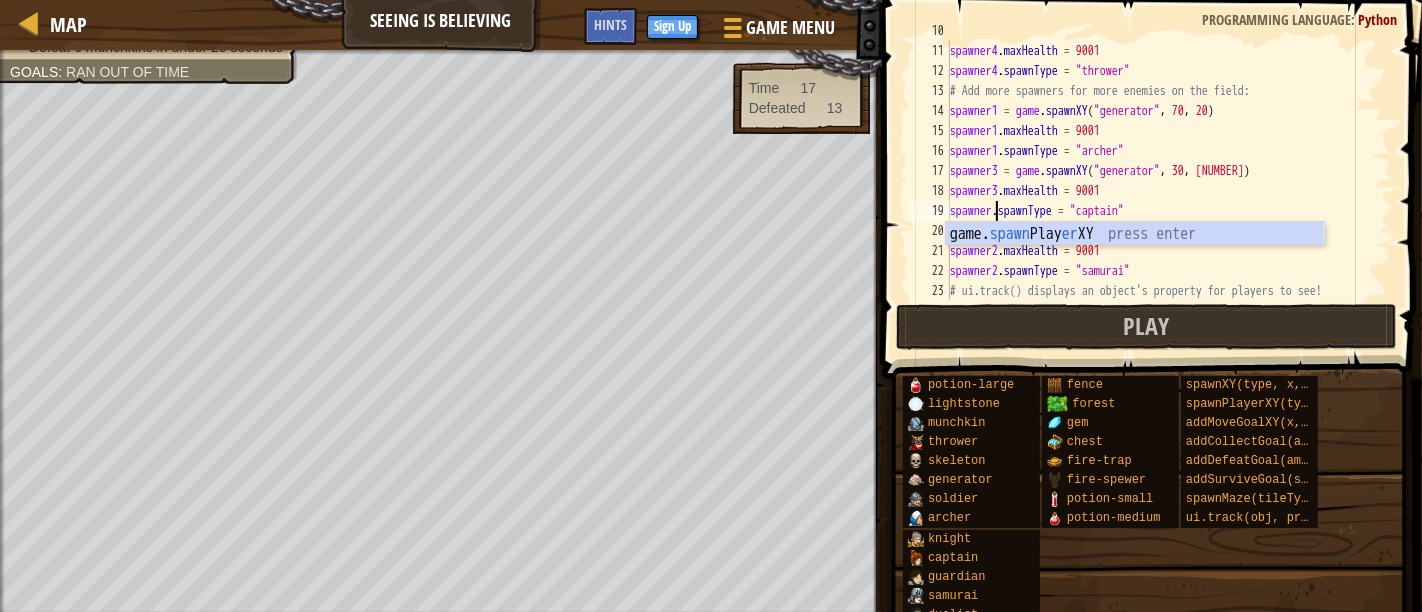 scroll, scrollTop: 9, scrollLeft: 4, axis: both 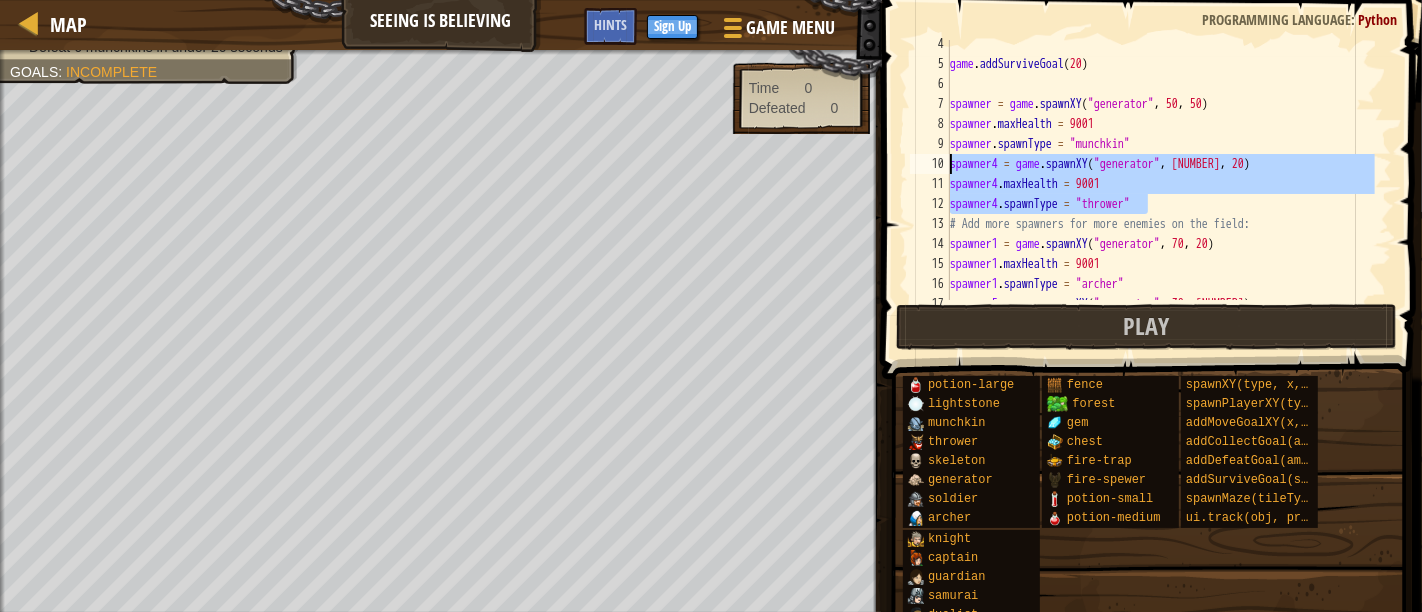 drag, startPoint x: 1160, startPoint y: 210, endPoint x: 941, endPoint y: 172, distance: 222.27235 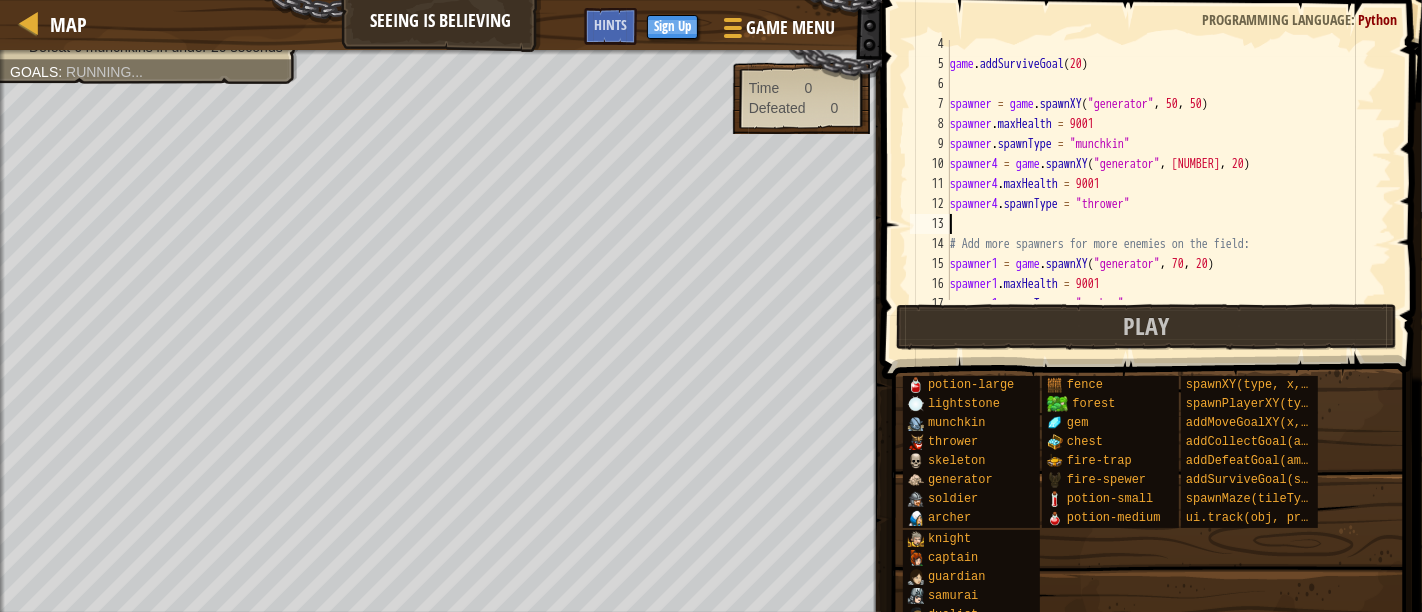 scroll, scrollTop: 9, scrollLeft: 0, axis: vertical 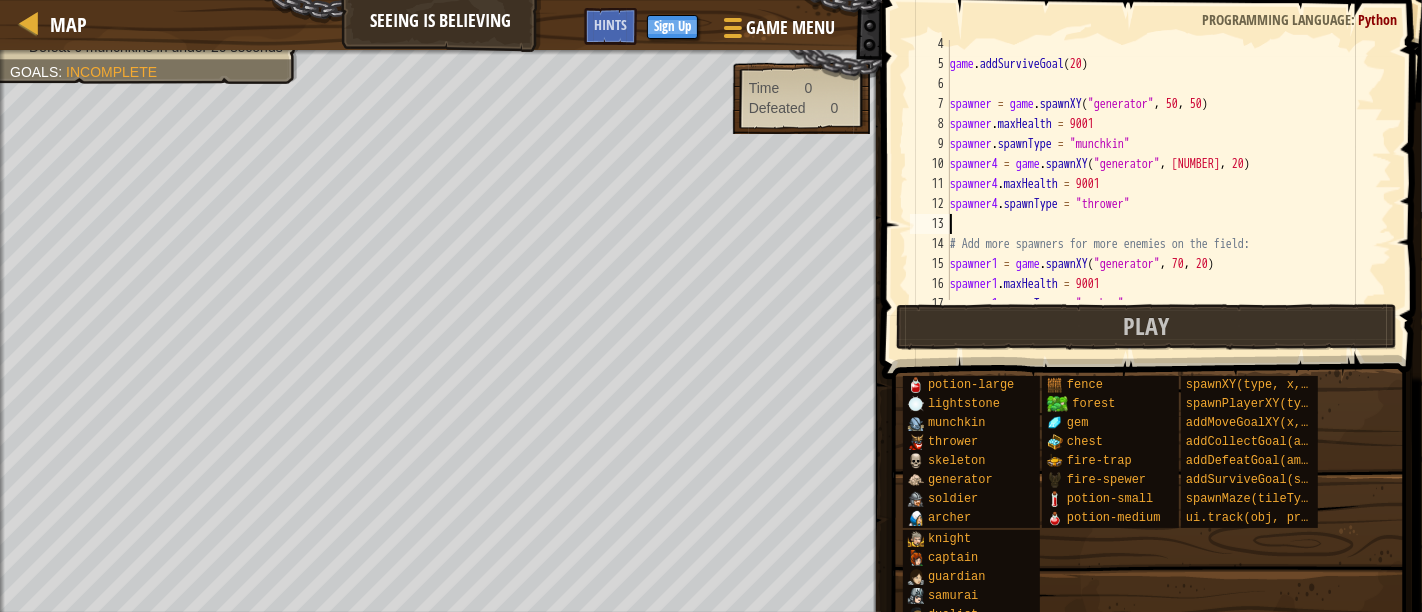 paste on "spawner4.spawnType = "thrower"" 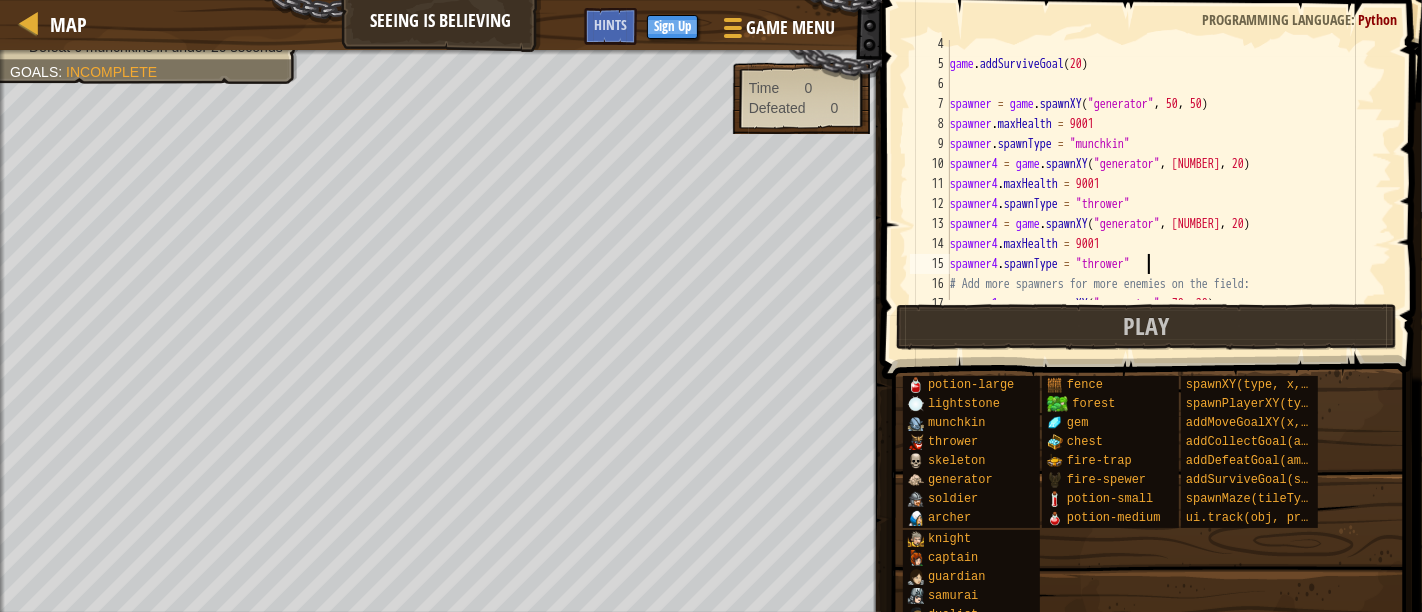 click on "game . addSurviveGoal ( 20 ) spawner   =   game . spawnXY ( "generator" ,   50 ,   50 ) spawner . maxHealth   =   9001 spawner . spawnType   =   "munchkin" spawner4   =   game . spawnXY ( "generator" ,   40 ,   20 ) spawner4 . maxHealth   =   9001 spawner4 . spawnType   =   "thrower" spawner4   =   game . spawnXY ( "generator" ,   40 ,   20 ) spawner4 . maxHealth   =   9001 spawner4 . spawnType   =   "thrower" # Add more spawners for more enemies on the field: spawner1   =   game . spawnXY ( "generator" ,   70 ,   20 )" at bounding box center [1160, 184] 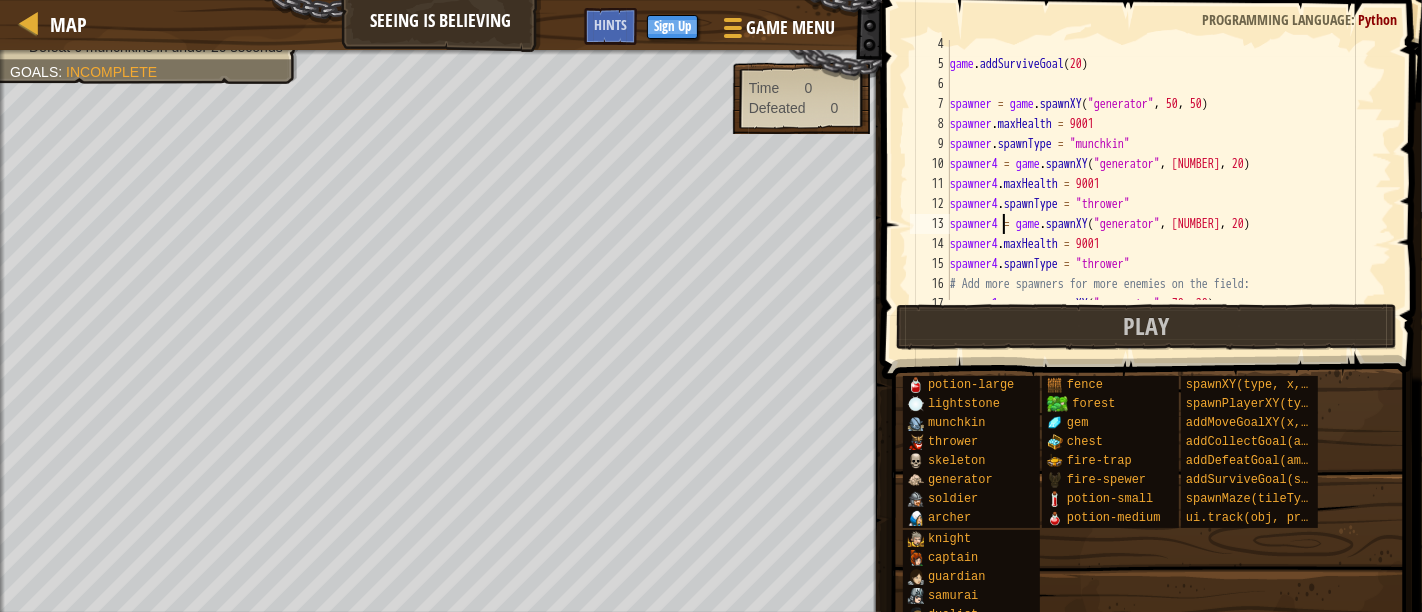 scroll, scrollTop: 9, scrollLeft: 3, axis: both 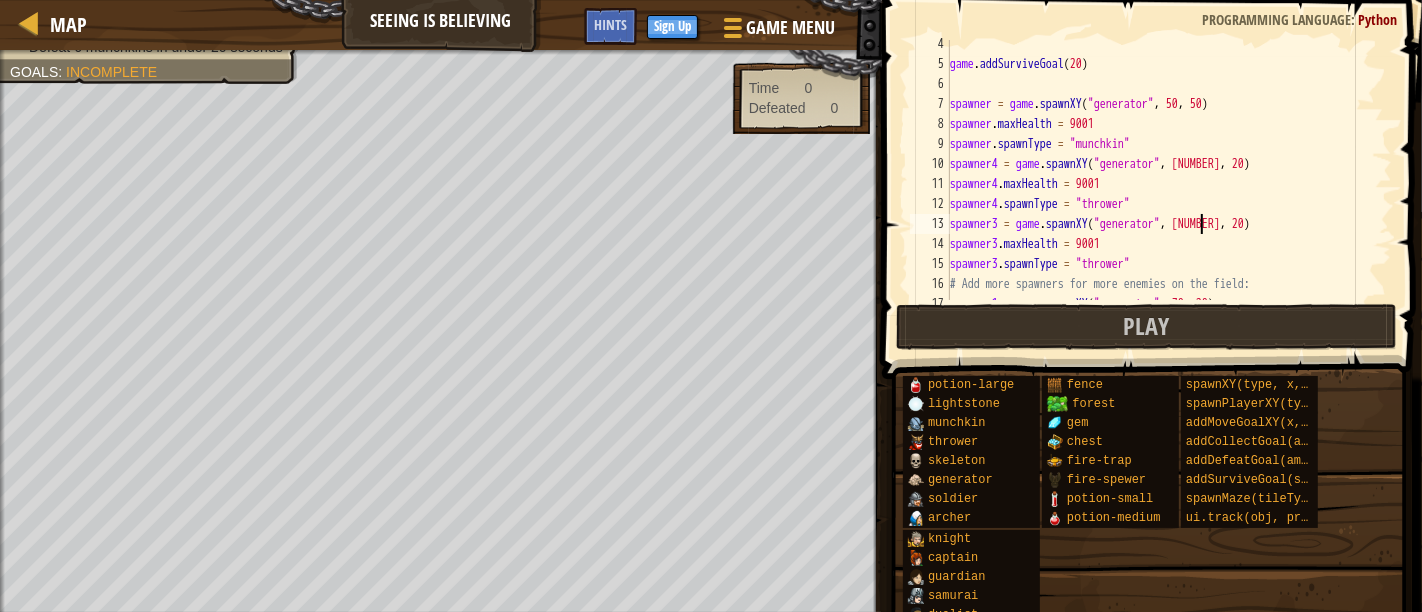 click on "game.addSurviveGoal(20) spawner = game.spawnXY("generator", [NUMBER], [NUMBER]) spawner.maxHealth = 9001 spawner.spawnType = "munchkin" spawner4 = game.spawnXY("generator", [NUMBER], [NUMBER]) spawner4.maxHealth = 9001 spawner4.spawnType = "thrower" spawner3 = game.spawnXY("generator", [NUMBER], [NUMBER]) spawner3.maxHealth = 9001 spawner3.spawnType = "thrower" # Add more spawners for more enemies on the field: spawner1 = game.spawnXY("generator", [NUMBER], [NUMBER])" at bounding box center [1160, 184] 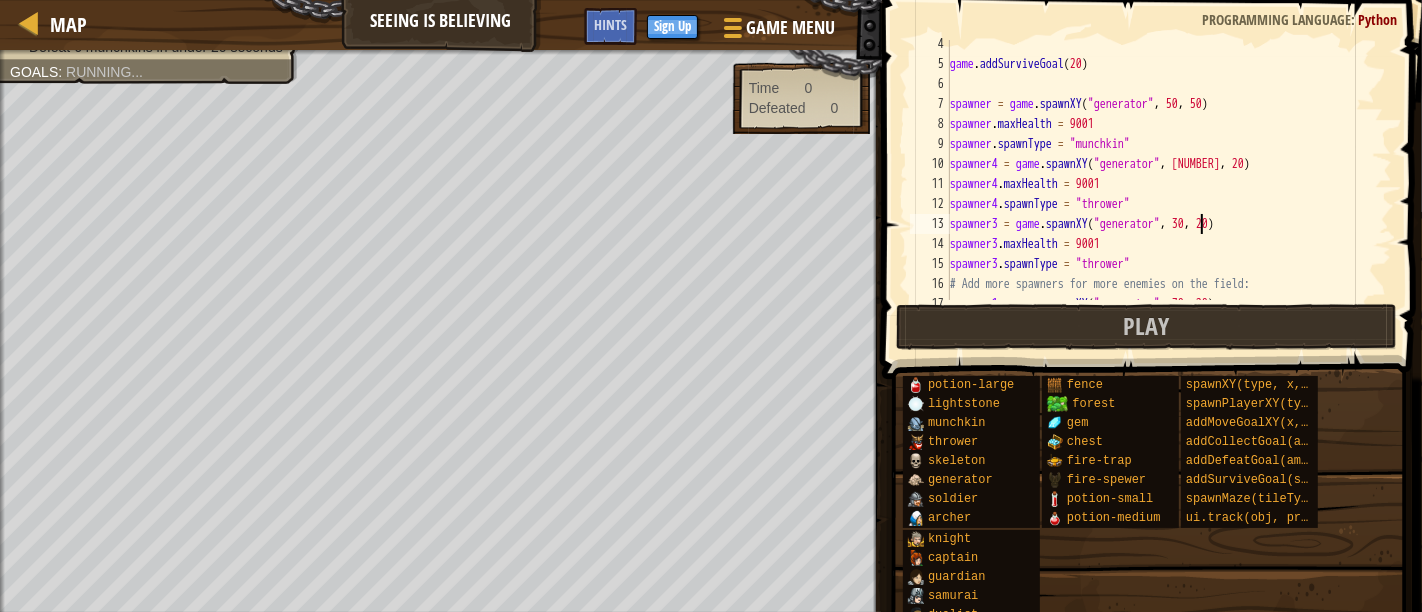 scroll, scrollTop: 9, scrollLeft: 20, axis: both 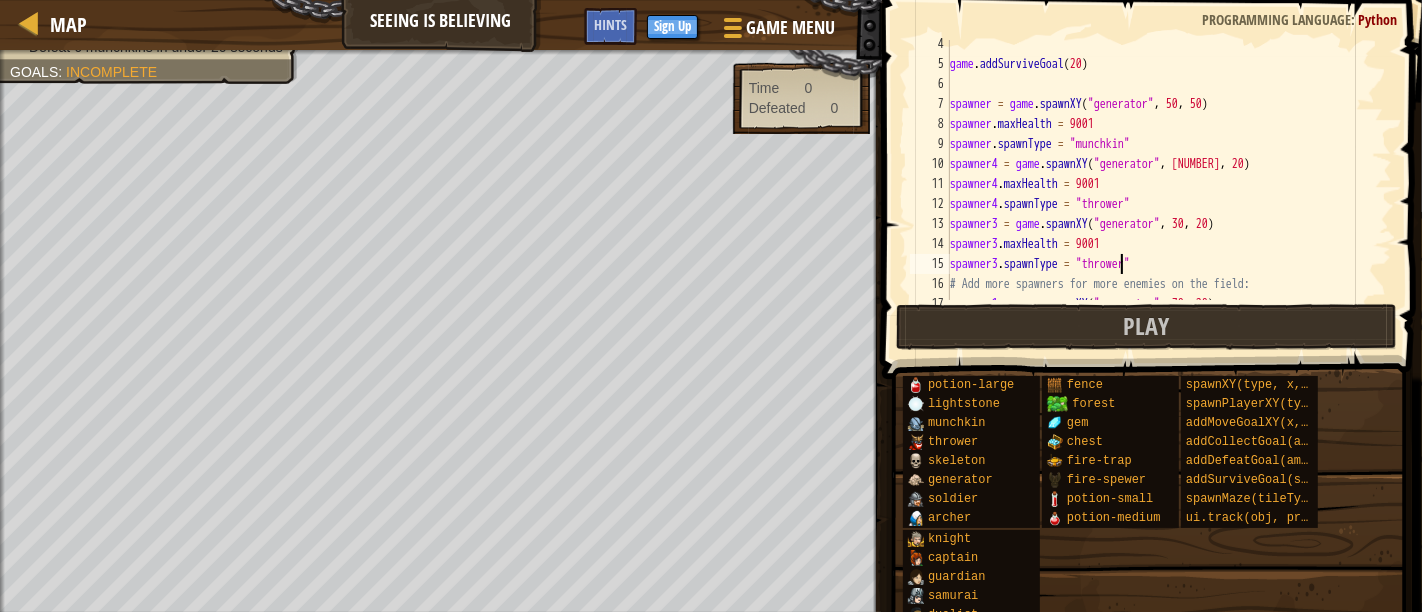 click on "game . addSurviveGoal ( 20 ) spawner   =   game . spawnXY ( "generator" ,   50 ,   50 ) spawner . maxHealth   =   9001 spawner . spawnType   =   "munchkin" spawner4   =   game . spawnXY ( "generator" ,   40 ,   20 ) spawner4 . maxHealth   =   9001 spawner4 . spawnType   =   "thrower" spawner3   =   game . spawnXY ( "generator" ,   30 ,   20 ) spawner3 . maxHealth   =   9001 spawner3 . spawnType   =   "thrower" # Add more spawners for more enemies on the field: spawner1   =   game . spawnXY ( "generator" ,   70 ,   20 )" at bounding box center (1160, 184) 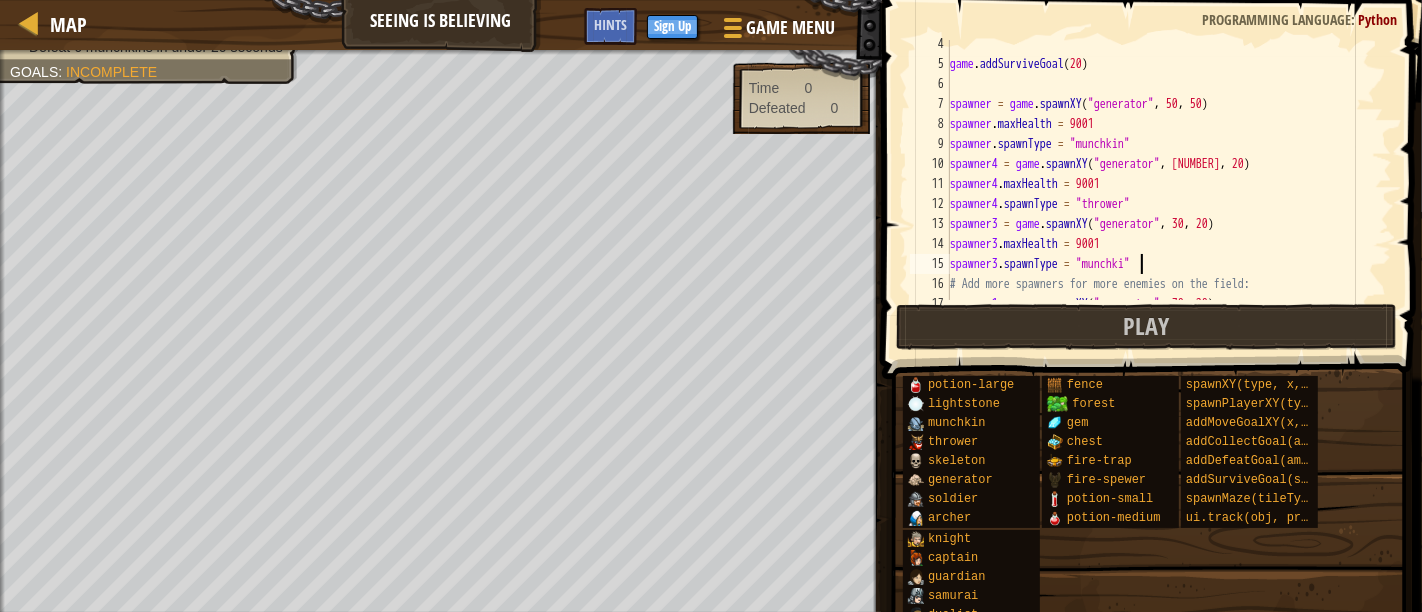 scroll, scrollTop: 9, scrollLeft: 15, axis: both 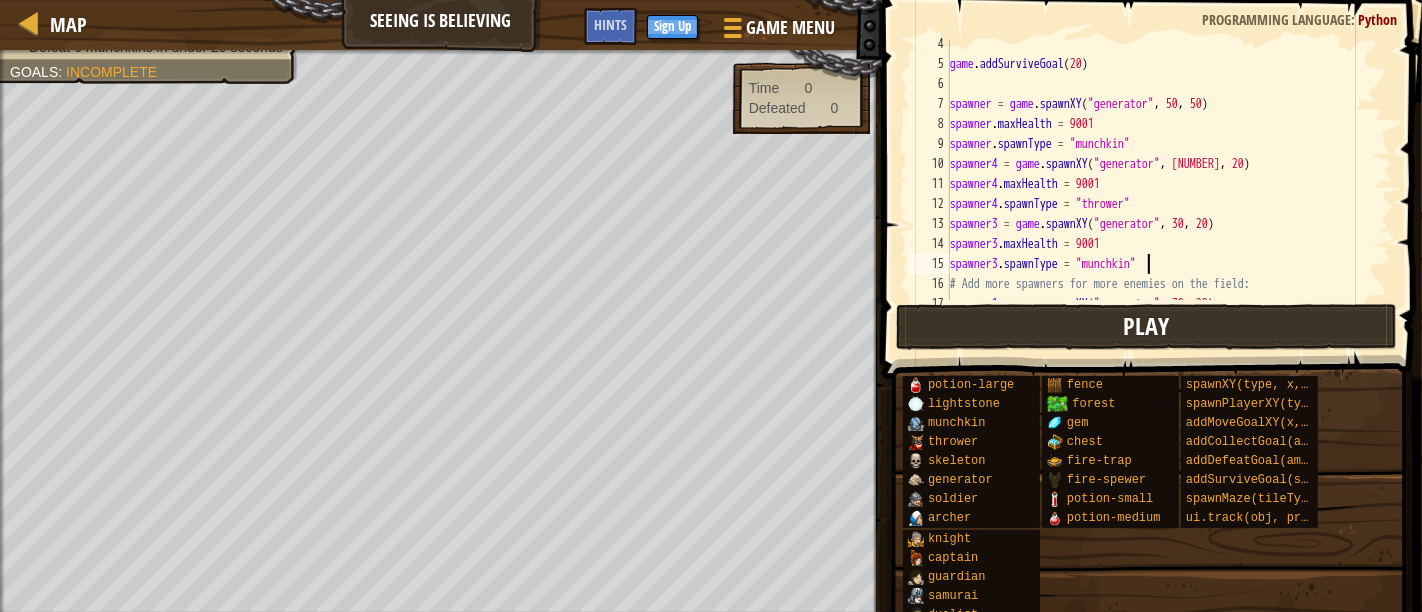type on "spawner3.spawnType = "munchkin"" 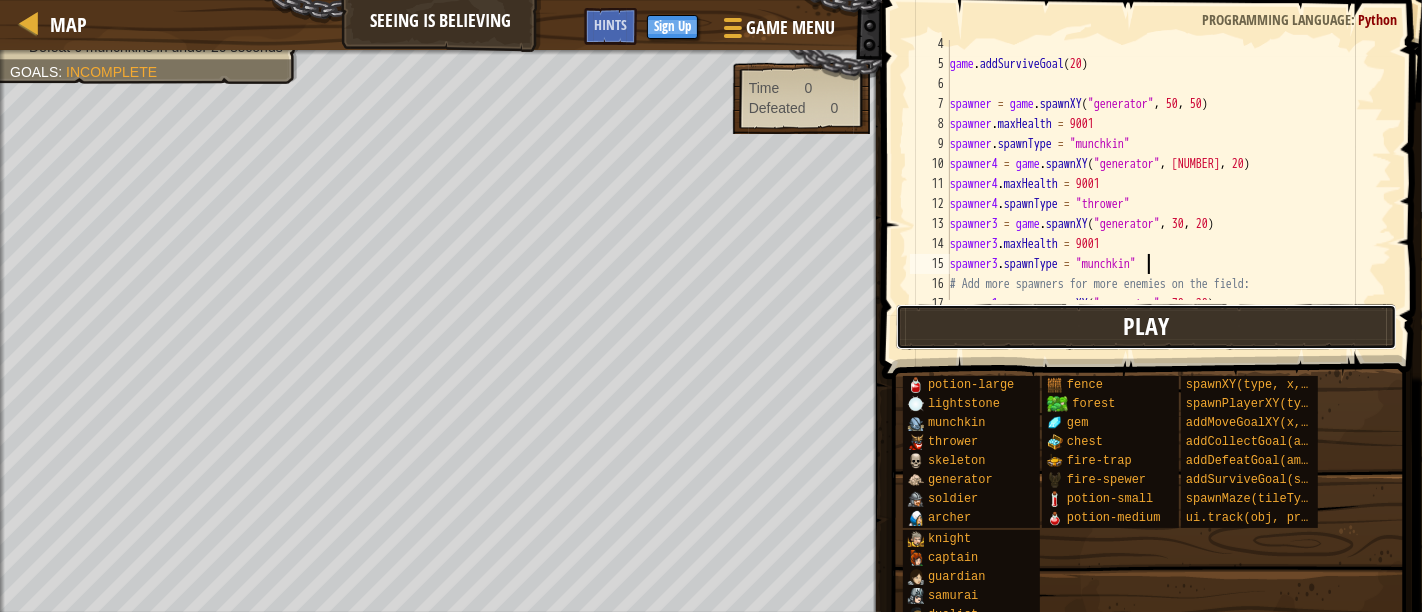 click on "Play" at bounding box center [1146, 327] 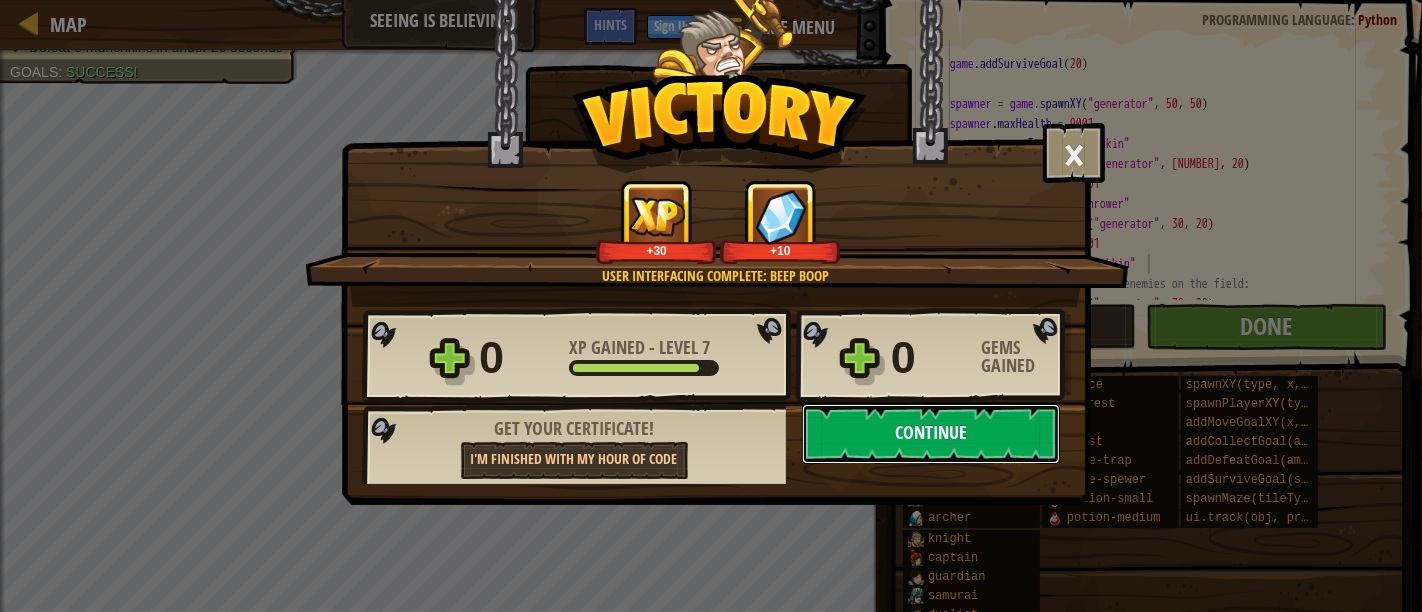 click on "Continue" at bounding box center (931, 434) 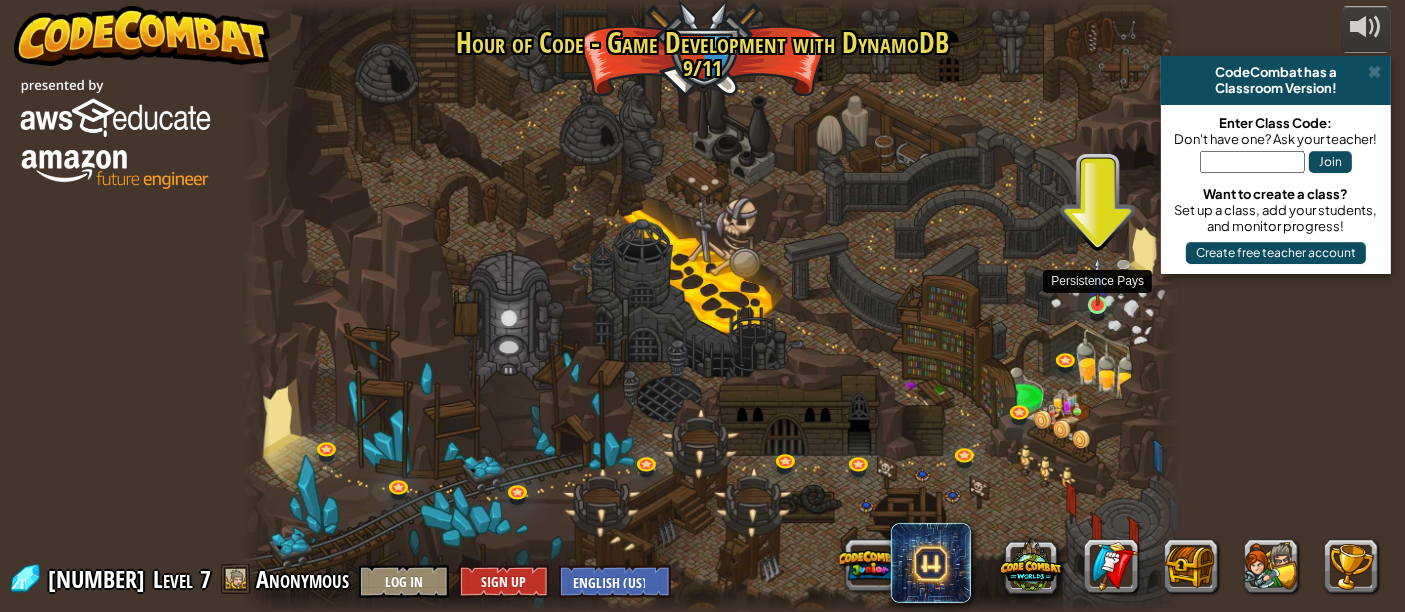 click at bounding box center [1098, 282] 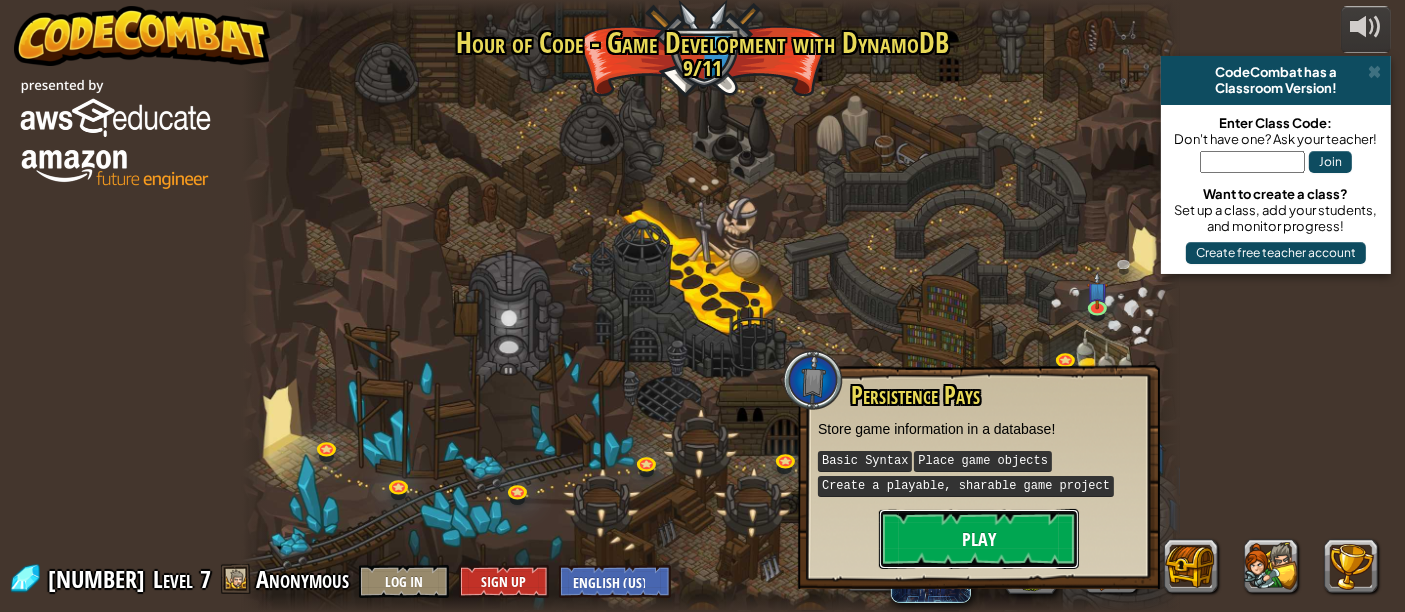 click on "Play" at bounding box center (979, 539) 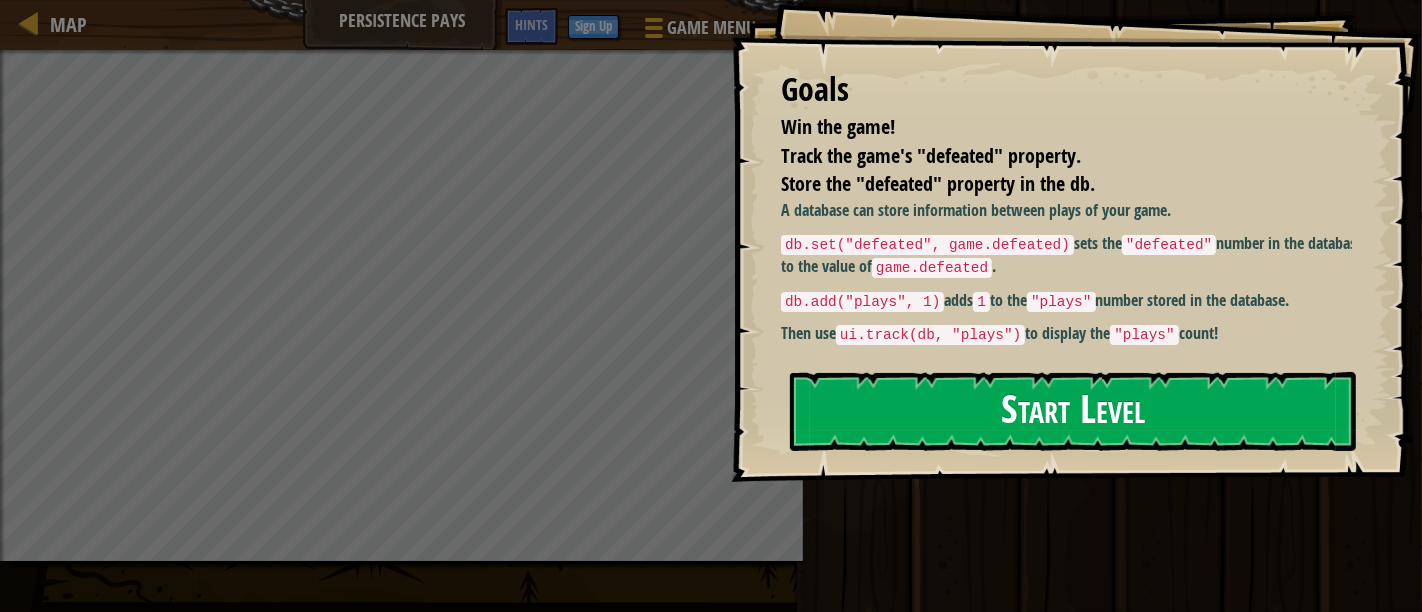 click on "Start Level" at bounding box center (1073, 411) 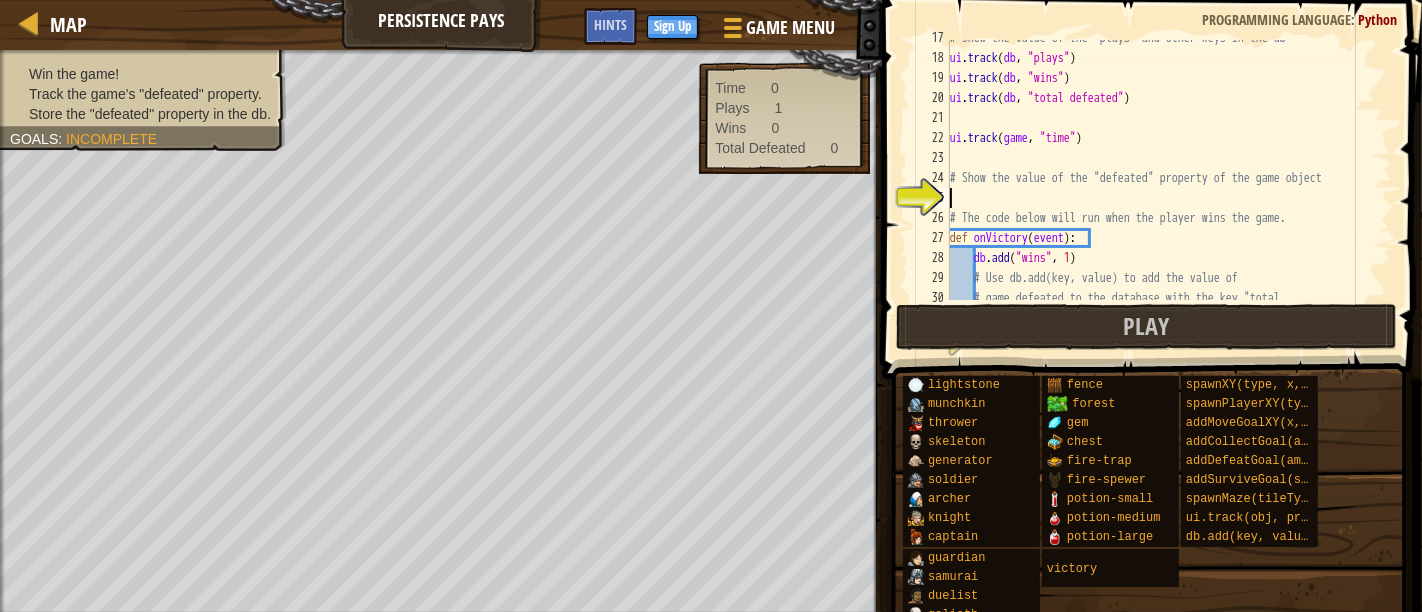 scroll, scrollTop: 399, scrollLeft: 0, axis: vertical 